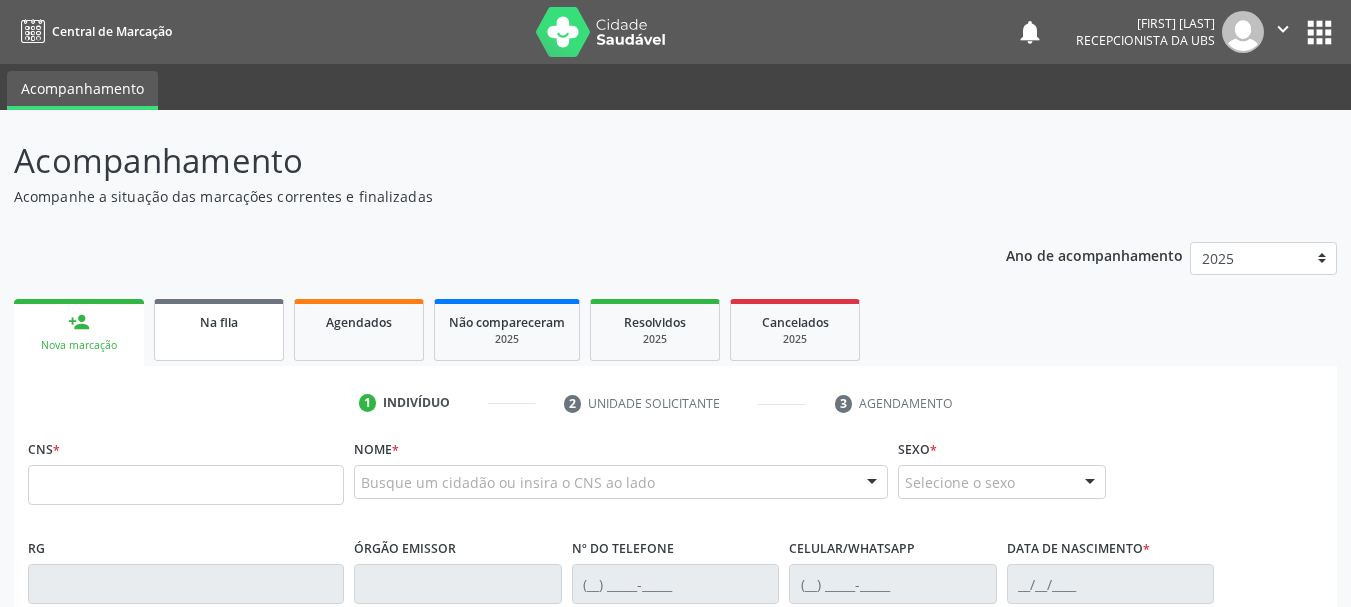 scroll, scrollTop: 0, scrollLeft: 0, axis: both 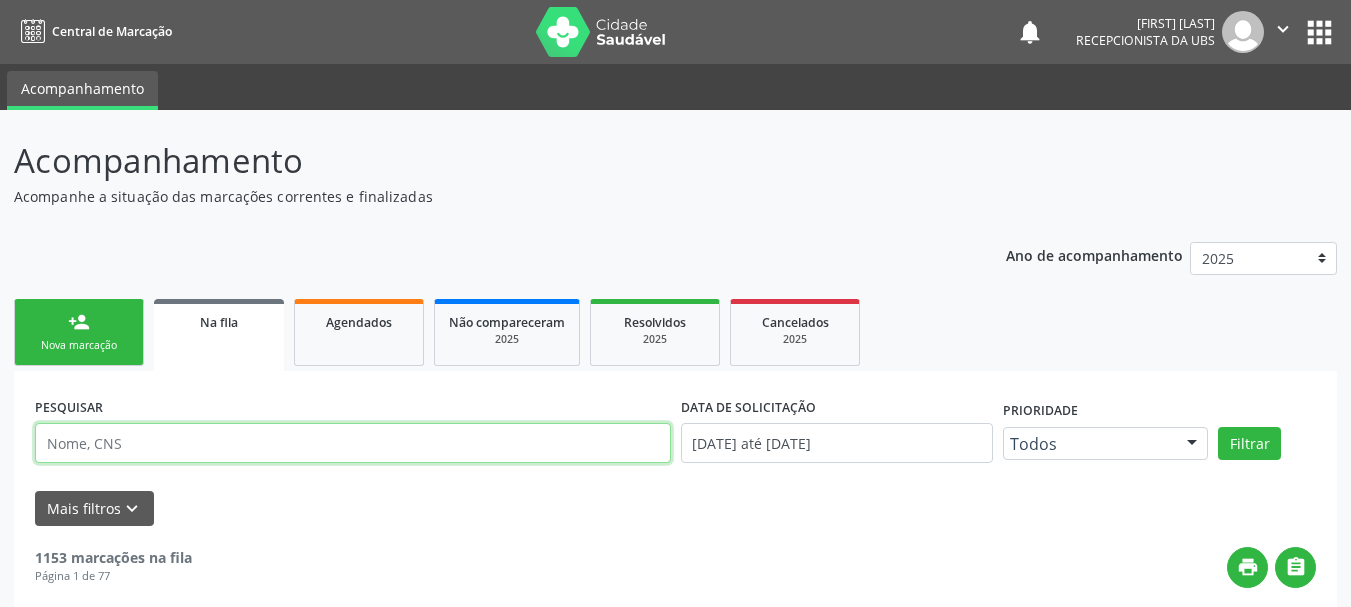 click at bounding box center [353, 443] 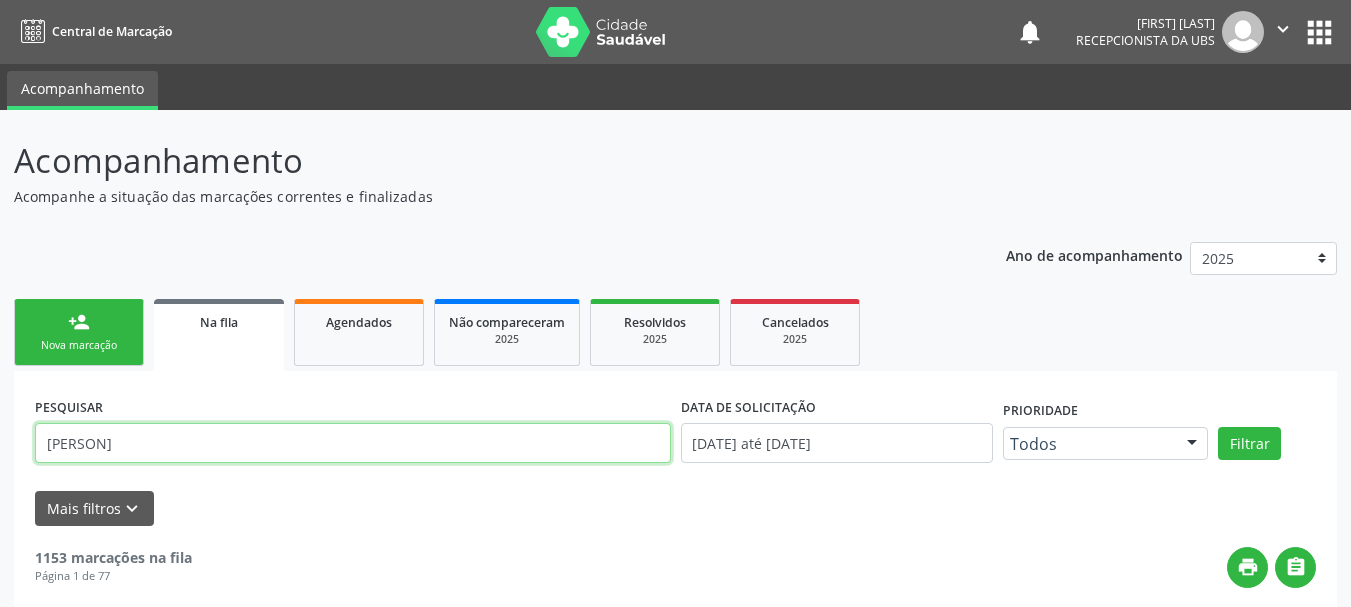 click on "Filtrar" at bounding box center (1249, 444) 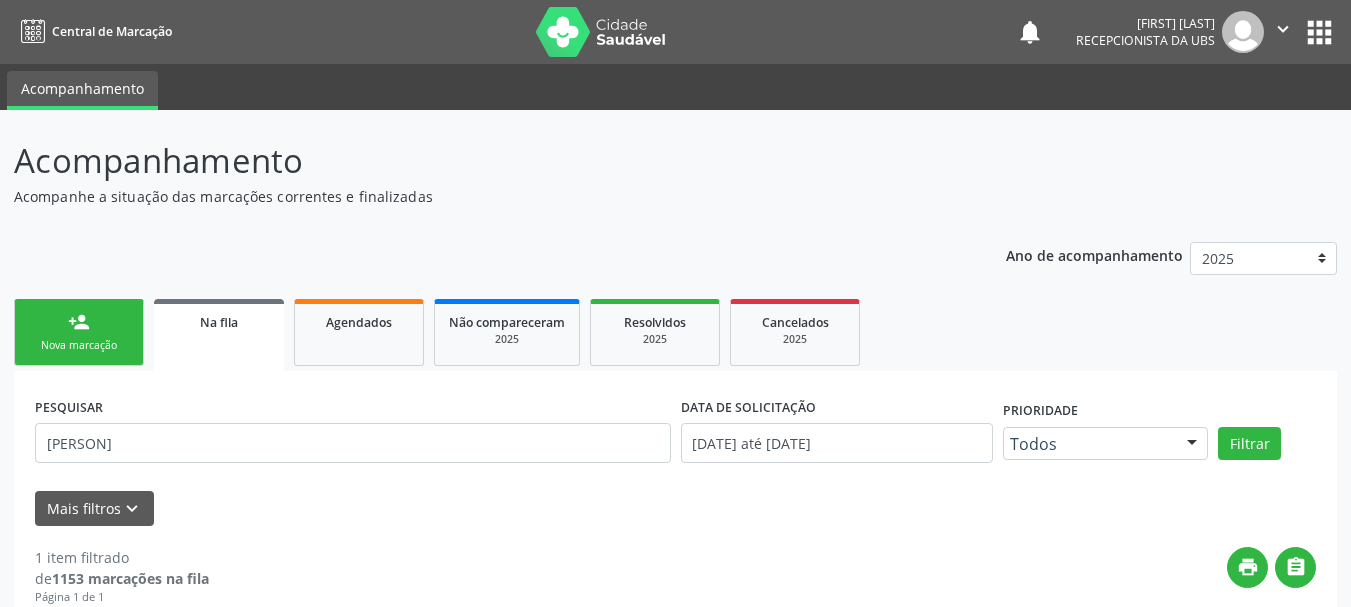 scroll, scrollTop: 212, scrollLeft: 0, axis: vertical 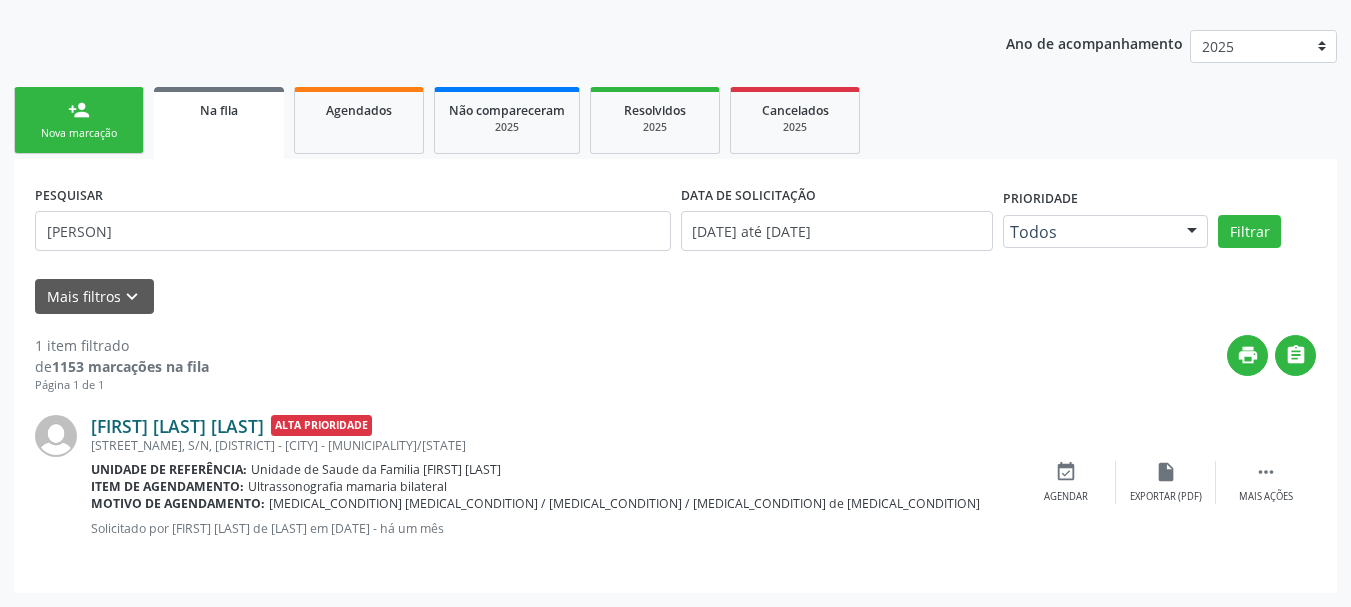 click on "[FIRST] [LAST] [LAST]" at bounding box center [177, 426] 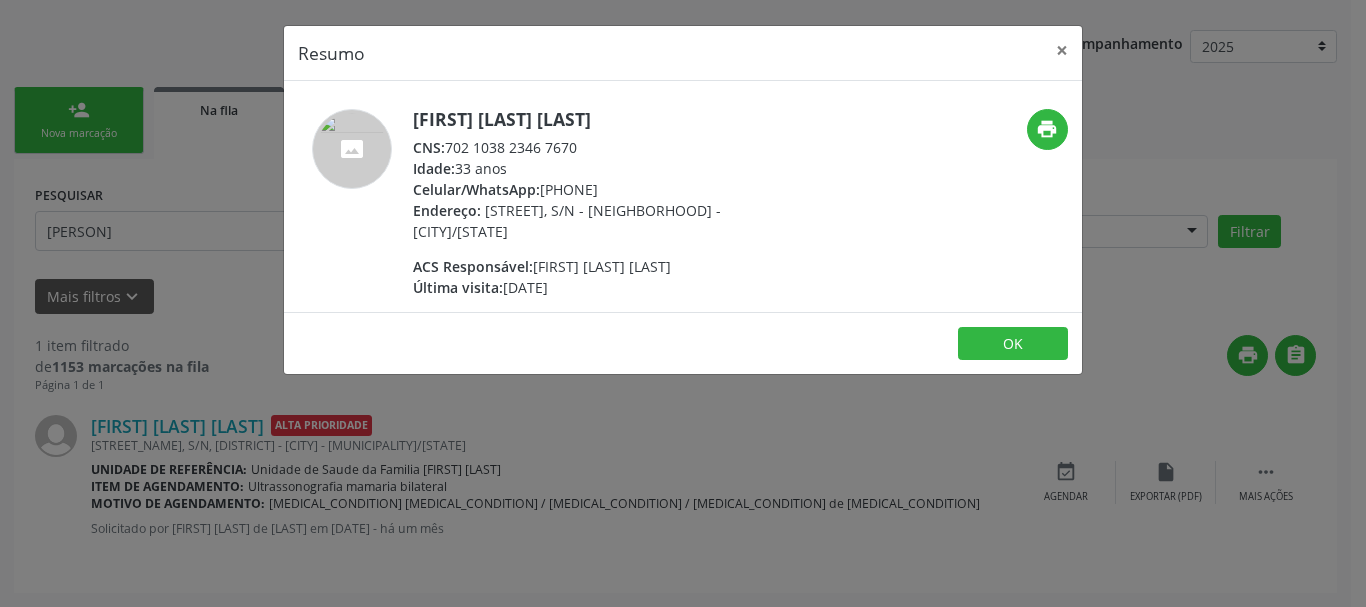 click on "ACS Responsável:
[PERSON]" at bounding box center (607, 266) 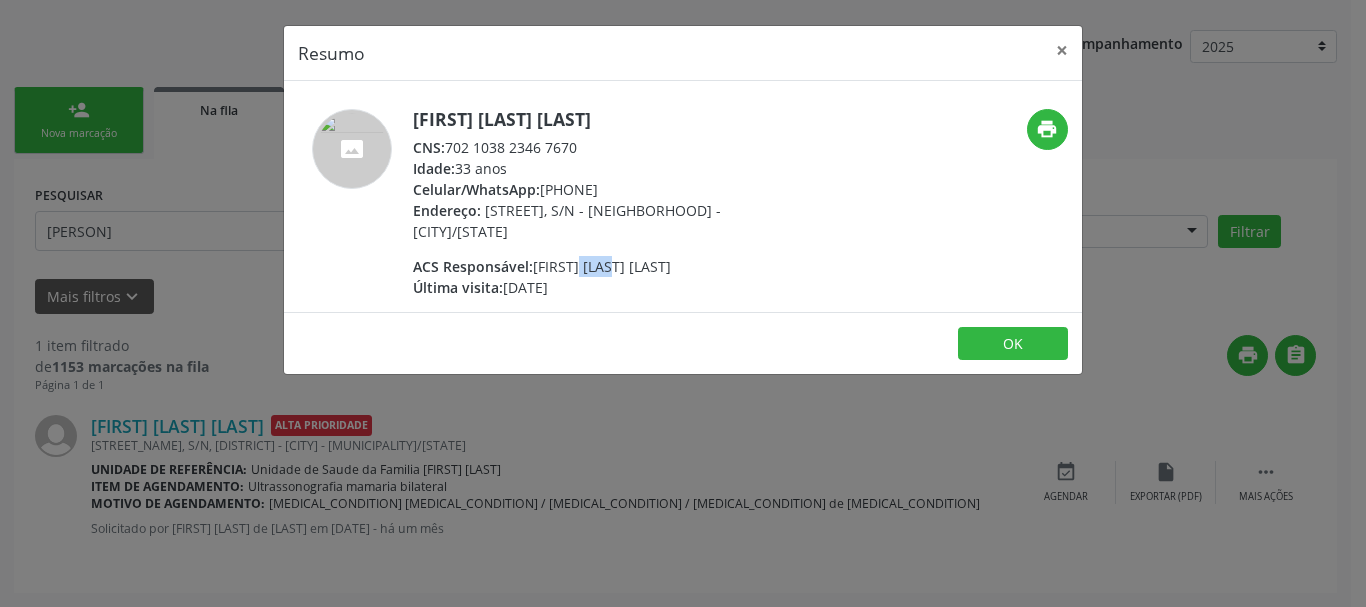 drag, startPoint x: 534, startPoint y: 242, endPoint x: 568, endPoint y: 244, distance: 34.058773 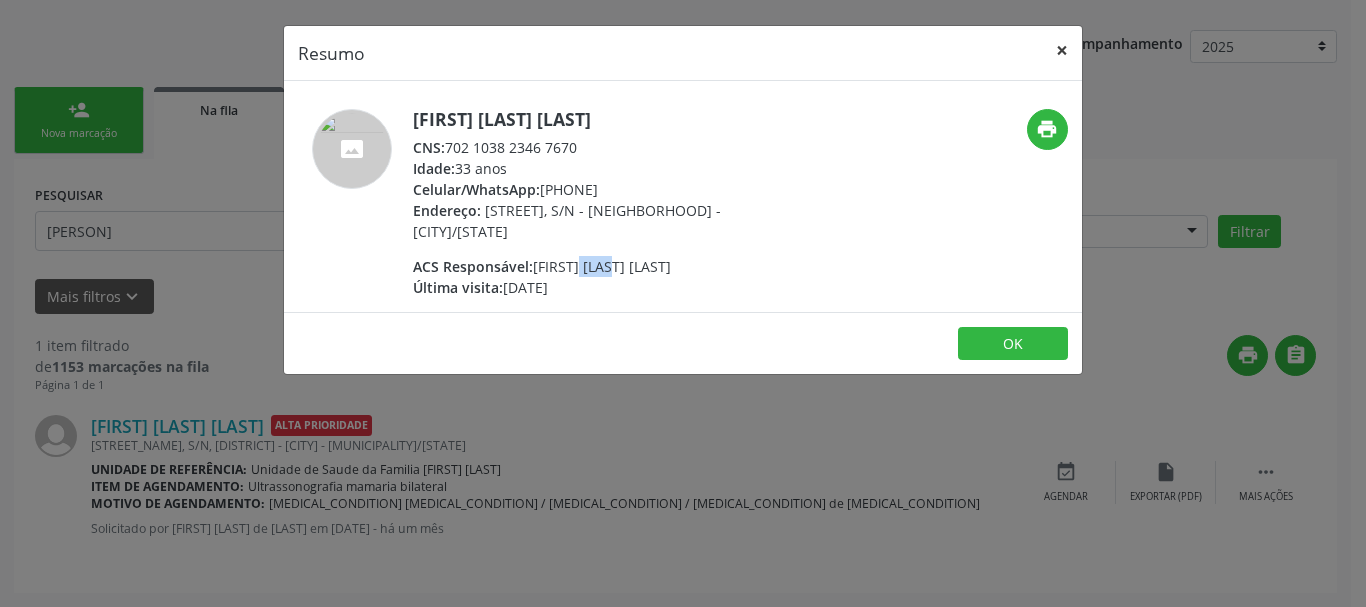 click on "×" at bounding box center [1062, 50] 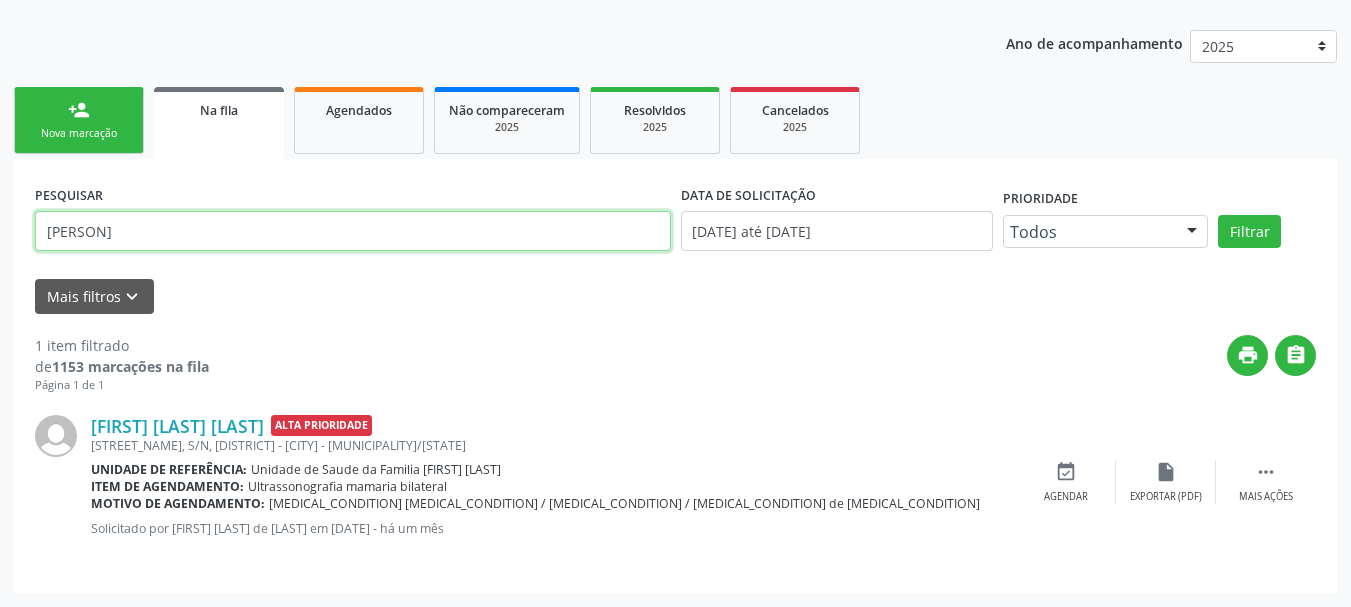 drag, startPoint x: 246, startPoint y: 233, endPoint x: 0, endPoint y: 222, distance: 246.24582 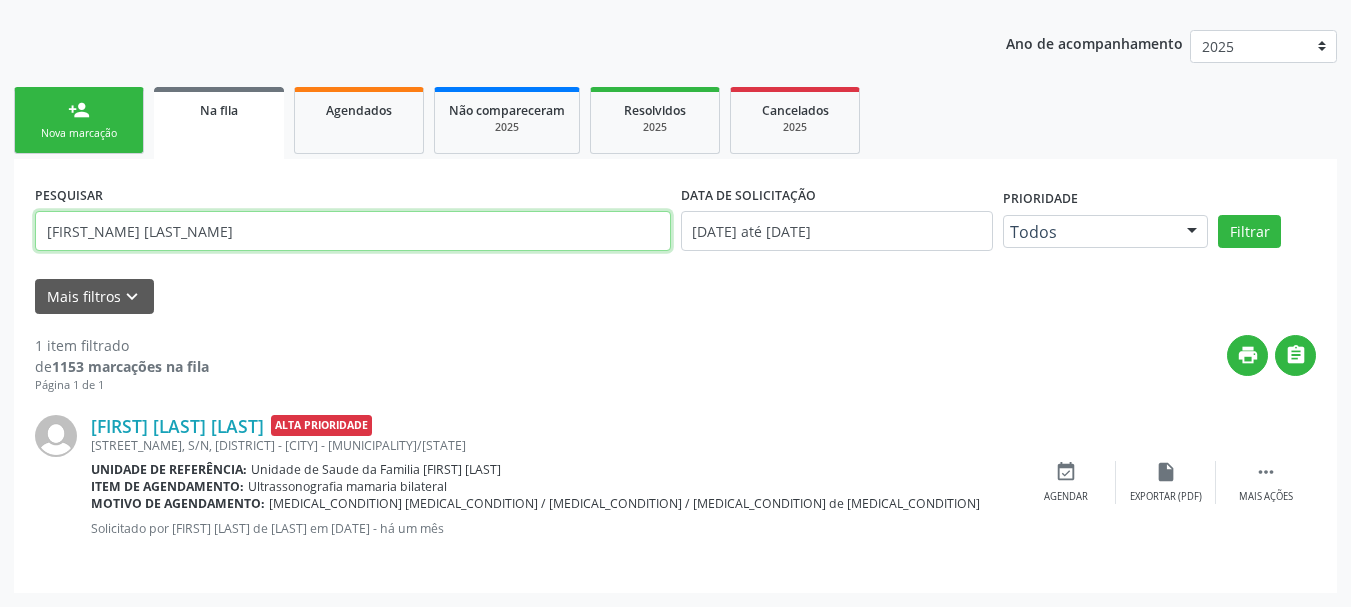 click on "Filtrar" at bounding box center (1249, 232) 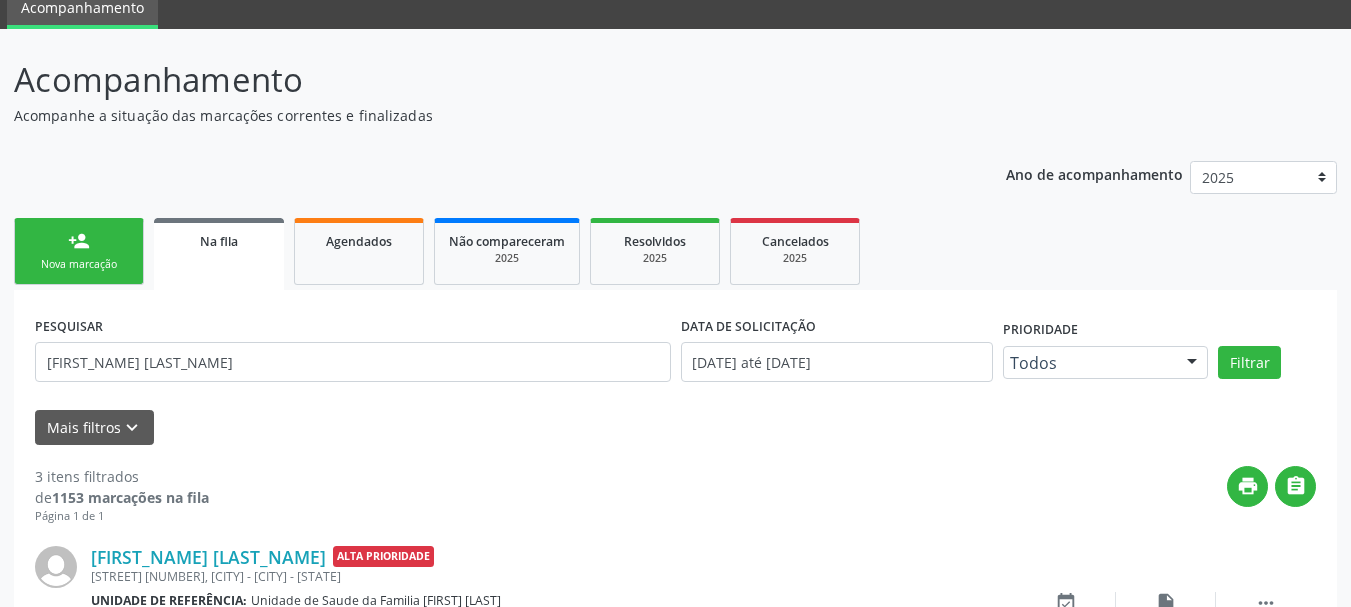 scroll, scrollTop: 212, scrollLeft: 0, axis: vertical 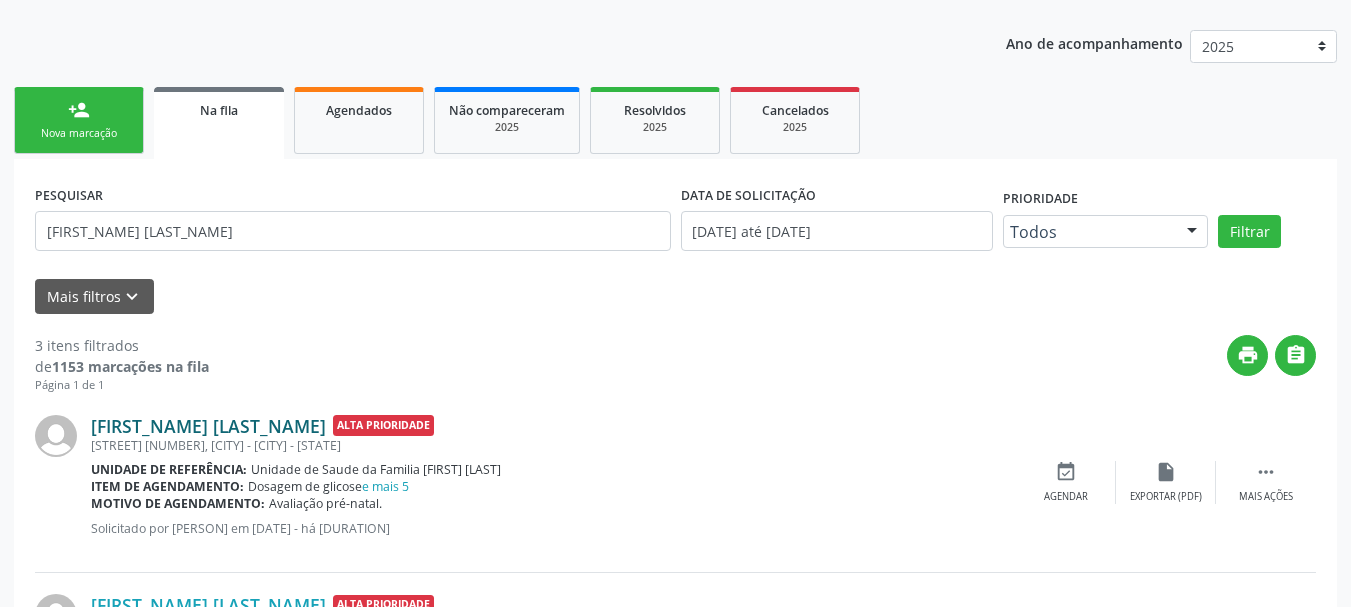 click on "[FIRST_NAME] [LAST_NAME]" at bounding box center [208, 426] 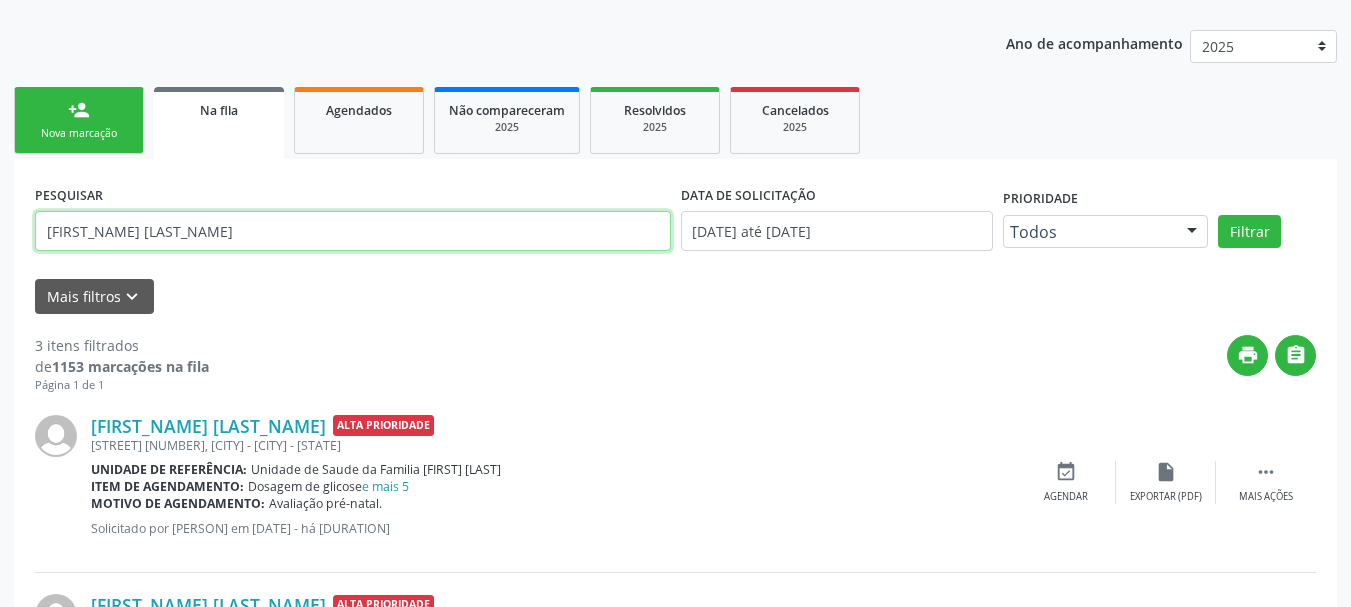 drag, startPoint x: 234, startPoint y: 239, endPoint x: 0, endPoint y: 226, distance: 234.36084 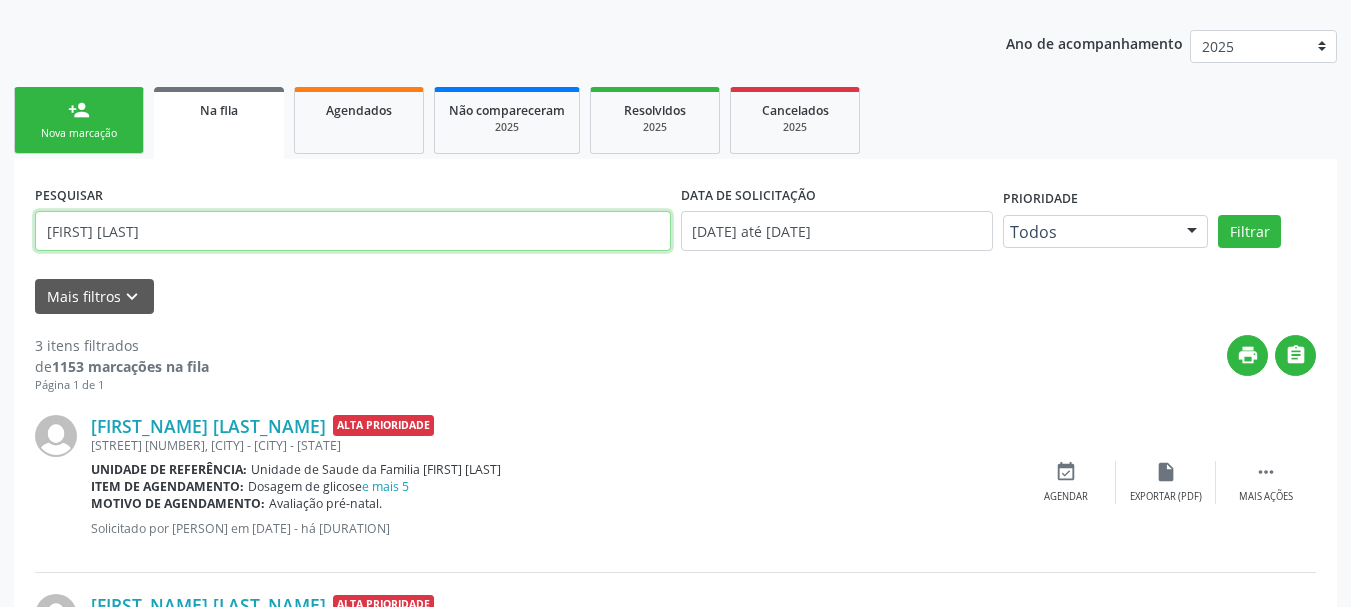 type on "[FIRST] [LAST]" 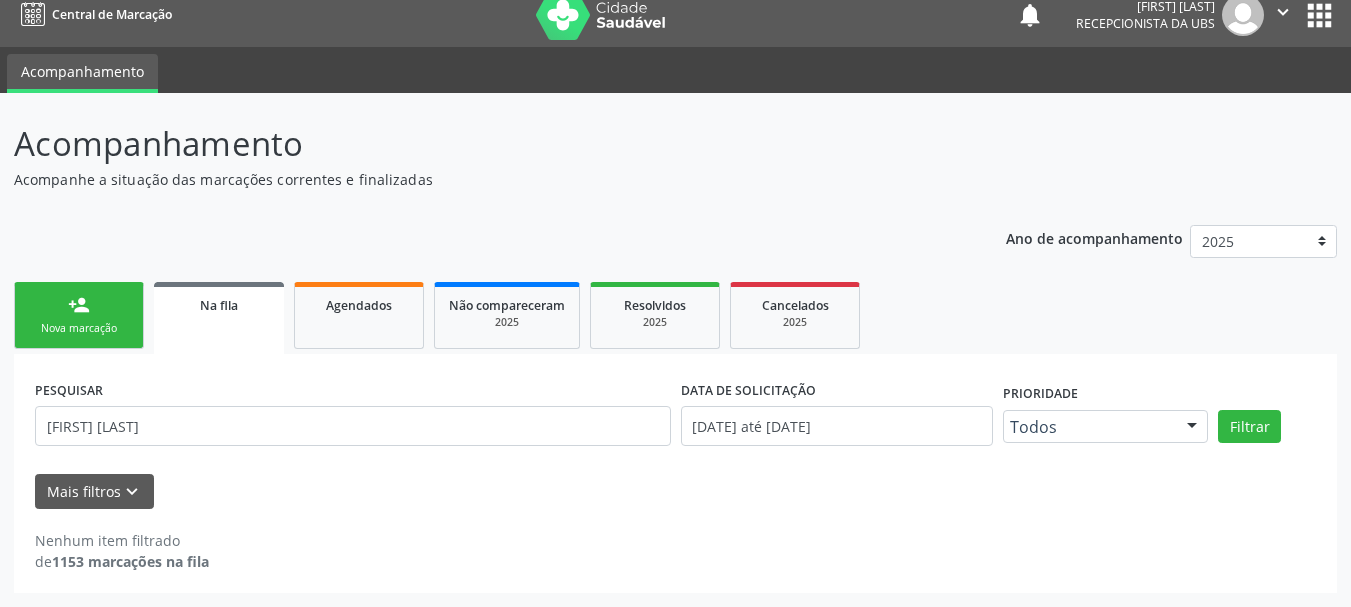 scroll, scrollTop: 17, scrollLeft: 0, axis: vertical 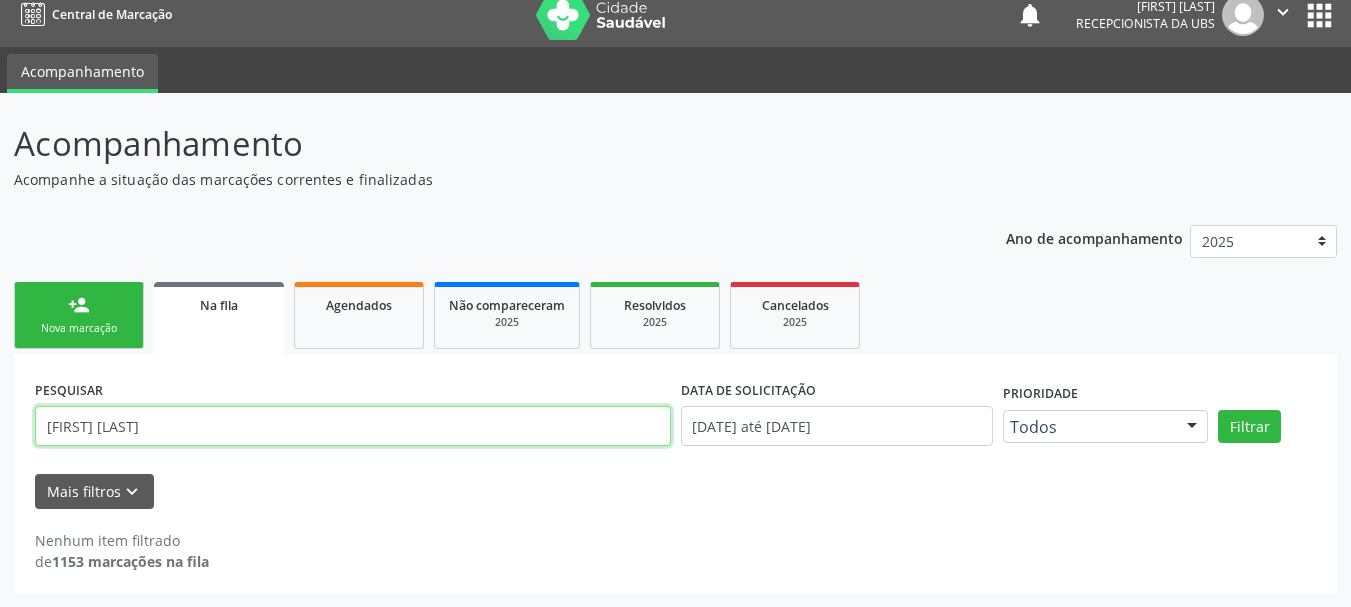 drag, startPoint x: 62, startPoint y: 430, endPoint x: 12, endPoint y: 443, distance: 51.662365 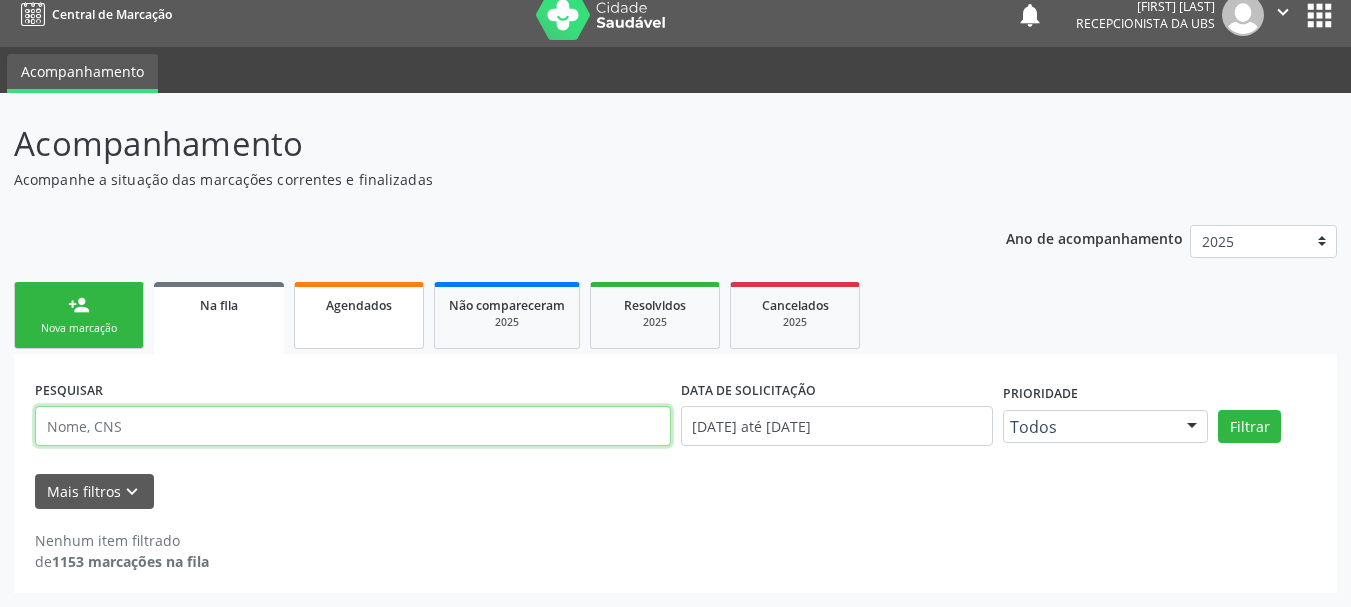 type 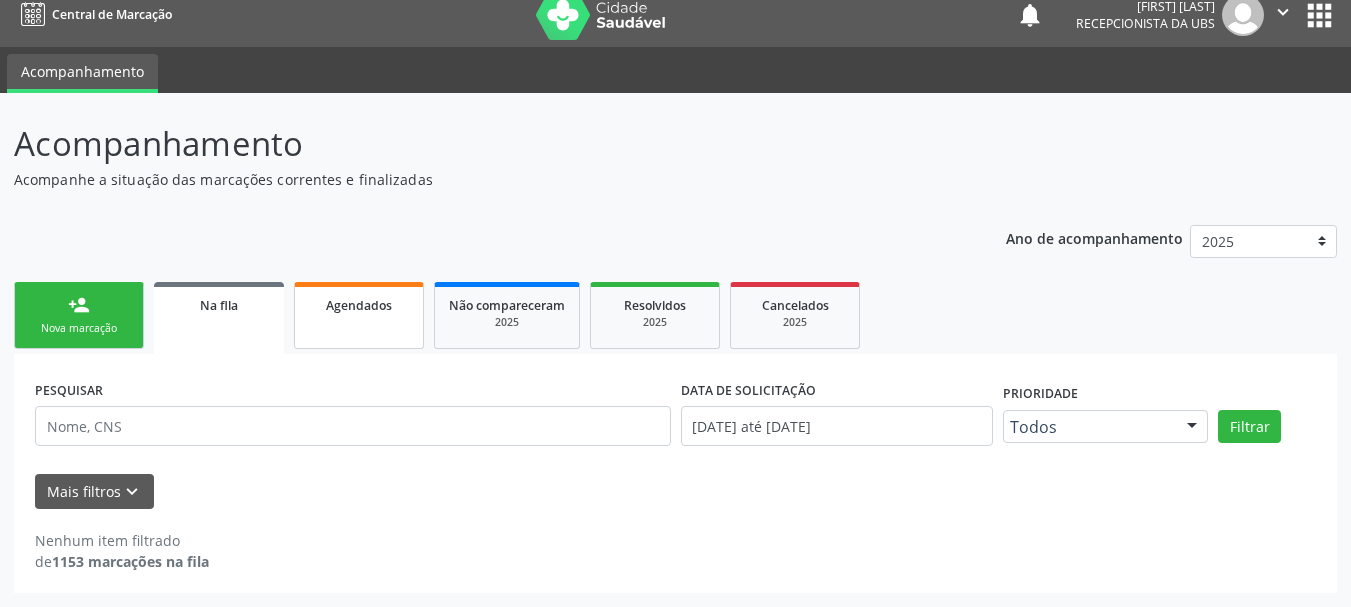 click on "Agendados" at bounding box center (359, 315) 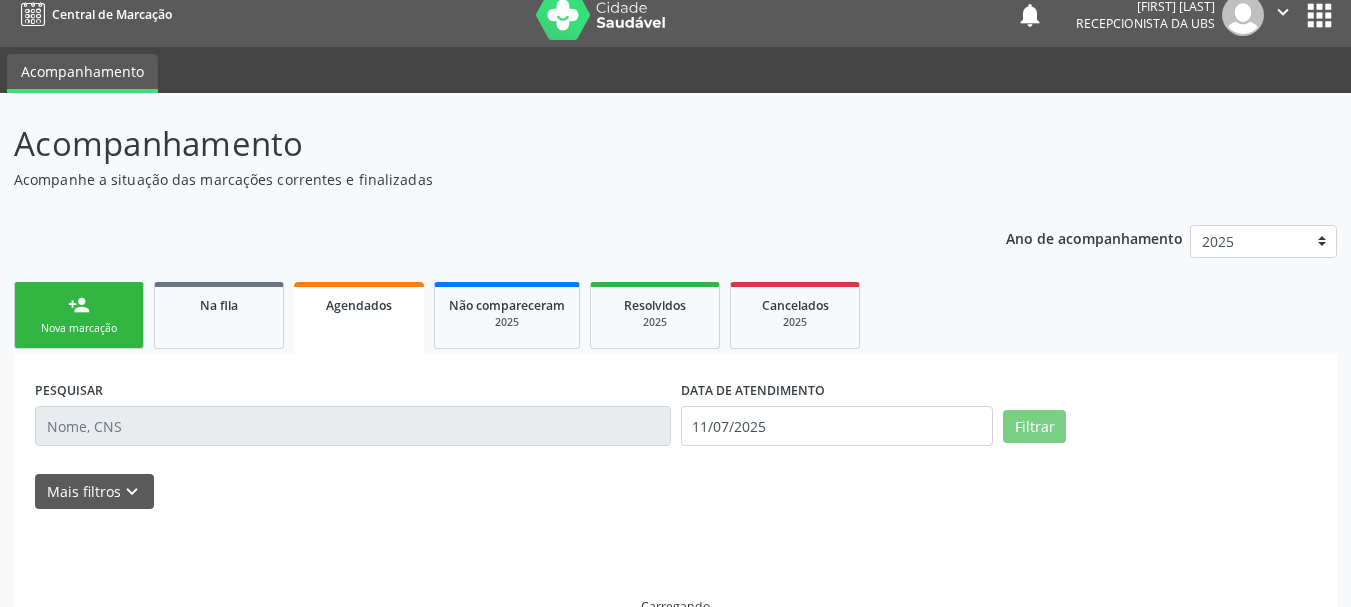 click on "Agendados" at bounding box center [359, 318] 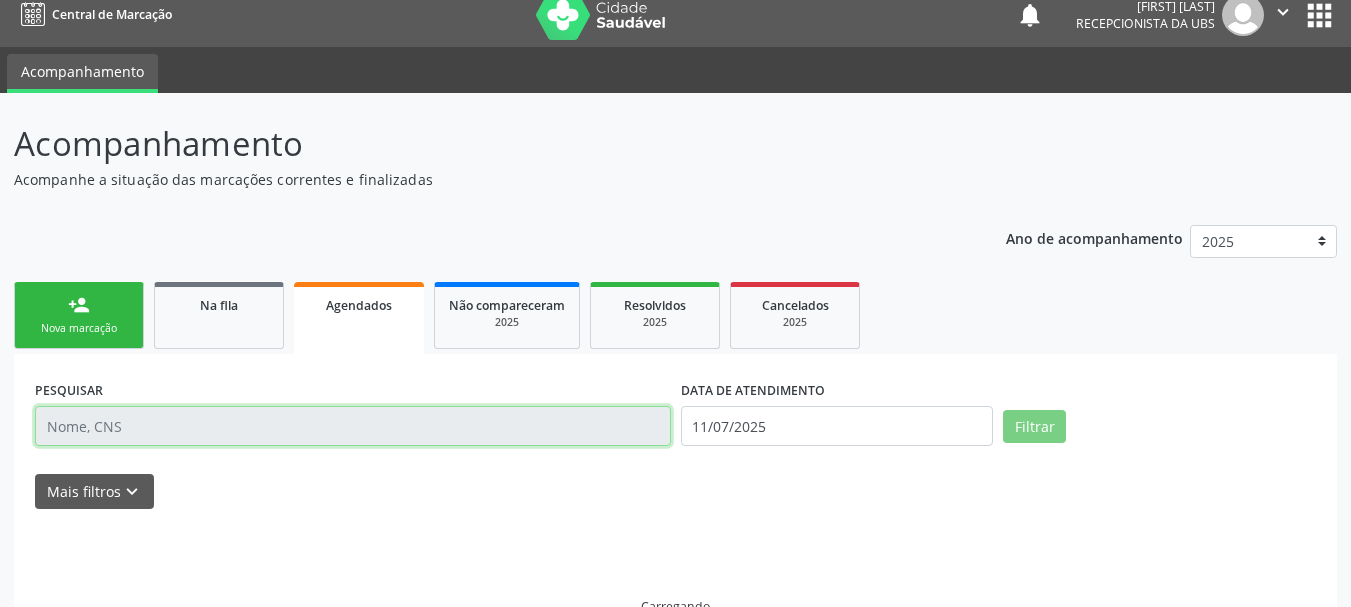 click at bounding box center (353, 426) 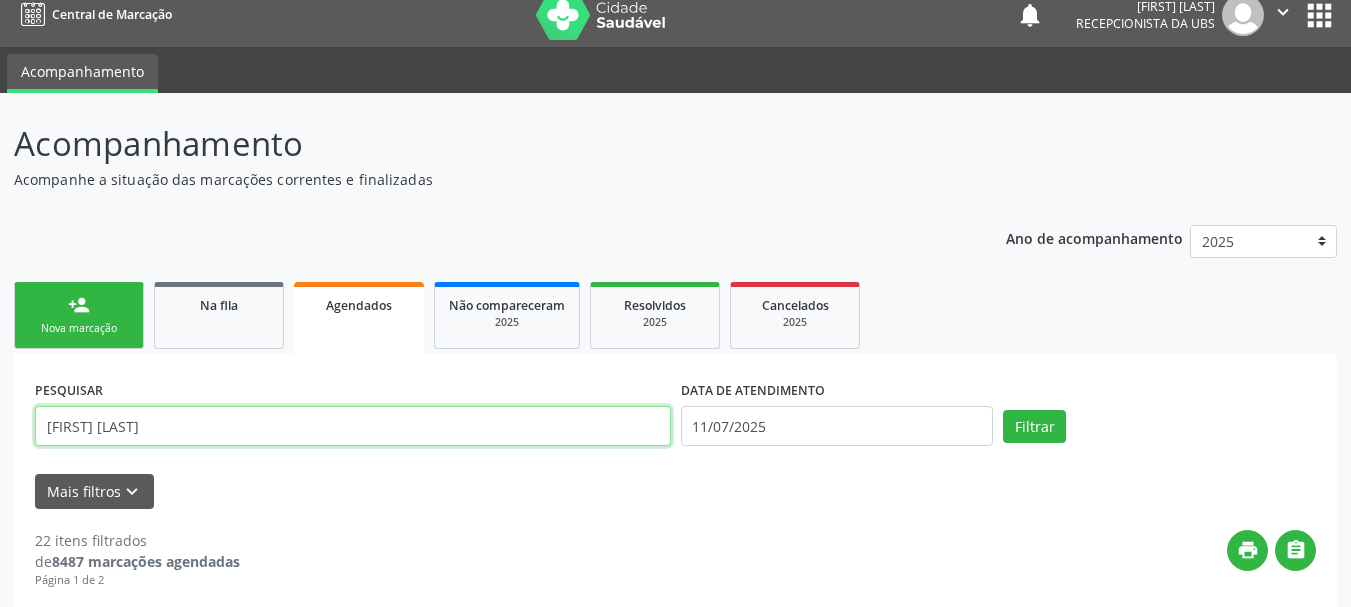 type on "[FIRST] [LAST]" 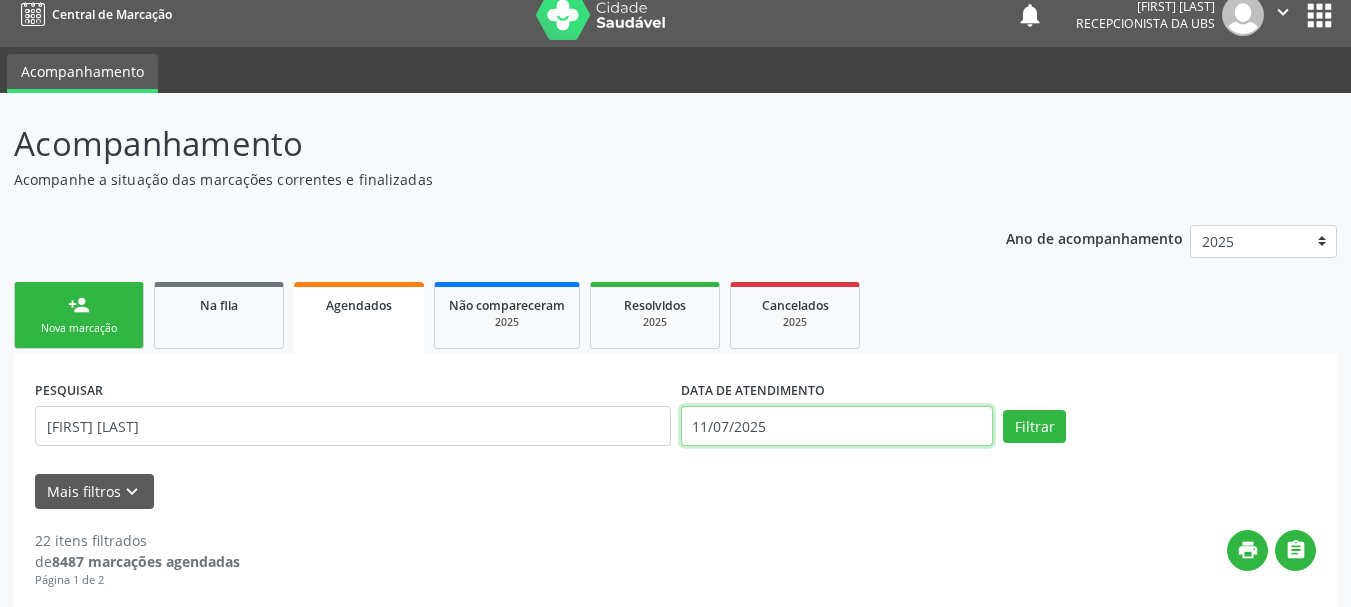 click on "11/07/2025" at bounding box center (837, 426) 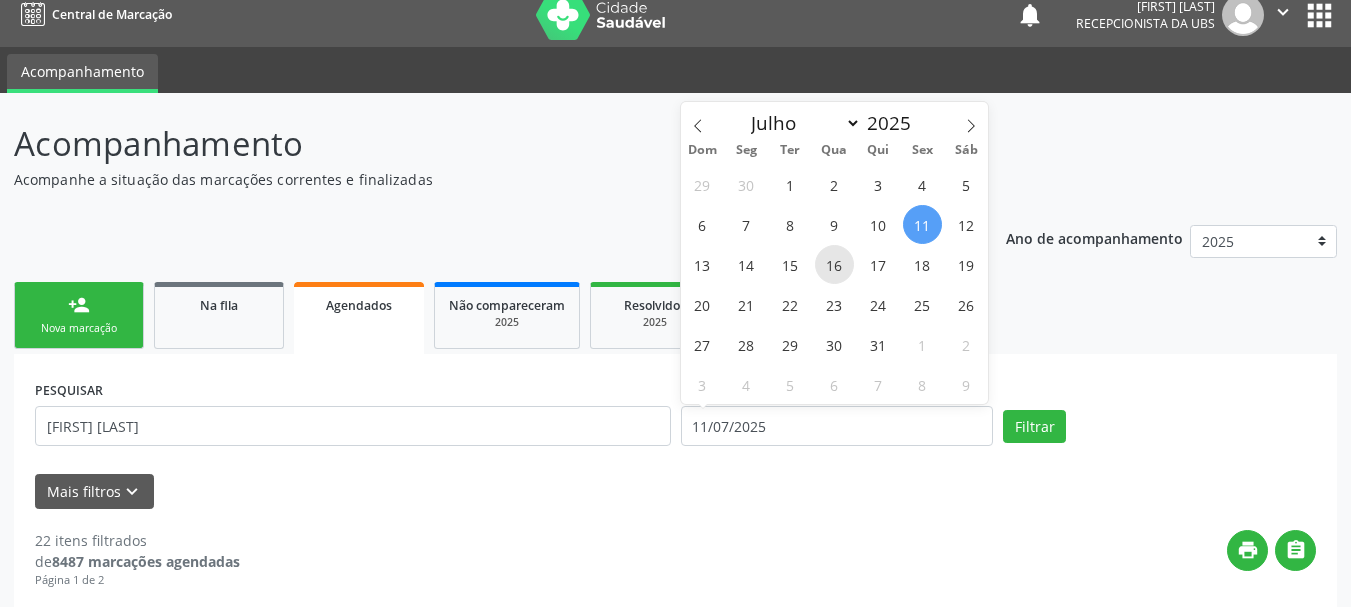 click on "16" at bounding box center (834, 264) 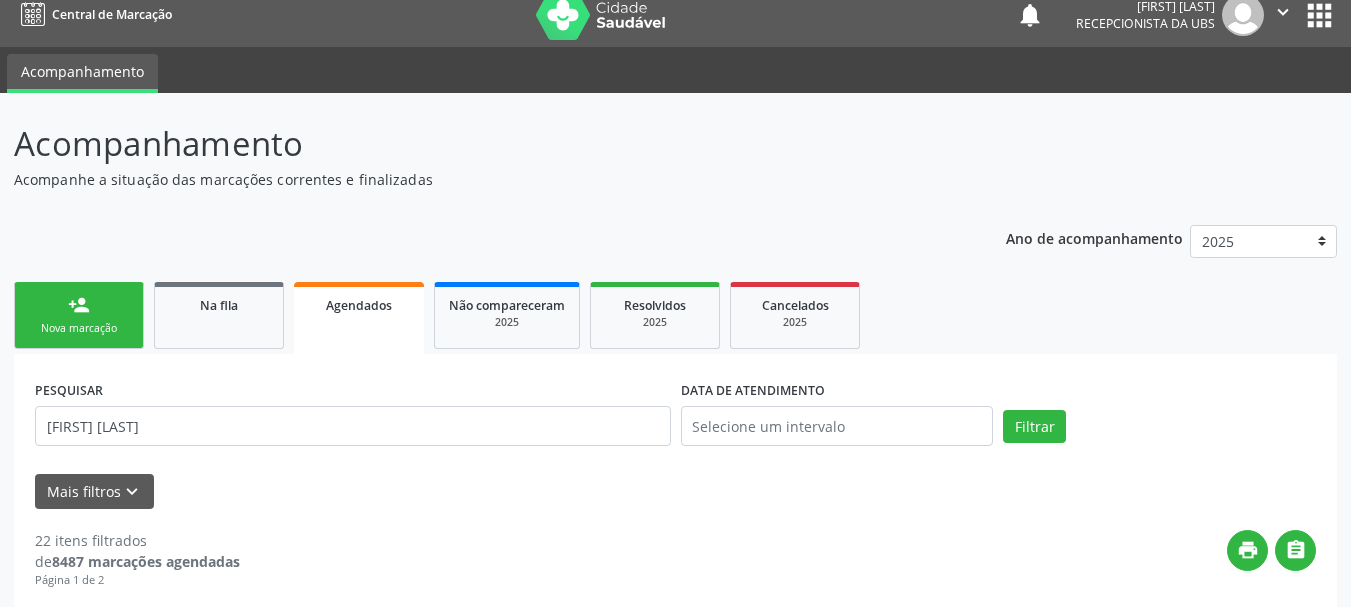 click on "person_add
Nova marcação
Na fila   Agendados   Não compareceram
2025
Resolvidos
2025
Cancelados
2025" at bounding box center (675, 315) 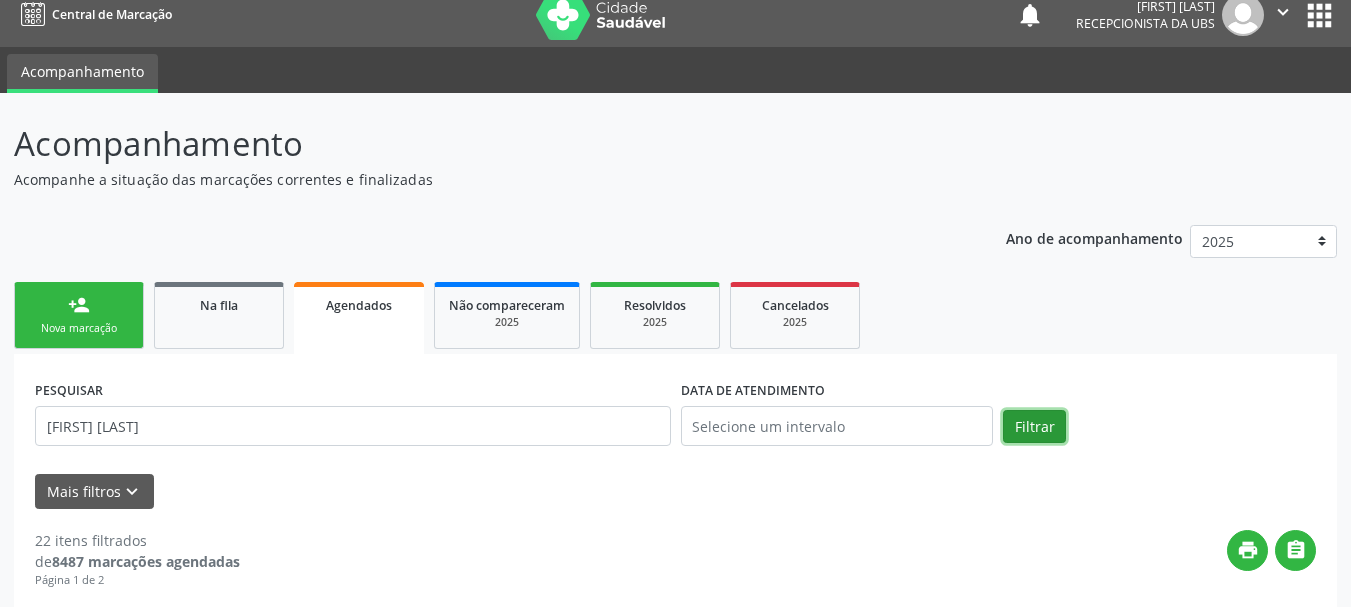 click on "Filtrar" at bounding box center (1034, 427) 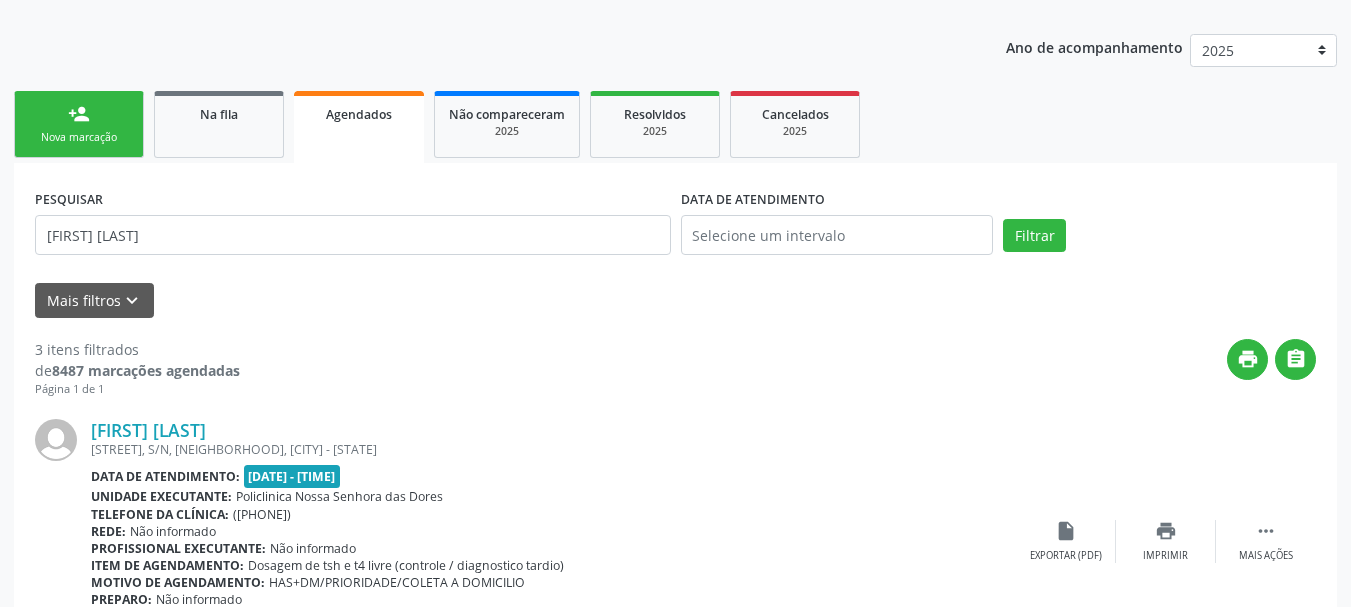 scroll, scrollTop: 417, scrollLeft: 0, axis: vertical 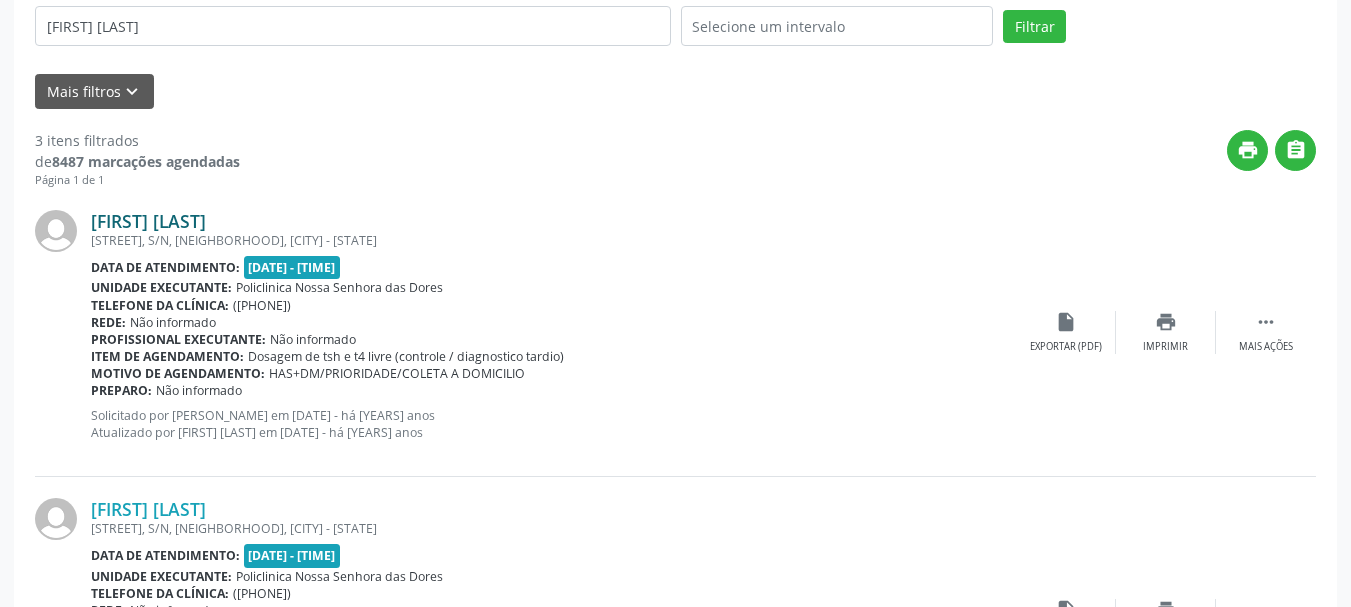 click on "[FIRST] [LAST]" at bounding box center (148, 221) 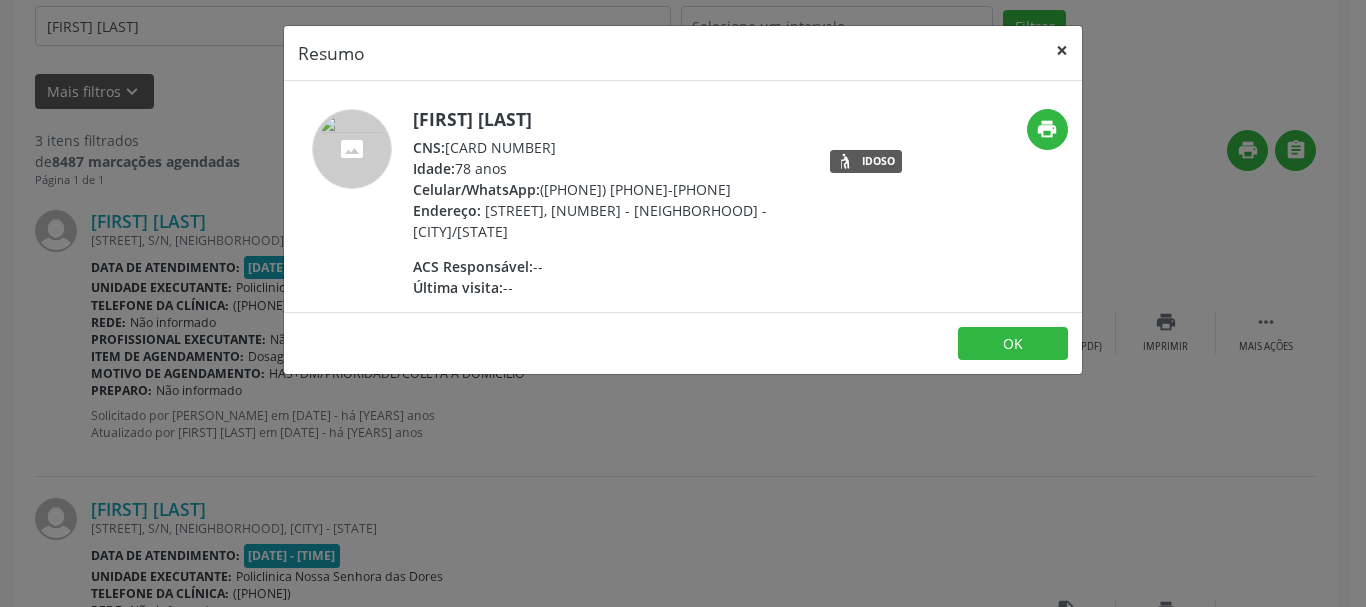 click on "×" at bounding box center [1062, 50] 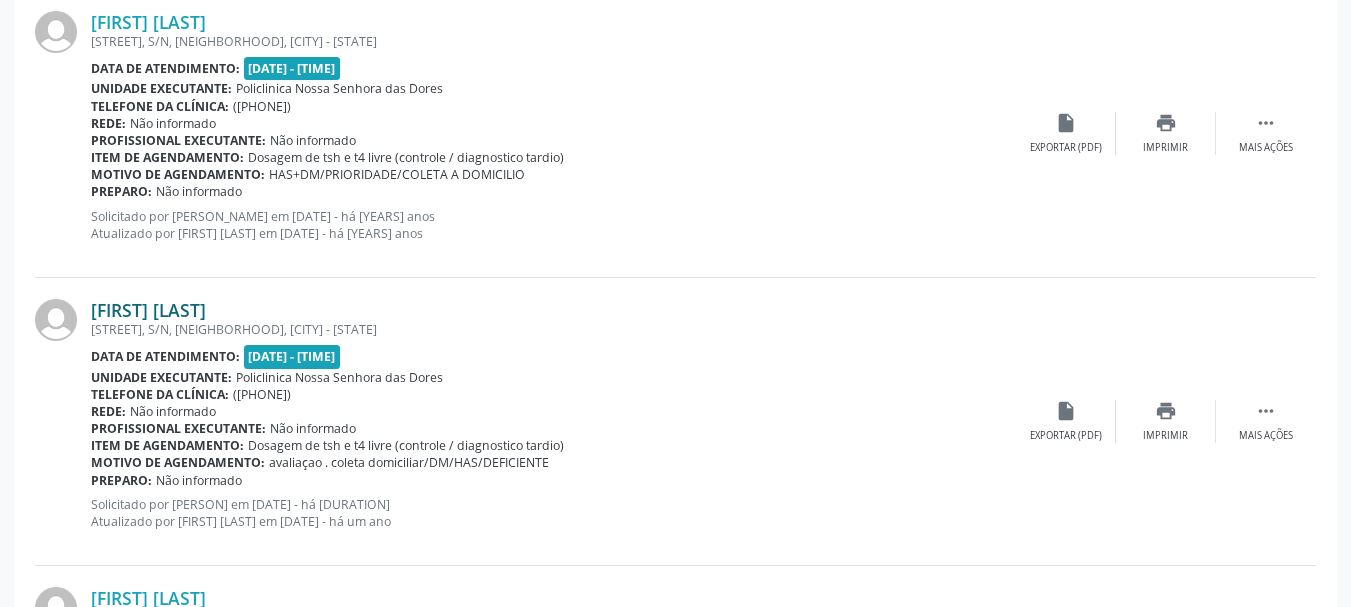 scroll, scrollTop: 617, scrollLeft: 0, axis: vertical 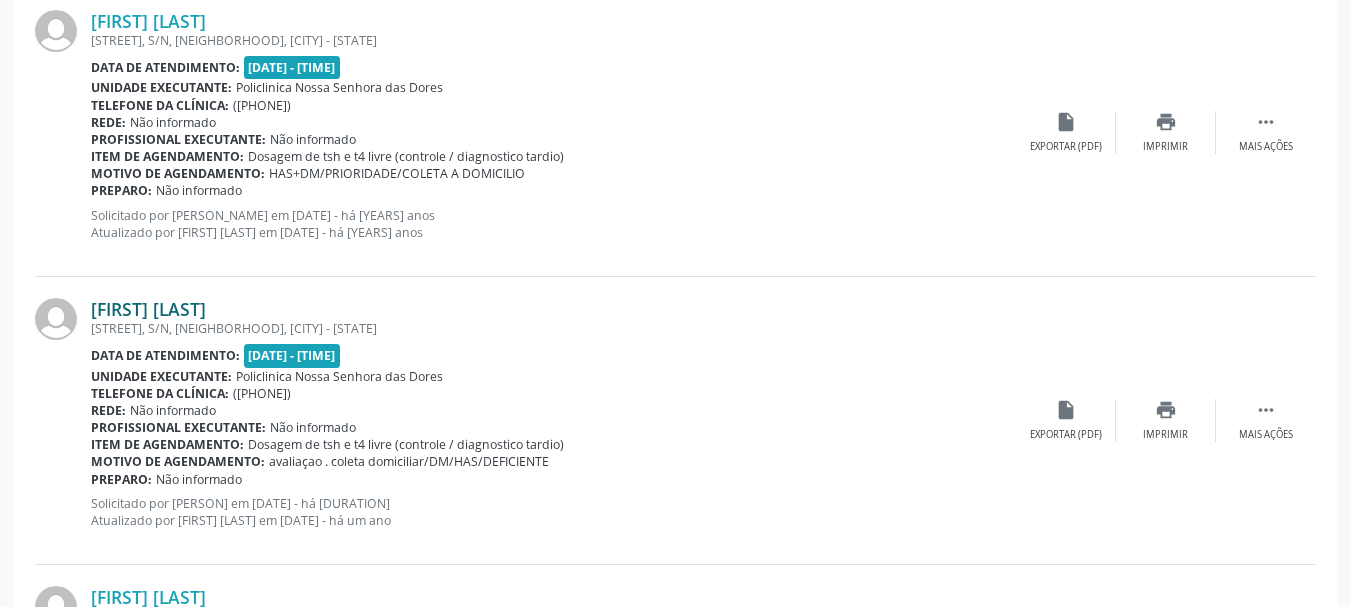 click on "[FIRST] [LAST]" at bounding box center (148, 309) 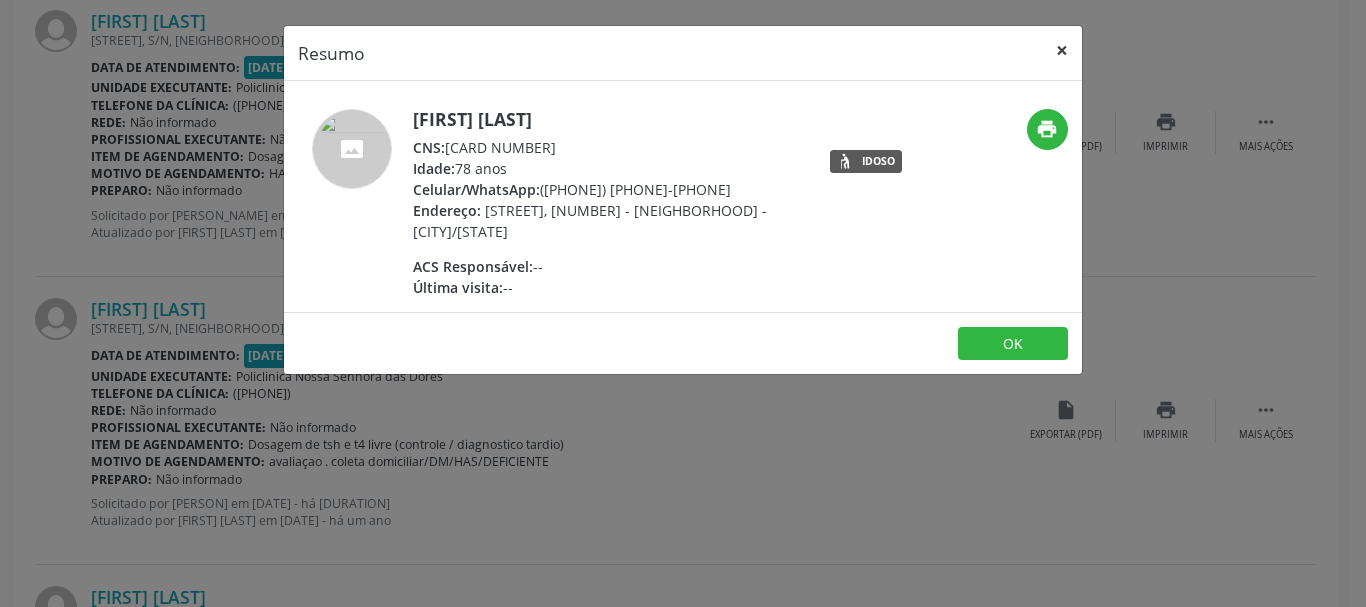 click on "×" at bounding box center (1062, 50) 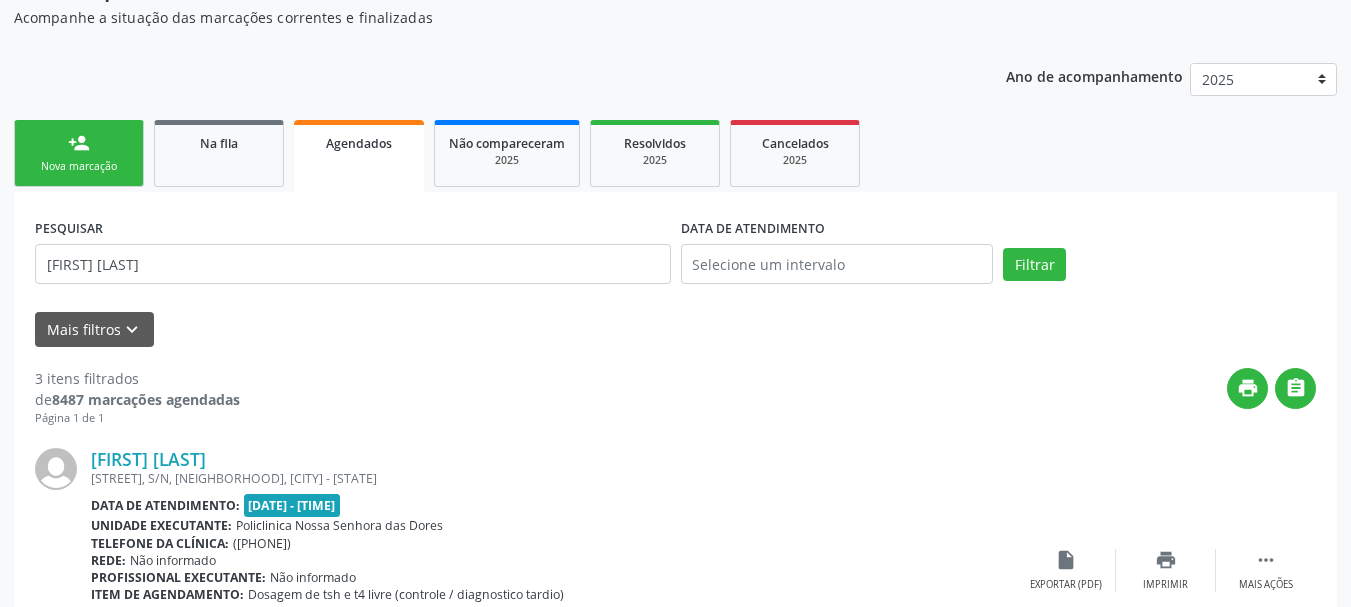 scroll, scrollTop: 17, scrollLeft: 0, axis: vertical 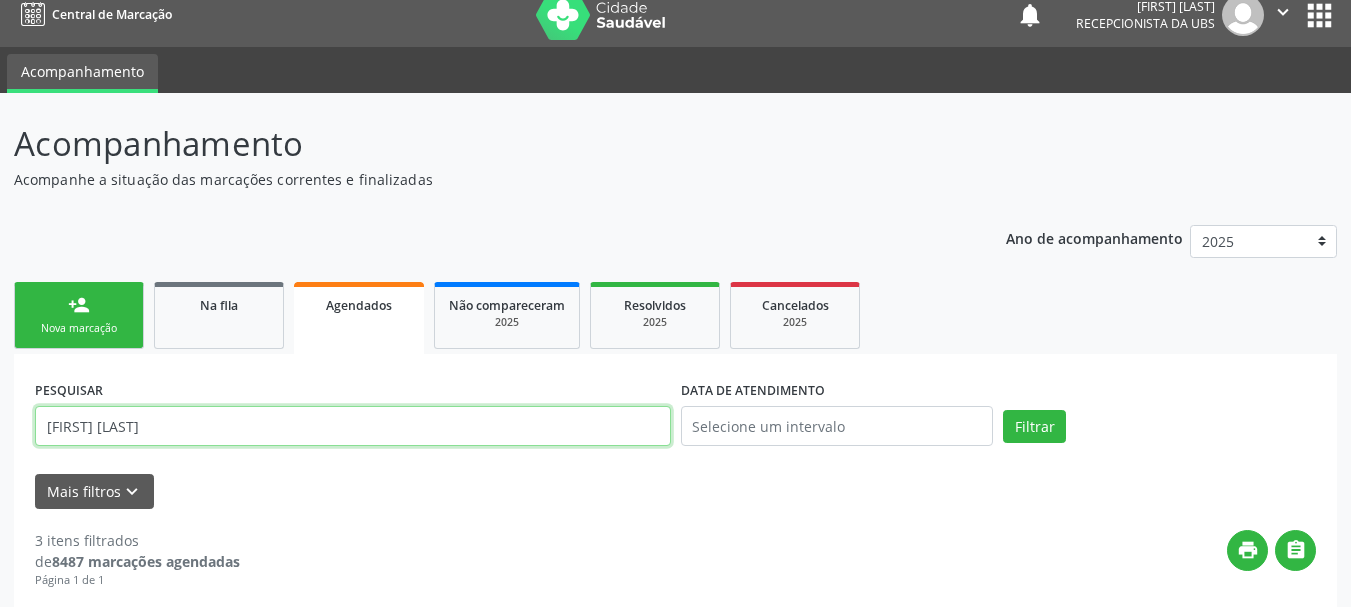 drag, startPoint x: 249, startPoint y: 421, endPoint x: 0, endPoint y: 435, distance: 249.39326 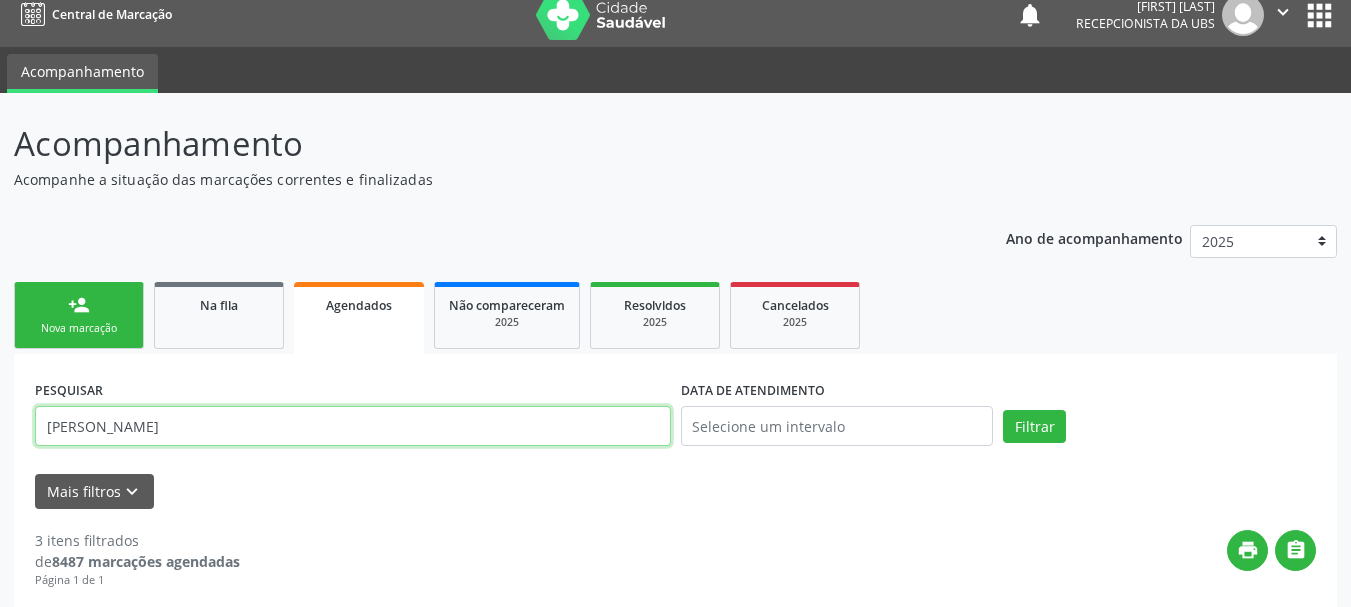 click on "Filtrar" at bounding box center [1034, 427] 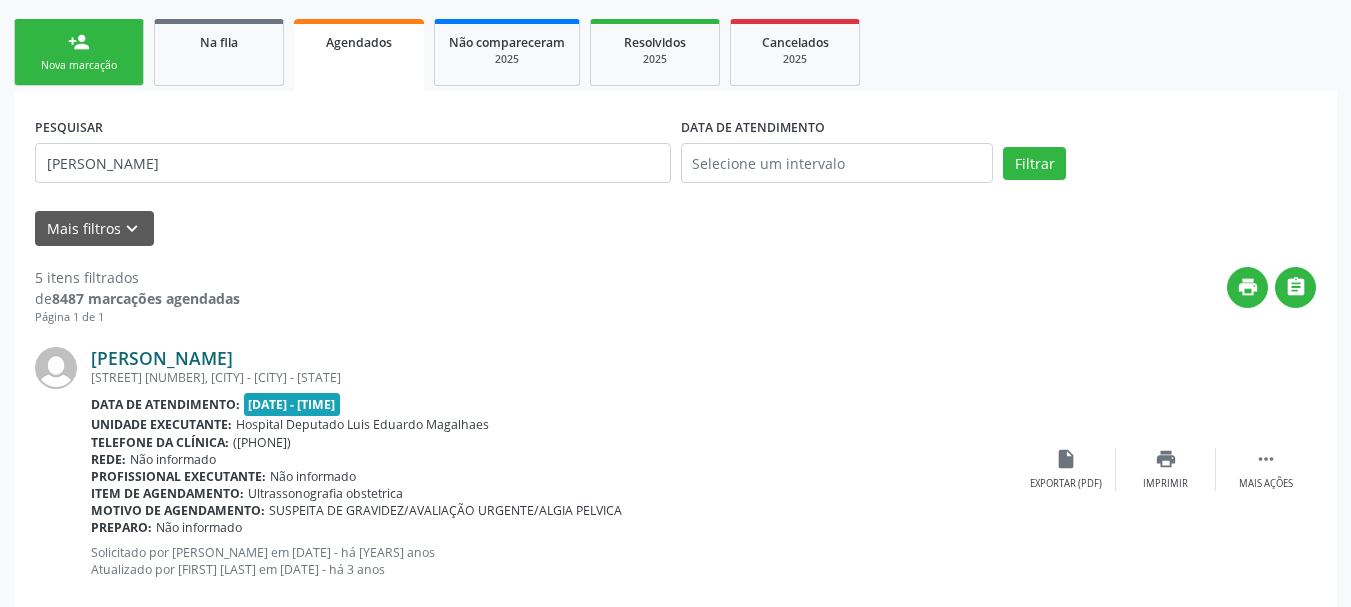 scroll, scrollTop: 281, scrollLeft: 0, axis: vertical 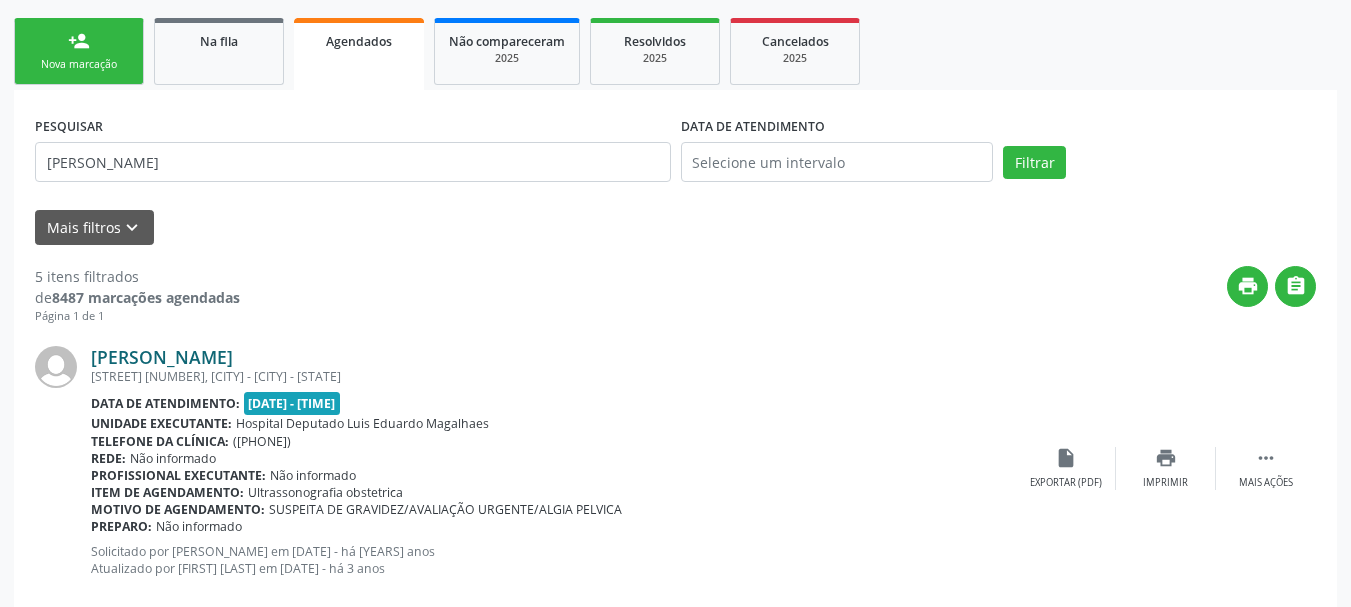 click on "[PERSON_NAME]" at bounding box center (162, 357) 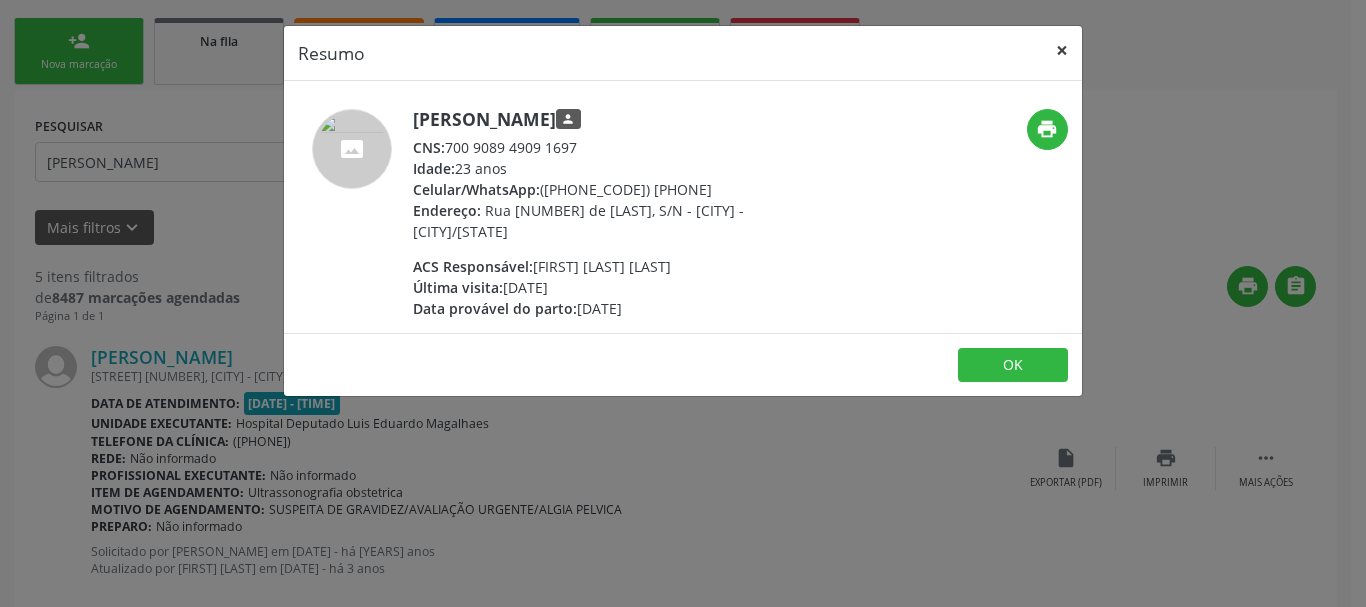 click on "×" at bounding box center (1062, 50) 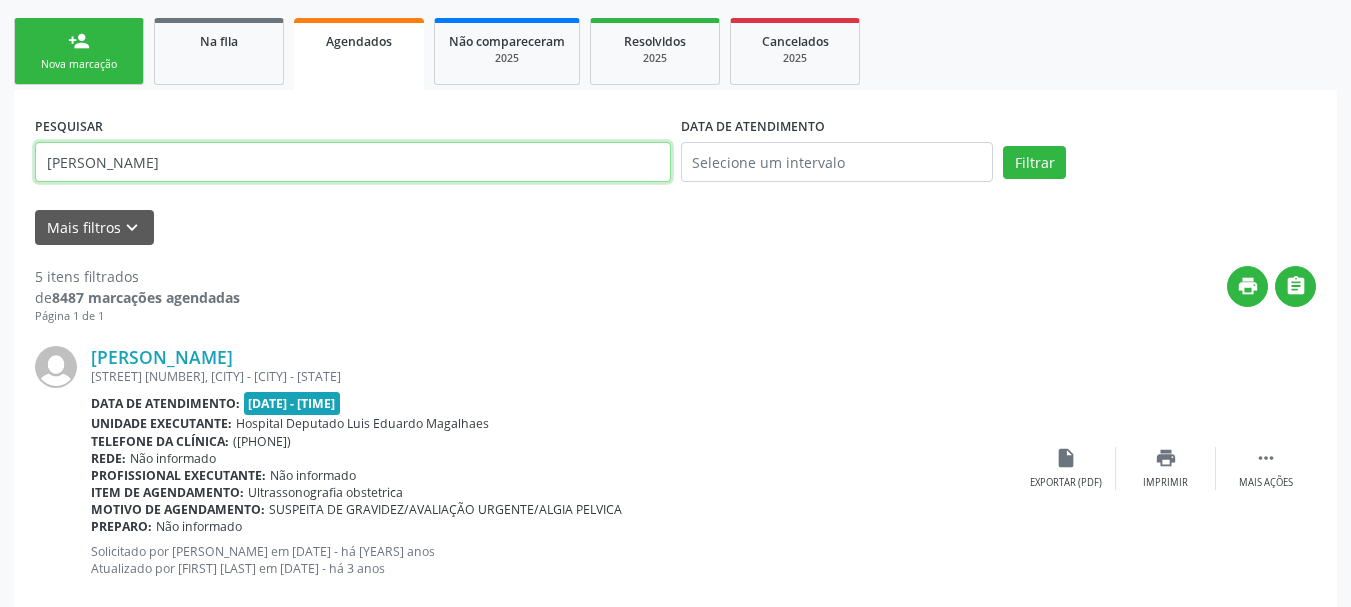 drag, startPoint x: 137, startPoint y: 157, endPoint x: 0, endPoint y: 157, distance: 137 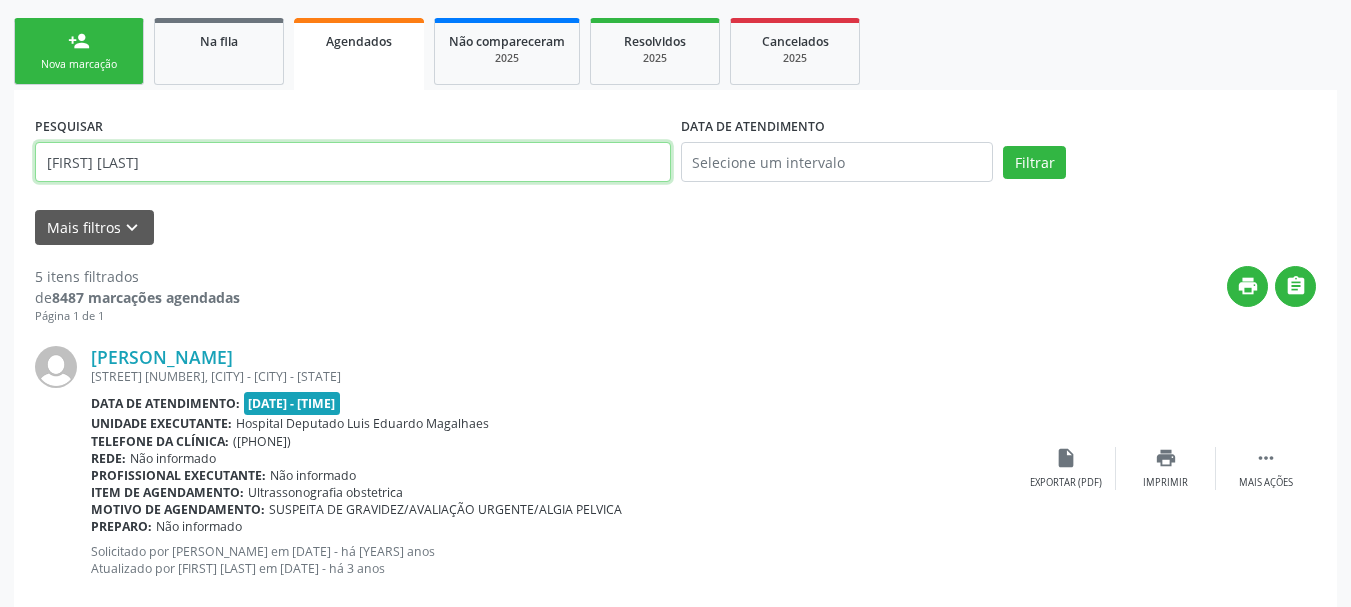 type on "[FIRST] [LAST]" 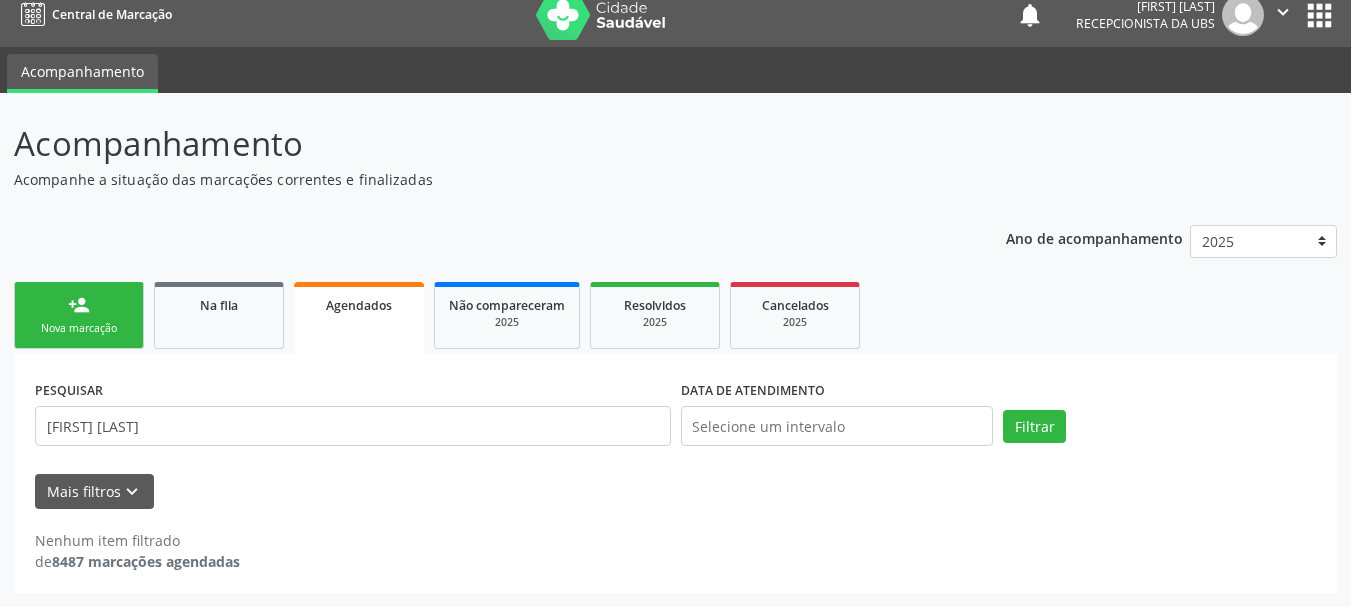scroll, scrollTop: 17, scrollLeft: 0, axis: vertical 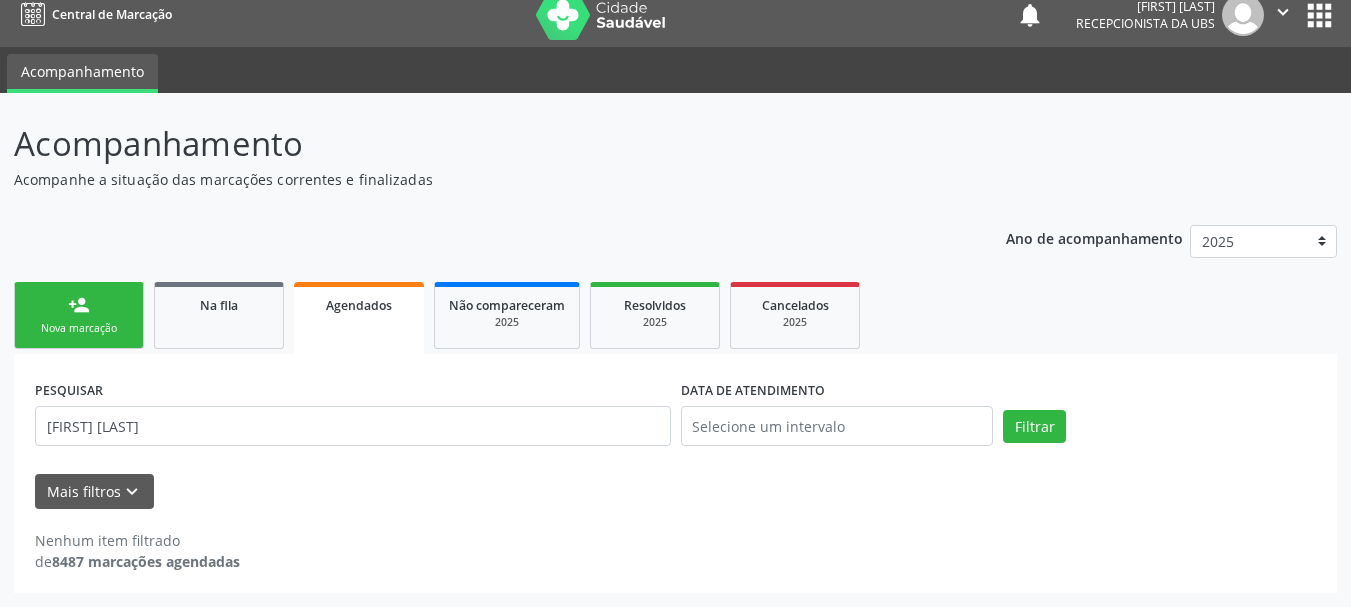 click on "person_add
Nova marcação" at bounding box center [79, 315] 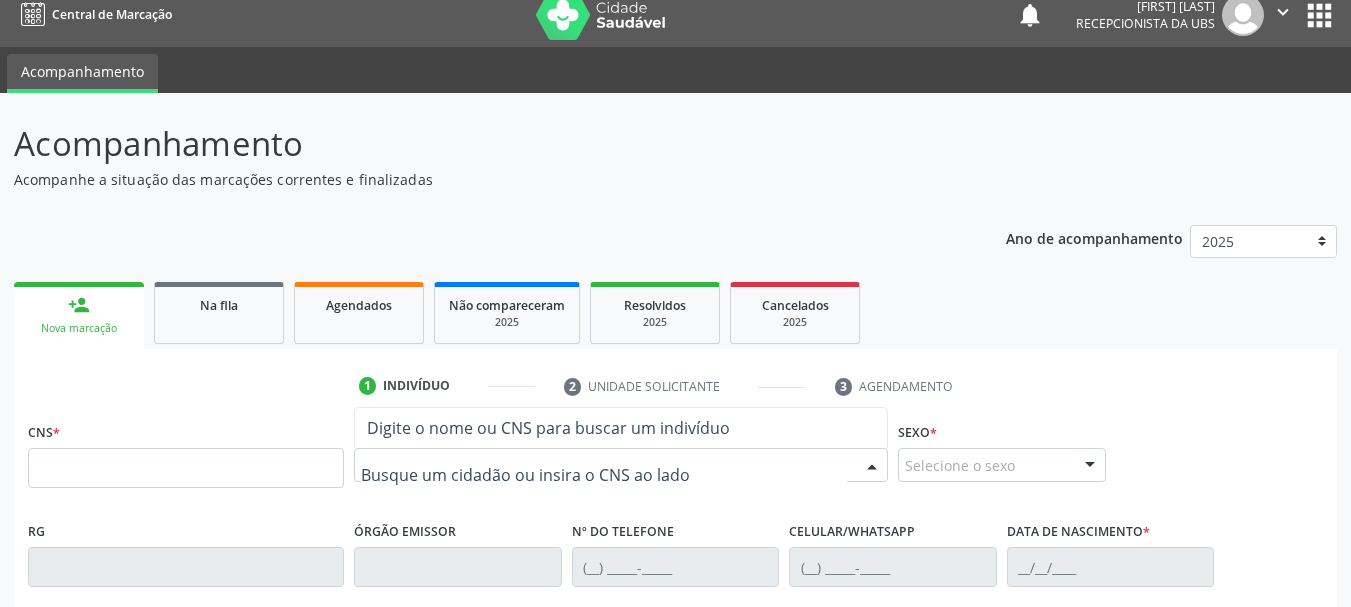 paste on "[FIRST] [LAST]" 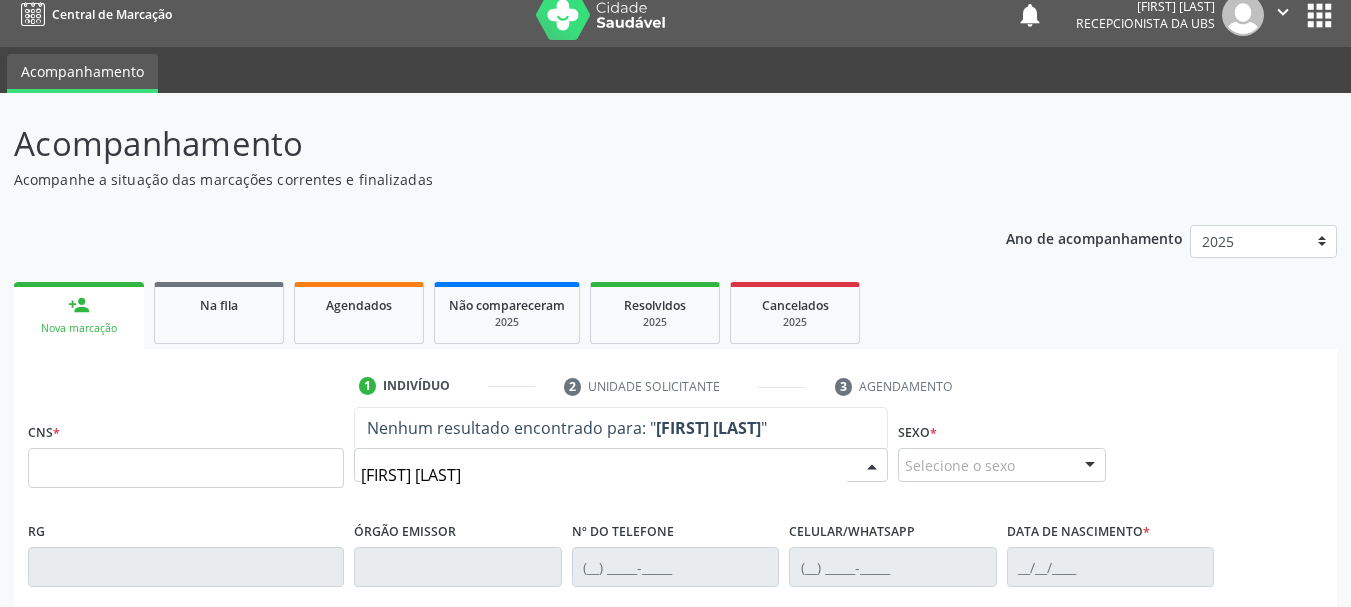 click on "[FIRST] [LAST]" at bounding box center (604, 475) 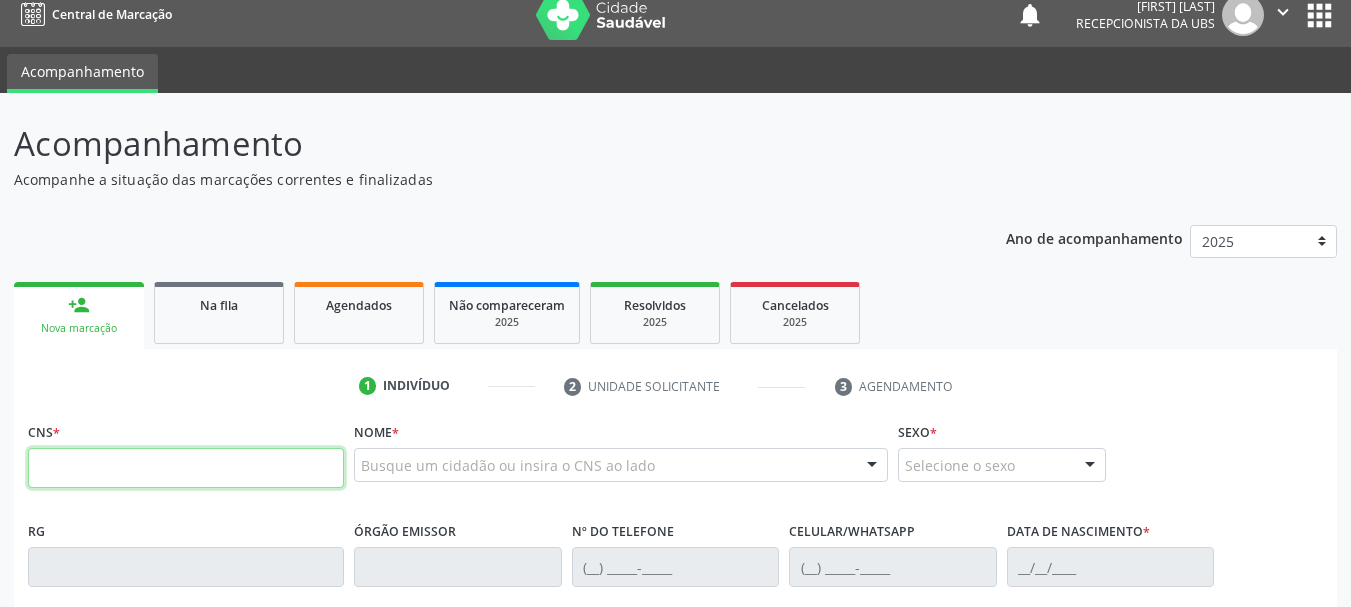 click at bounding box center (186, 468) 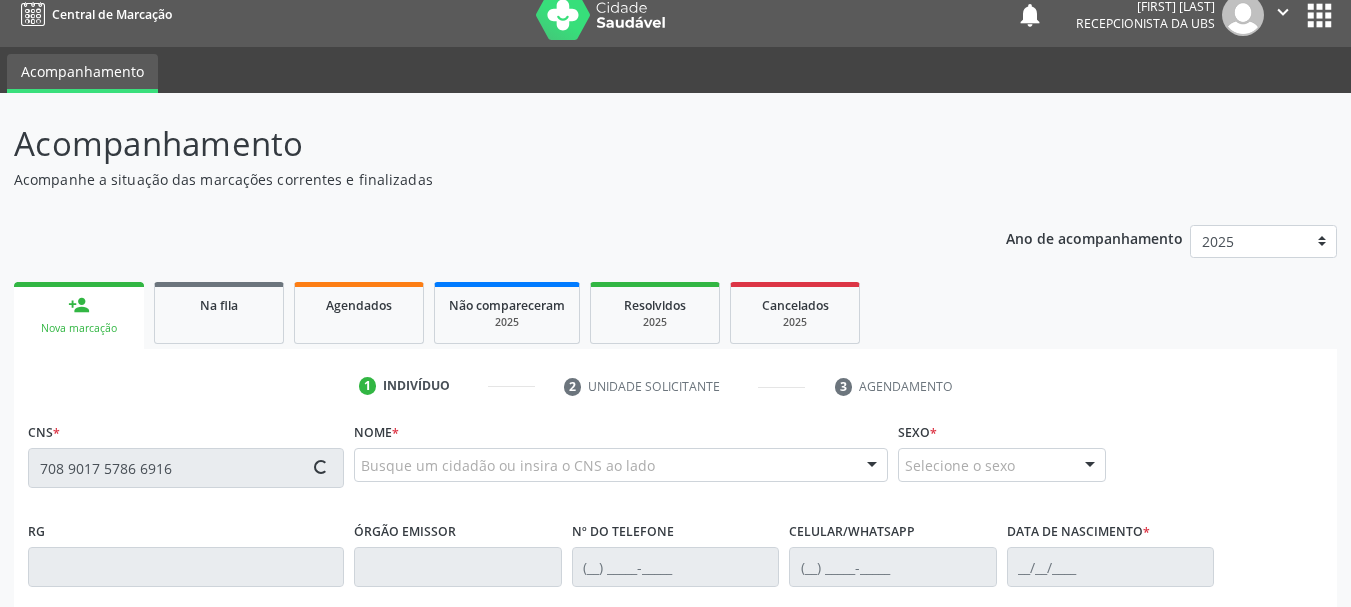 type on "708 9017 5786 6916" 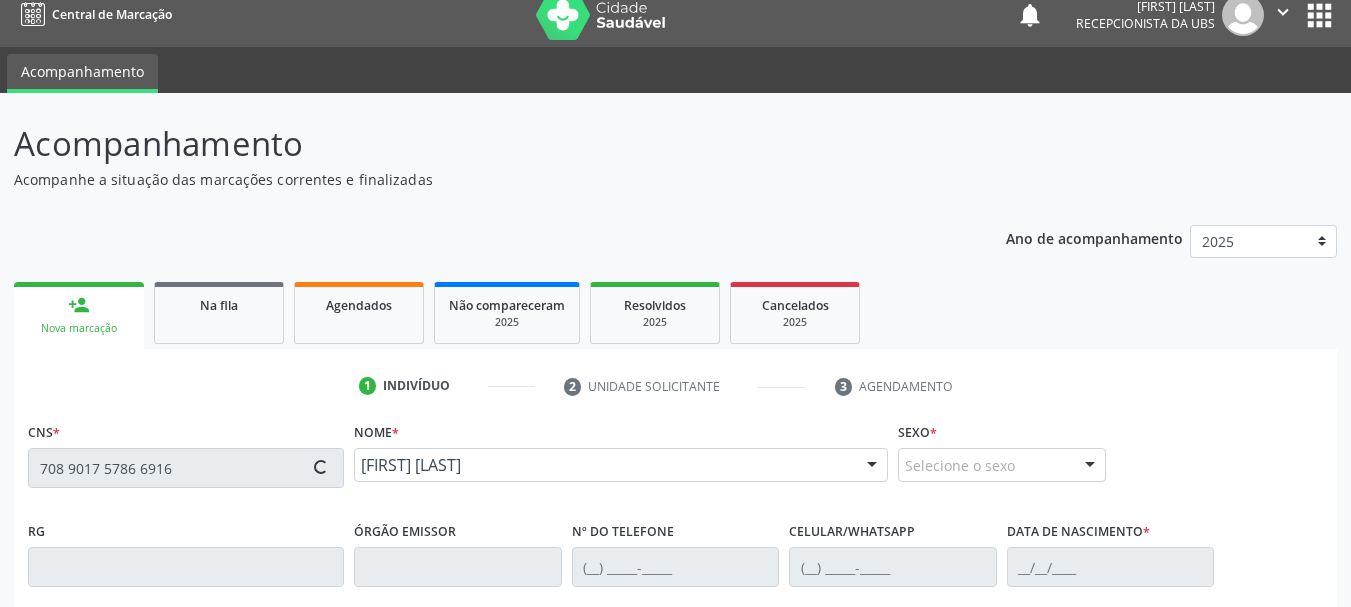 type on "[PHONE]" 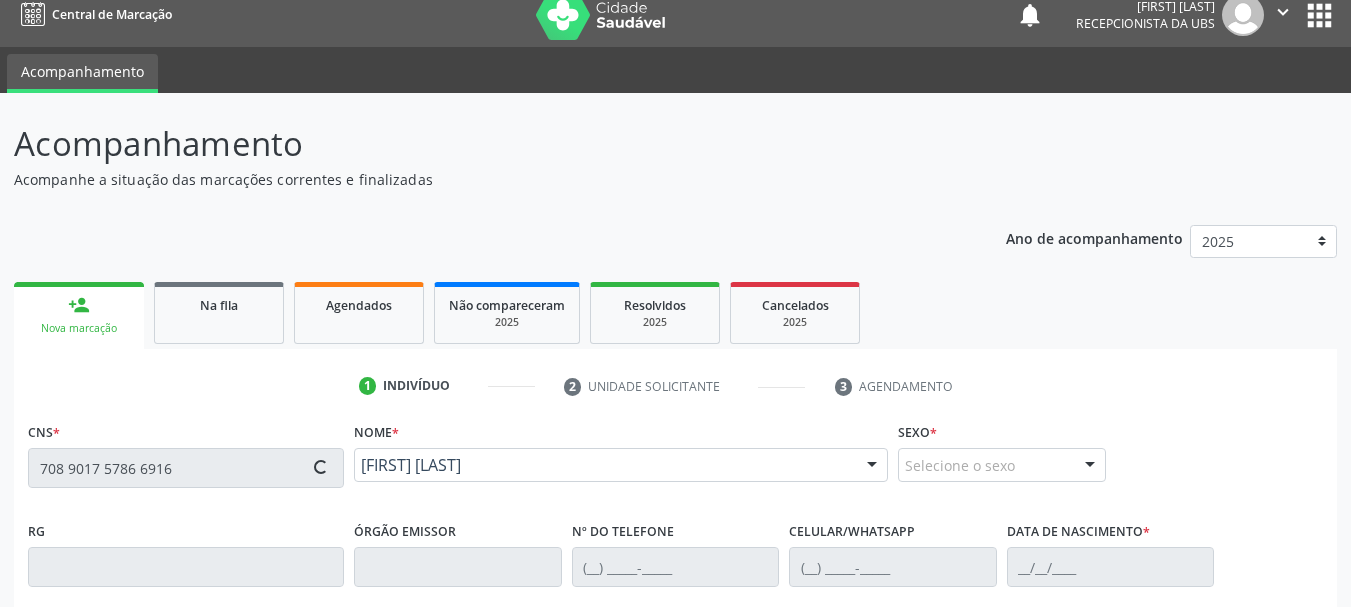 type on "[PHONE]" 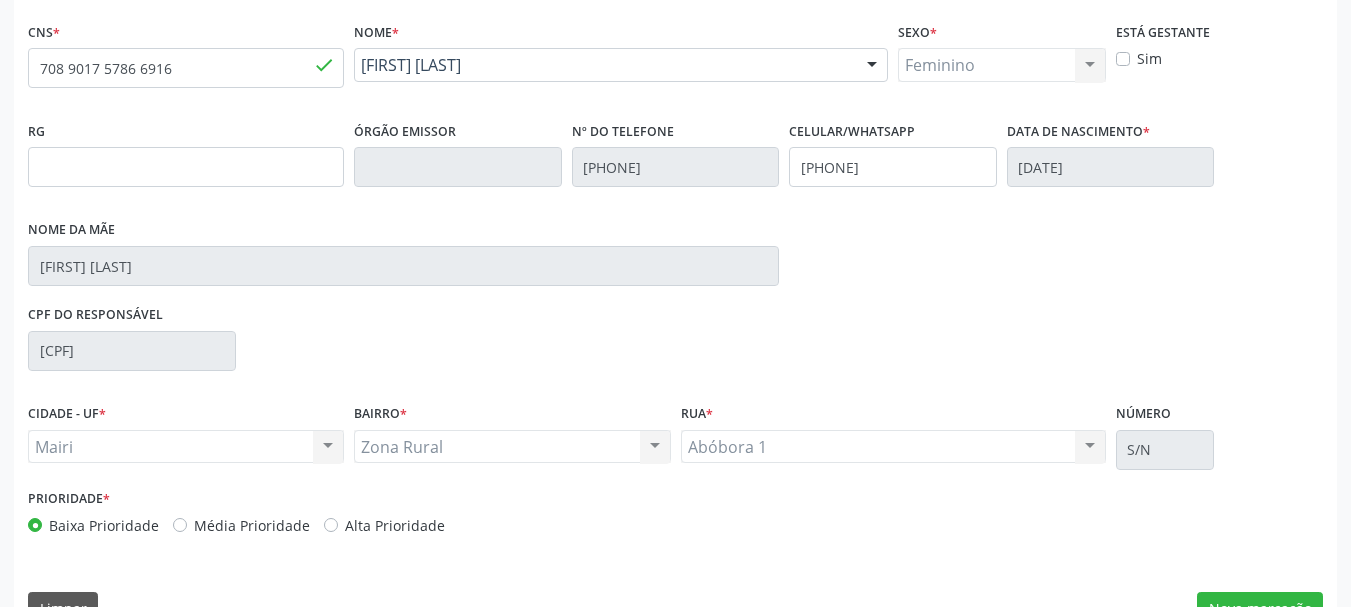 scroll, scrollTop: 317, scrollLeft: 0, axis: vertical 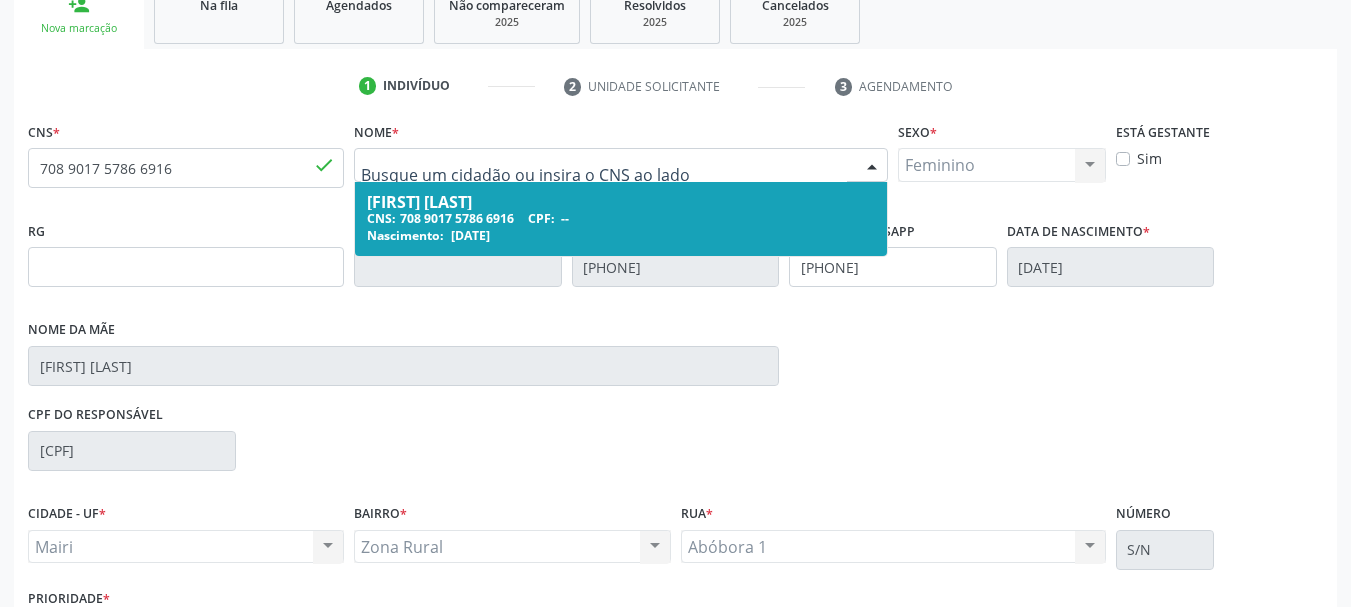 drag, startPoint x: 583, startPoint y: 199, endPoint x: 353, endPoint y: 194, distance: 230.05434 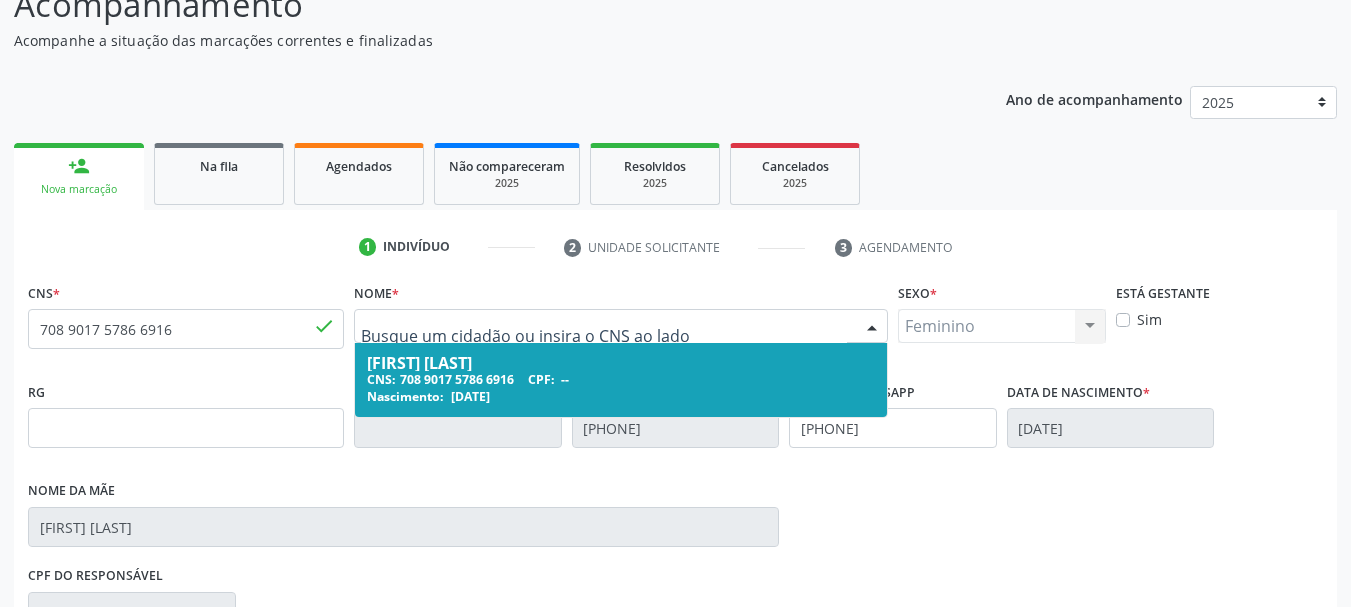 scroll, scrollTop: 117, scrollLeft: 0, axis: vertical 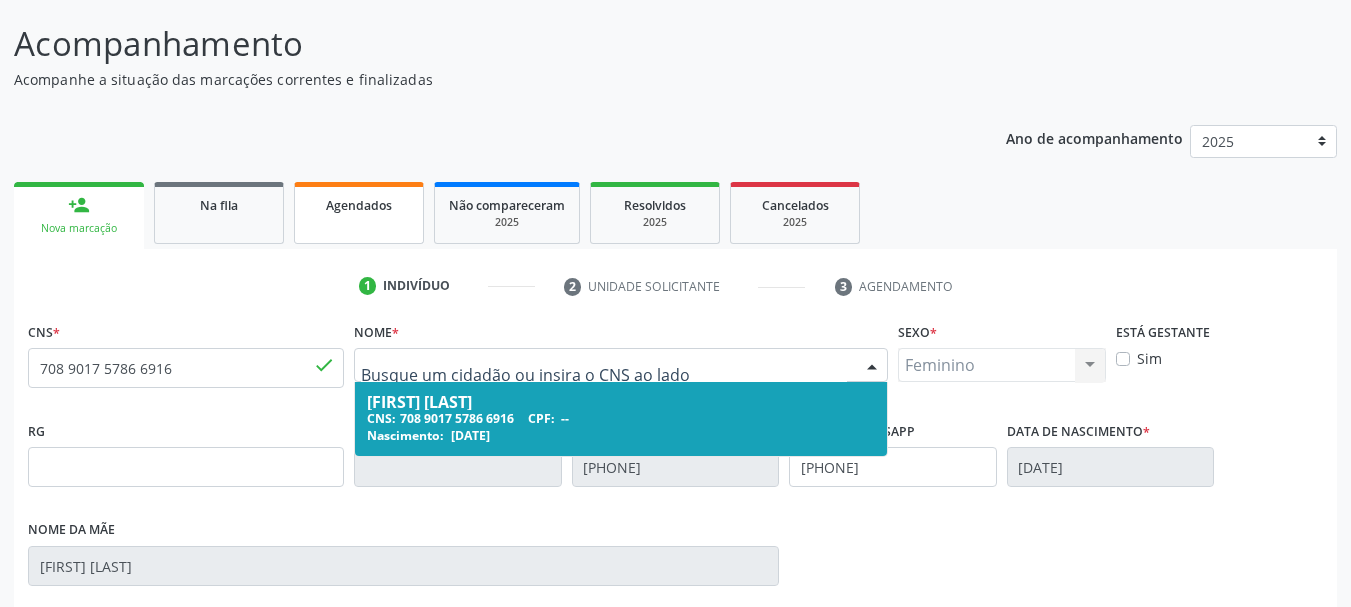 click on "Agendados" at bounding box center (359, 205) 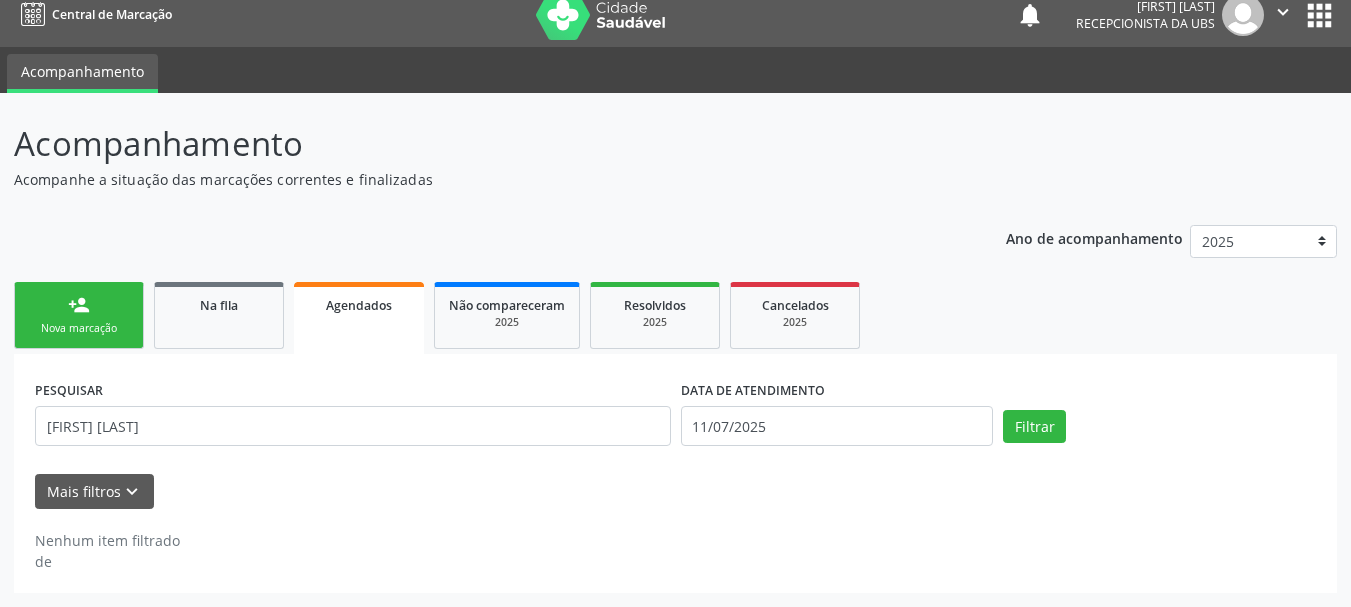 scroll, scrollTop: 17, scrollLeft: 0, axis: vertical 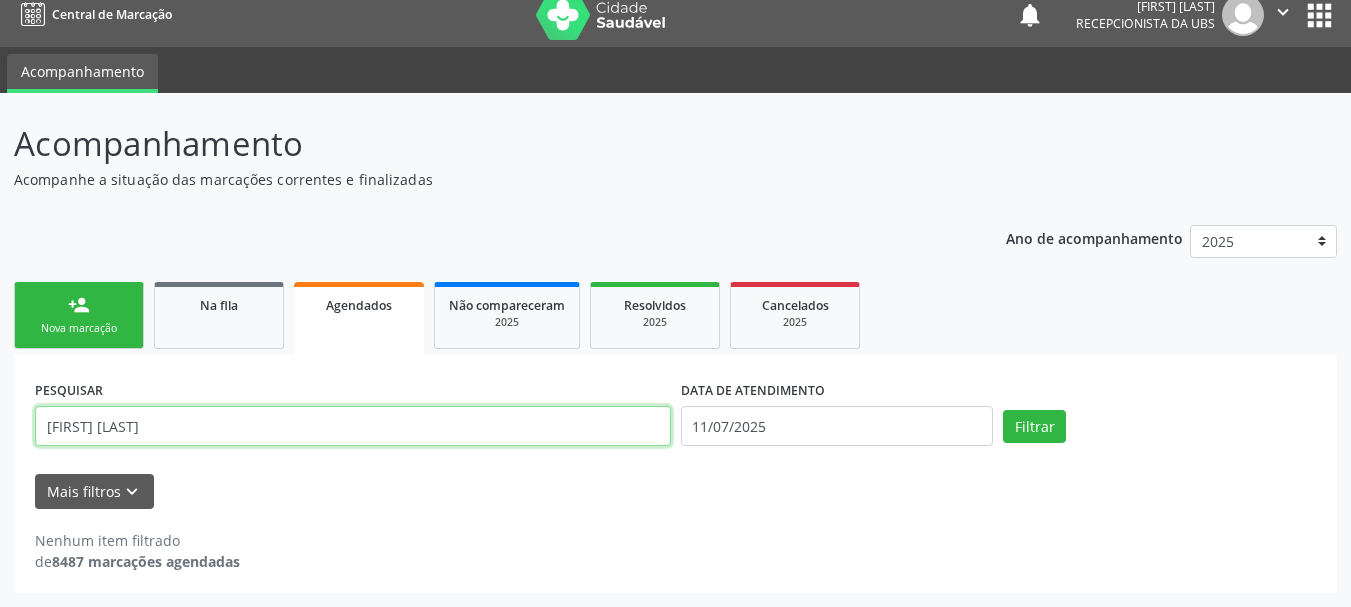 click on "[FIRST] [LAST]" at bounding box center (353, 426) 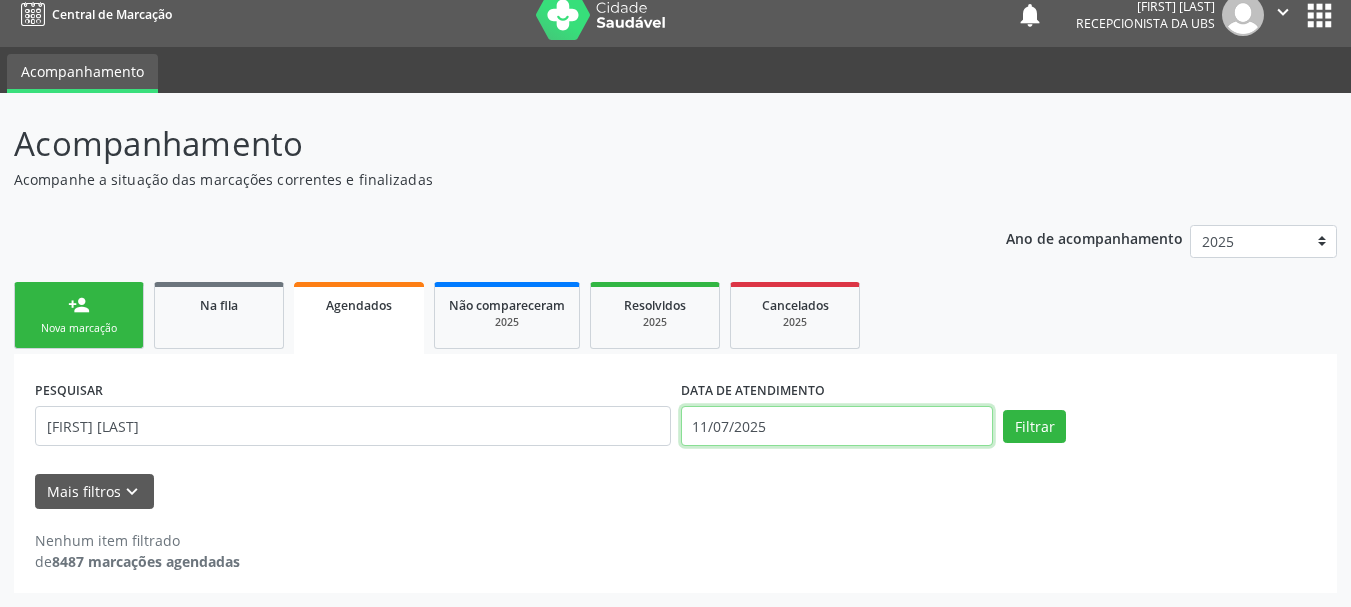 click on "11/07/2025" at bounding box center (837, 426) 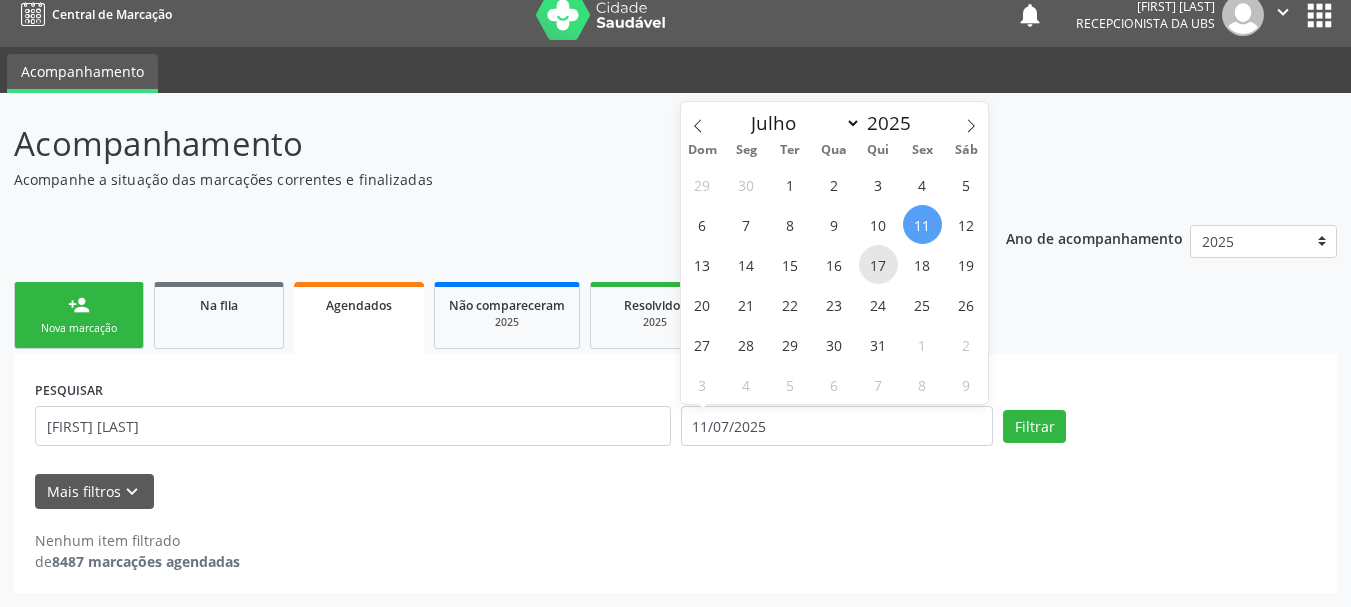 click on "17" at bounding box center [878, 264] 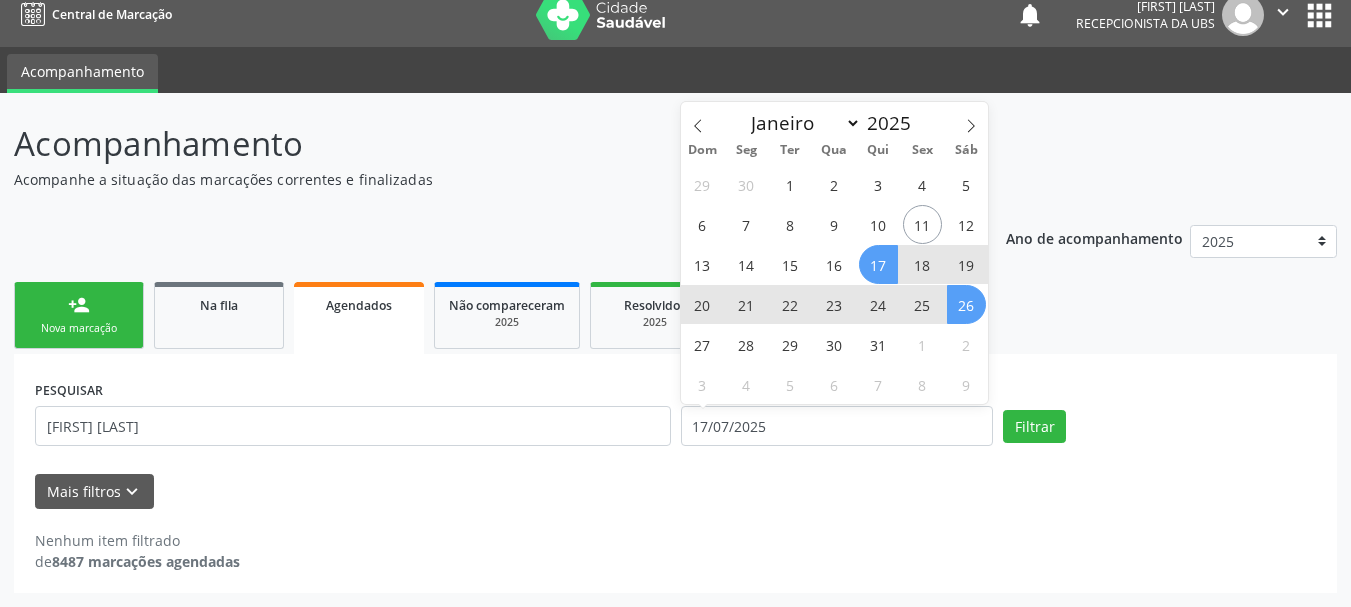 click on "person_add
Nova marcação
Na fila   Agendados   Não compareceram
2025
Resolvidos
2025
Cancelados
2025" at bounding box center [675, 315] 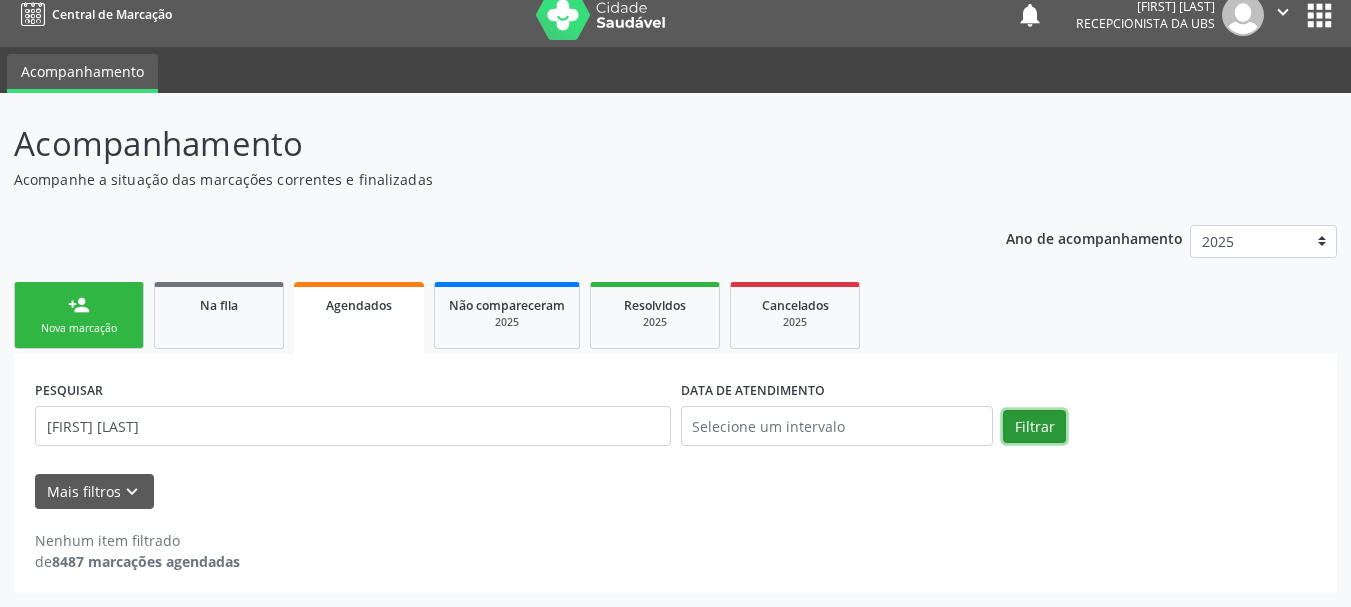 click on "Filtrar" at bounding box center (1034, 427) 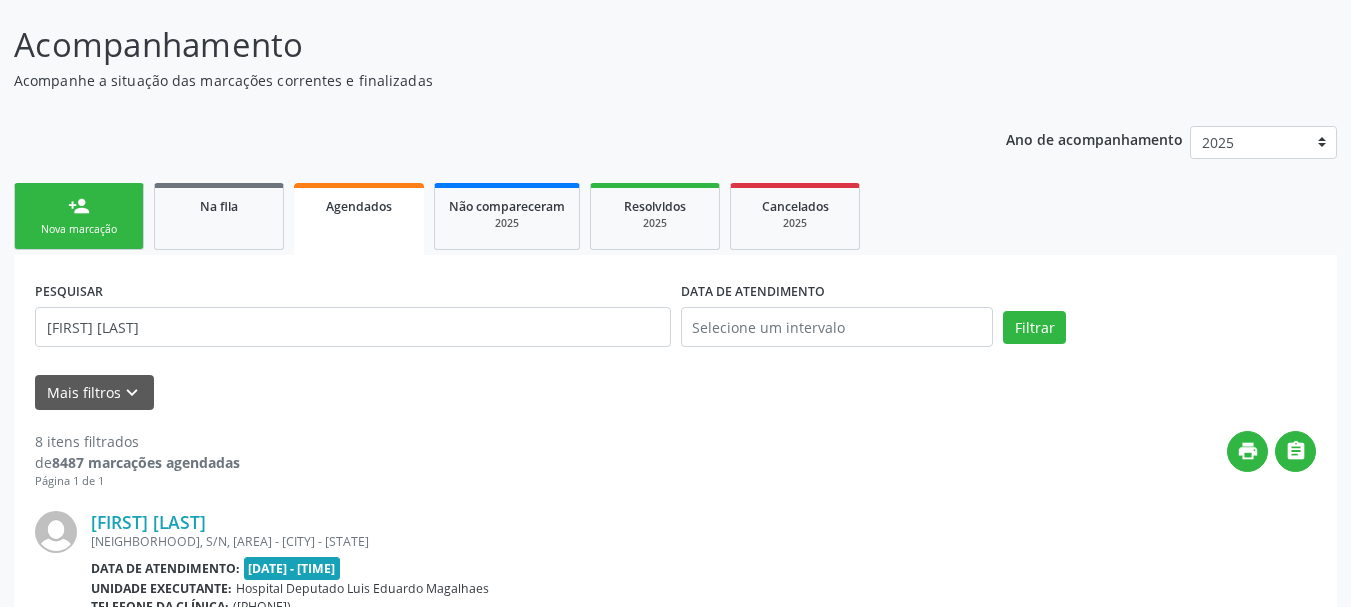 scroll, scrollTop: 317, scrollLeft: 0, axis: vertical 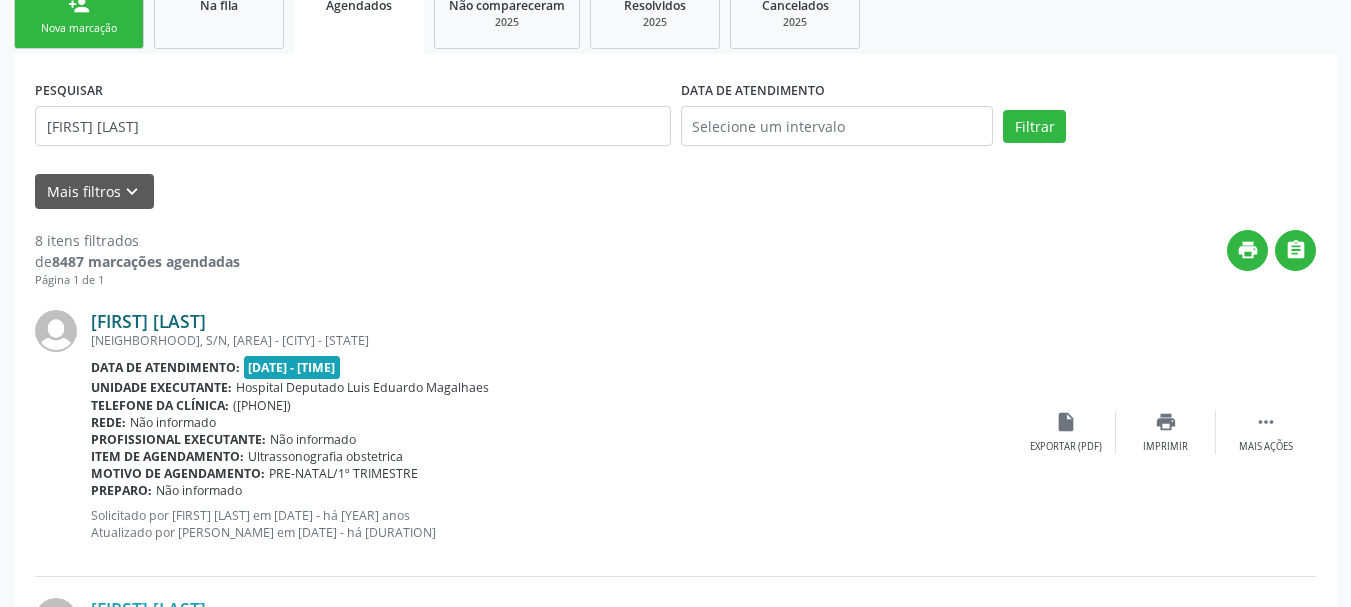click on "[FIRST] [LAST]" at bounding box center (148, 321) 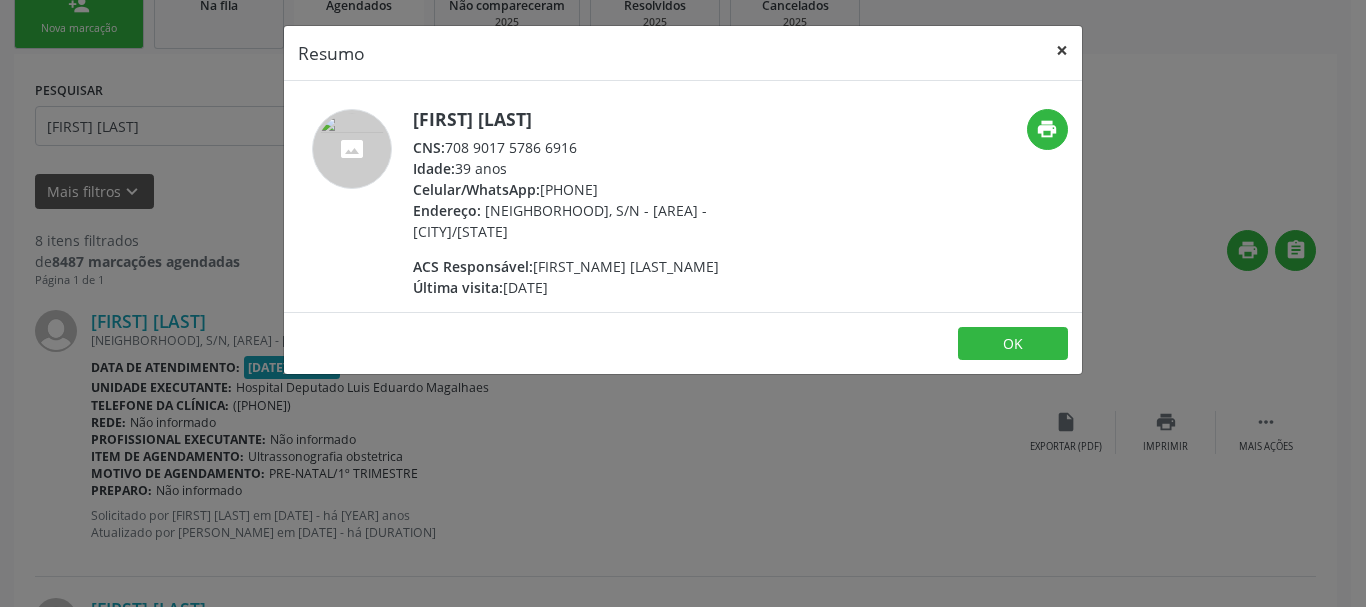 click on "×" at bounding box center [1062, 50] 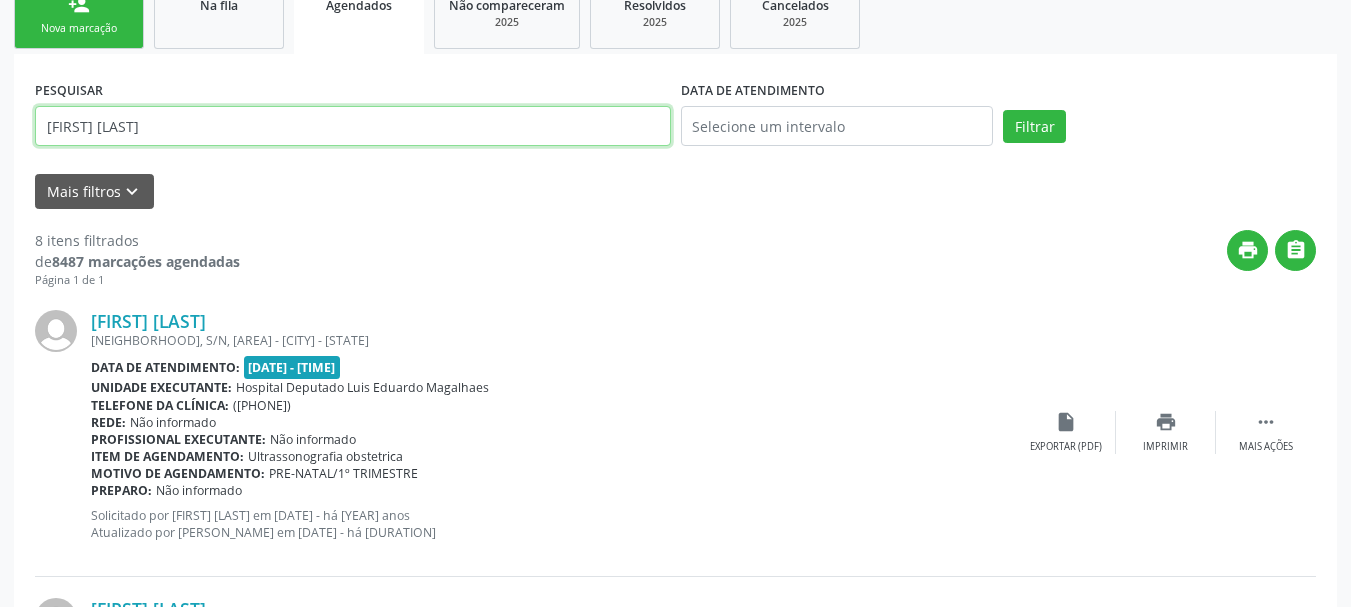 drag, startPoint x: 228, startPoint y: 122, endPoint x: 0, endPoint y: 121, distance: 228.0022 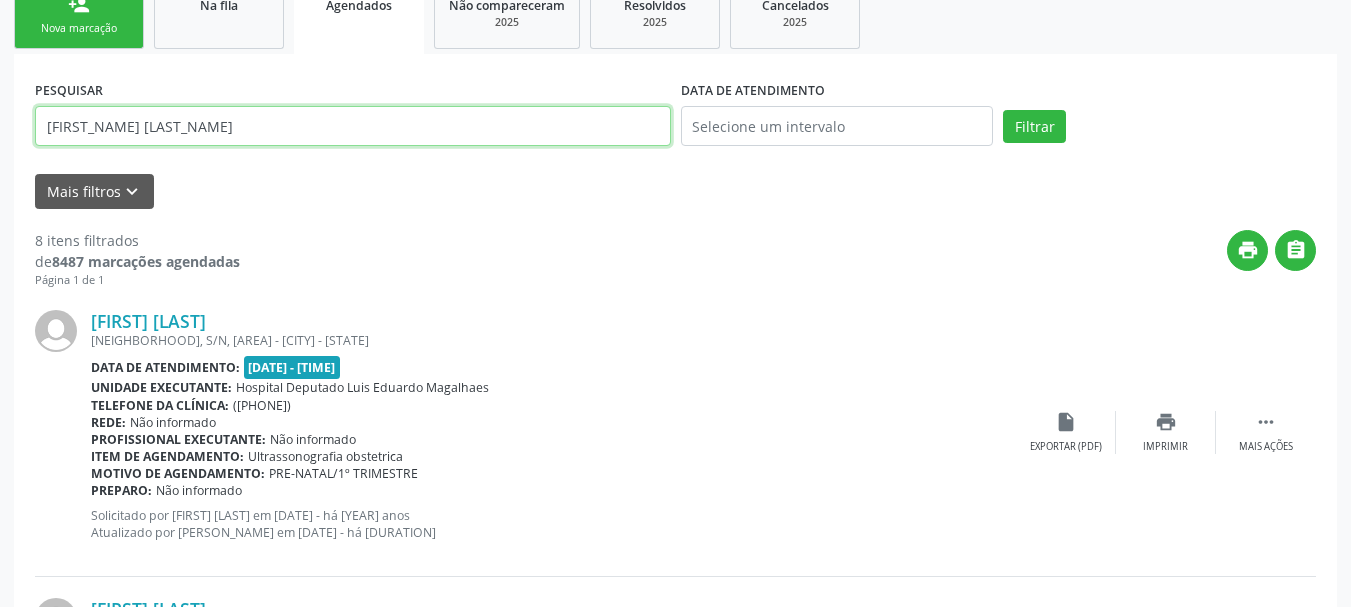 click on "Filtrar" at bounding box center (1034, 127) 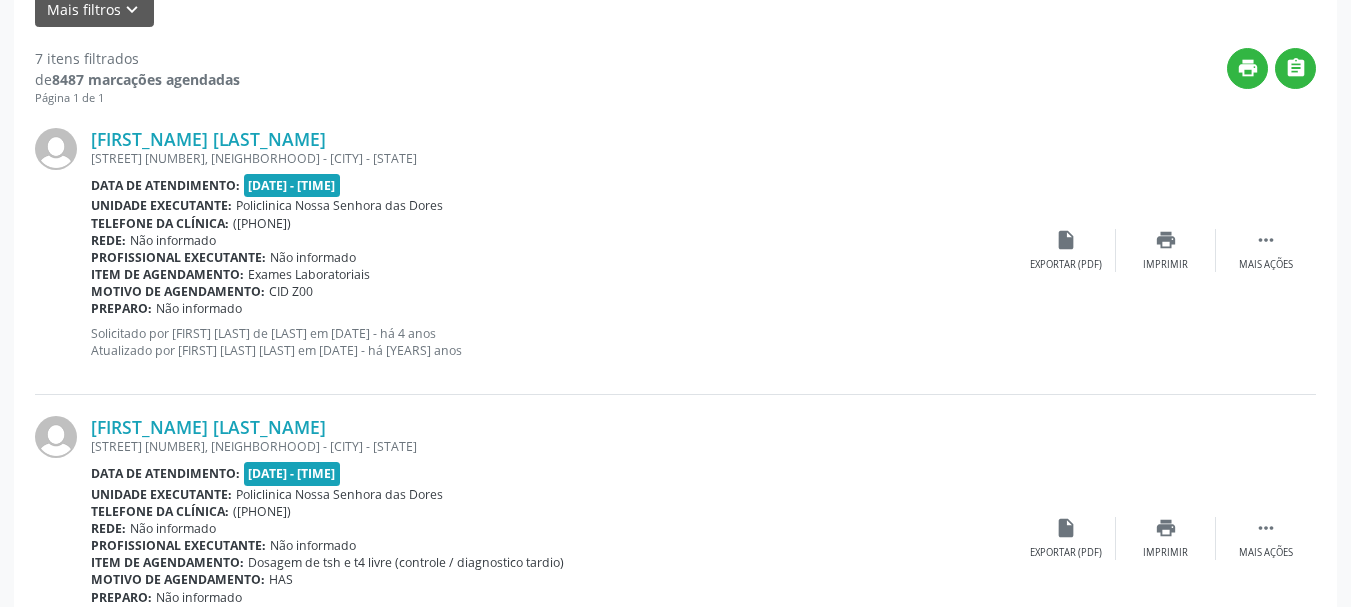 scroll, scrollTop: 517, scrollLeft: 0, axis: vertical 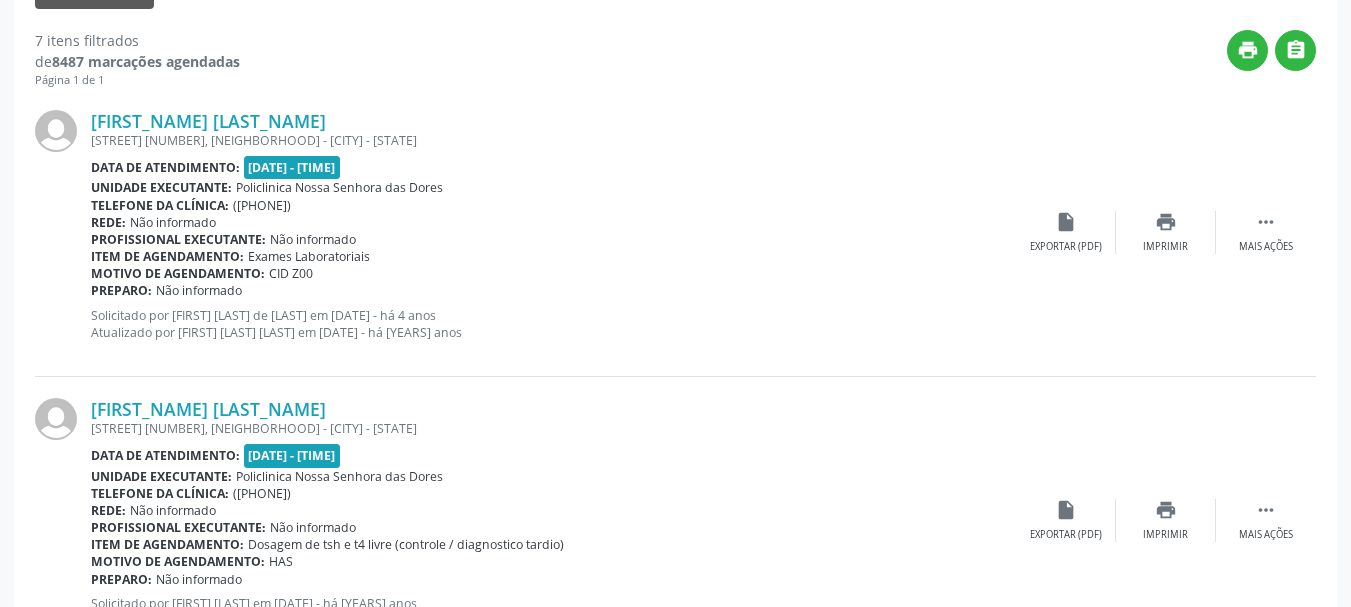 click on "[STREET] [NUMBER], [NEIGHBORHOOD] - [CITY] - [STATE]" at bounding box center [553, 140] 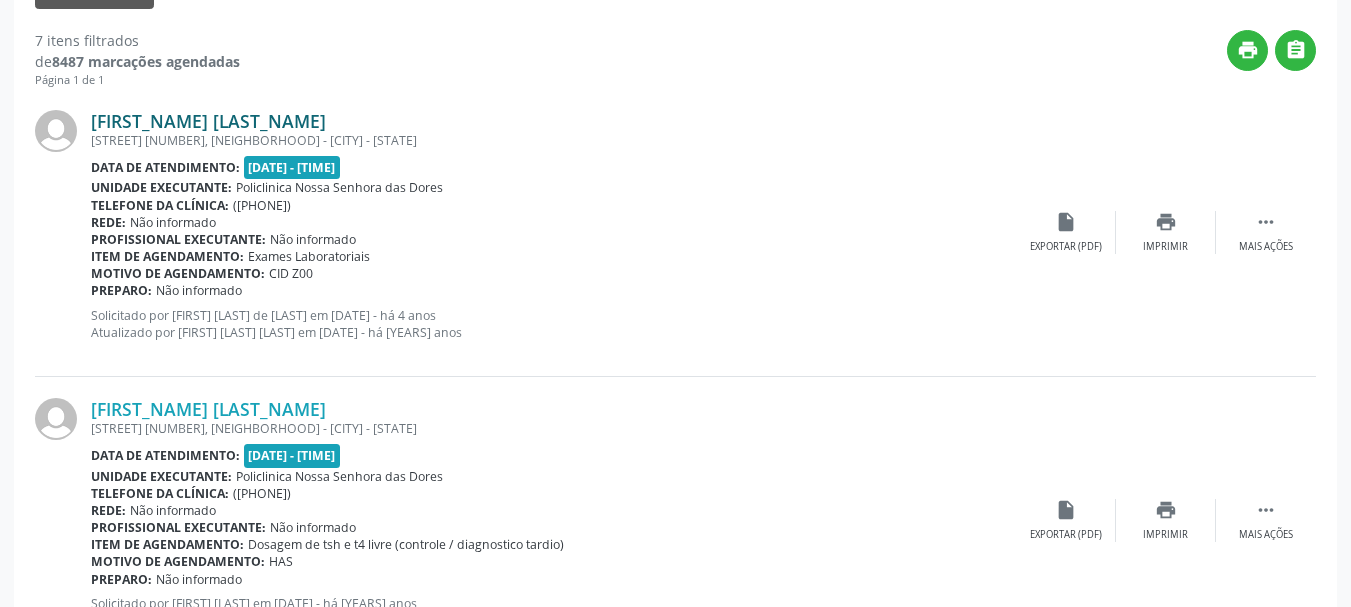 click on "[FIRST_NAME] [LAST_NAME]" at bounding box center (208, 121) 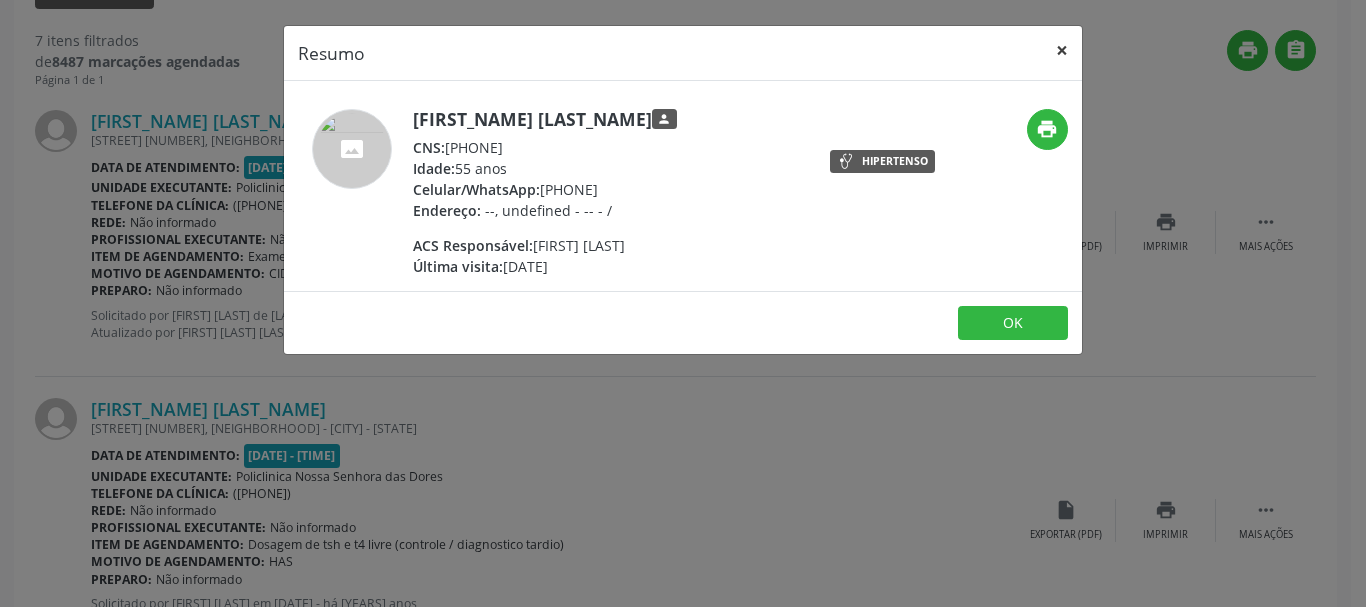 click on "×" at bounding box center [1062, 50] 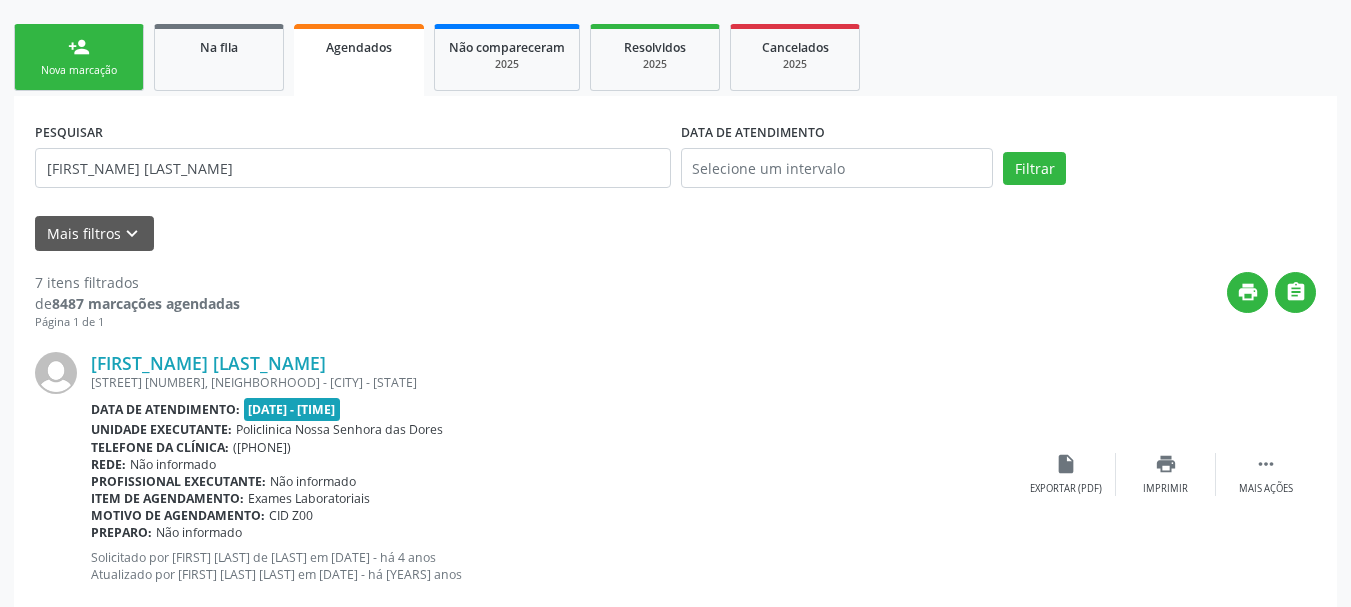 scroll, scrollTop: 117, scrollLeft: 0, axis: vertical 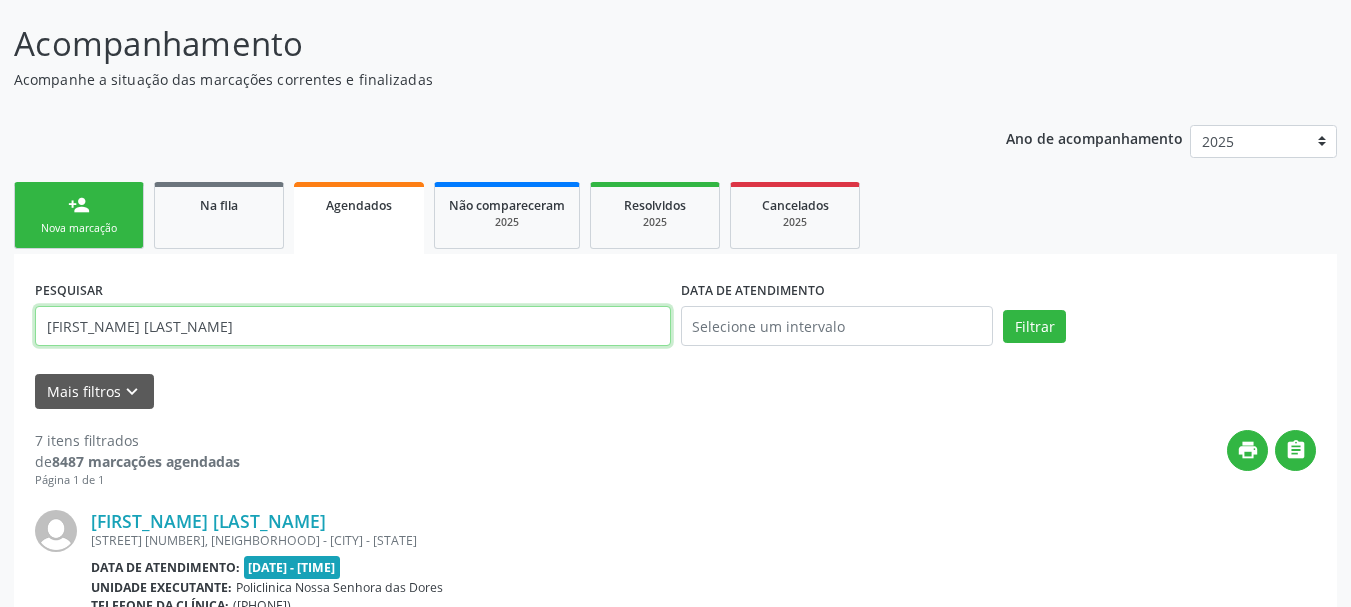 drag, startPoint x: 264, startPoint y: 333, endPoint x: 0, endPoint y: 313, distance: 264.7565 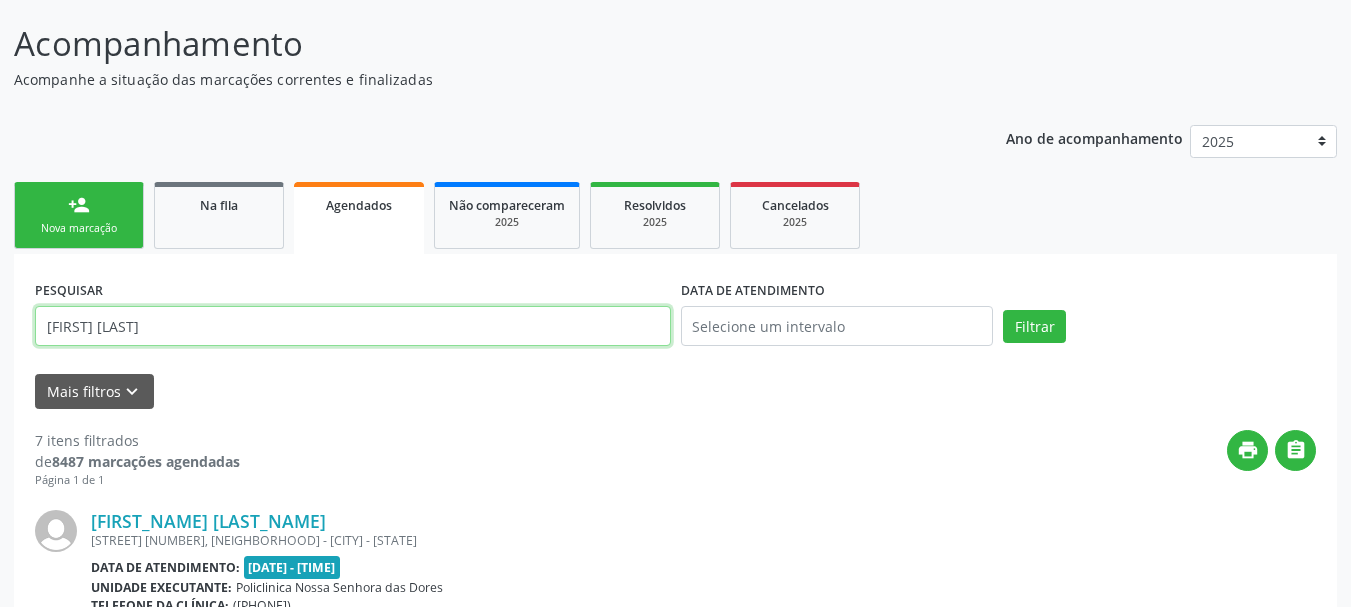 click on "Filtrar" at bounding box center (1034, 327) 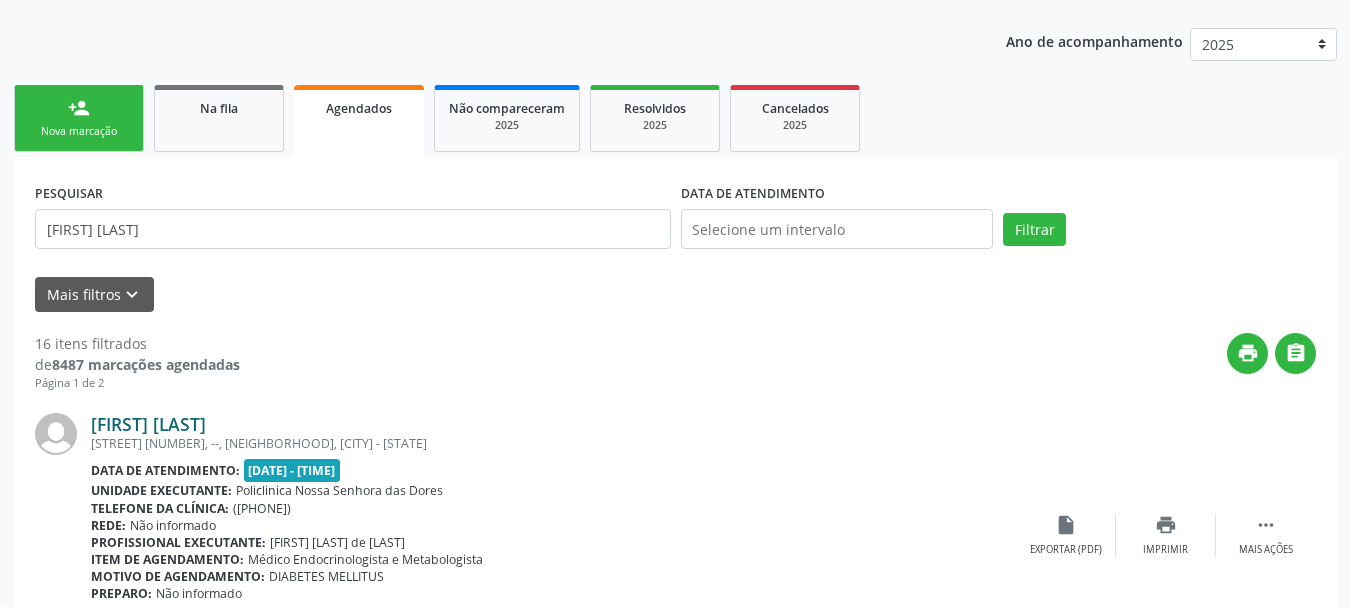 scroll, scrollTop: 217, scrollLeft: 0, axis: vertical 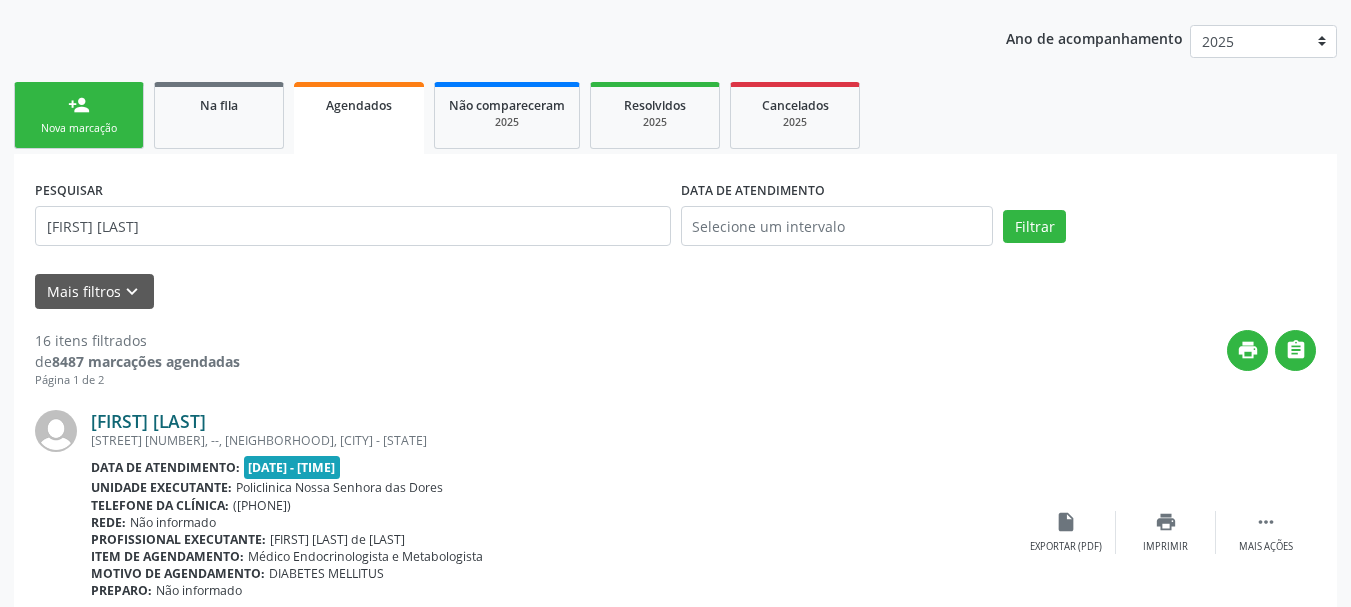 click on "[FIRST] [LAST]" at bounding box center [148, 421] 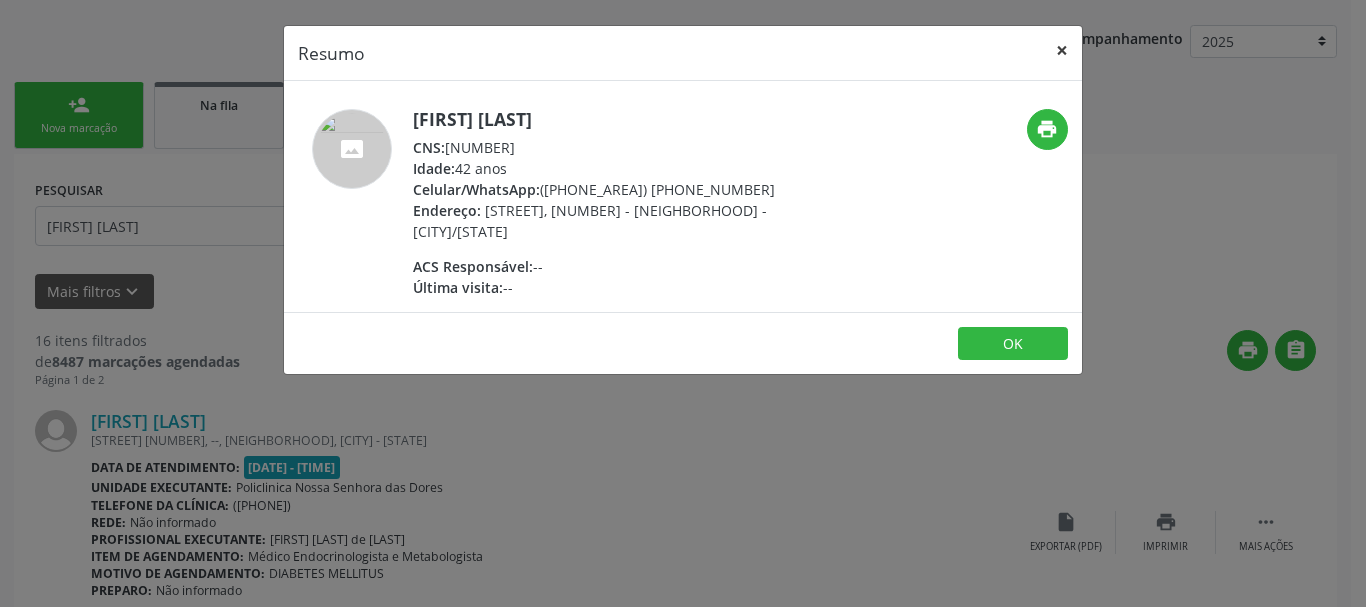click on "×" at bounding box center [1062, 50] 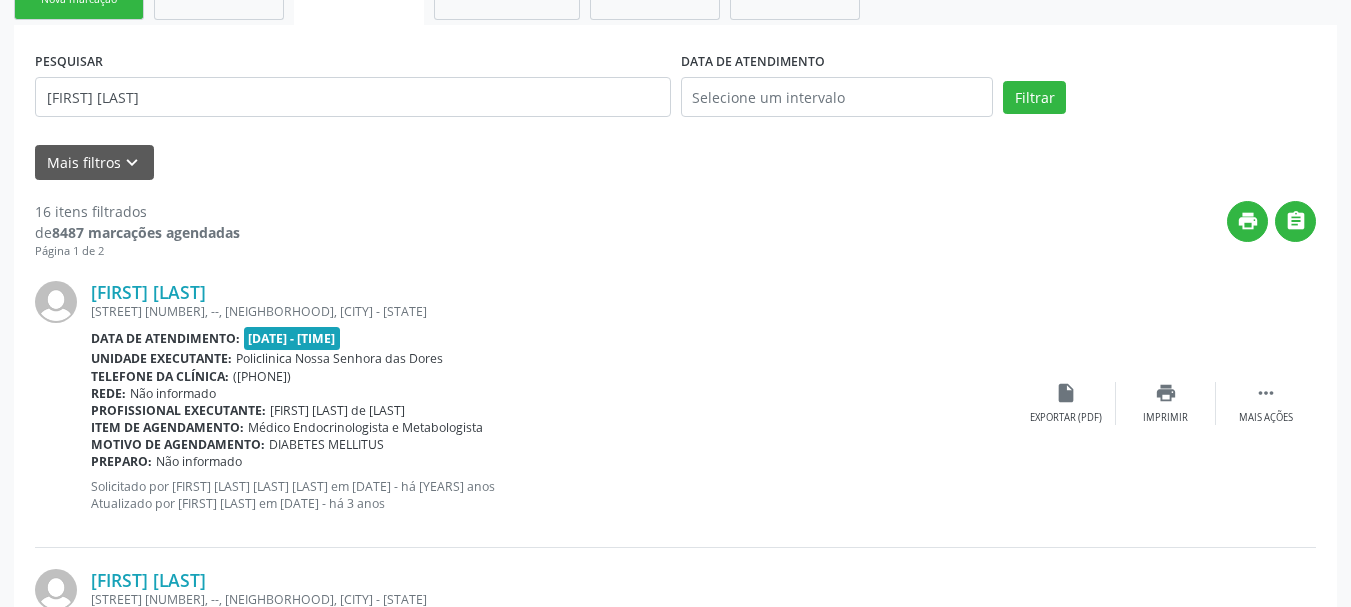 scroll, scrollTop: 517, scrollLeft: 0, axis: vertical 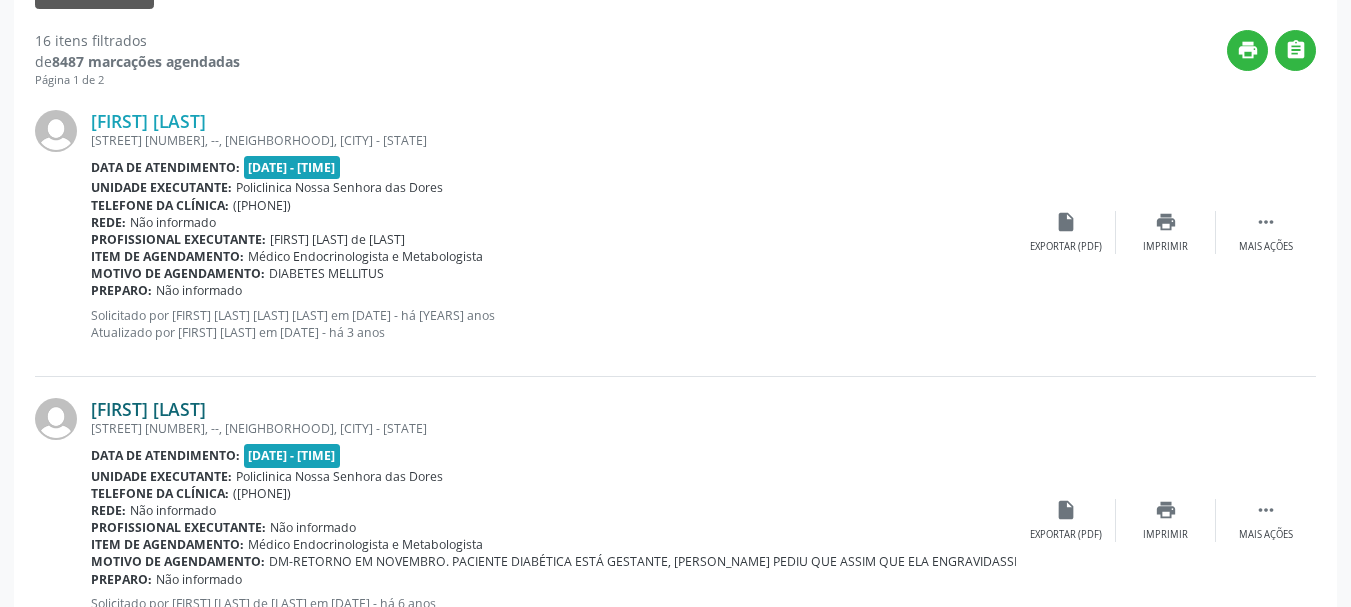 click on "[FIRST] [LAST]" at bounding box center [148, 409] 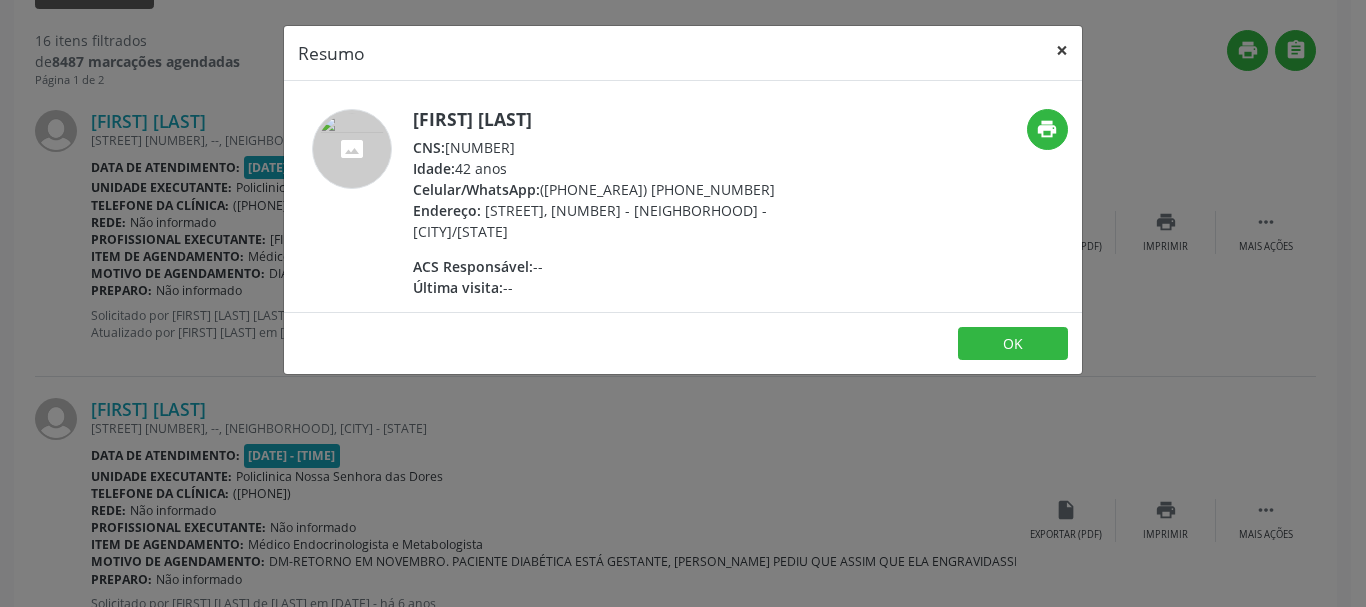 click on "×" at bounding box center [1062, 50] 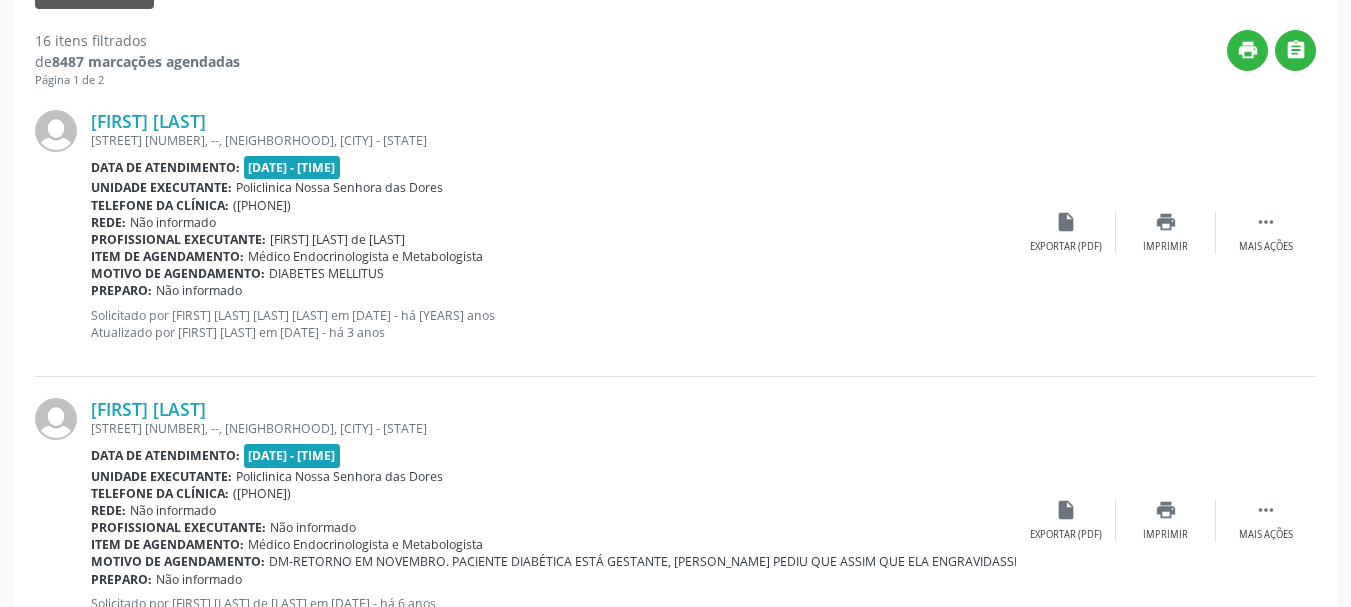 scroll, scrollTop: 117, scrollLeft: 0, axis: vertical 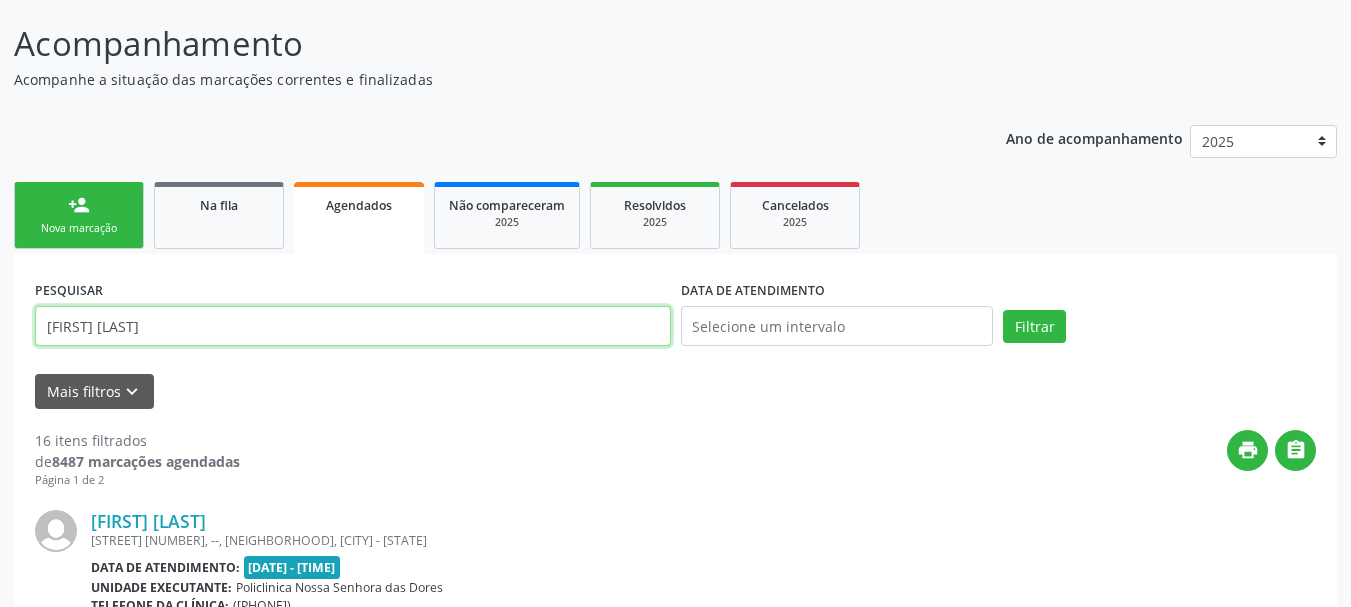 drag, startPoint x: 278, startPoint y: 331, endPoint x: 0, endPoint y: 313, distance: 278.58212 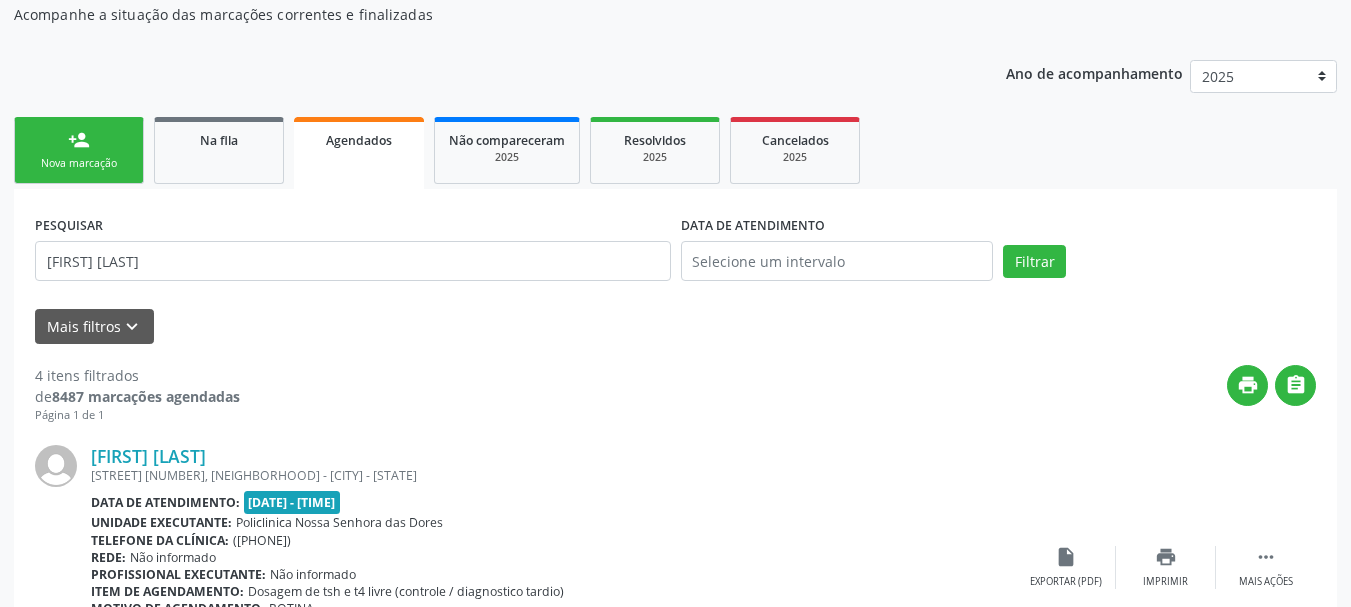 scroll, scrollTop: 217, scrollLeft: 0, axis: vertical 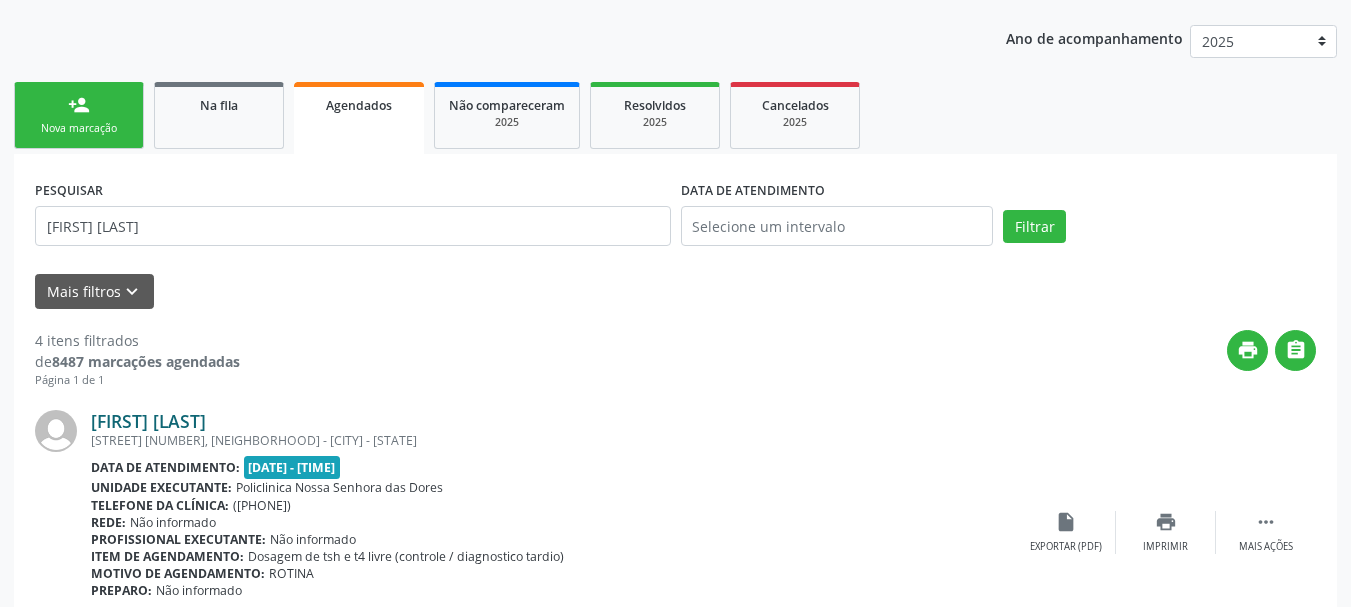 click on "[FIRST] [LAST]" at bounding box center (148, 421) 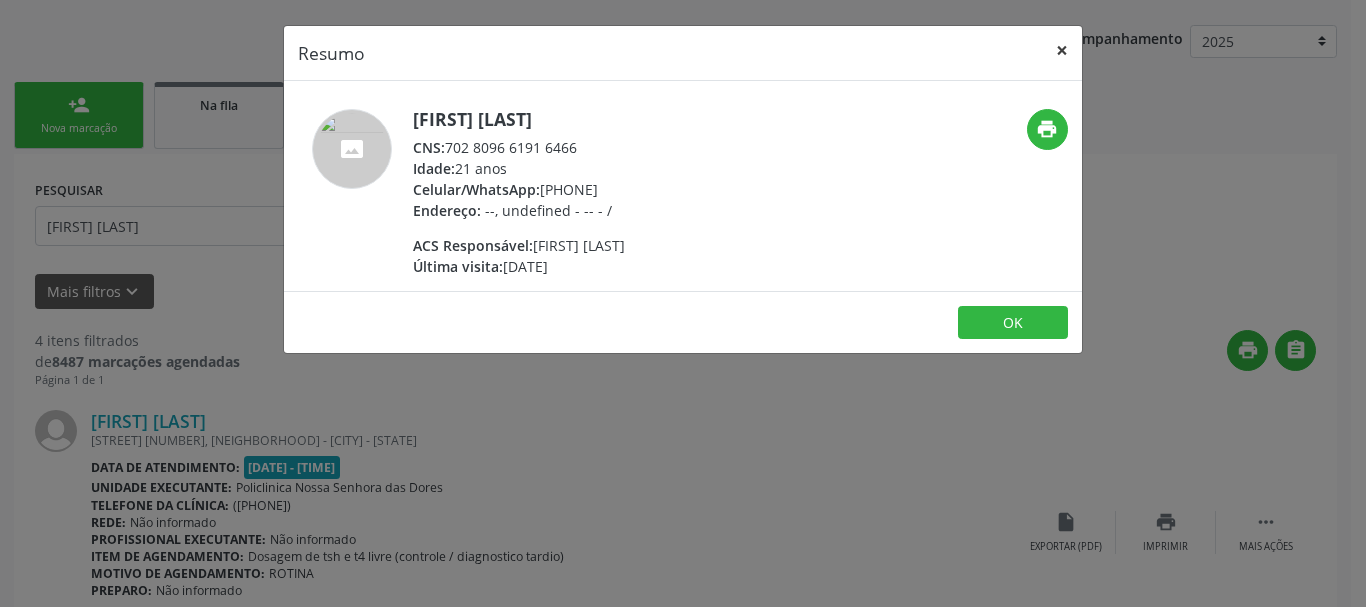 click on "×" at bounding box center (1062, 50) 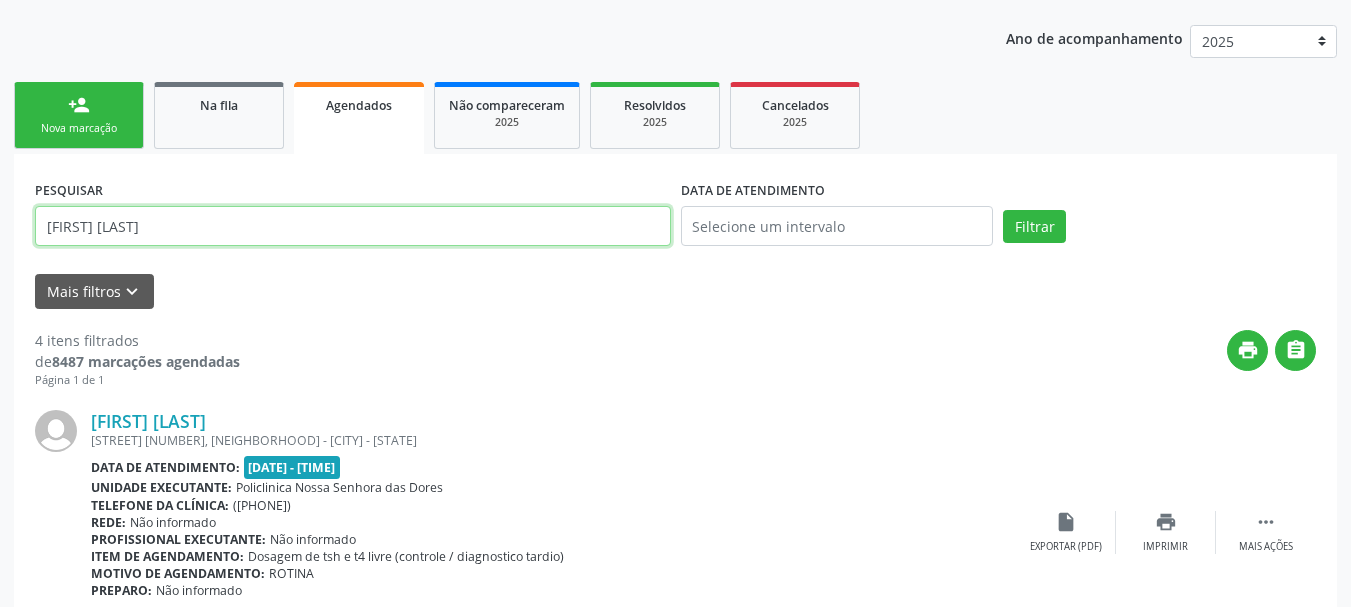drag, startPoint x: 239, startPoint y: 239, endPoint x: 0, endPoint y: 238, distance: 239.00209 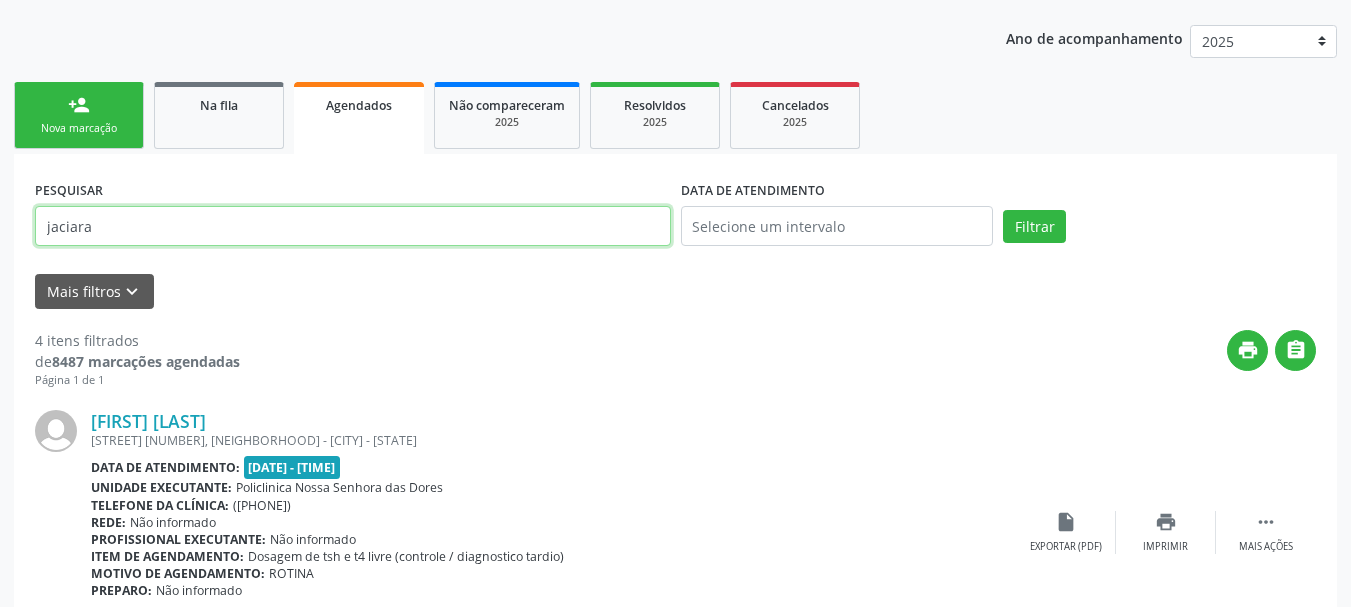 click on "Filtrar" at bounding box center (1034, 227) 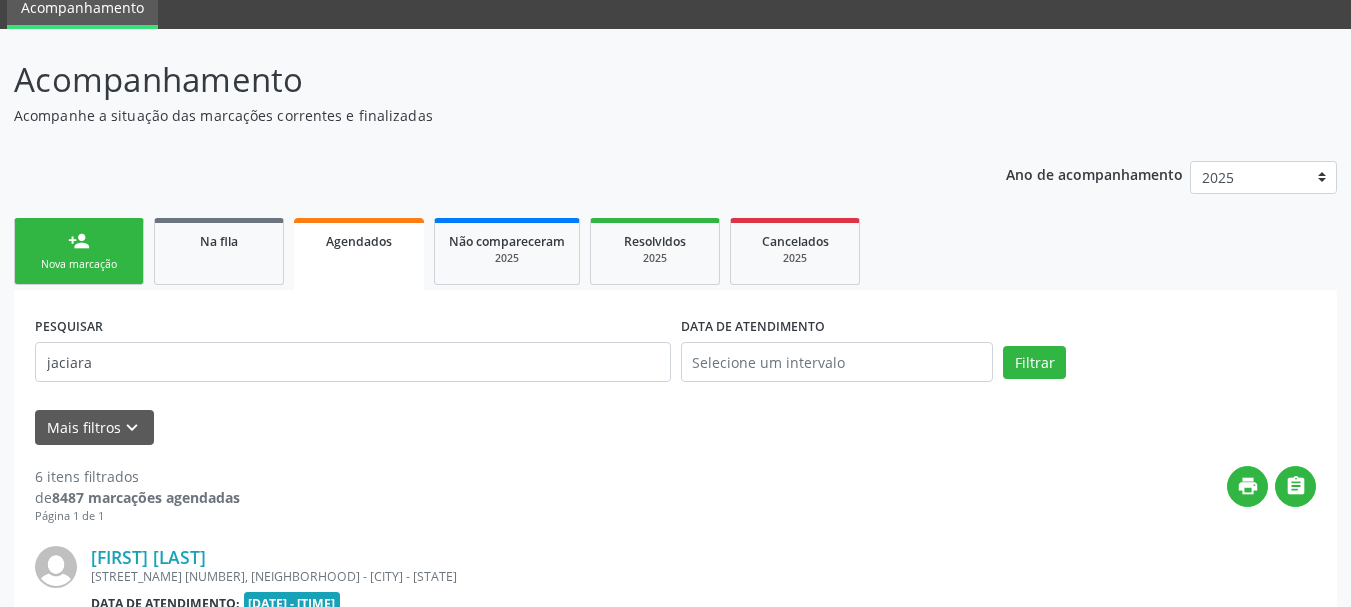 scroll, scrollTop: 217, scrollLeft: 0, axis: vertical 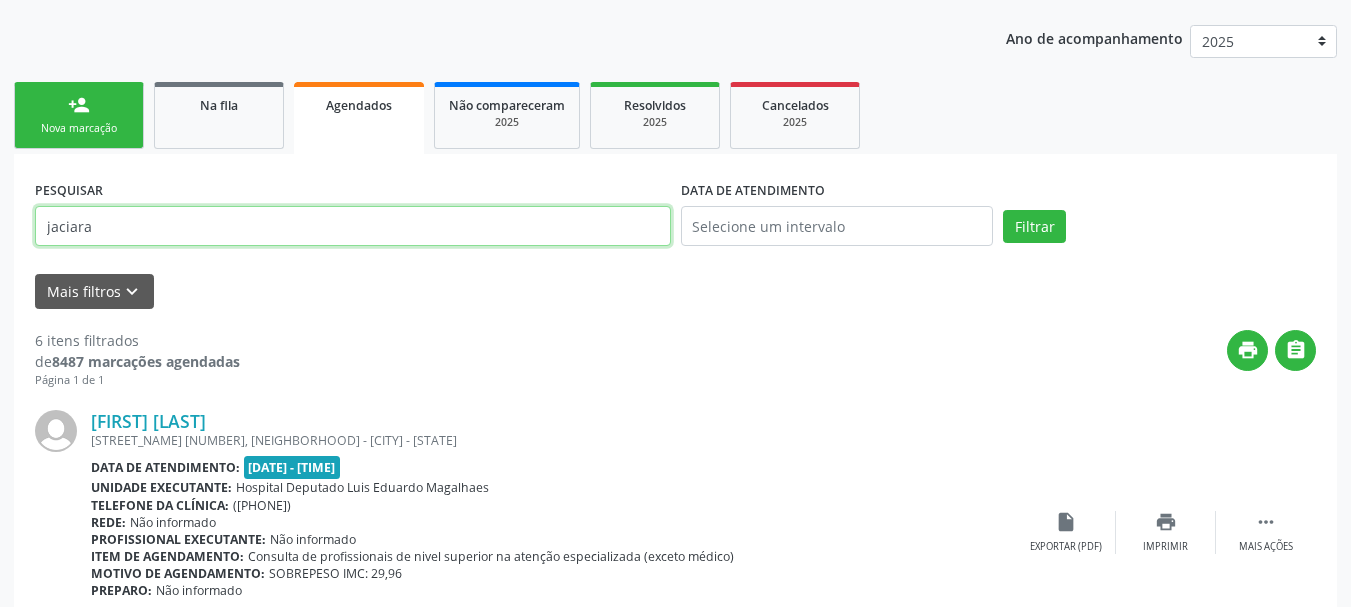 click on "jaciara" at bounding box center (353, 226) 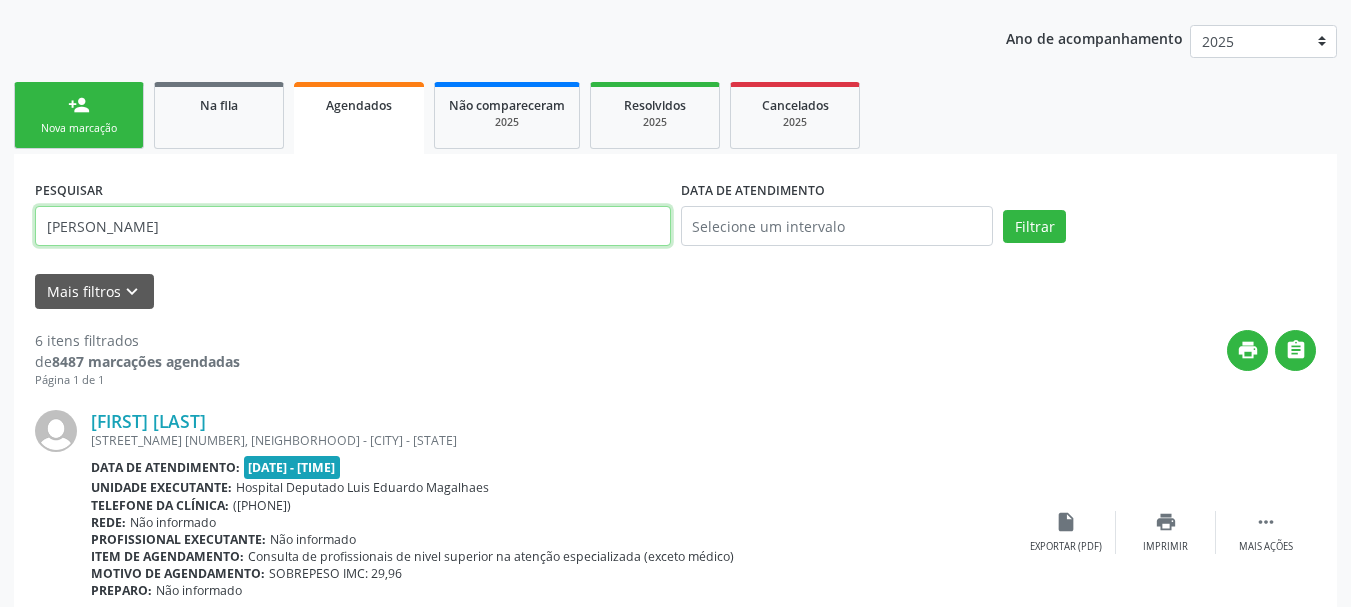 click on "Filtrar" at bounding box center (1034, 227) 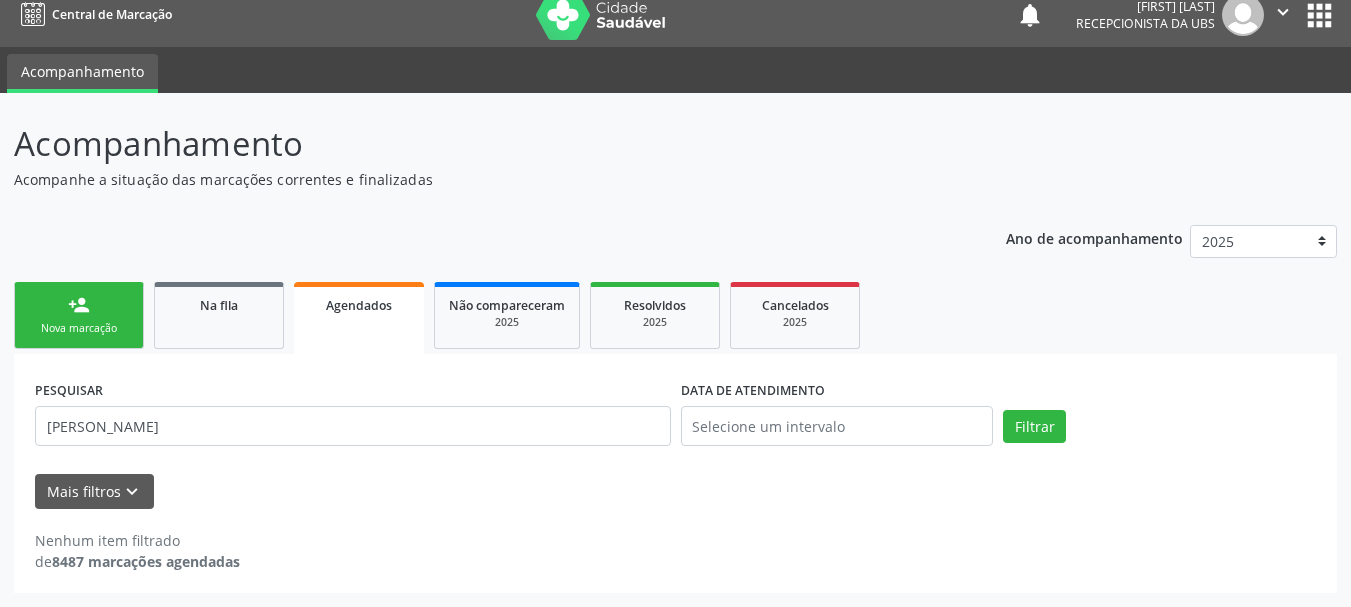 scroll, scrollTop: 17, scrollLeft: 0, axis: vertical 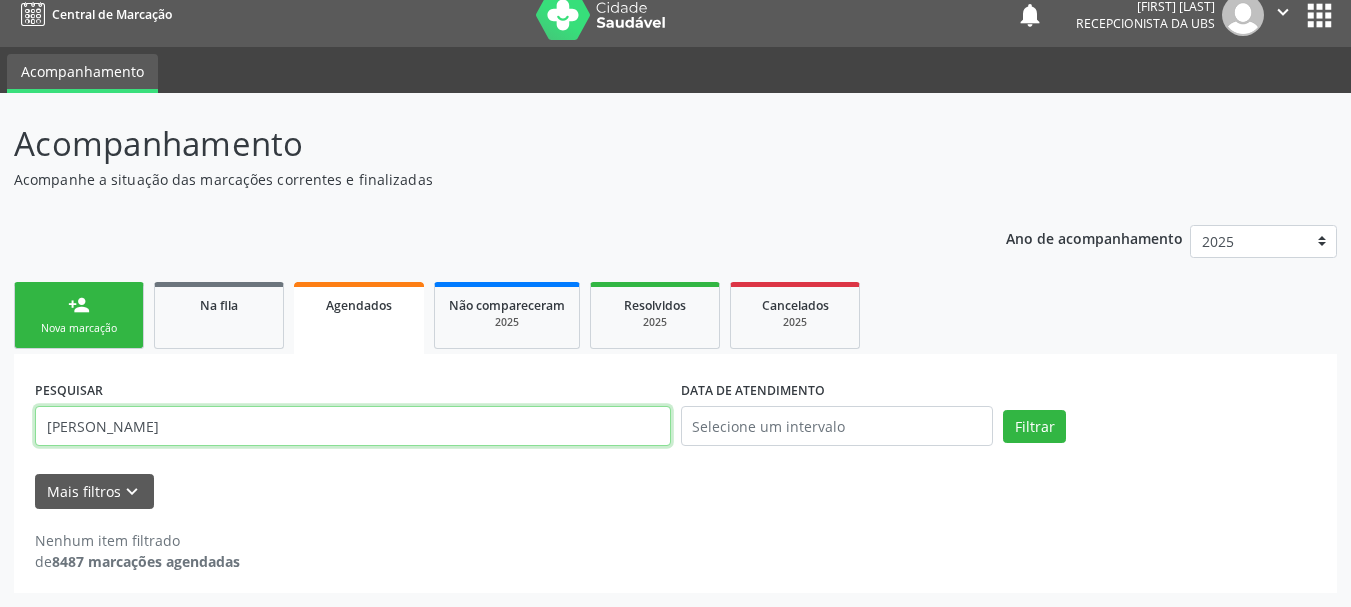 click on "[PERSON_NAME]" at bounding box center [353, 426] 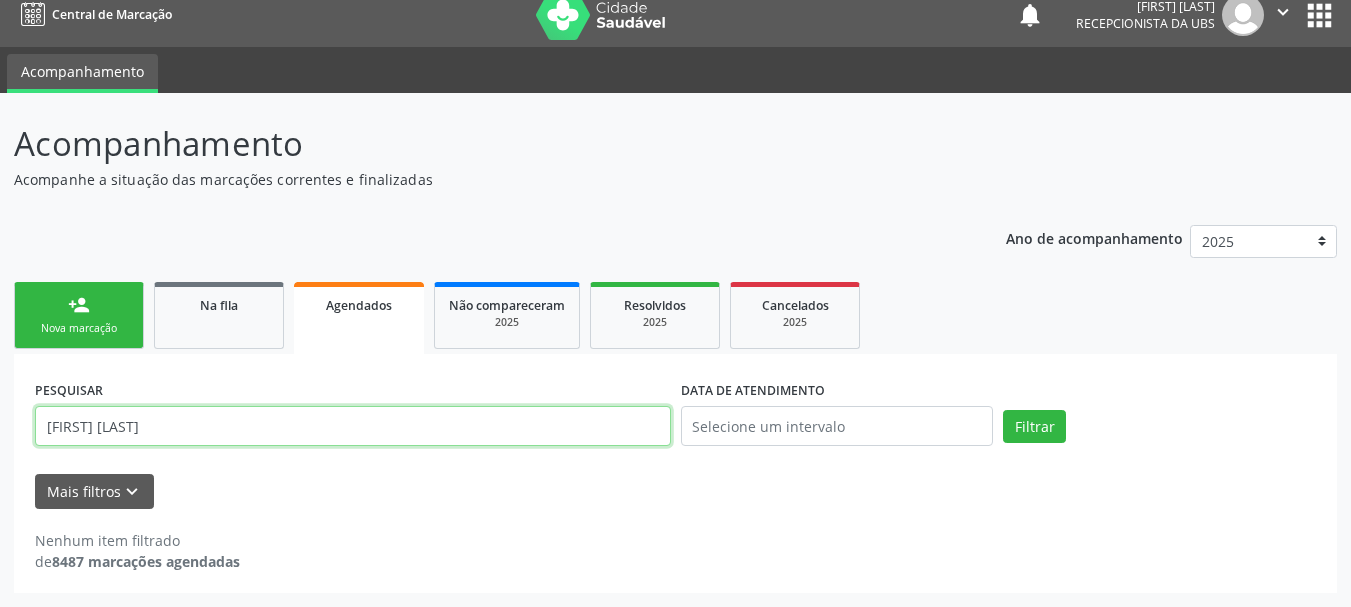 click on "Filtrar" at bounding box center [1034, 427] 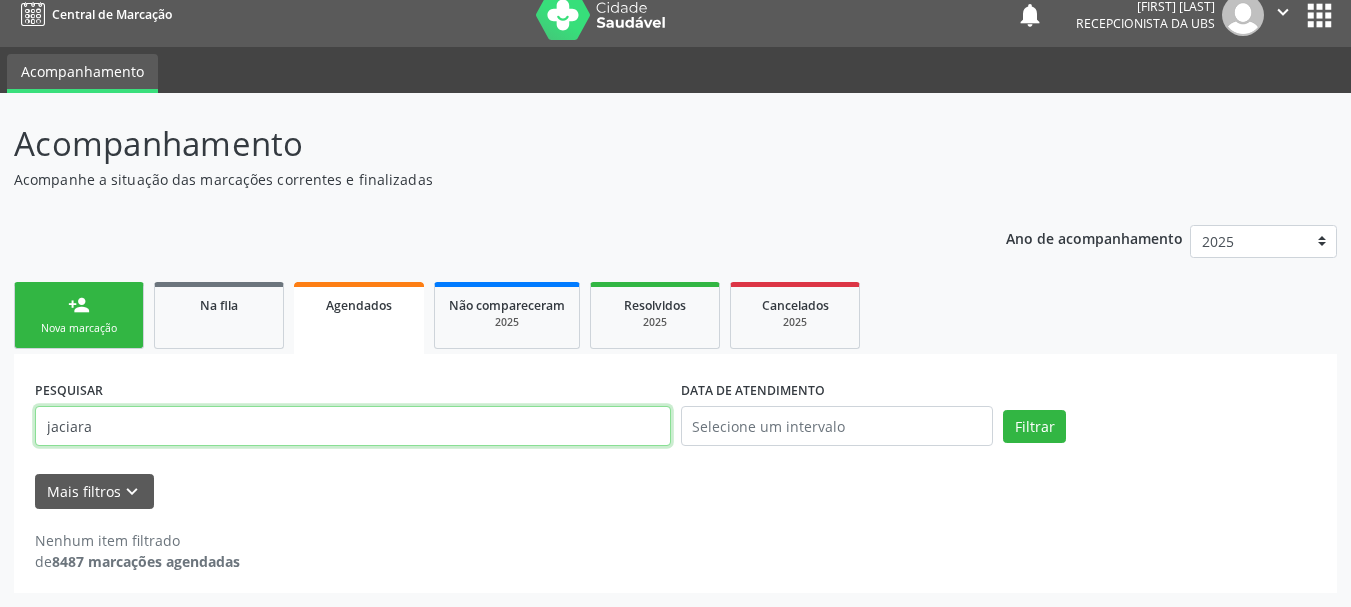 click on "Filtrar" at bounding box center (1034, 427) 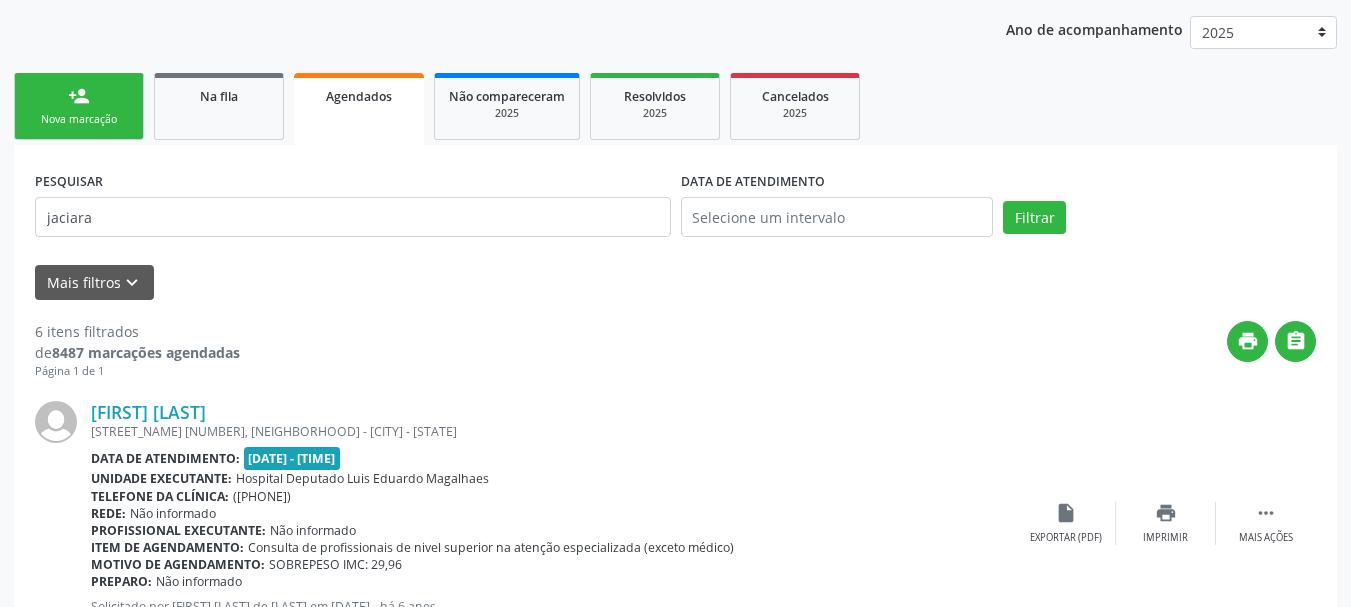 scroll, scrollTop: 62, scrollLeft: 0, axis: vertical 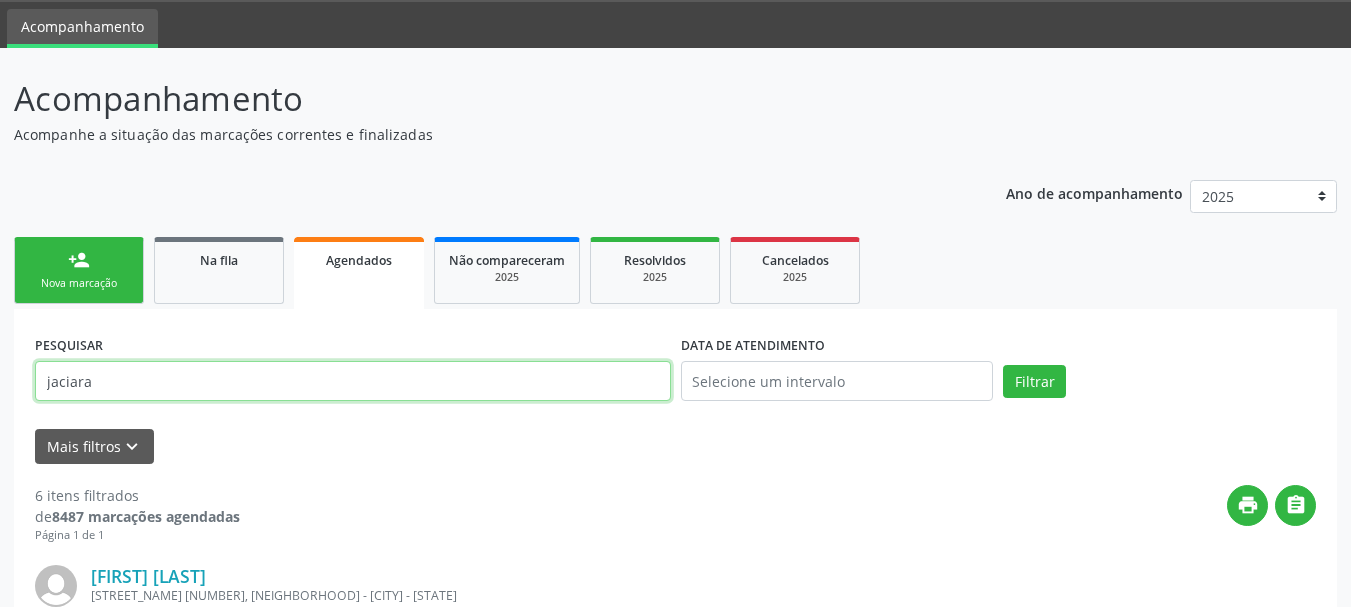 drag, startPoint x: 137, startPoint y: 380, endPoint x: 0, endPoint y: 392, distance: 137.52454 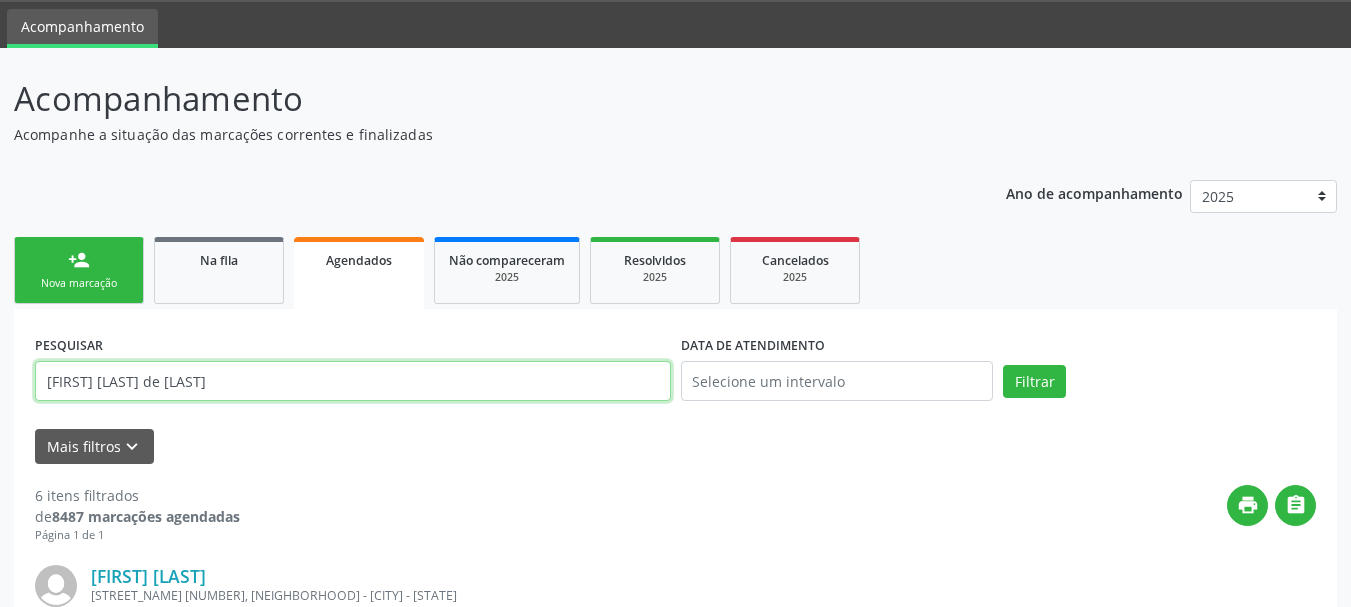 click on "Filtrar" at bounding box center [1034, 382] 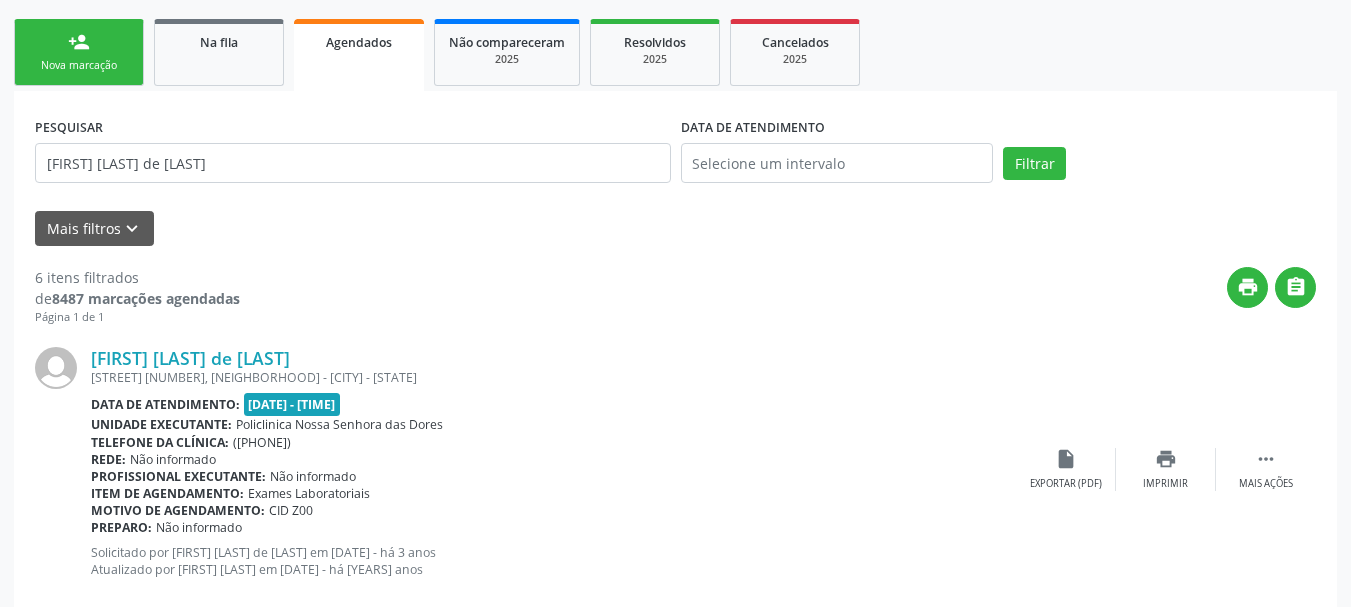 scroll, scrollTop: 281, scrollLeft: 0, axis: vertical 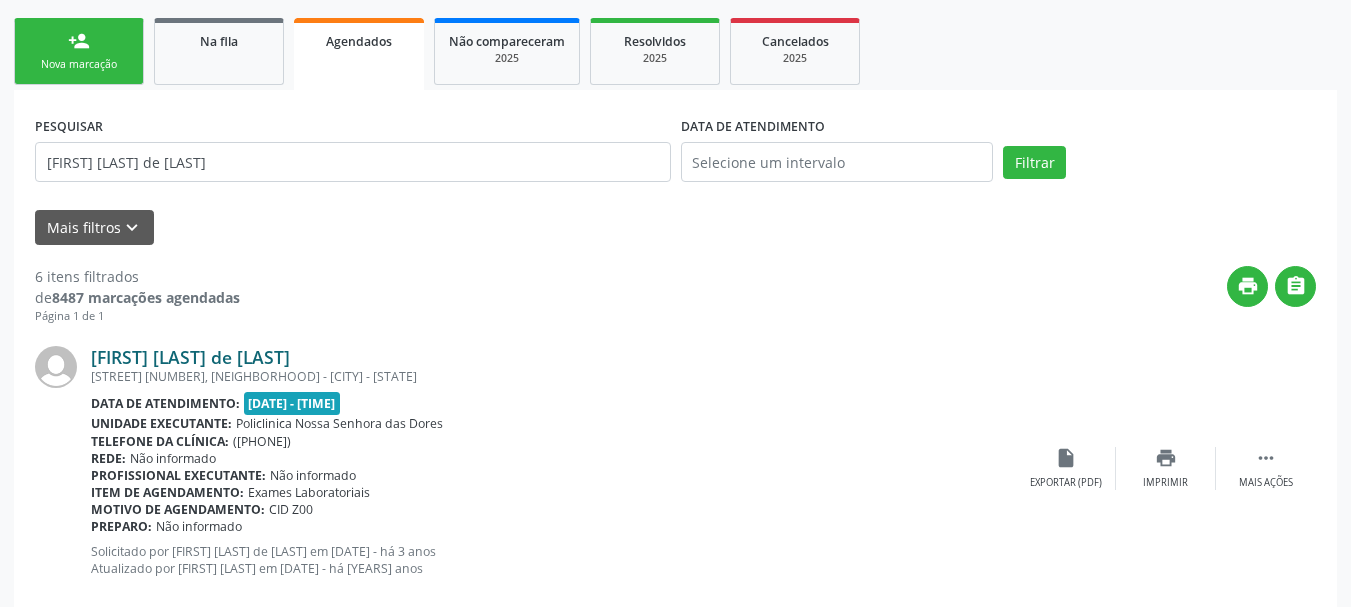 click on "[FIRST] [LAST] de [LAST]" at bounding box center [190, 357] 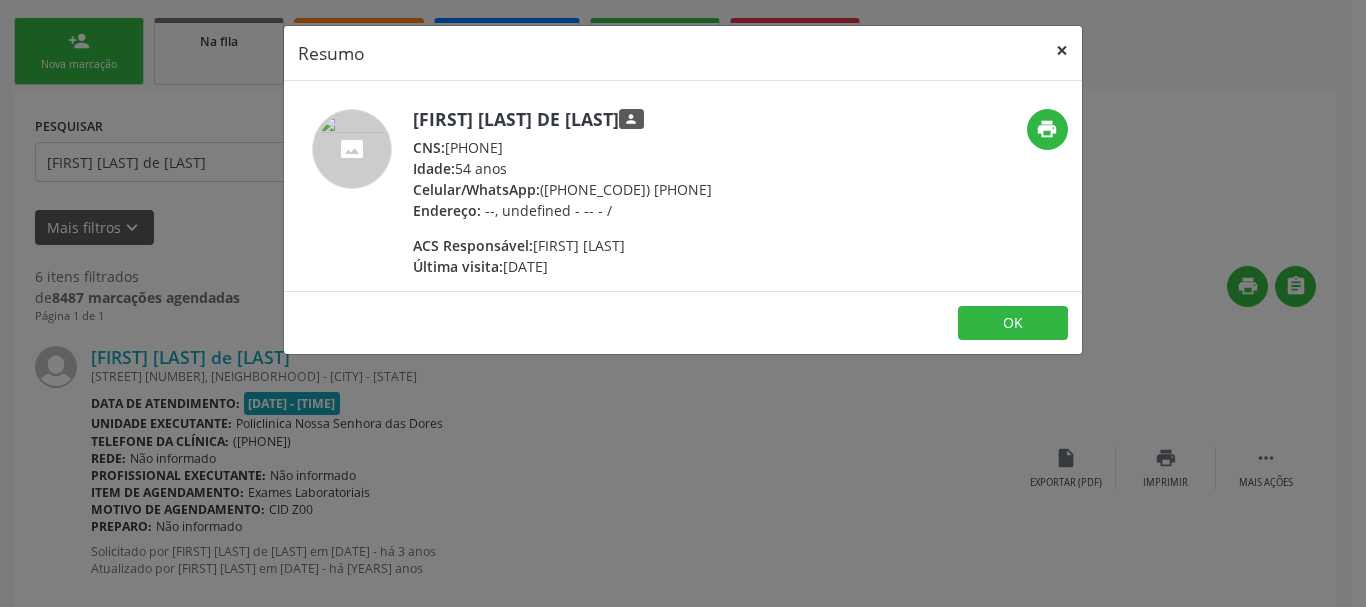 click on "×" at bounding box center [1062, 50] 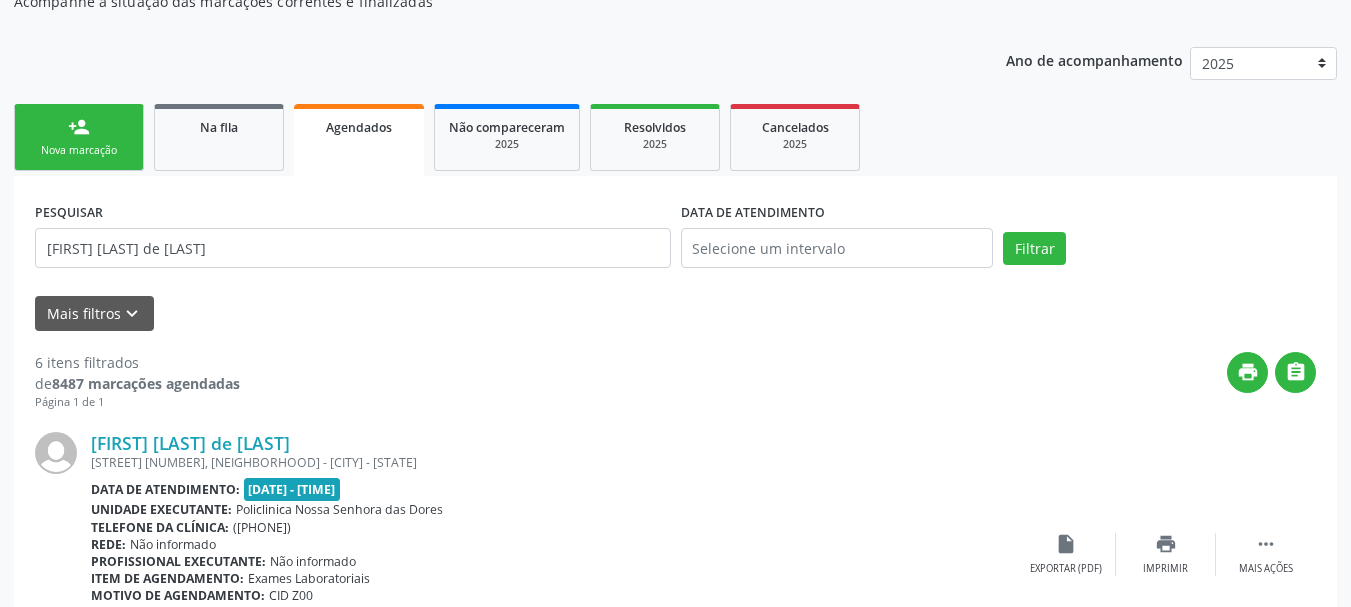 scroll, scrollTop: 81, scrollLeft: 0, axis: vertical 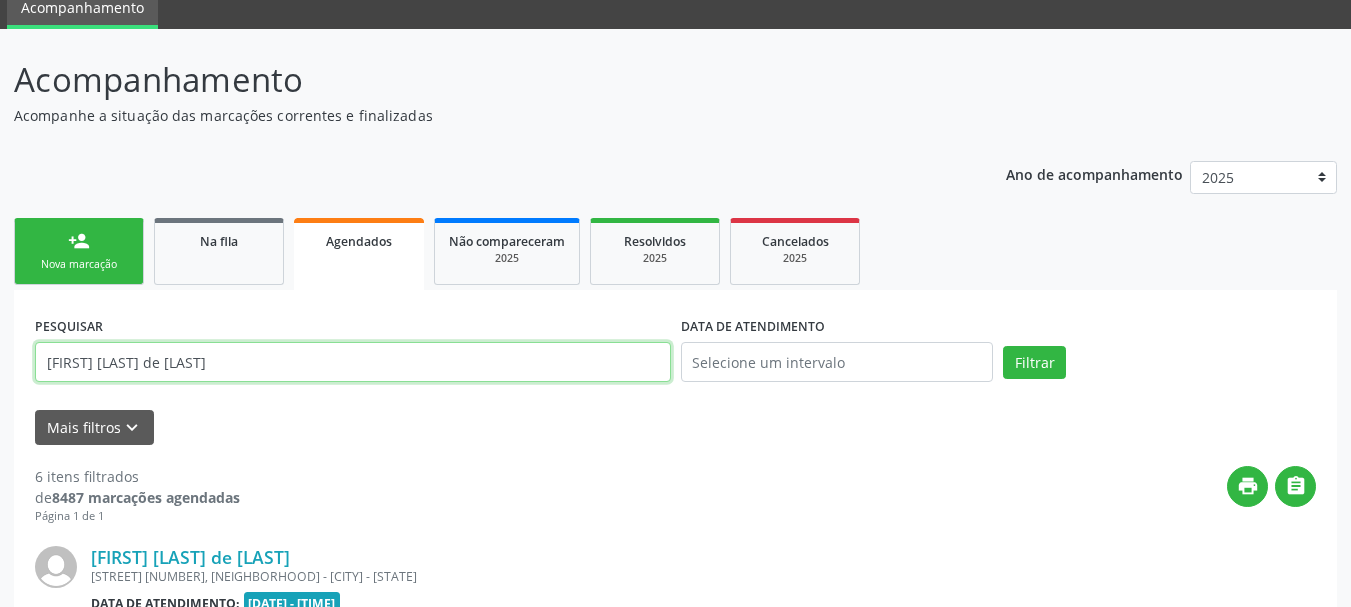drag, startPoint x: 290, startPoint y: 370, endPoint x: 0, endPoint y: 354, distance: 290.44104 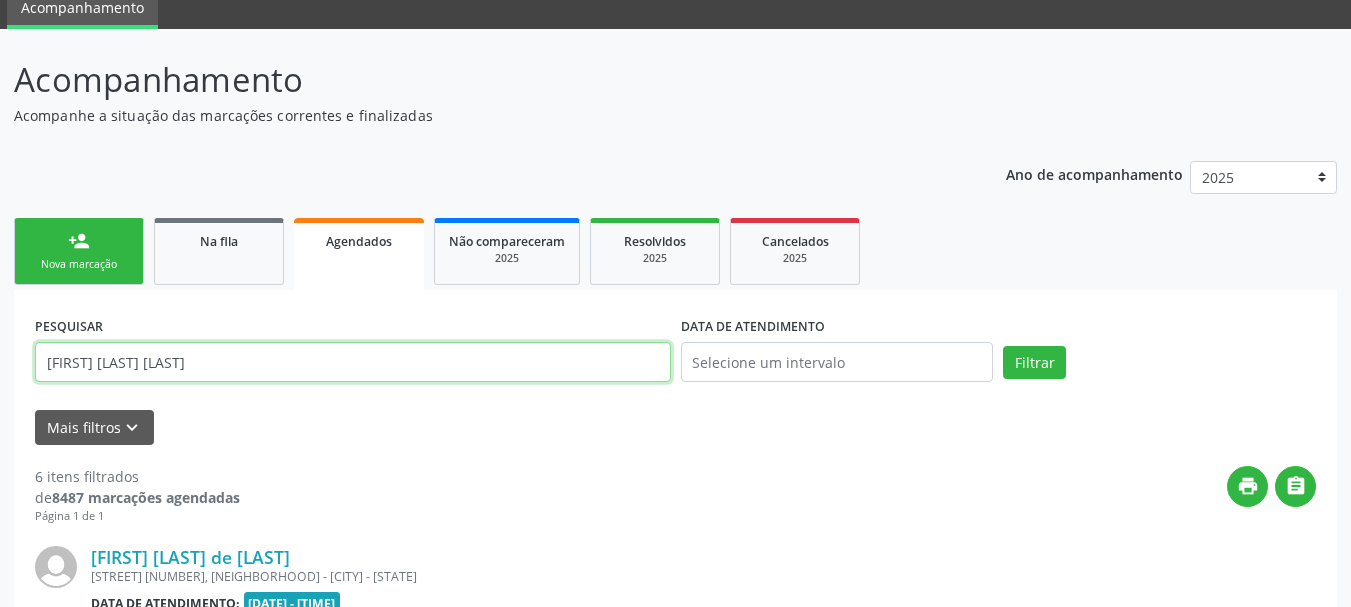 click on "Filtrar" at bounding box center [1034, 363] 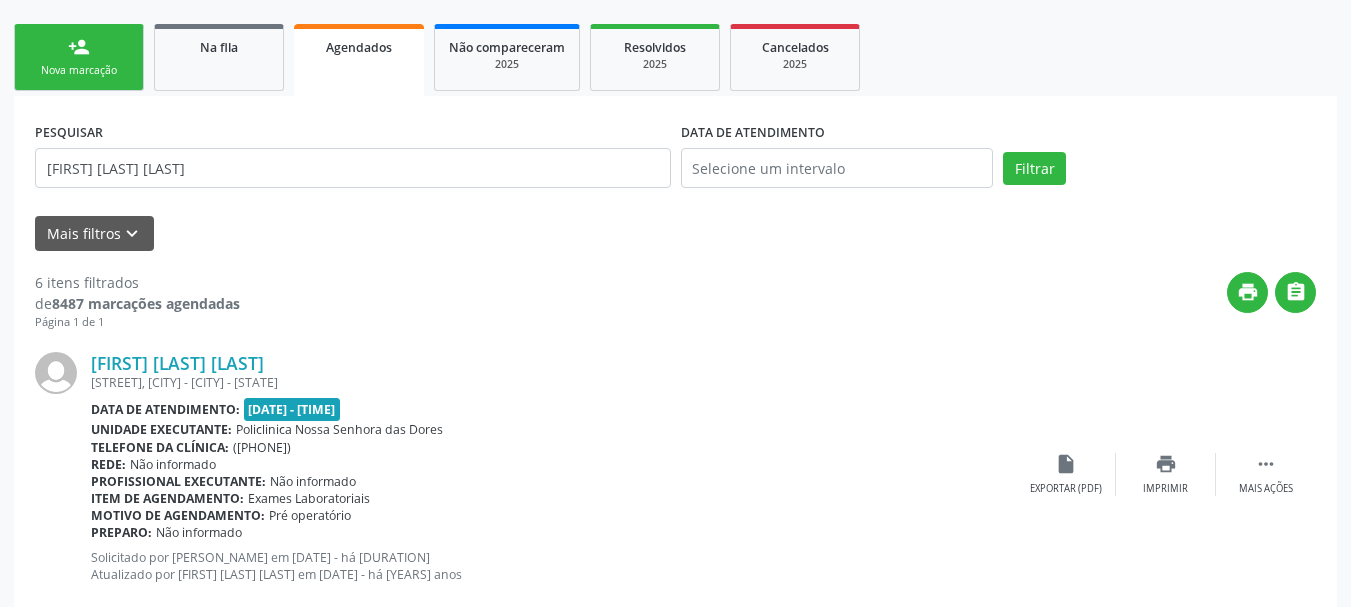 scroll, scrollTop: 281, scrollLeft: 0, axis: vertical 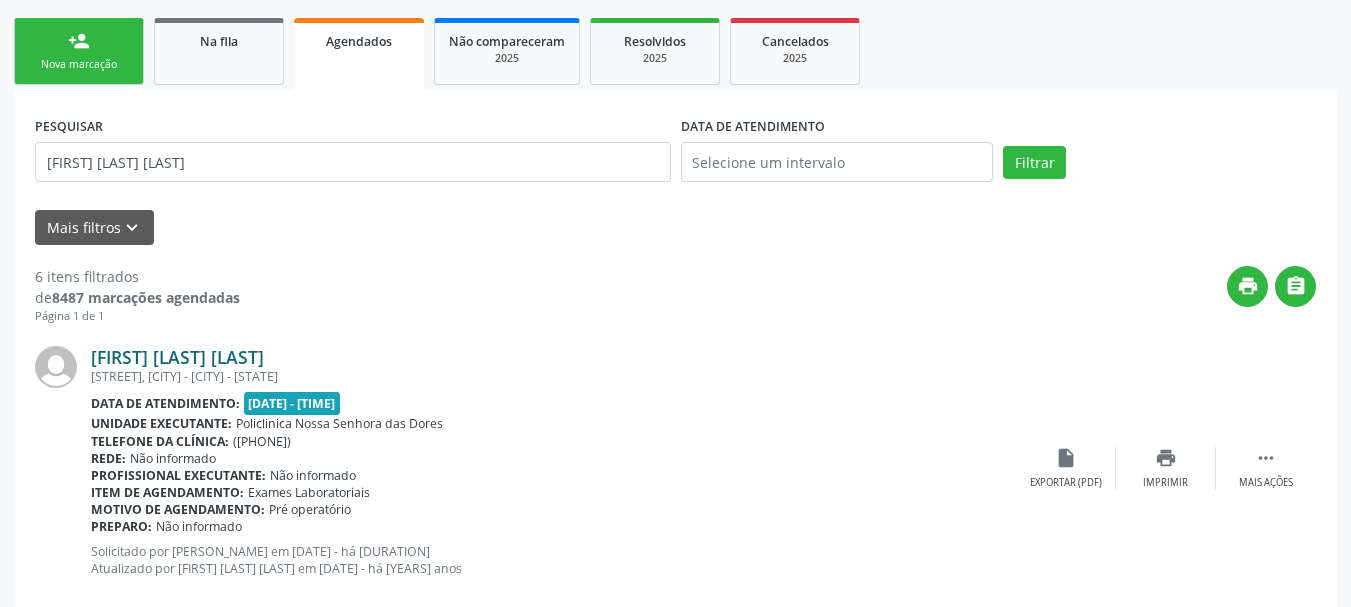click on "[FIRST] [LAST] [LAST]" at bounding box center [177, 357] 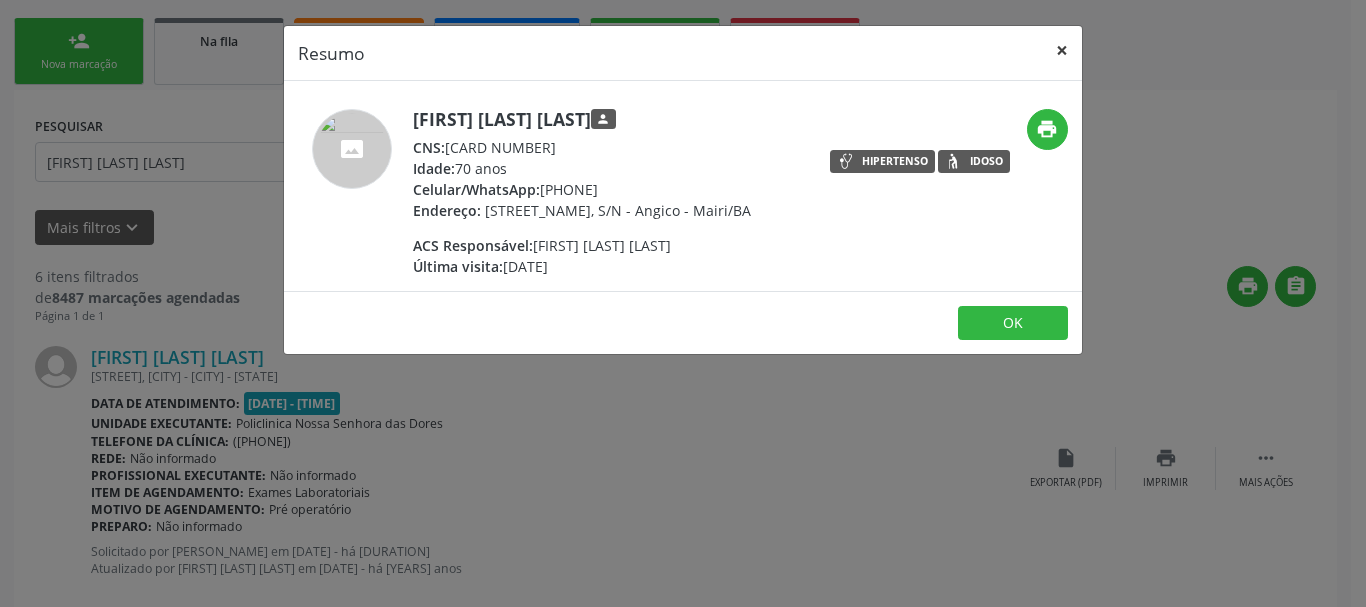 click on "×" at bounding box center [1062, 50] 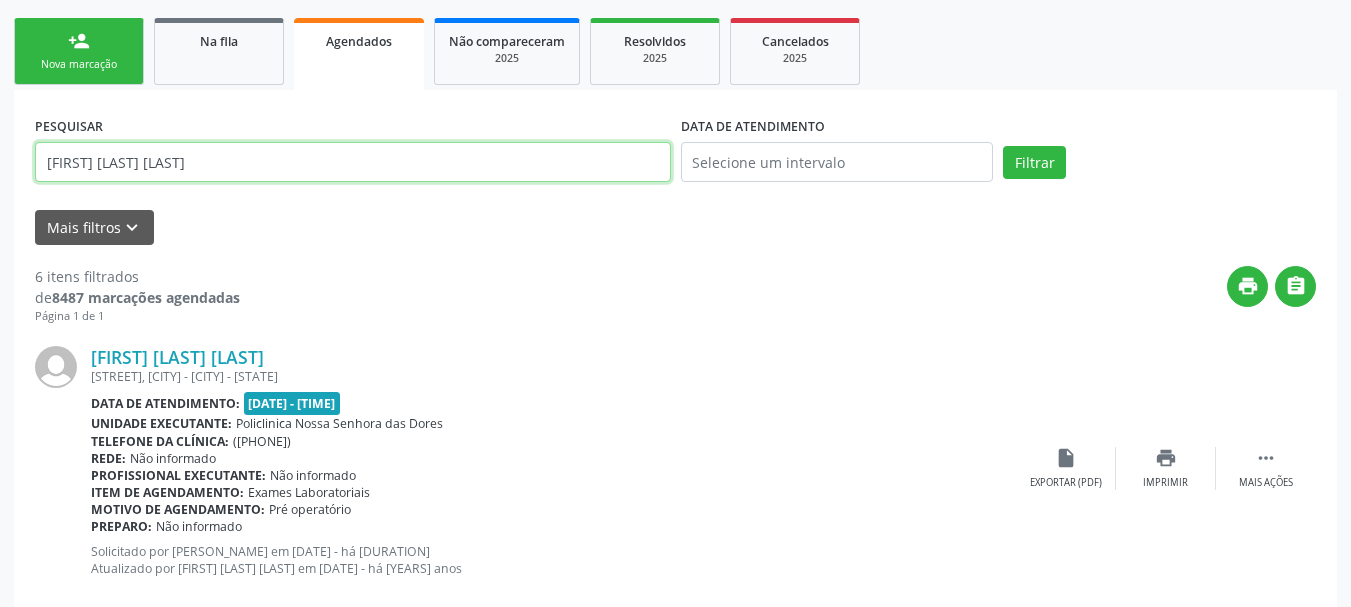 drag, startPoint x: 260, startPoint y: 168, endPoint x: 0, endPoint y: 172, distance: 260.03076 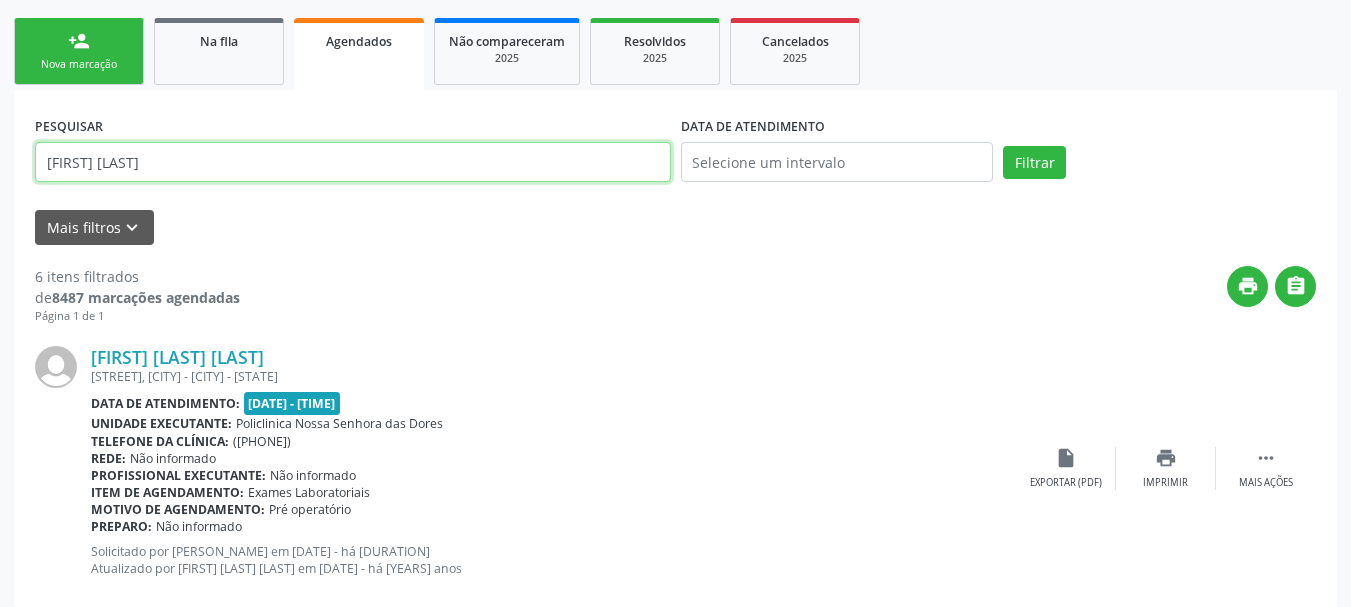 click on "Filtrar" at bounding box center [1034, 163] 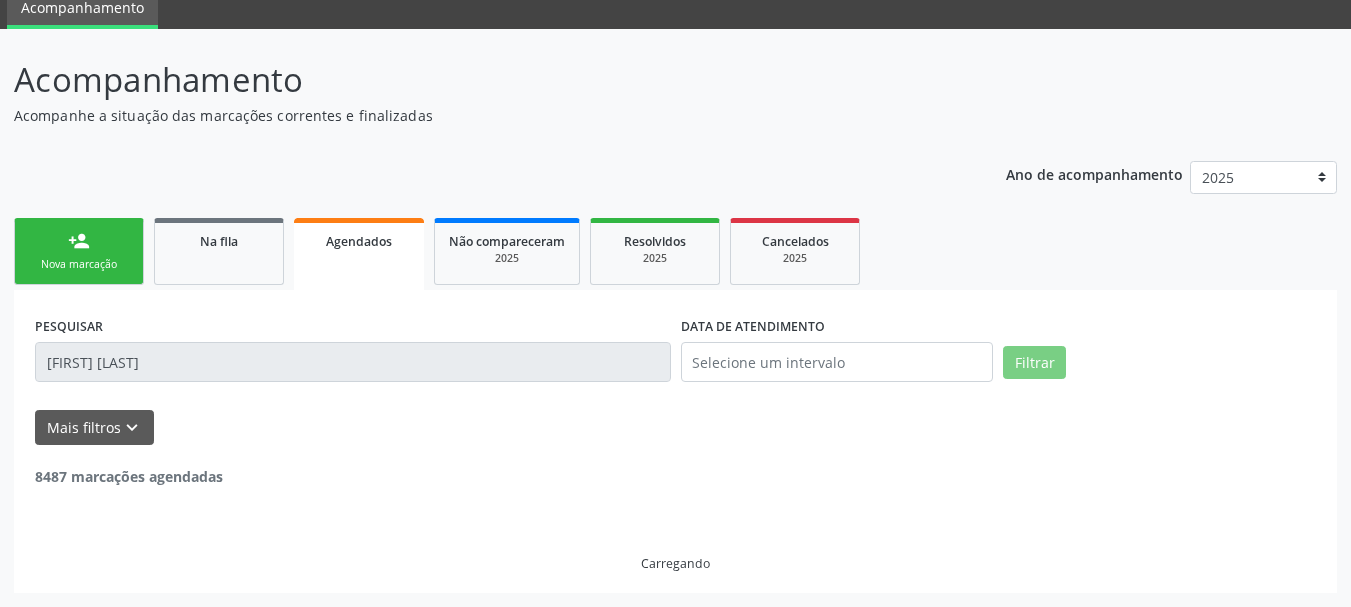 scroll, scrollTop: 17, scrollLeft: 0, axis: vertical 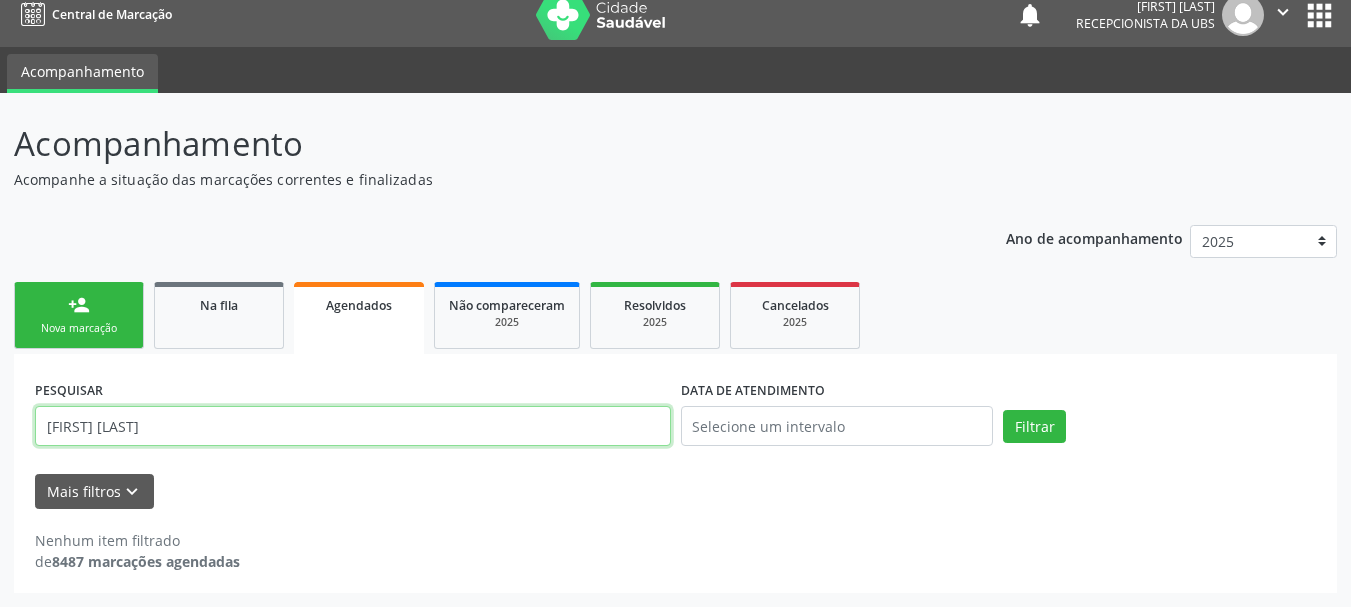drag, startPoint x: 287, startPoint y: 432, endPoint x: 0, endPoint y: 436, distance: 287.02786 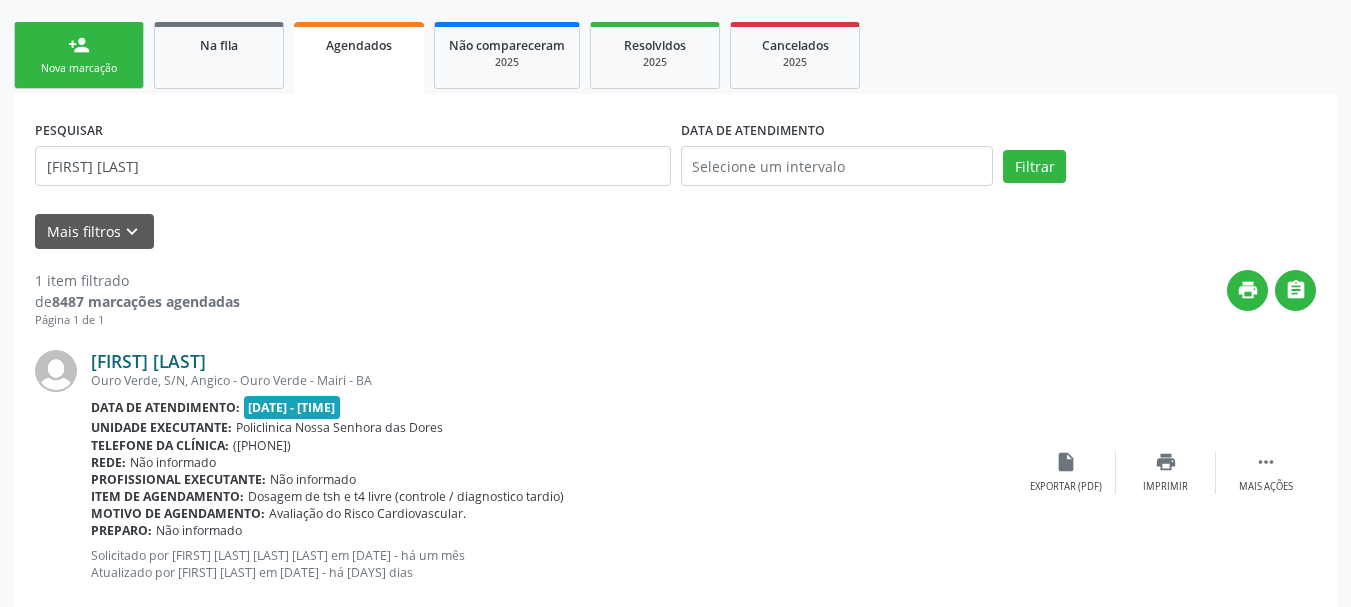scroll, scrollTop: 281, scrollLeft: 0, axis: vertical 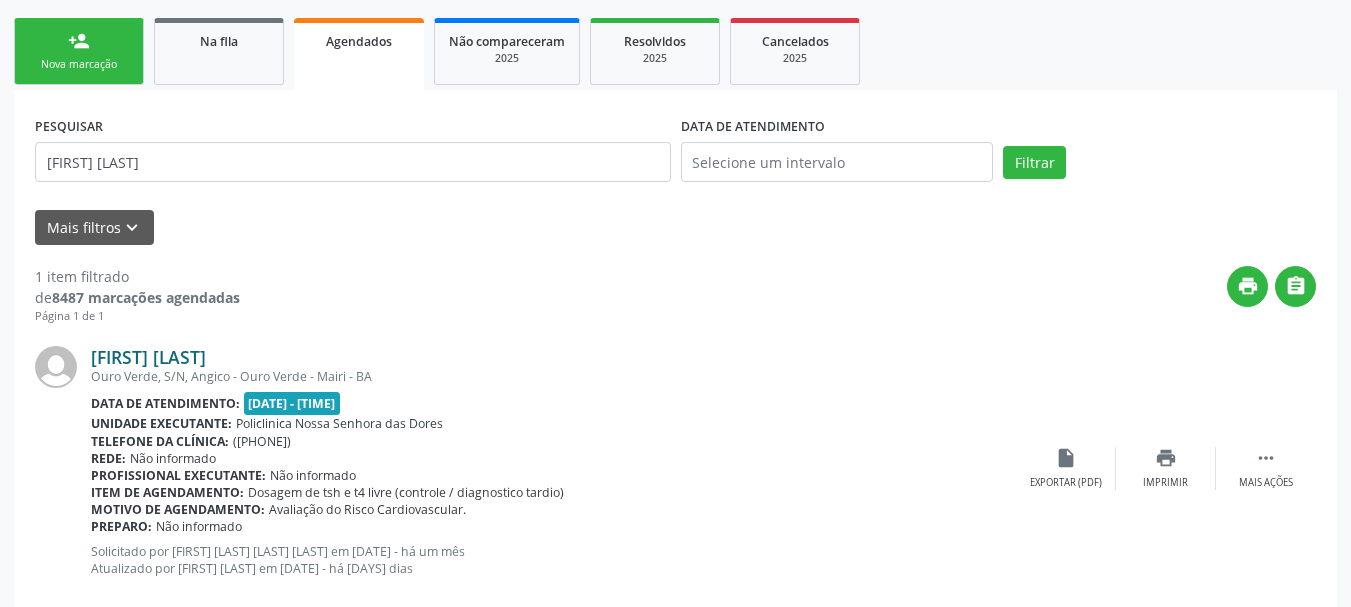 click on "[FIRST] [LAST]" at bounding box center [148, 357] 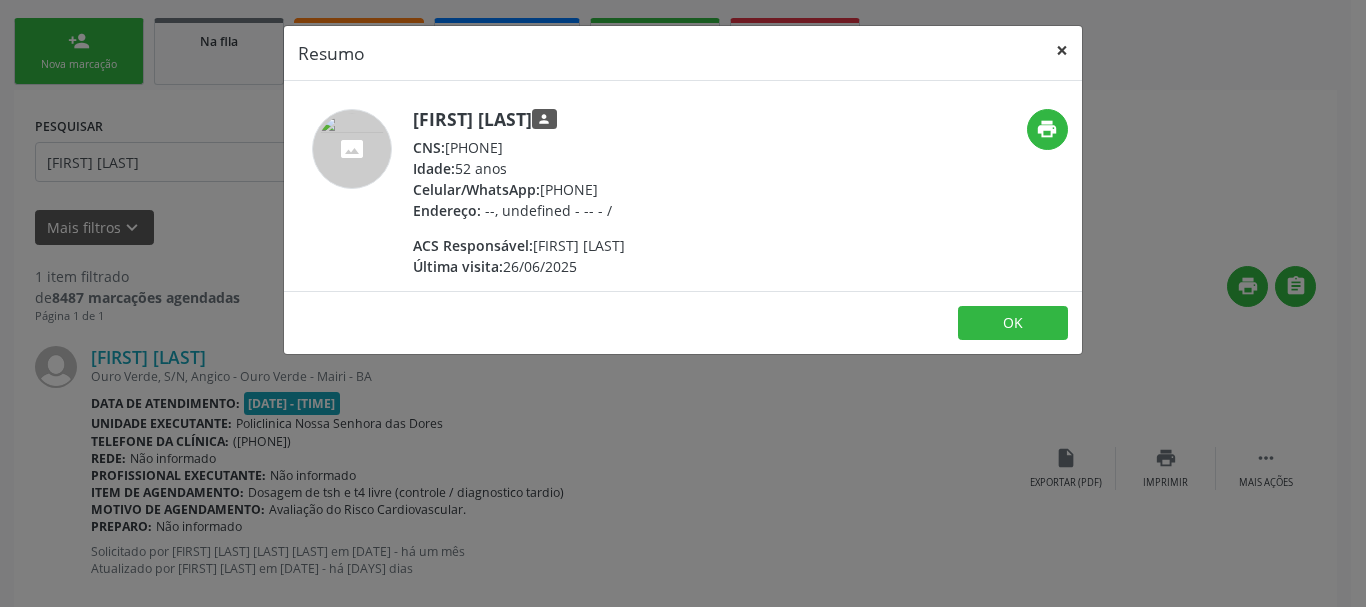 click on "×" at bounding box center [1062, 50] 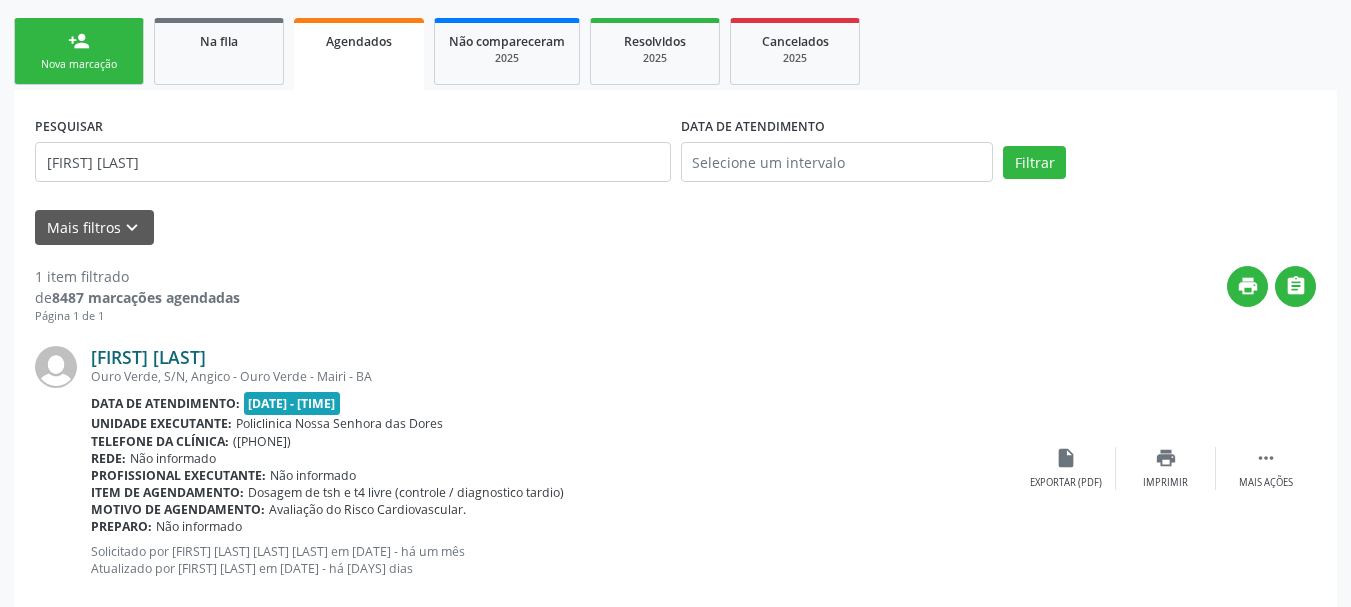 click on "[FIRST] [LAST]" at bounding box center [148, 357] 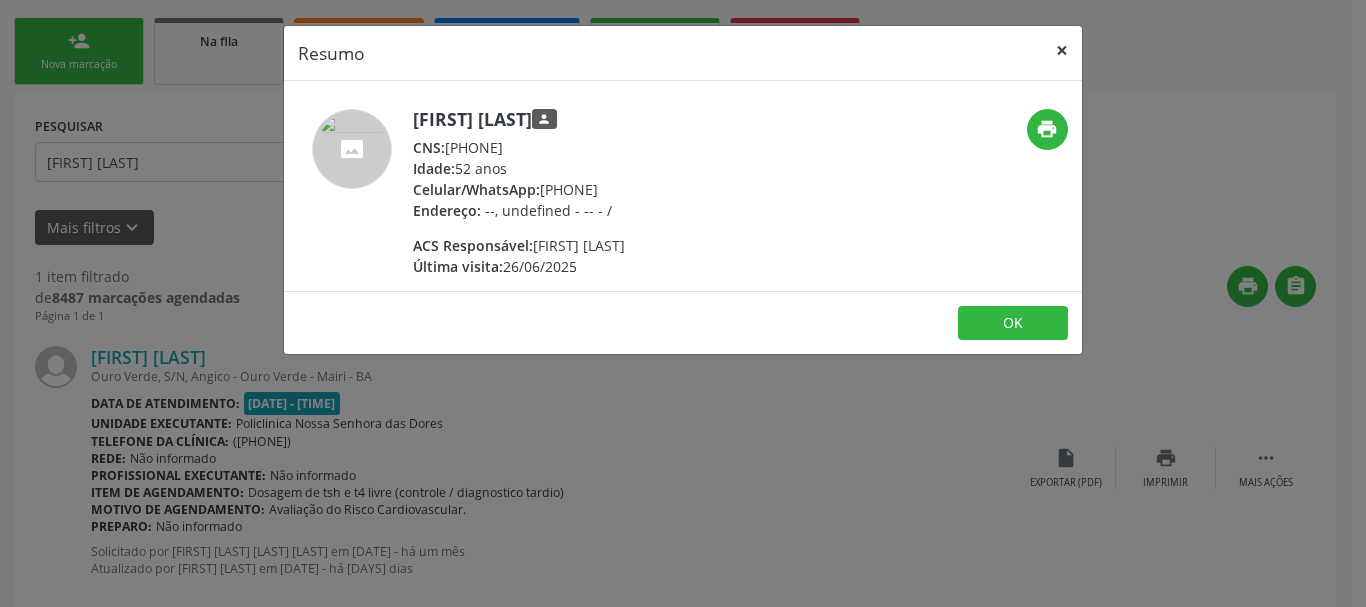 click on "×" at bounding box center [1062, 50] 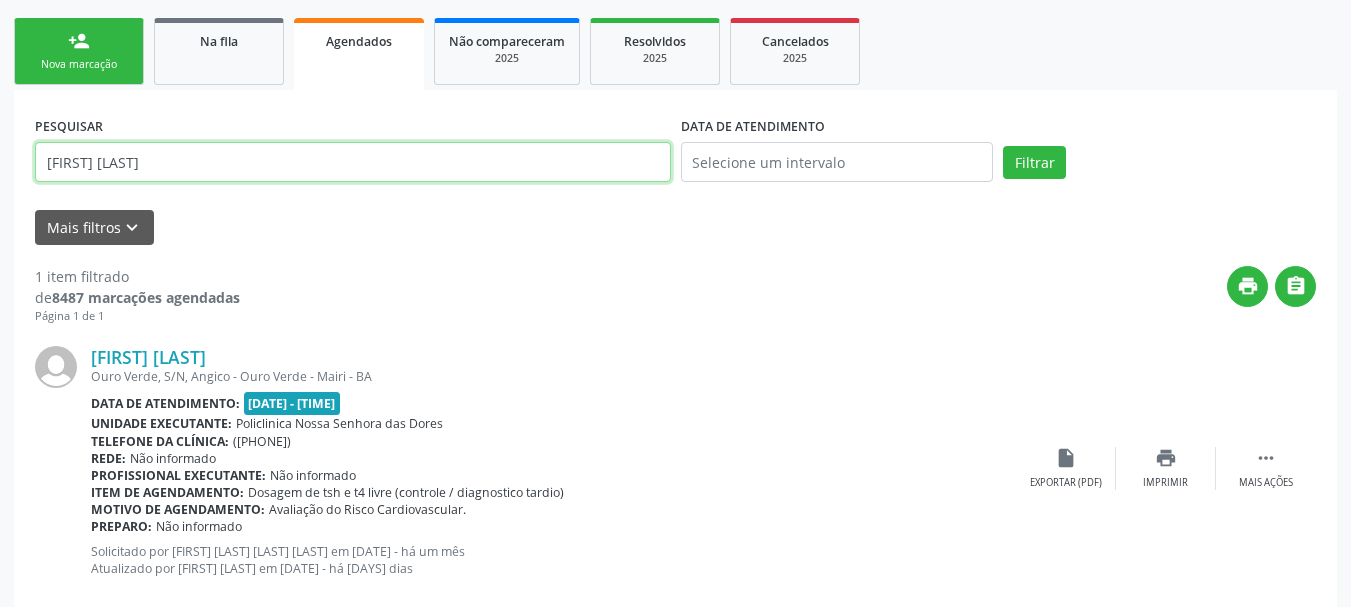 drag, startPoint x: 298, startPoint y: 156, endPoint x: 8, endPoint y: 143, distance: 290.29123 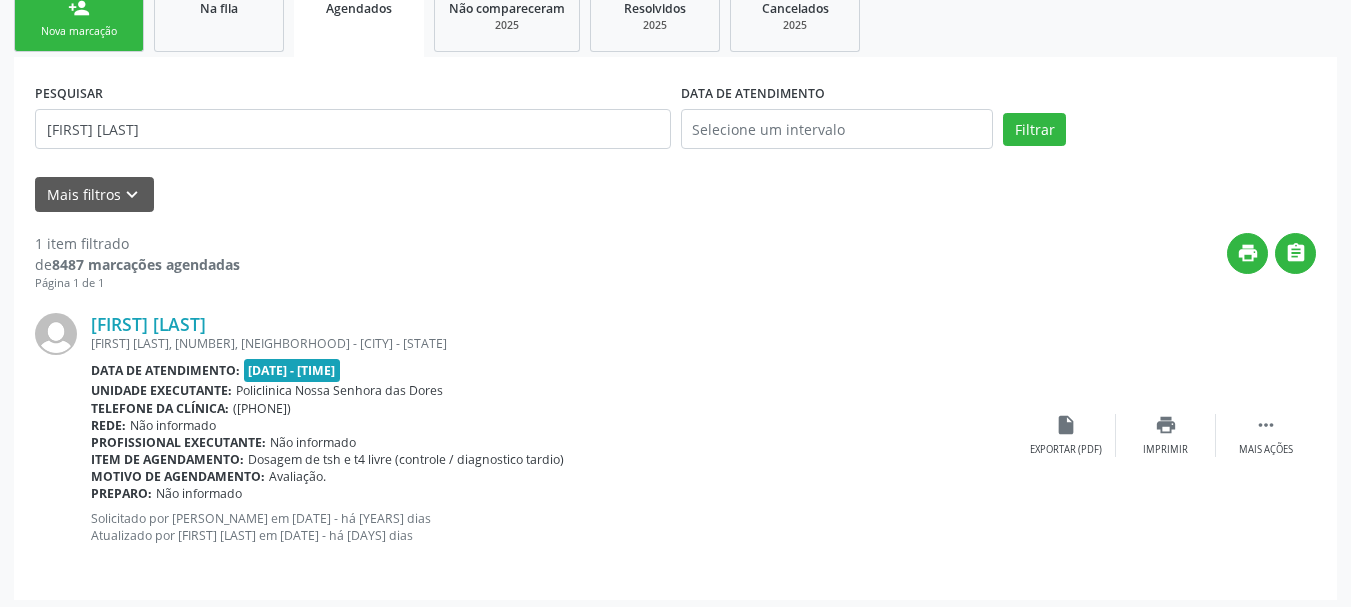 scroll, scrollTop: 321, scrollLeft: 0, axis: vertical 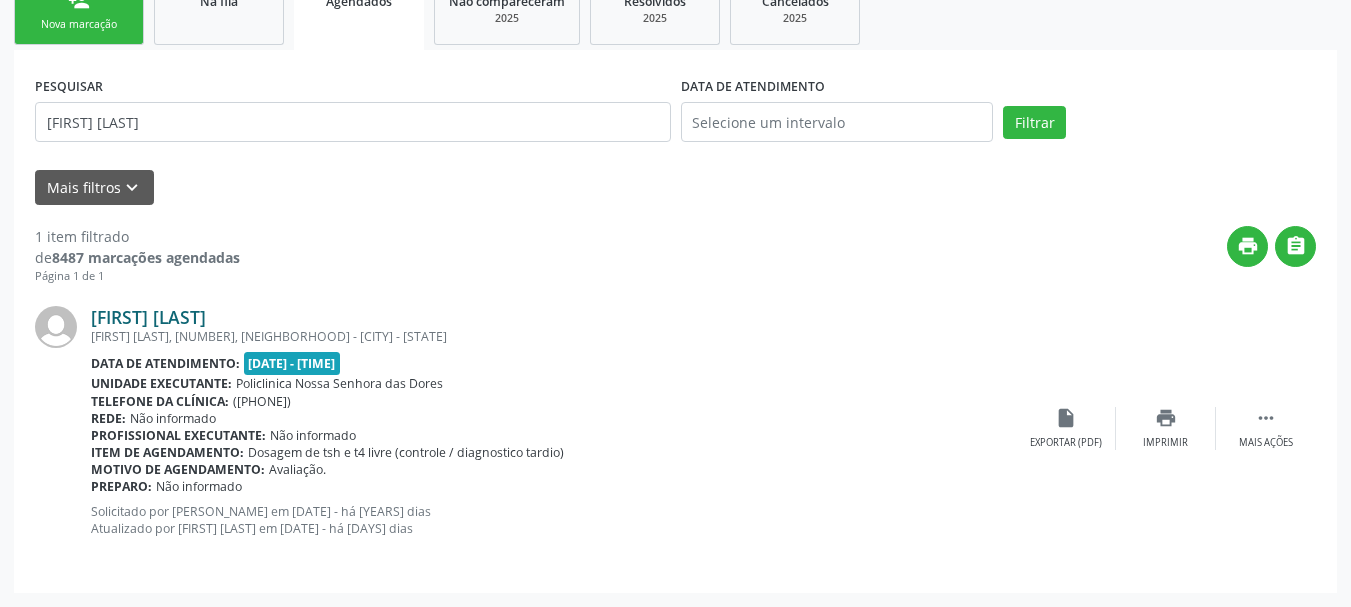 click on "[FIRST] [LAST]" at bounding box center (148, 317) 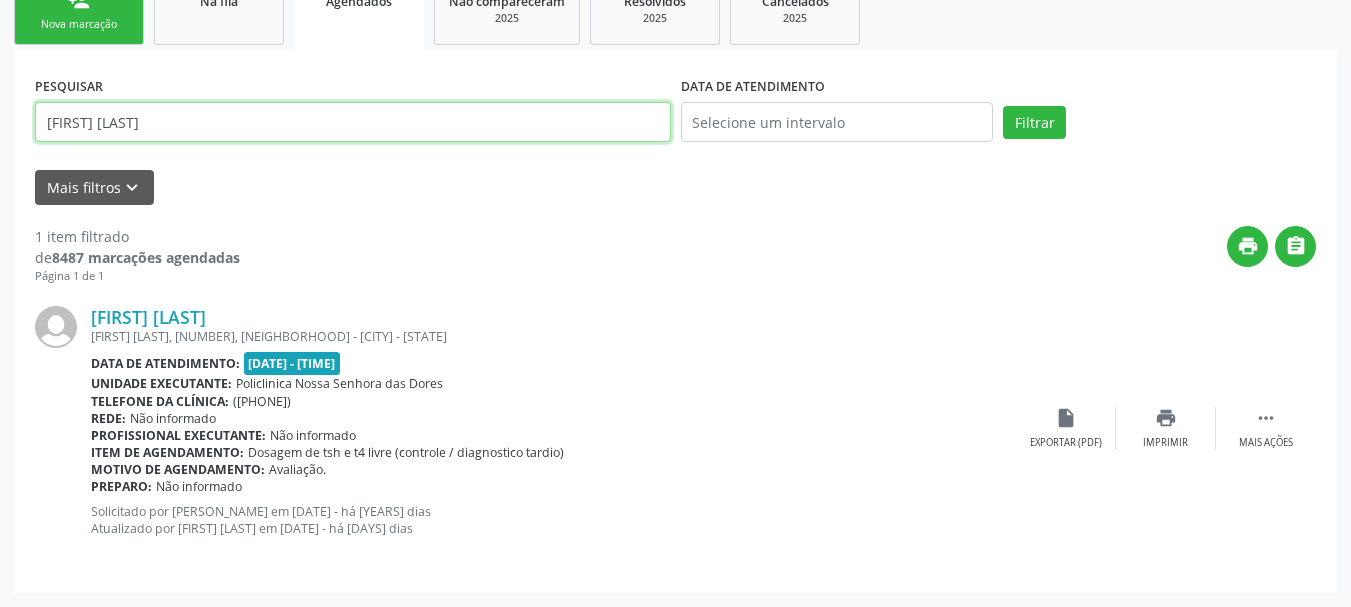 drag, startPoint x: 228, startPoint y: 120, endPoint x: 39, endPoint y: 123, distance: 189.0238 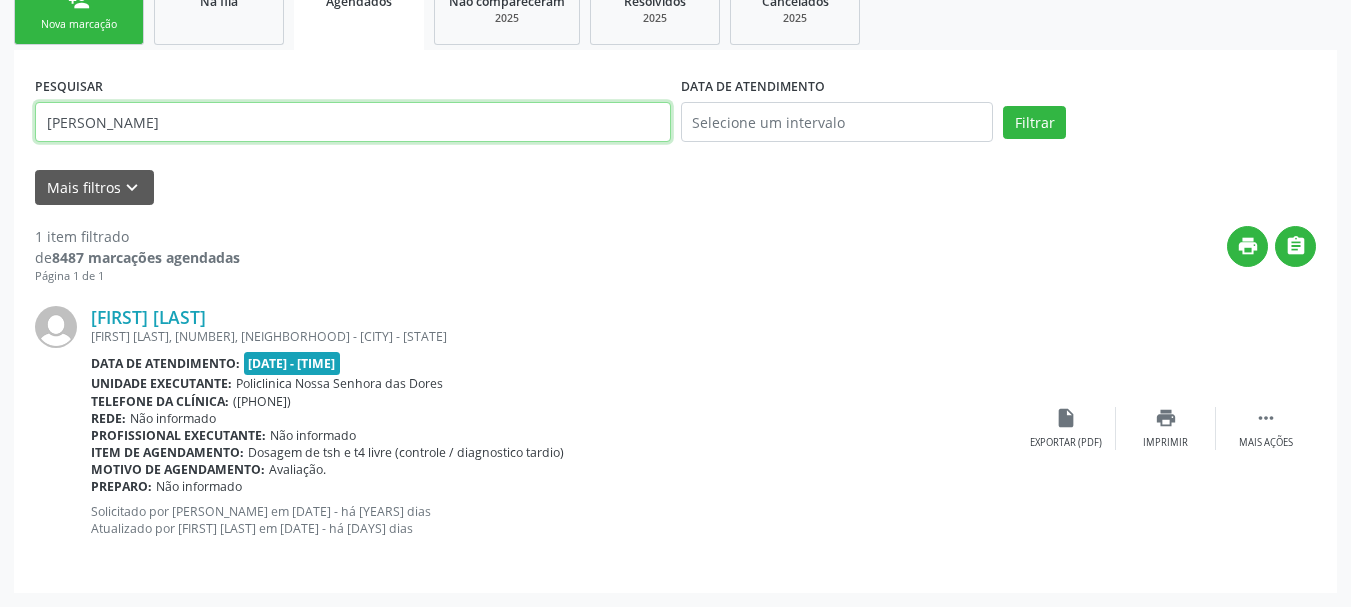 click on "Filtrar" at bounding box center (1034, 123) 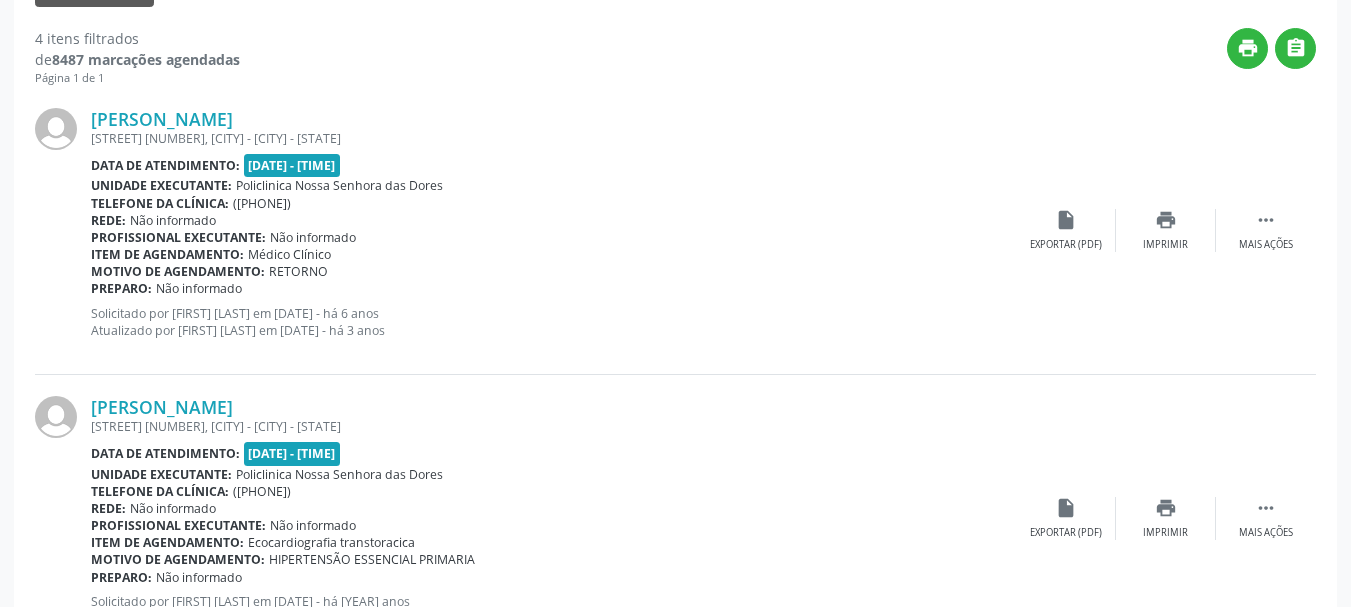 scroll, scrollTop: 521, scrollLeft: 0, axis: vertical 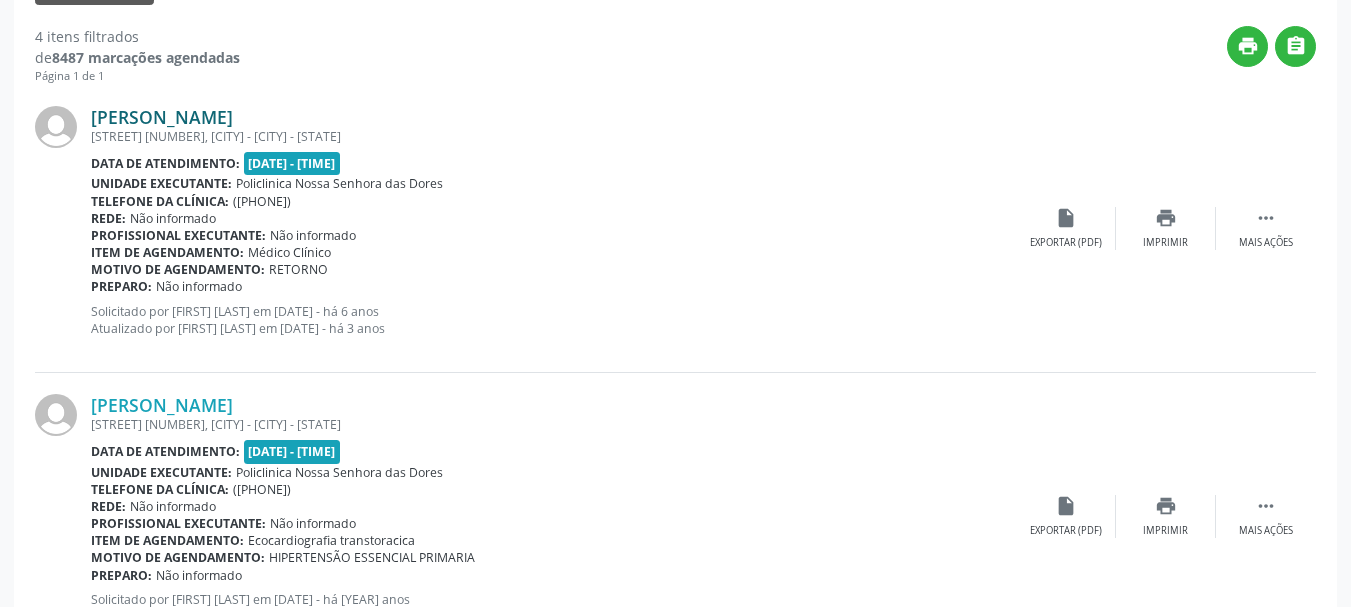 click on "[PERSON_NAME]" at bounding box center (162, 117) 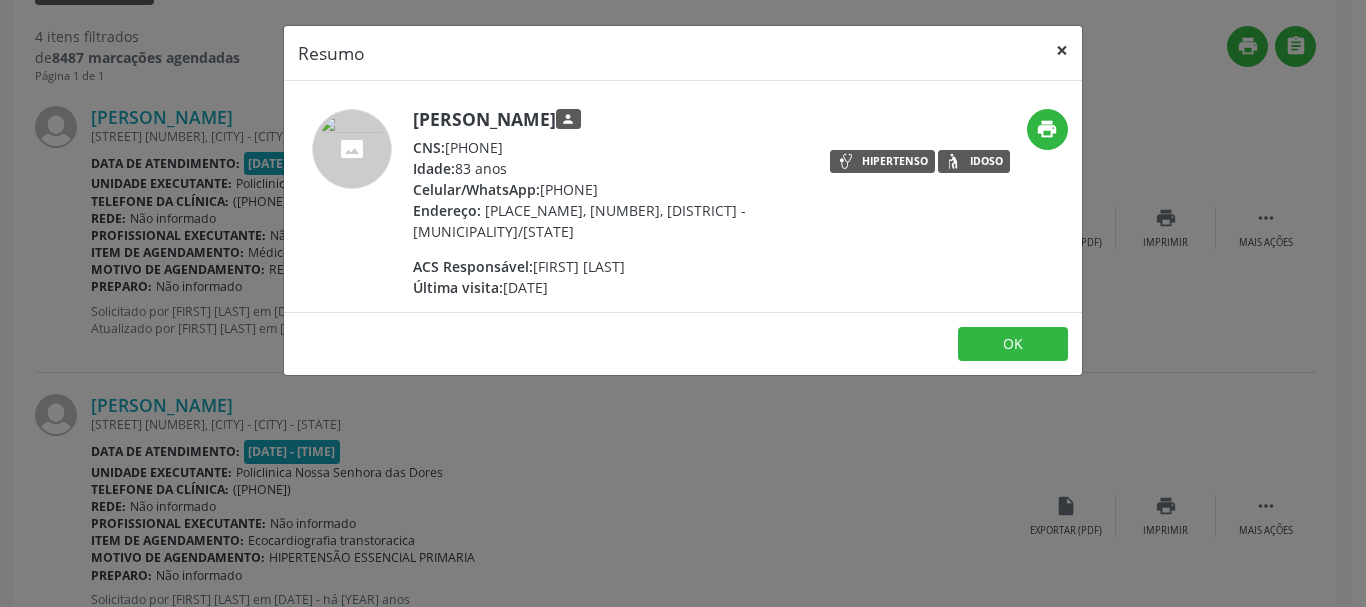 click on "×" at bounding box center (1062, 50) 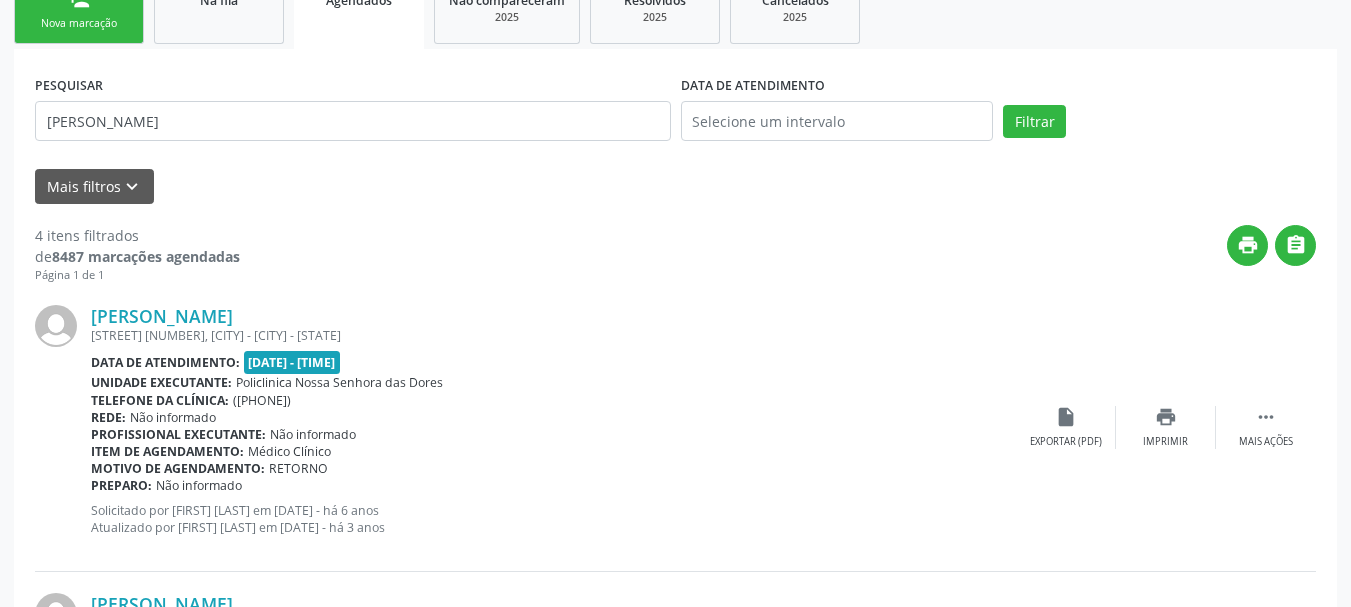scroll, scrollTop: 321, scrollLeft: 0, axis: vertical 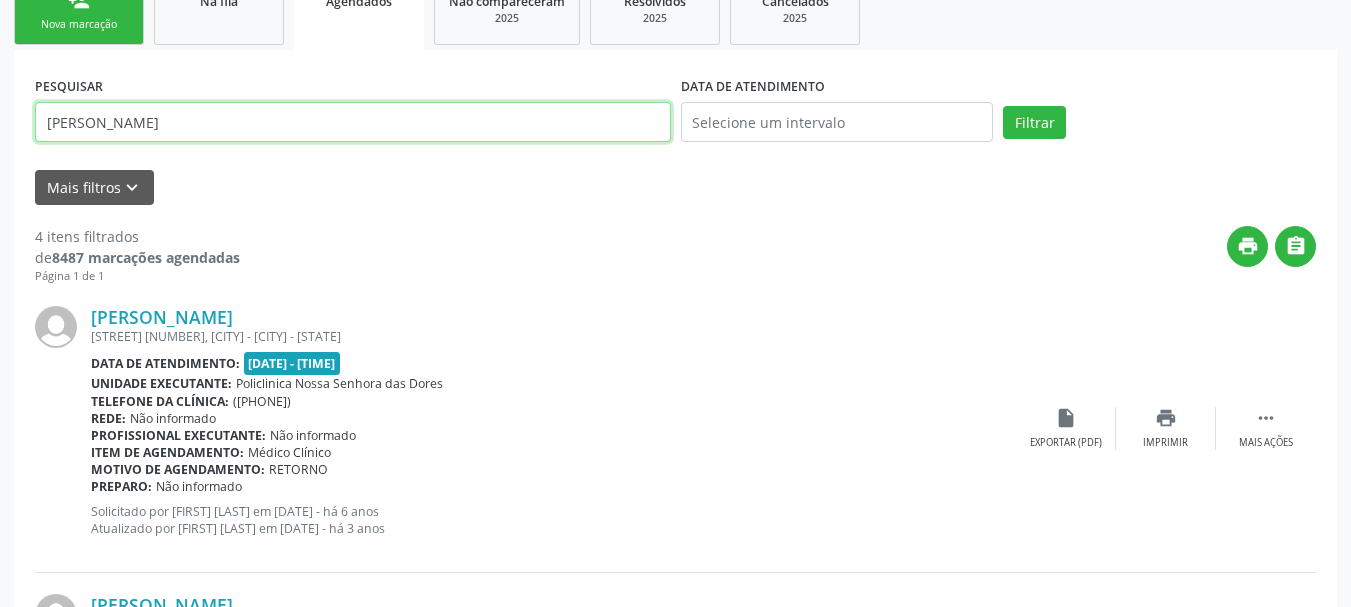 drag, startPoint x: 198, startPoint y: 124, endPoint x: 0, endPoint y: 109, distance: 198.56737 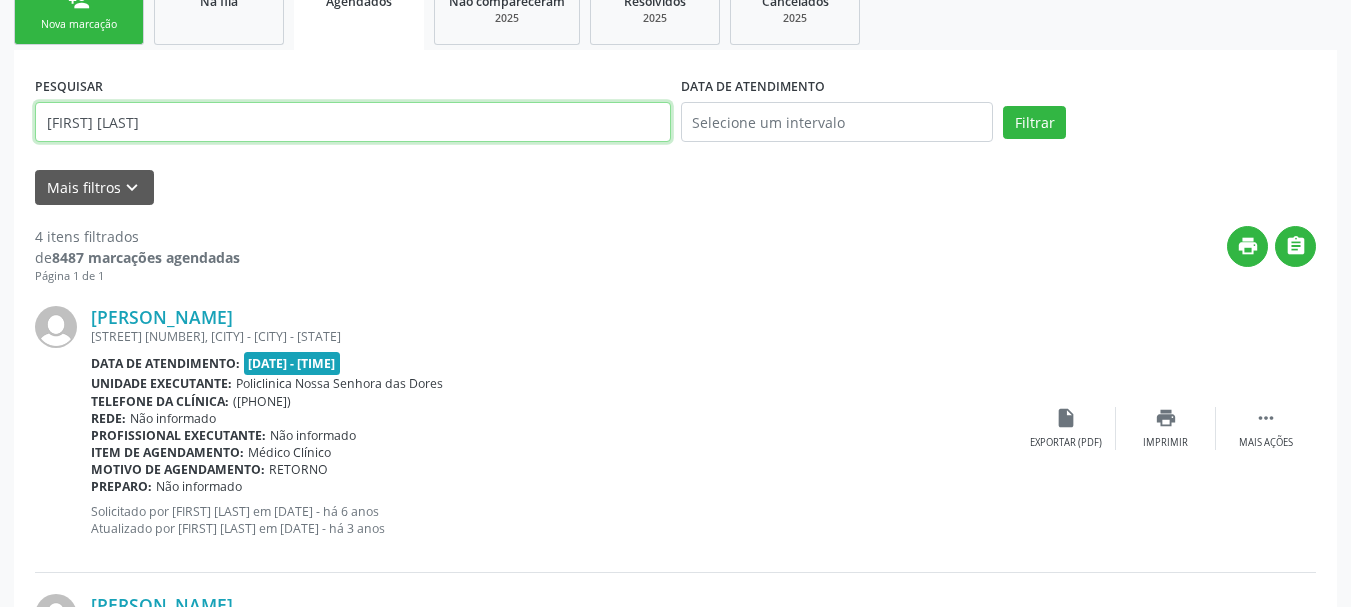 click on "Filtrar" at bounding box center [1034, 123] 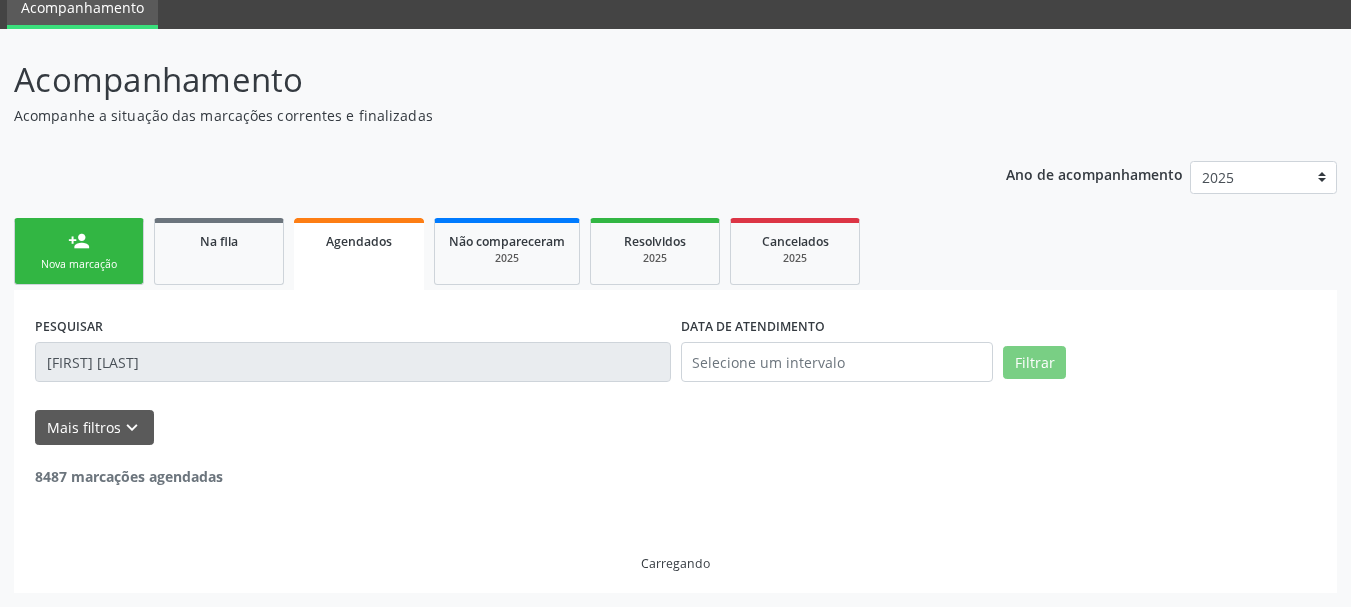 scroll, scrollTop: 321, scrollLeft: 0, axis: vertical 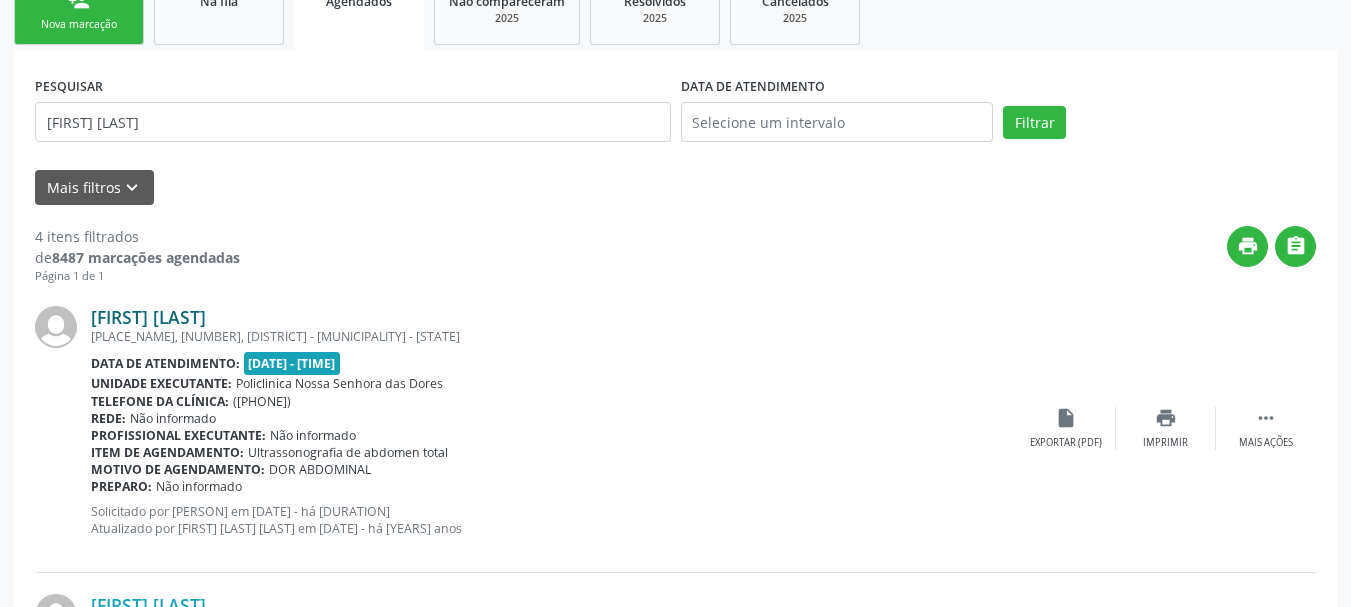click on "[FIRST] [LAST]" at bounding box center (148, 317) 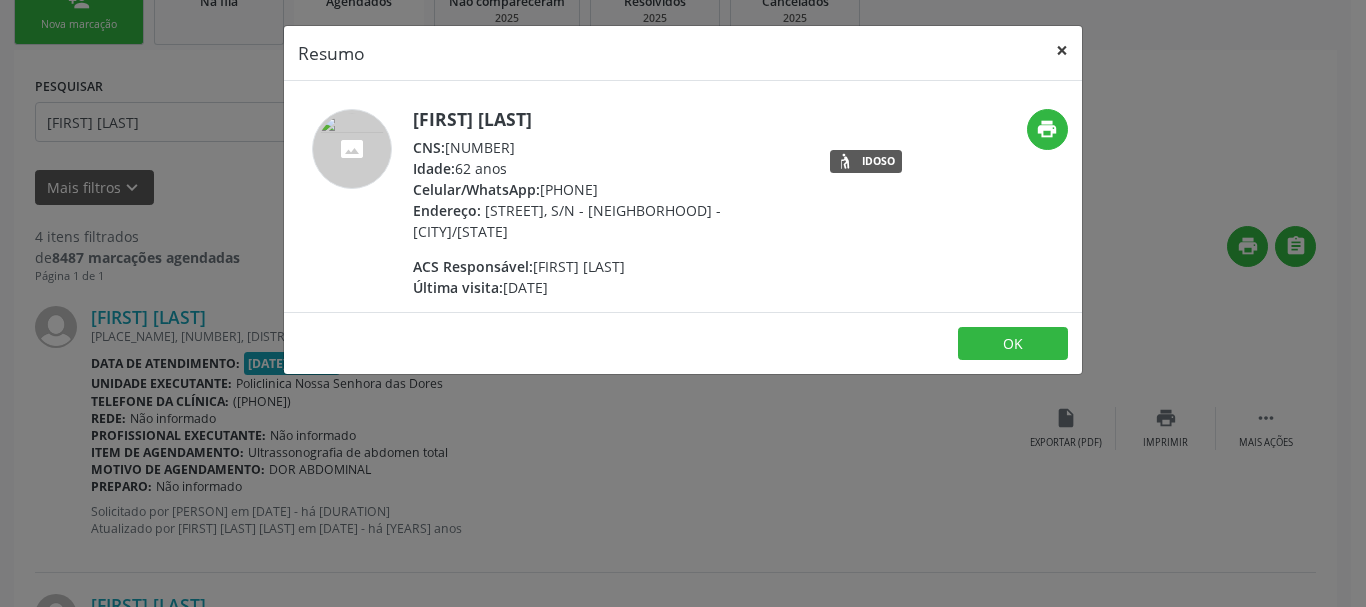 click on "×" at bounding box center [1062, 50] 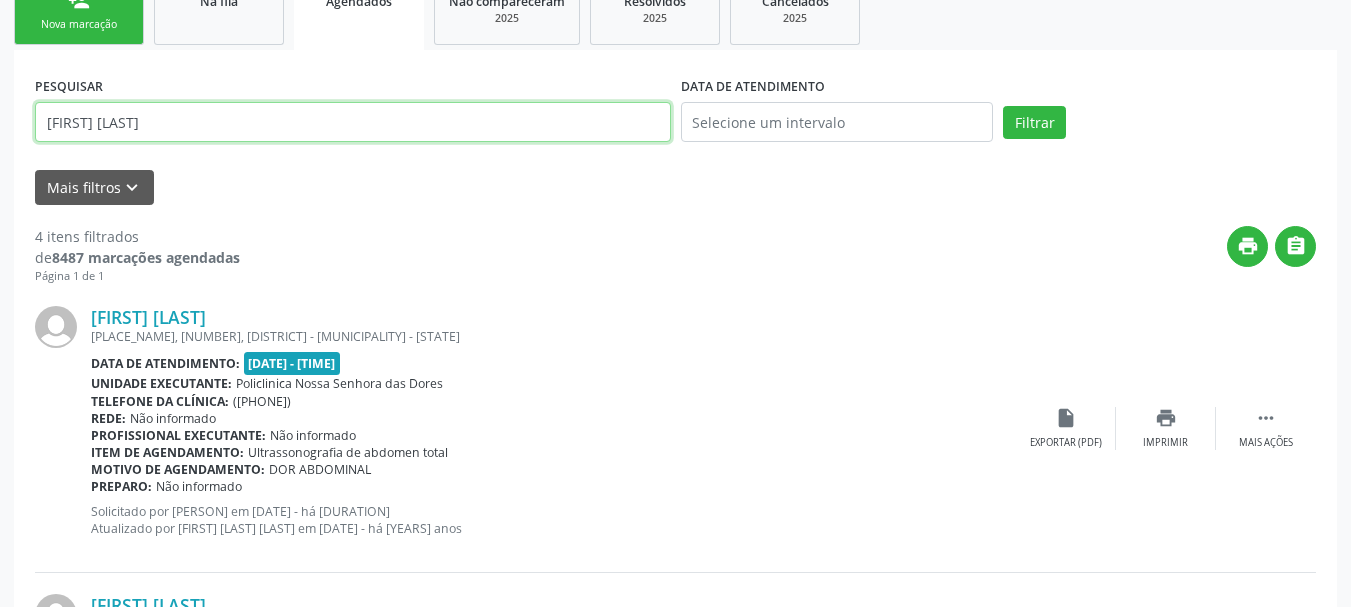 drag, startPoint x: 243, startPoint y: 143, endPoint x: 0, endPoint y: 164, distance: 243.90572 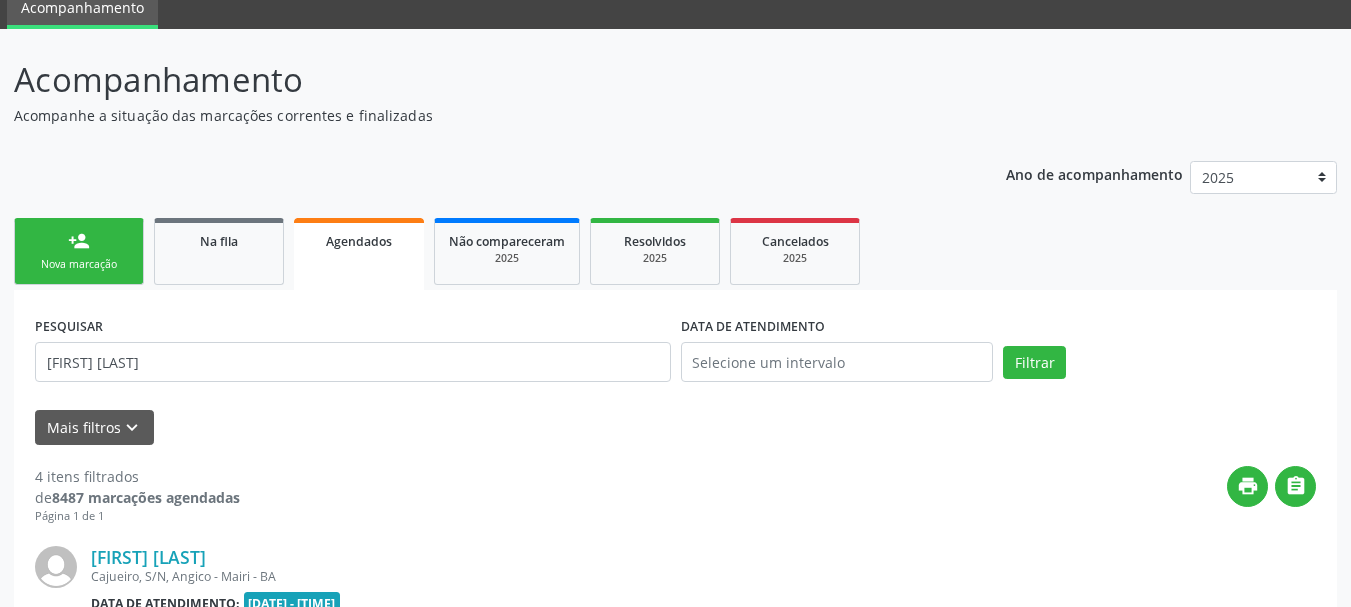 scroll, scrollTop: 321, scrollLeft: 0, axis: vertical 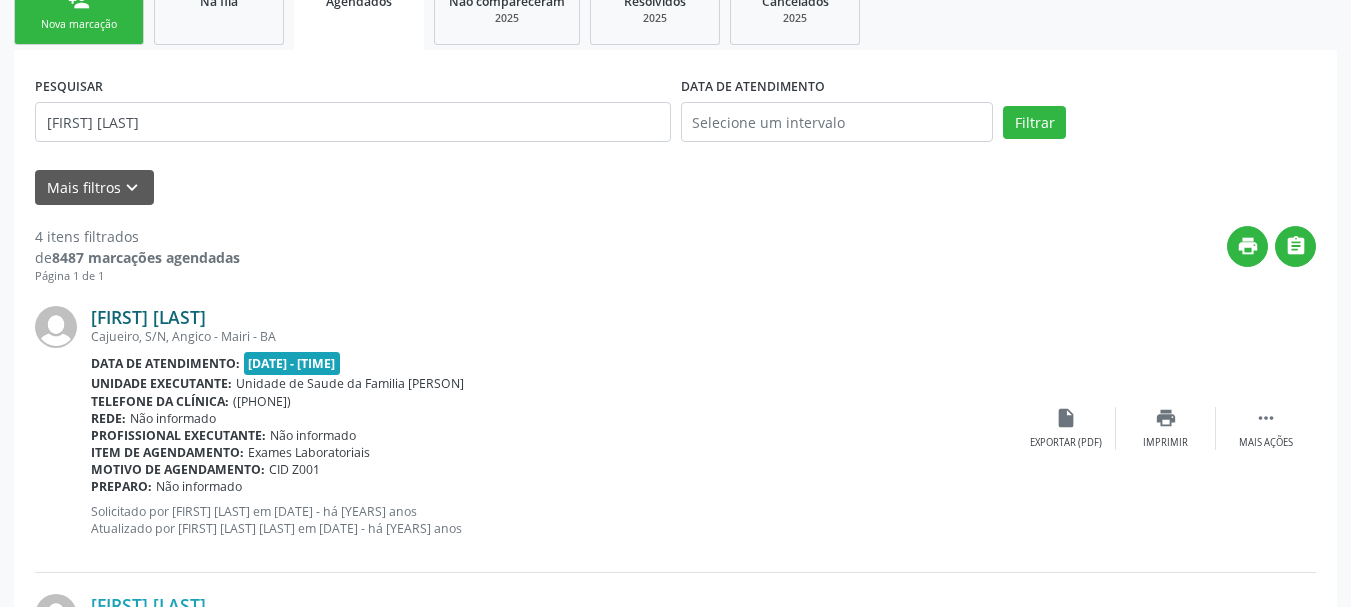 click on "[FIRST] [LAST]" at bounding box center (148, 317) 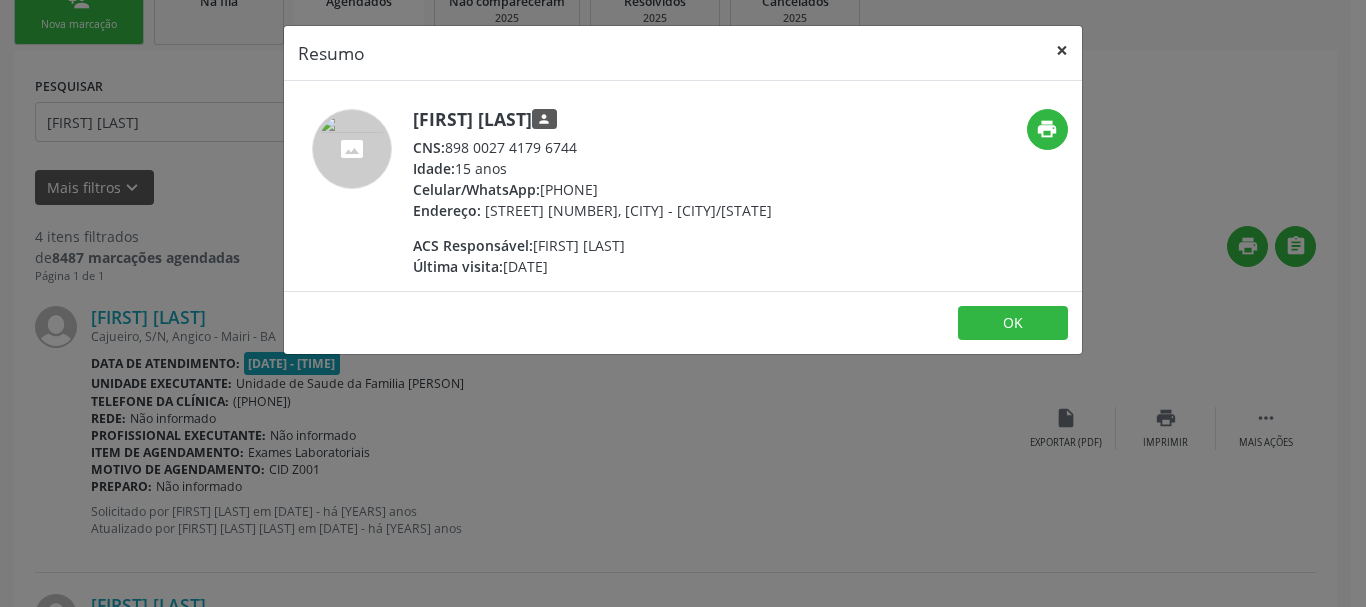 click on "×" at bounding box center [1062, 50] 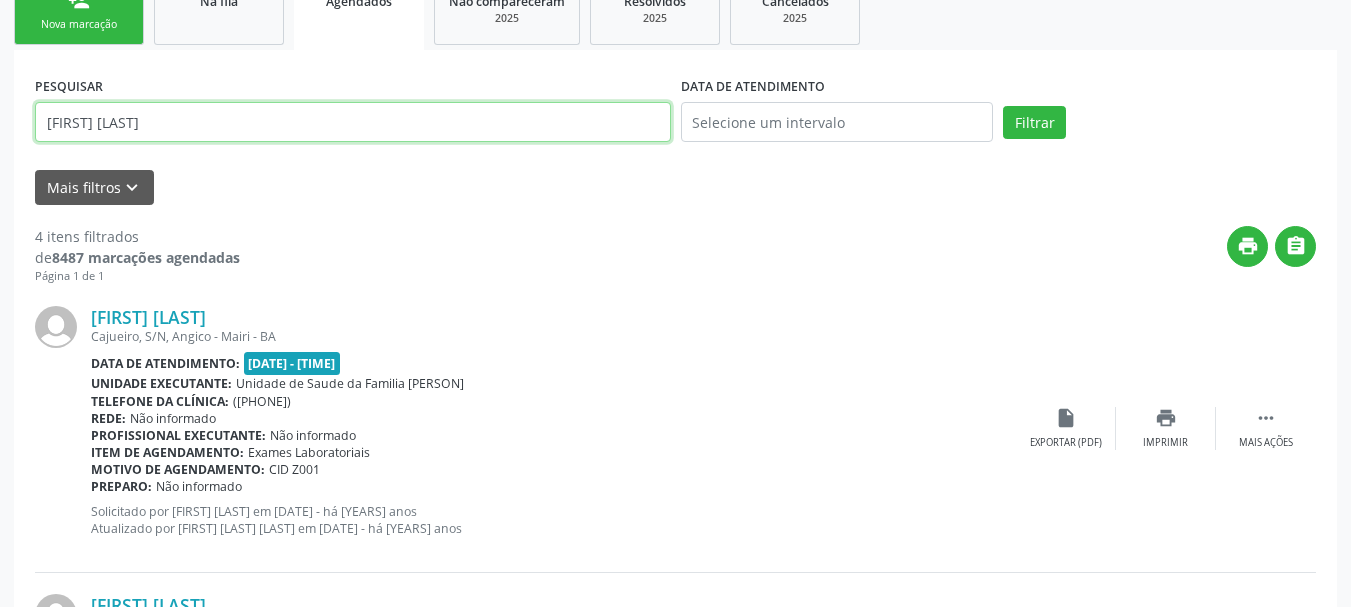 drag, startPoint x: 253, startPoint y: 120, endPoint x: 20, endPoint y: 123, distance: 233.01932 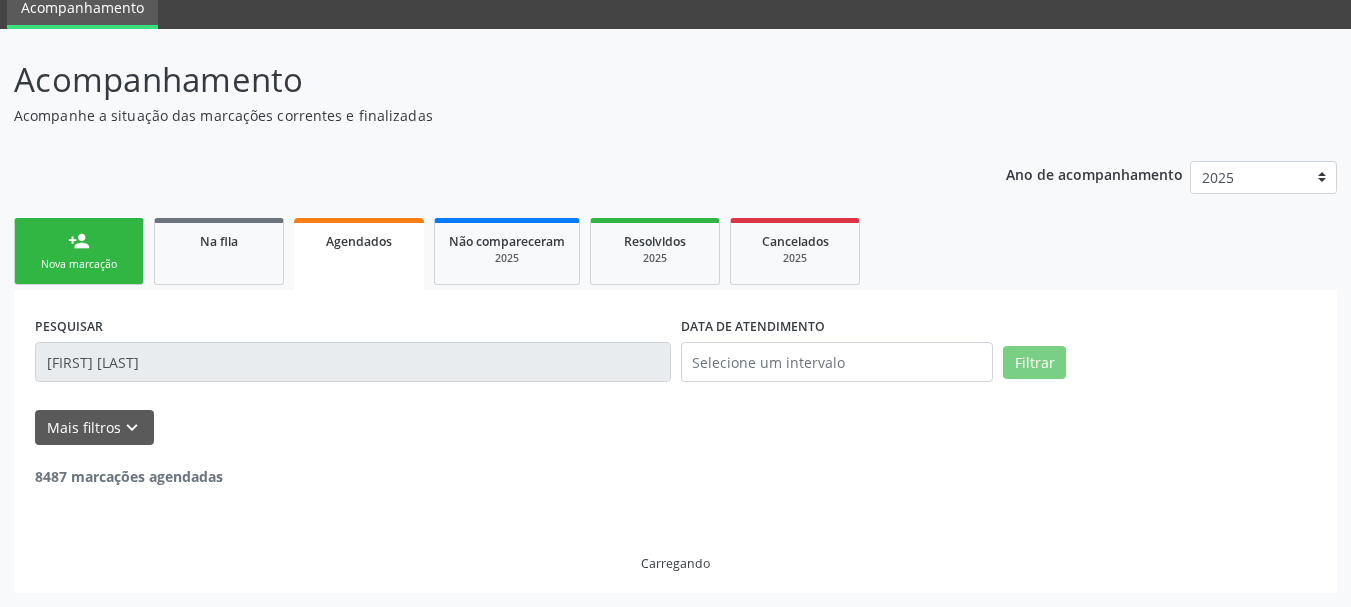 scroll, scrollTop: 321, scrollLeft: 0, axis: vertical 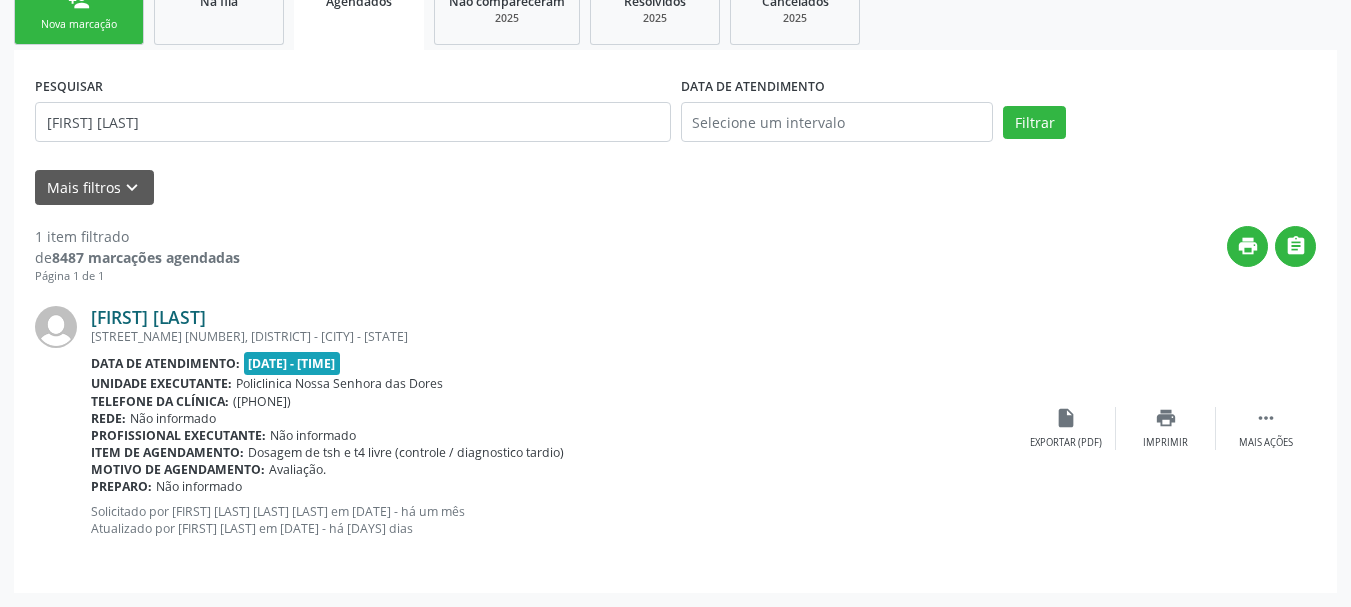 click on "[FIRST] [LAST]" at bounding box center [148, 317] 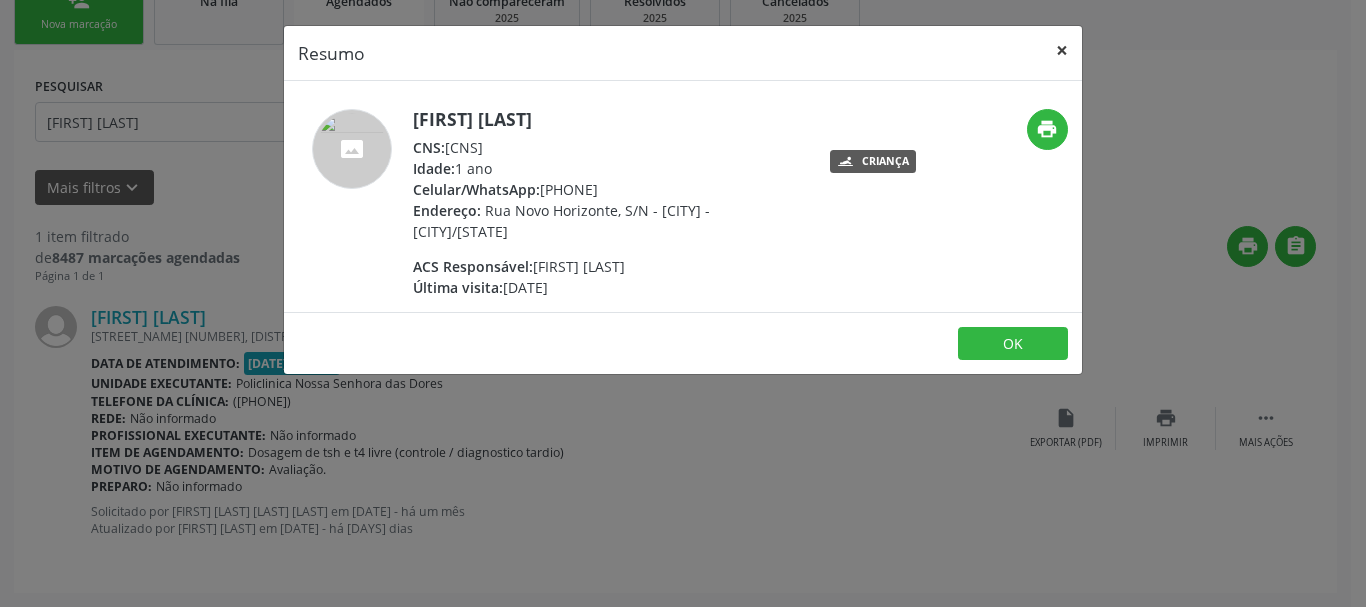 click on "×" at bounding box center [1062, 50] 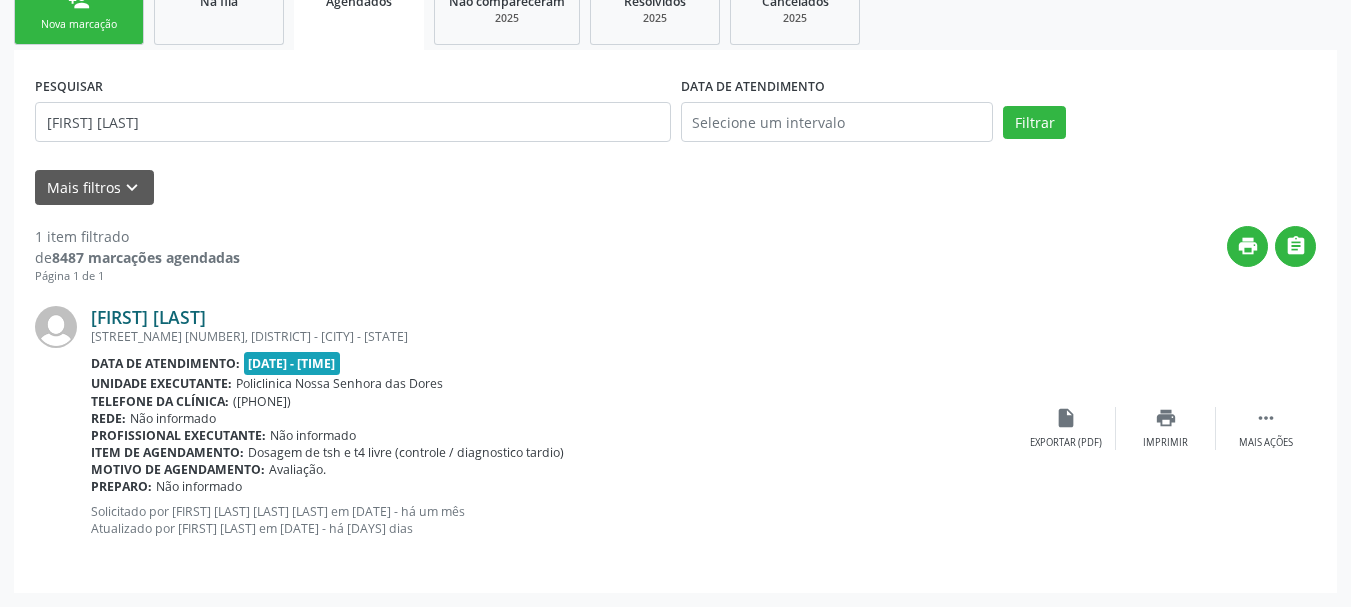 click on "[FIRST] [LAST]" at bounding box center (148, 317) 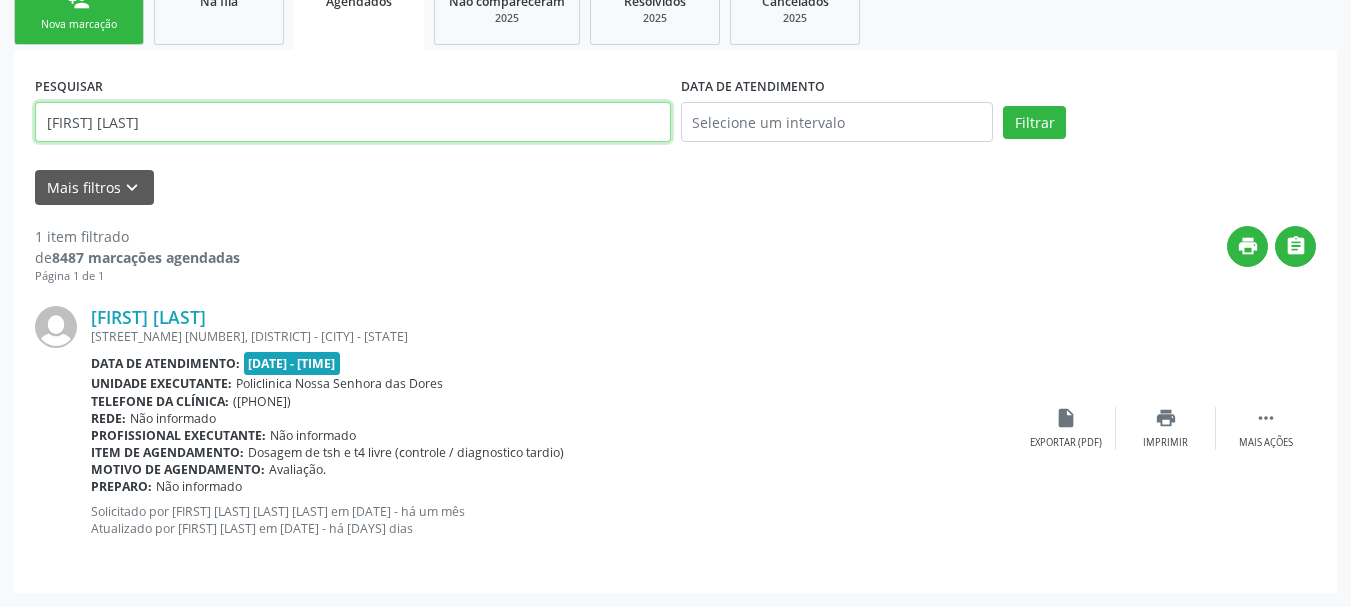 drag, startPoint x: 244, startPoint y: 123, endPoint x: 0, endPoint y: 148, distance: 245.27739 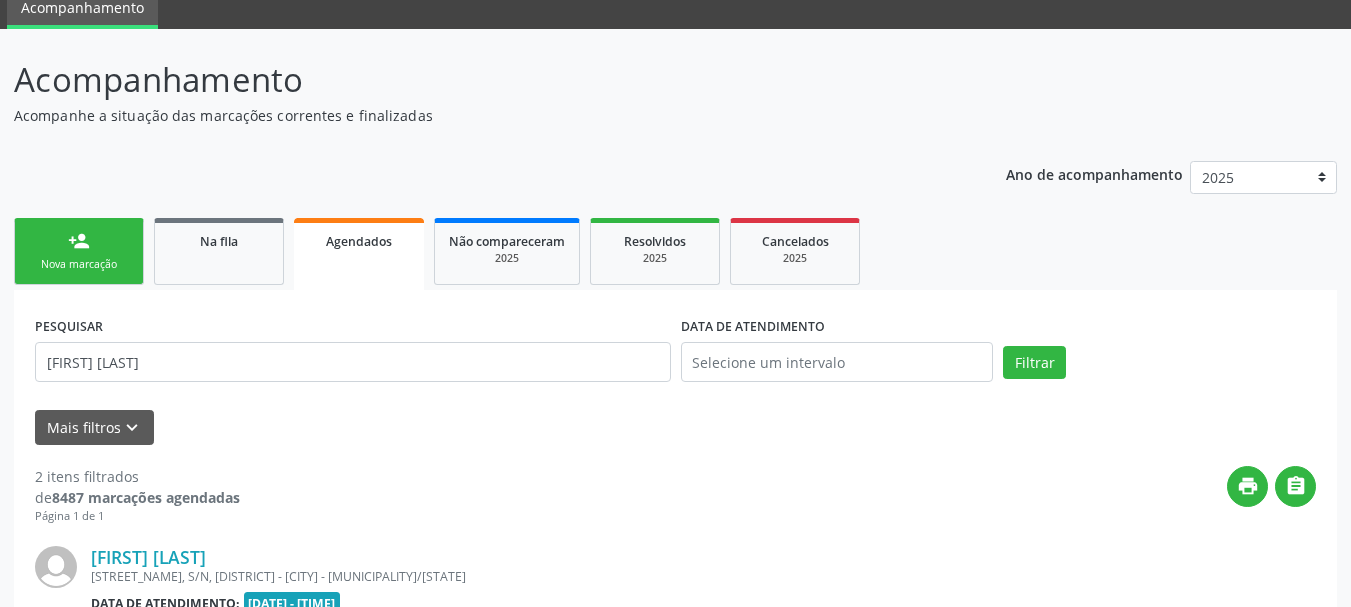 scroll, scrollTop: 321, scrollLeft: 0, axis: vertical 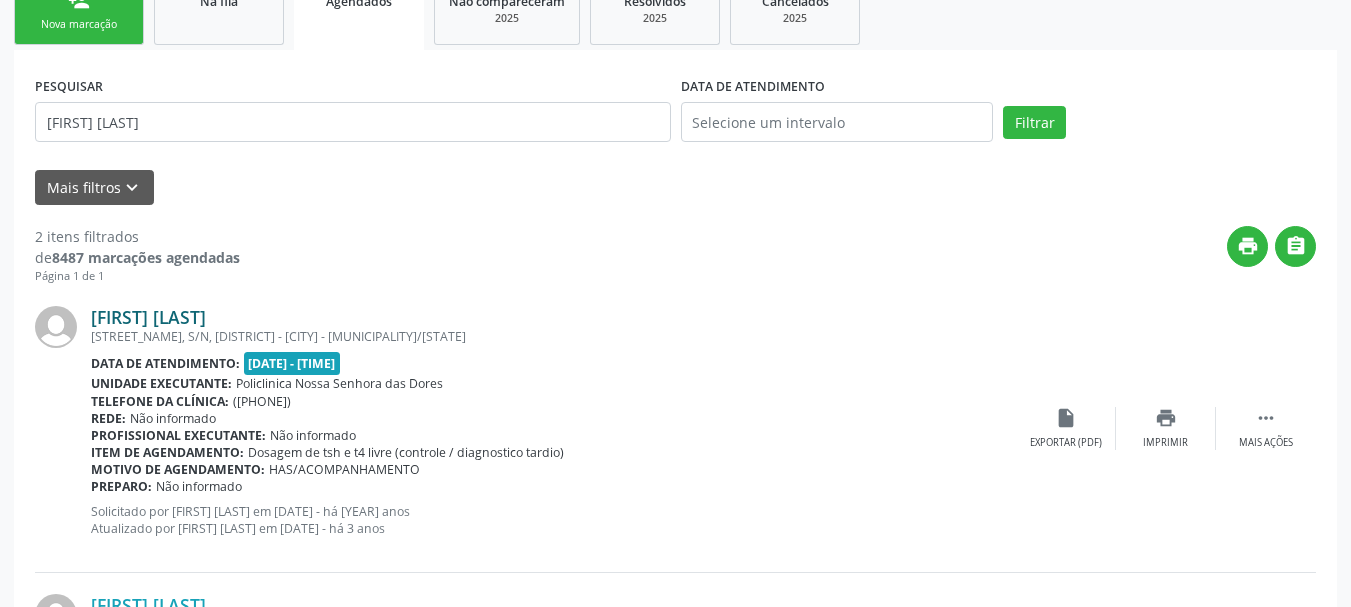 click on "[FIRST] [LAST]" at bounding box center (148, 317) 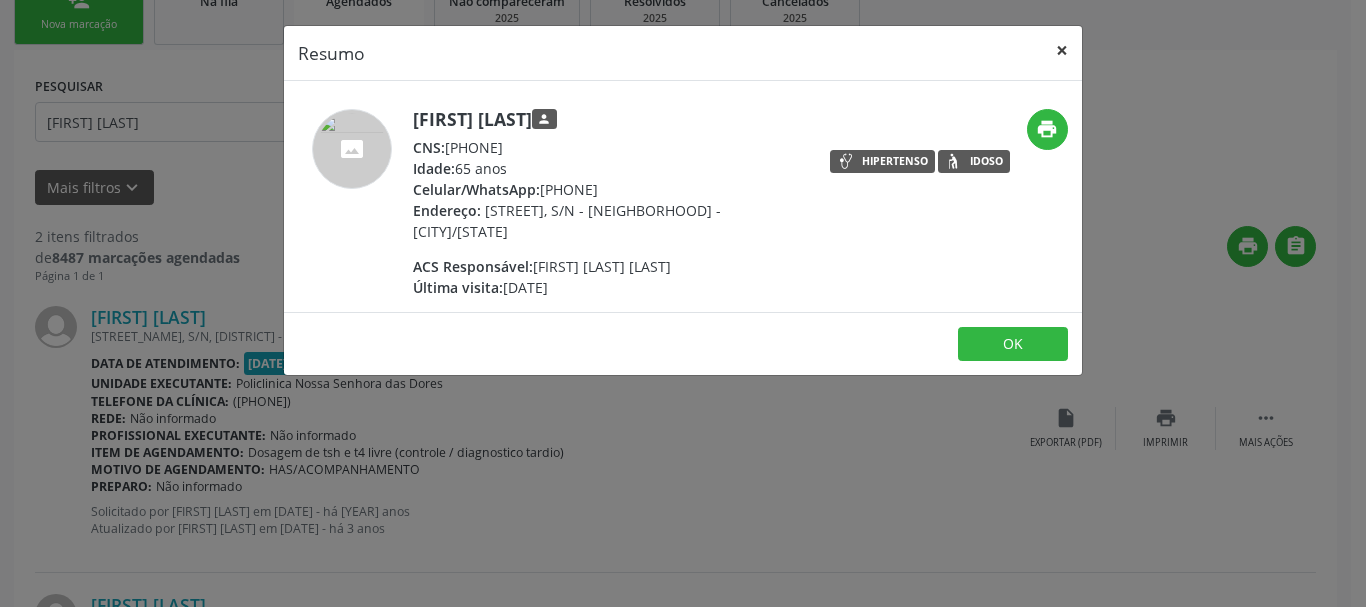 click on "×" at bounding box center (1062, 50) 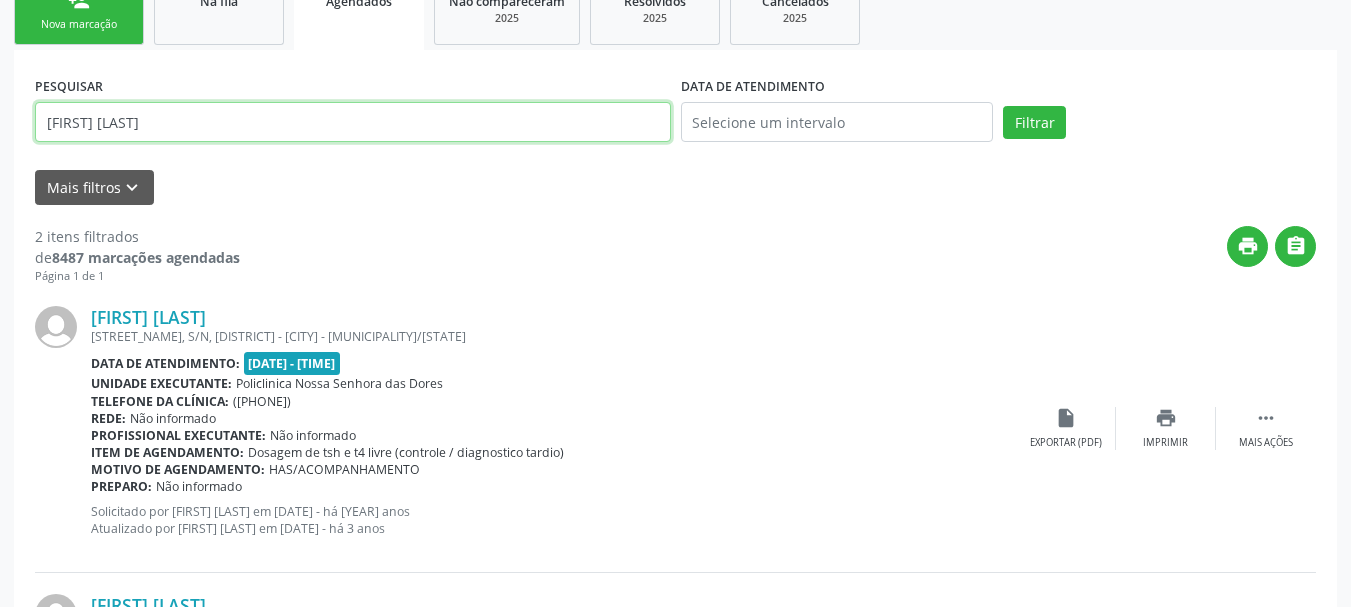 drag, startPoint x: 223, startPoint y: 132, endPoint x: 0, endPoint y: 144, distance: 223.32263 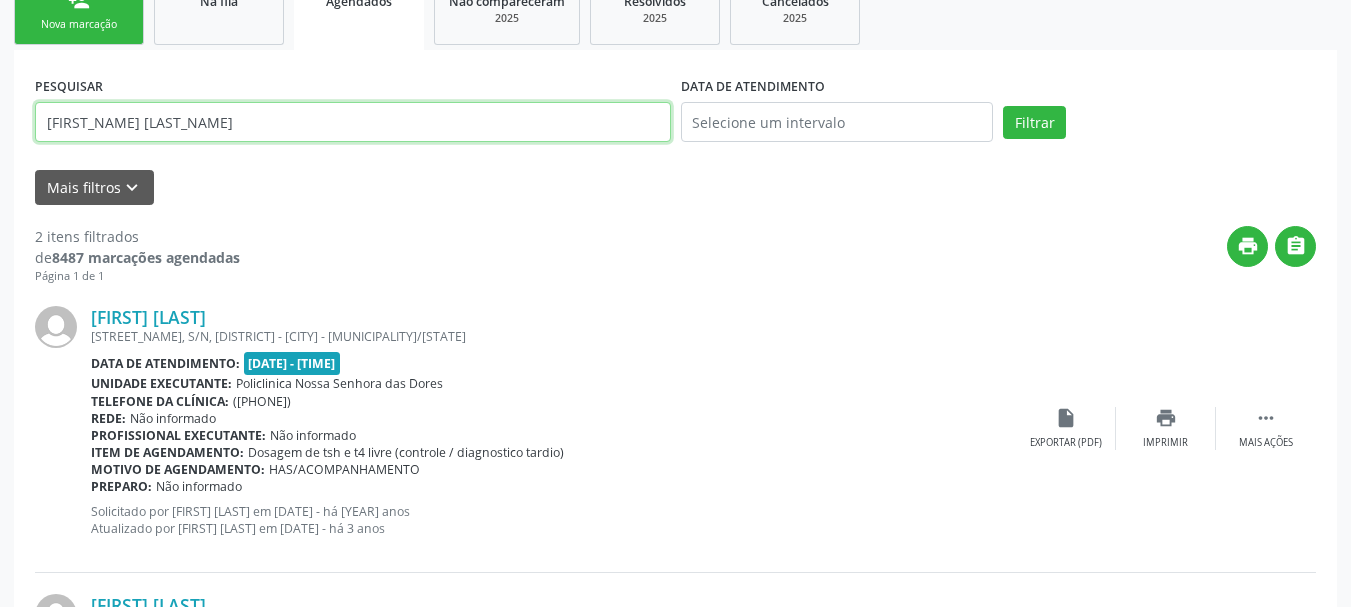 click on "Filtrar" at bounding box center [1034, 123] 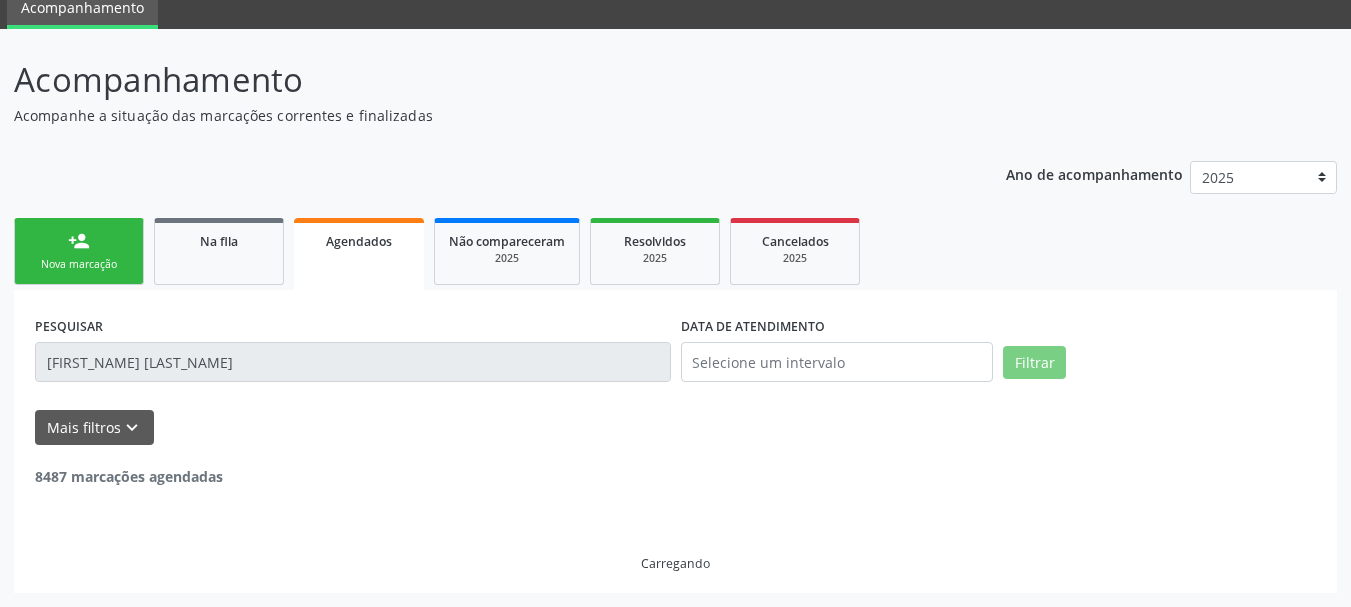 scroll, scrollTop: 17, scrollLeft: 0, axis: vertical 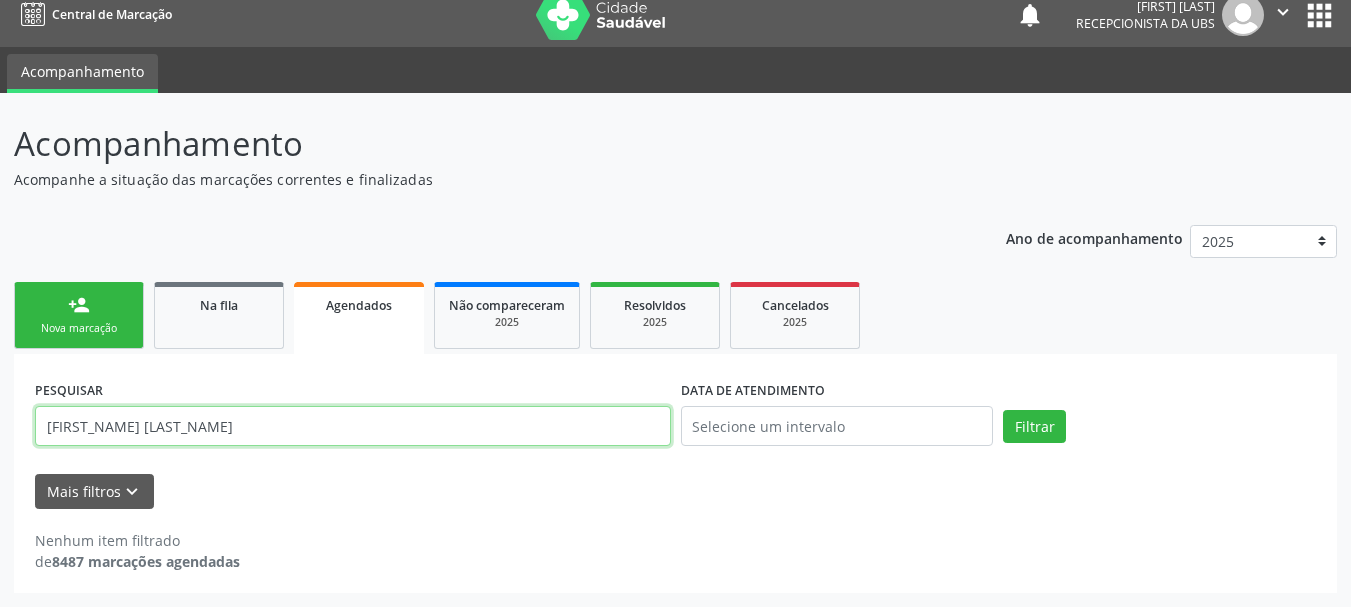 drag, startPoint x: 285, startPoint y: 427, endPoint x: 0, endPoint y: 459, distance: 286.79086 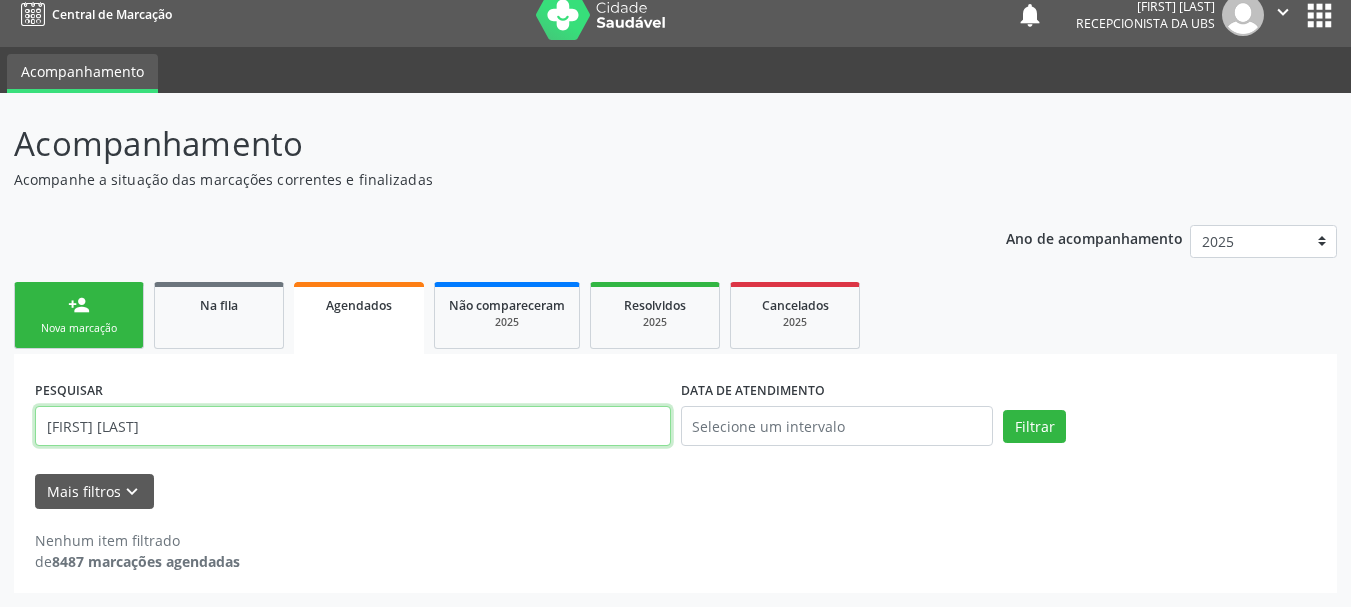 click on "Filtrar" at bounding box center (1034, 427) 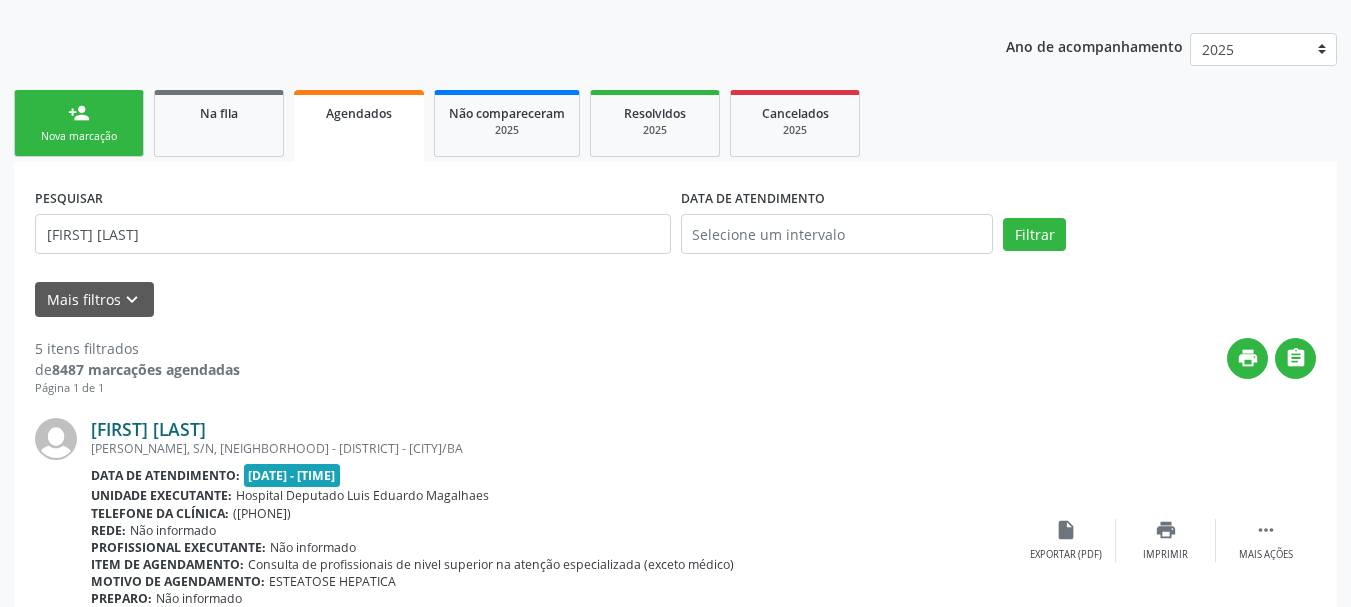 scroll, scrollTop: 217, scrollLeft: 0, axis: vertical 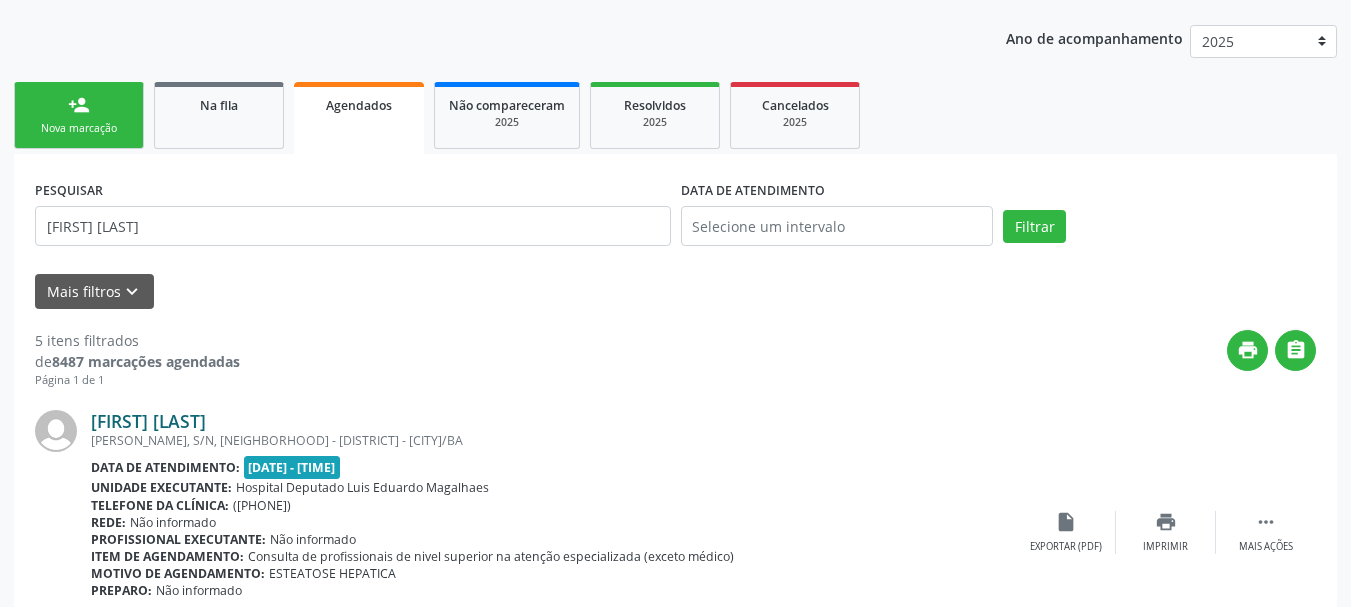 click on "[FIRST] [LAST]" at bounding box center [148, 421] 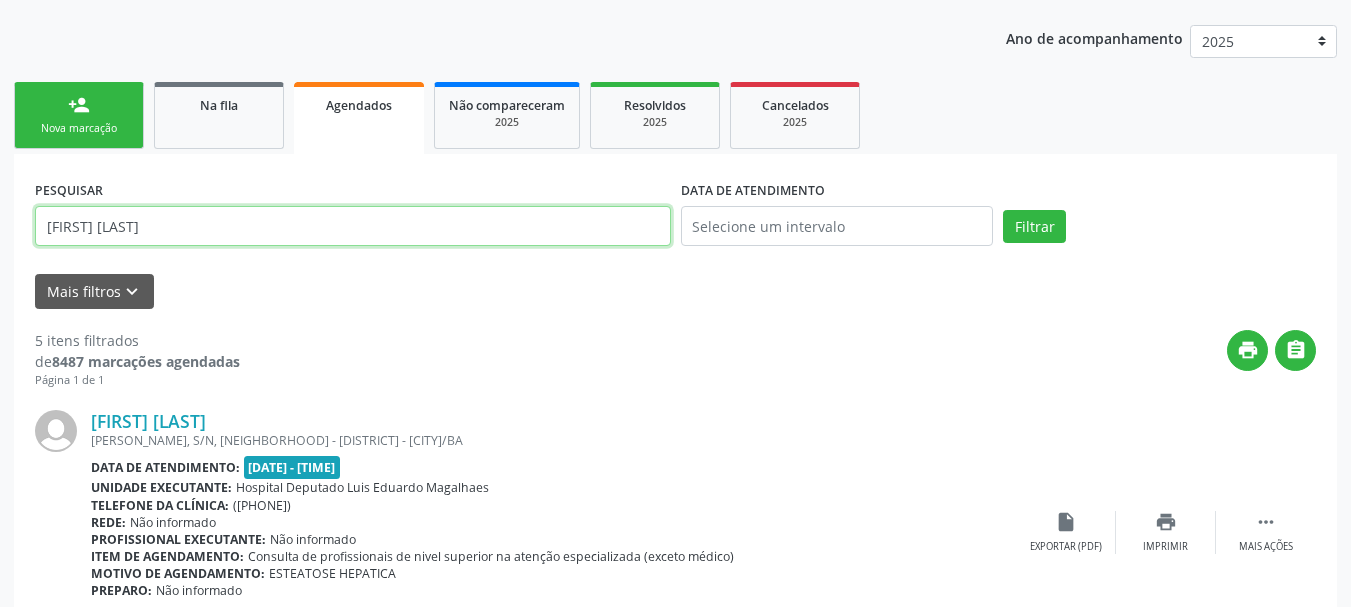 drag, startPoint x: 275, startPoint y: 218, endPoint x: 0, endPoint y: 230, distance: 275.2617 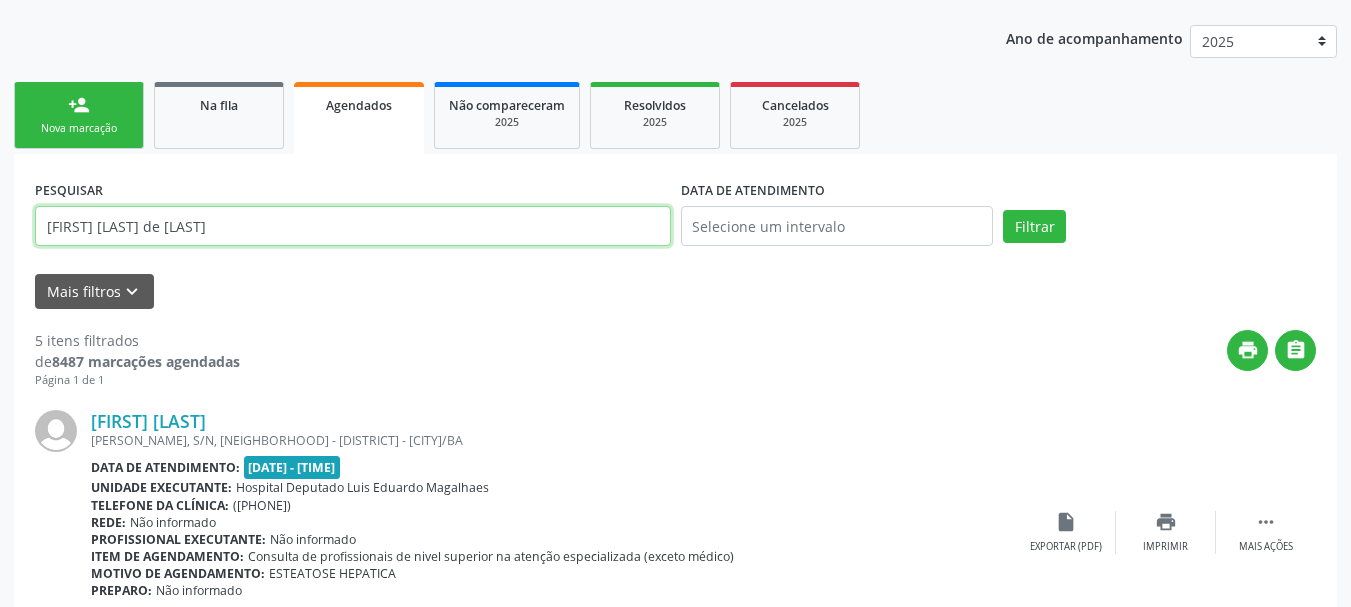 click on "Filtrar" at bounding box center [1034, 227] 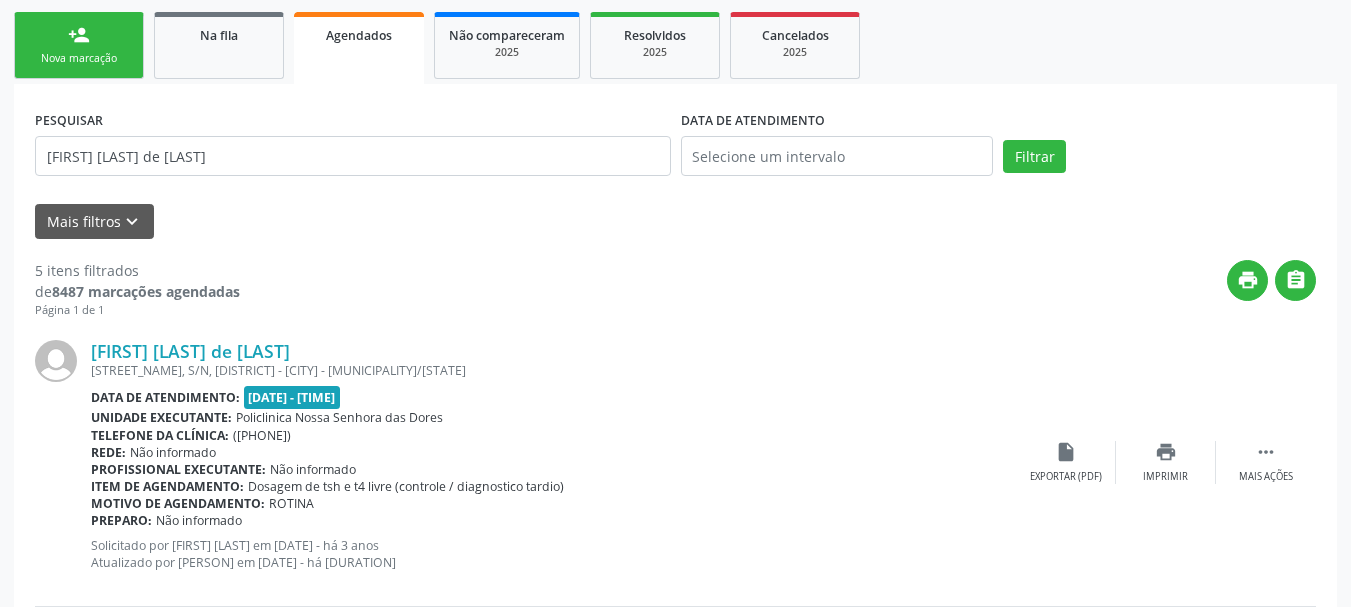 scroll, scrollTop: 417, scrollLeft: 0, axis: vertical 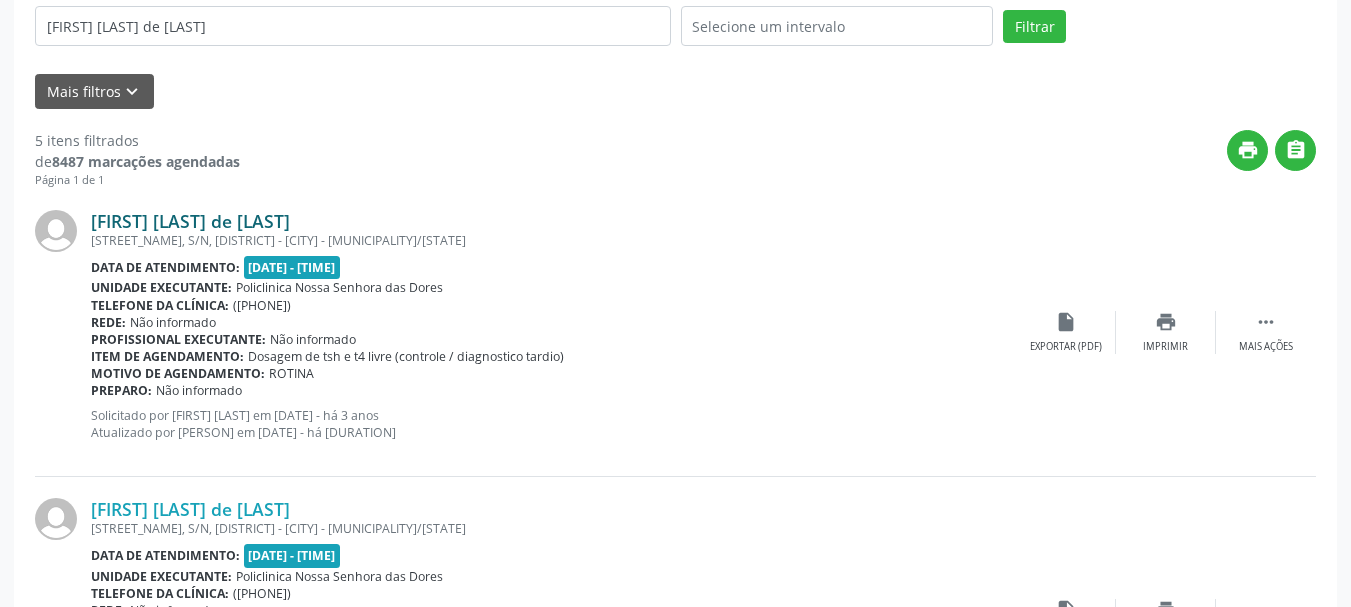 click on "[FIRST] [LAST] de [LAST]" at bounding box center (190, 221) 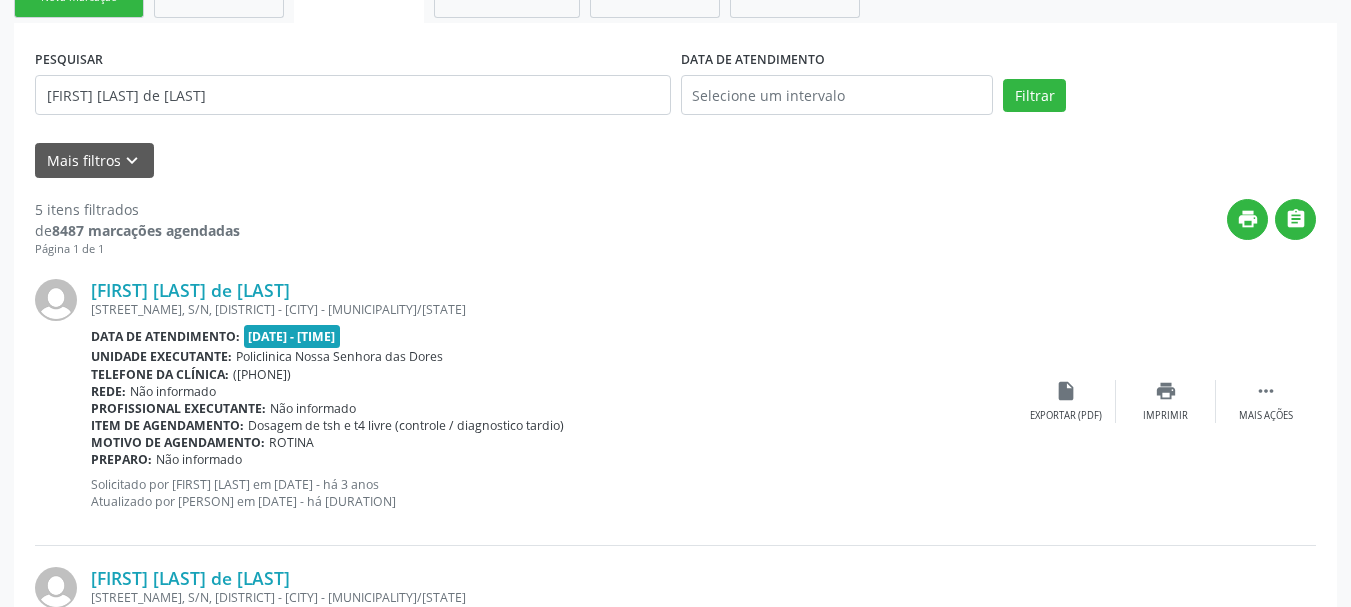 scroll, scrollTop: 317, scrollLeft: 0, axis: vertical 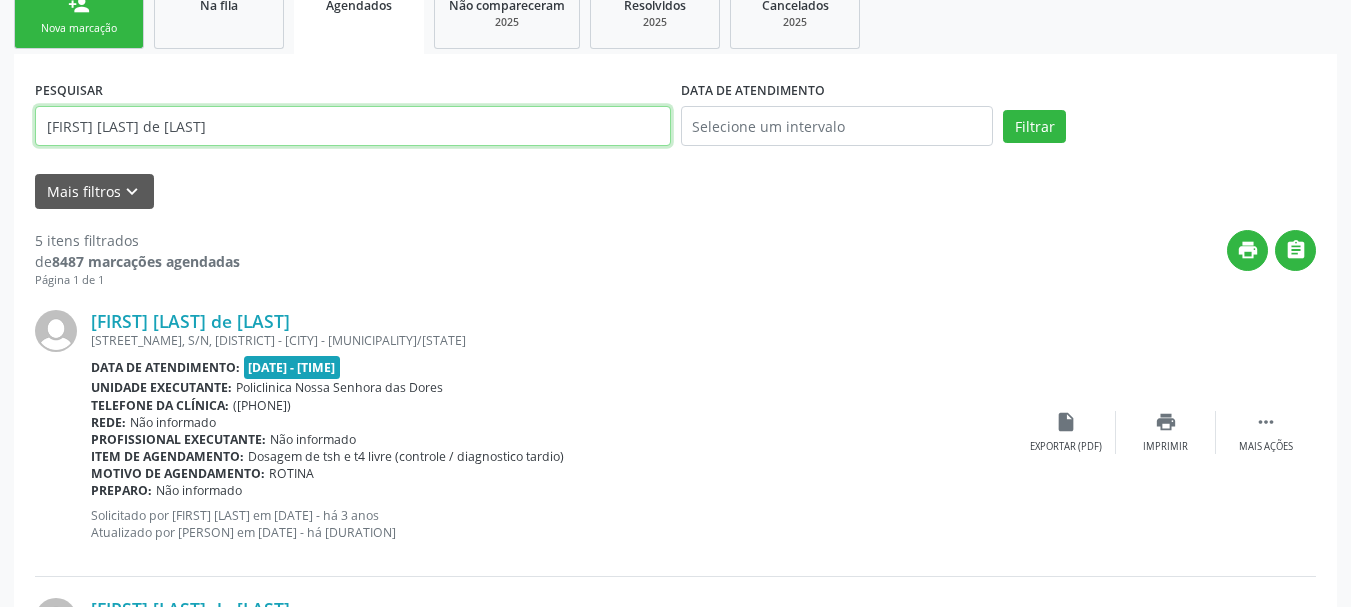 drag, startPoint x: 94, startPoint y: 139, endPoint x: 2, endPoint y: 146, distance: 92.26592 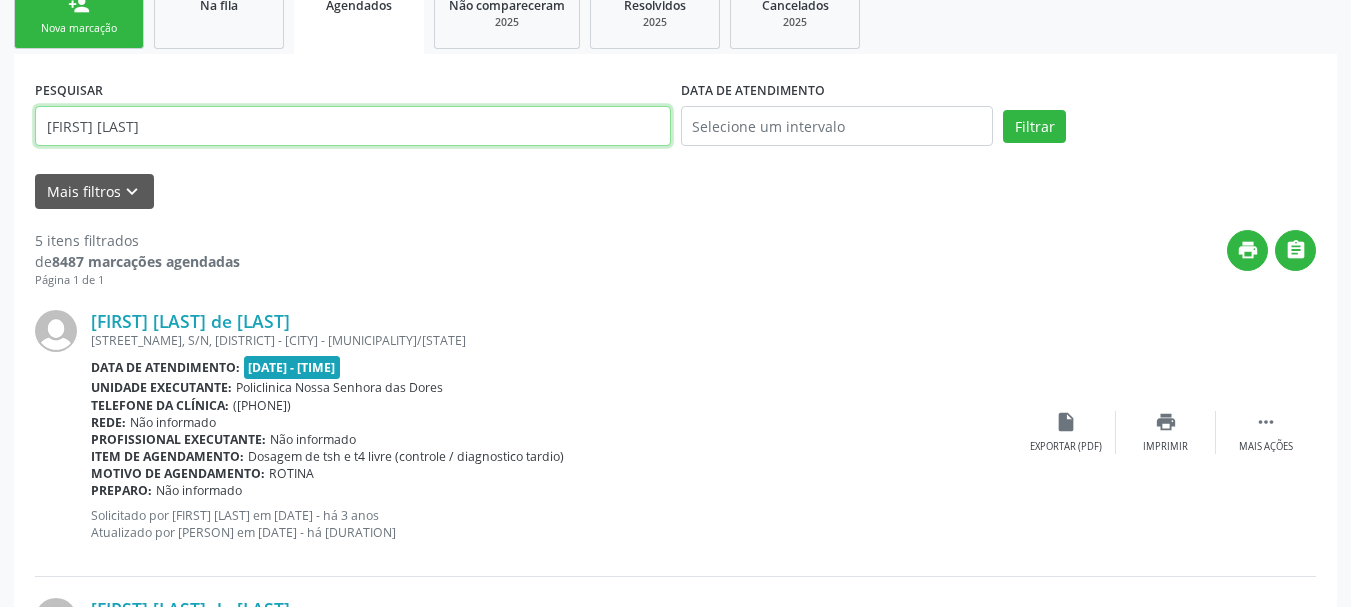 click on "Filtrar" at bounding box center (1034, 127) 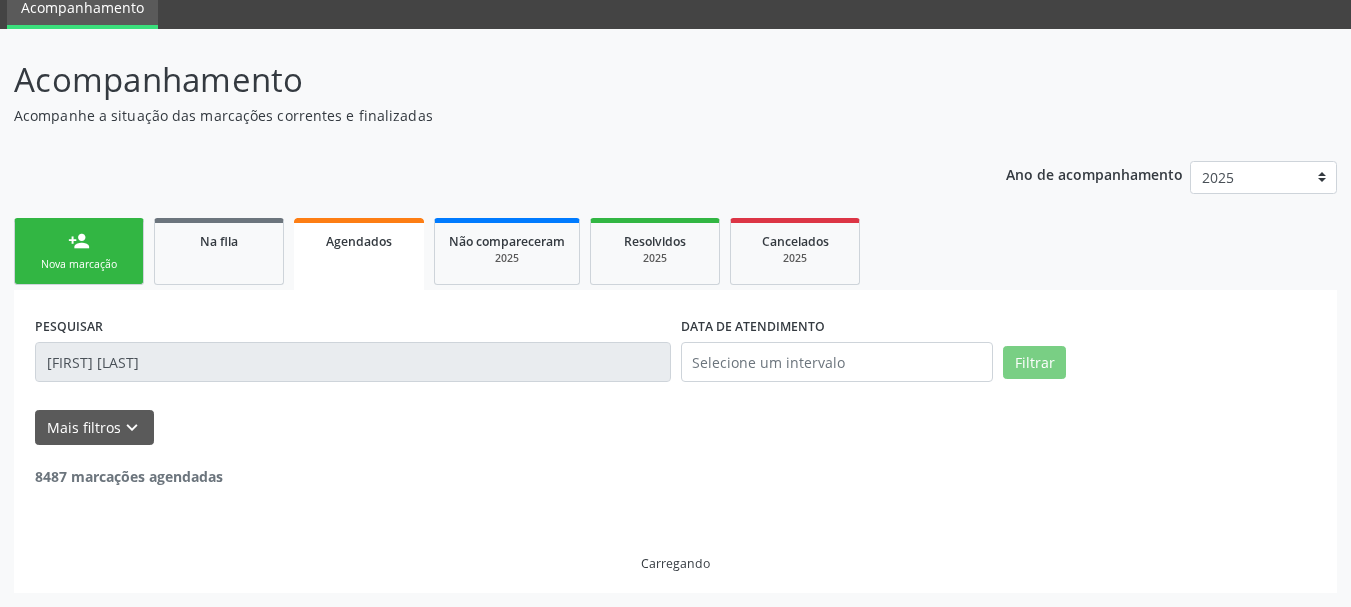 scroll, scrollTop: 317, scrollLeft: 0, axis: vertical 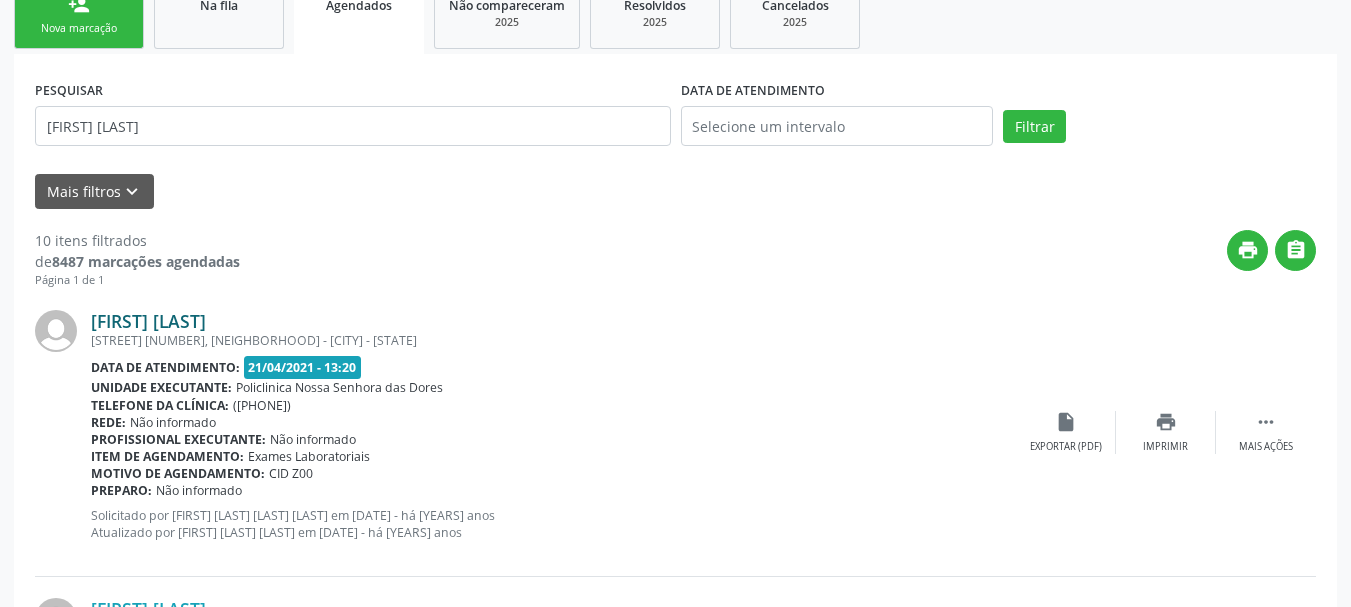 click on "[FIRST] [LAST]" at bounding box center [148, 321] 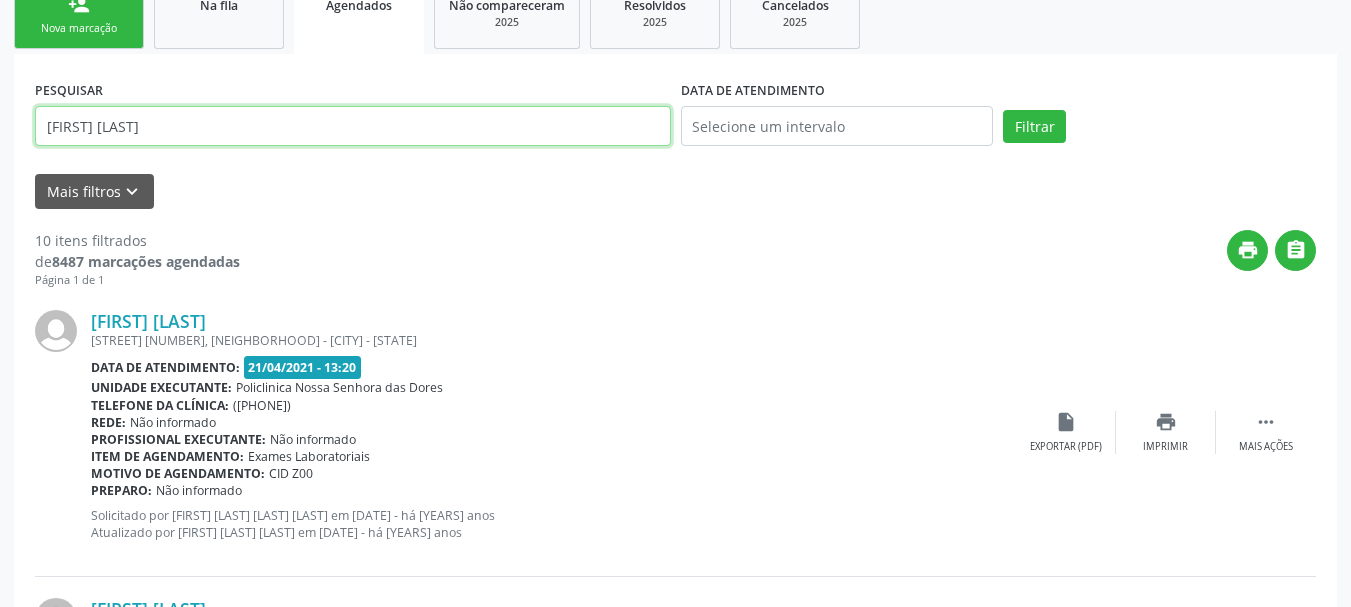 drag, startPoint x: 130, startPoint y: 130, endPoint x: 69, endPoint y: 132, distance: 61.03278 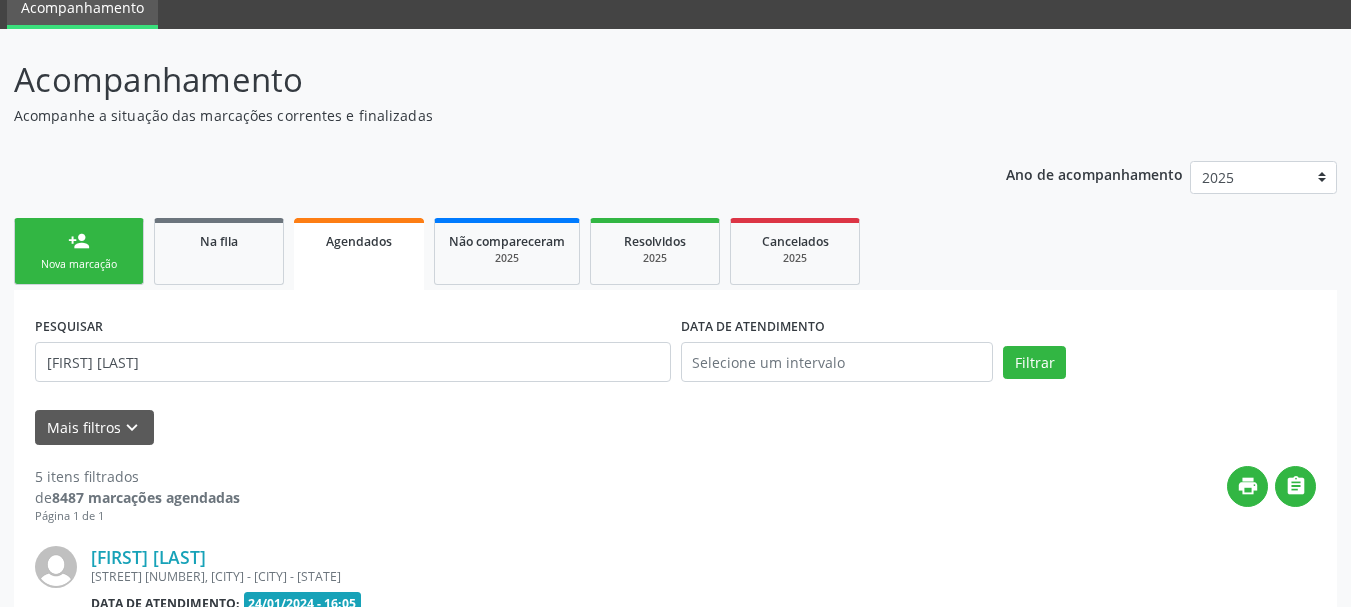 scroll, scrollTop: 317, scrollLeft: 0, axis: vertical 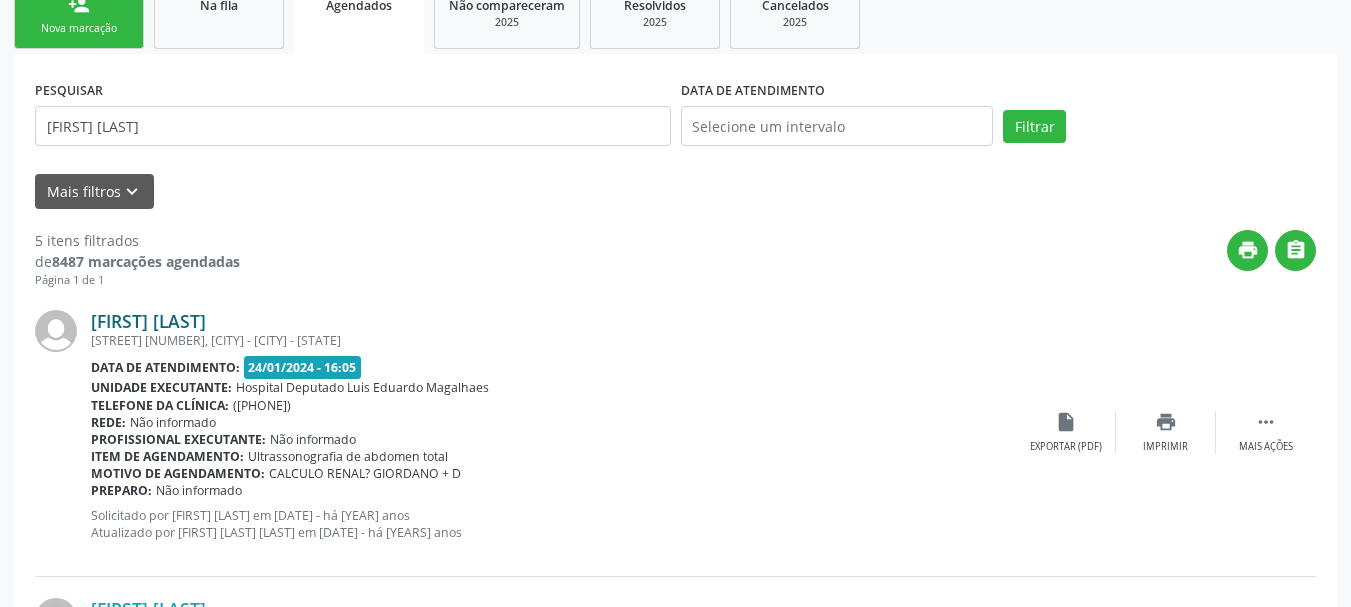 click on "[FIRST] [LAST]" at bounding box center [148, 321] 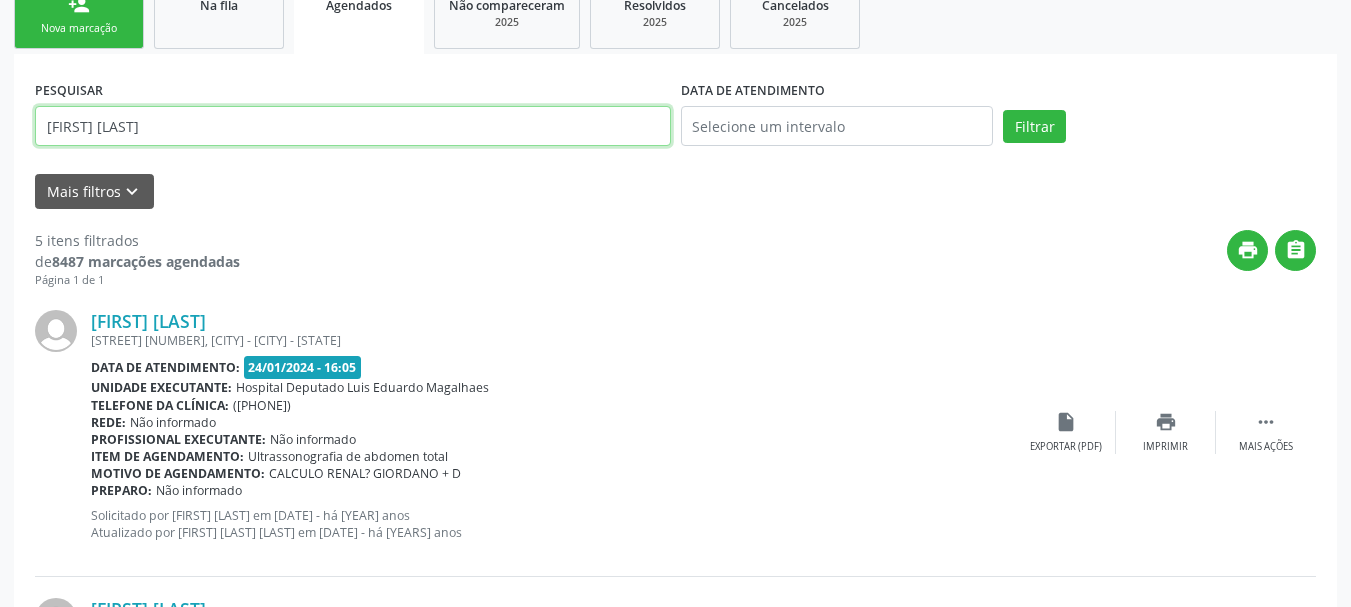drag, startPoint x: 195, startPoint y: 124, endPoint x: 0, endPoint y: 151, distance: 196.86035 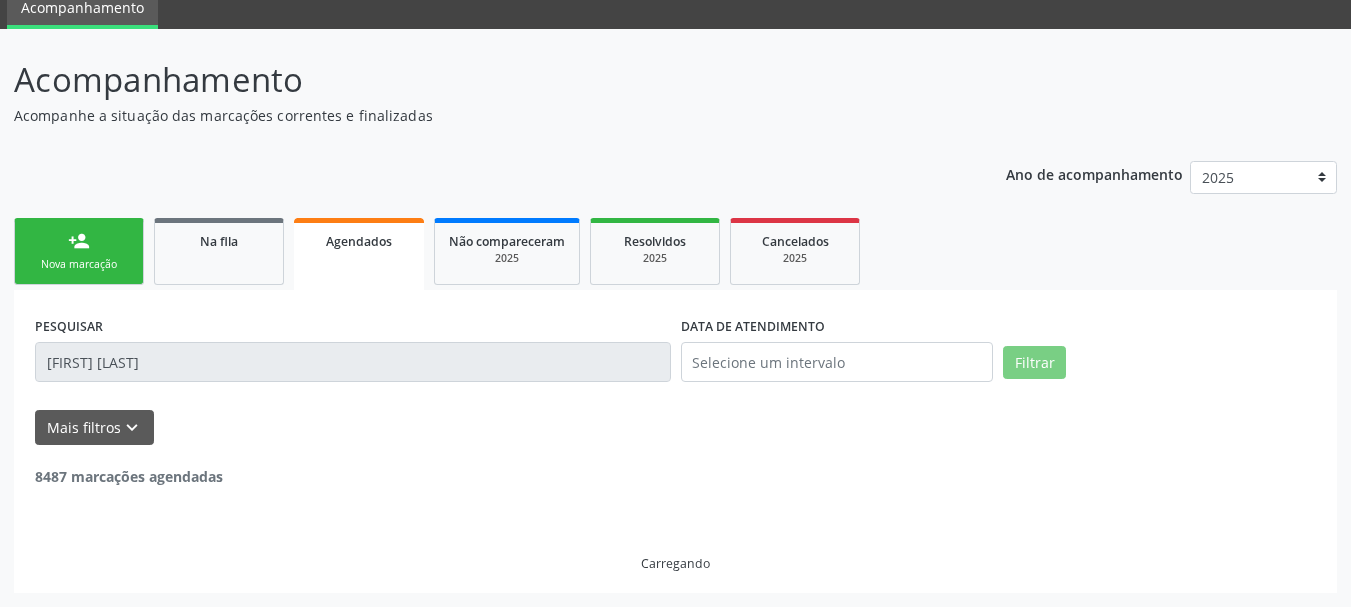 scroll, scrollTop: 317, scrollLeft: 0, axis: vertical 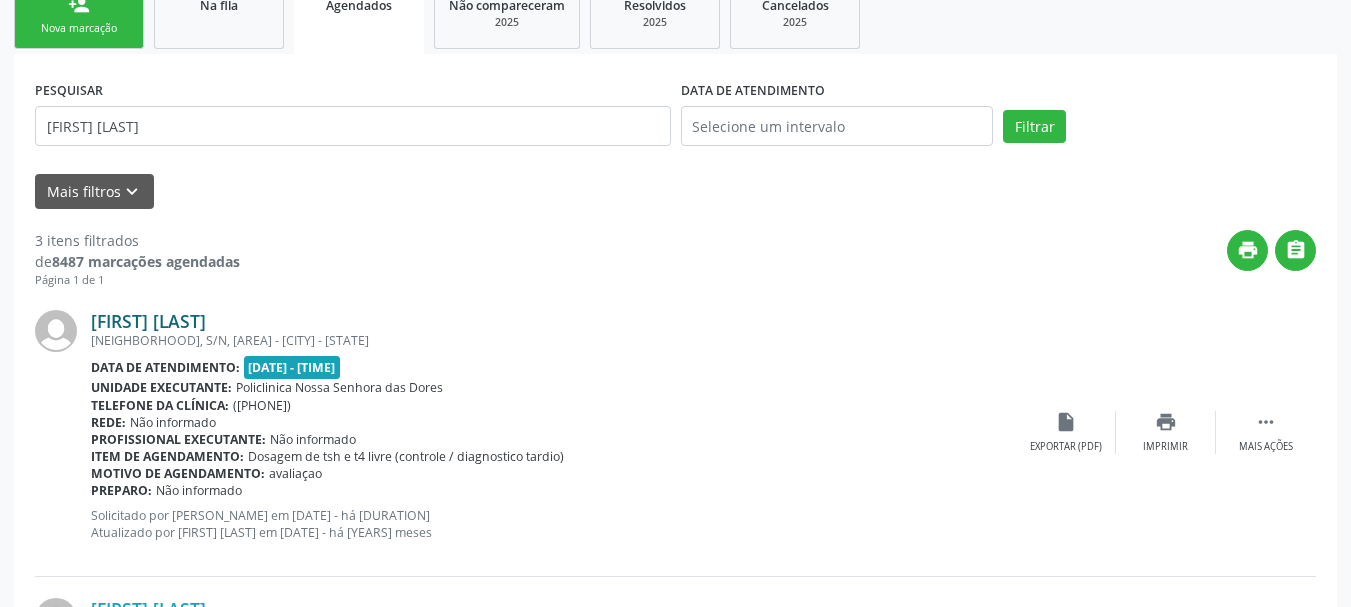click on "[FIRST] [LAST]" at bounding box center (148, 321) 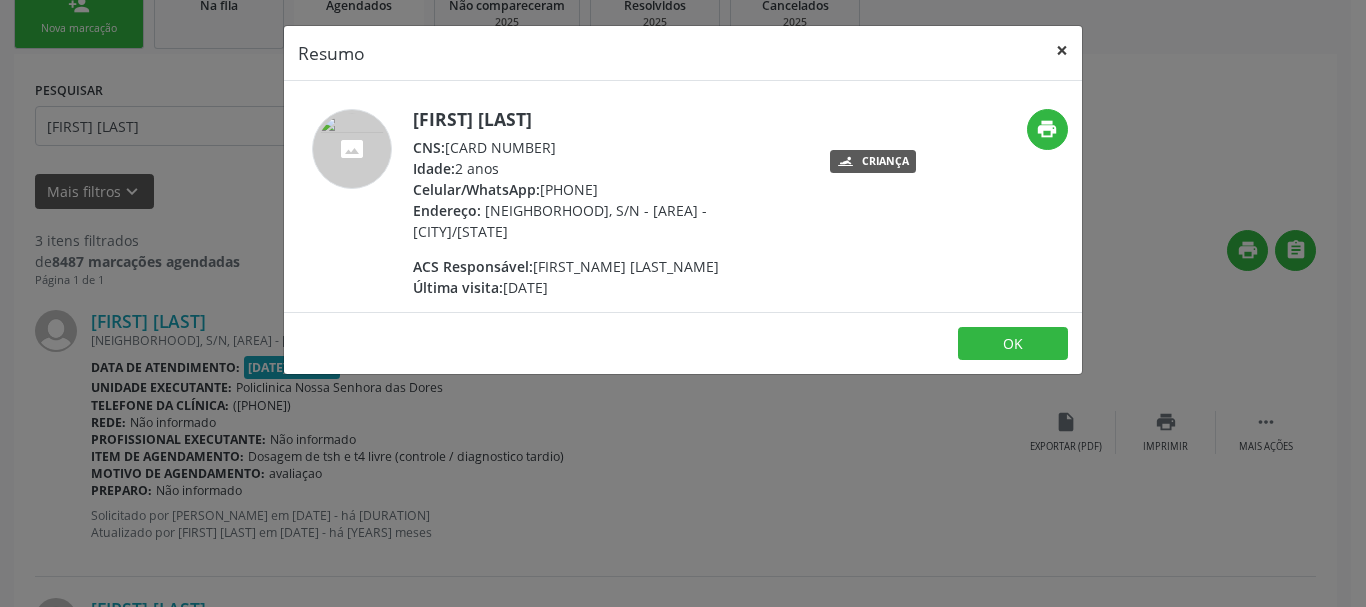 click on "×" at bounding box center [1062, 50] 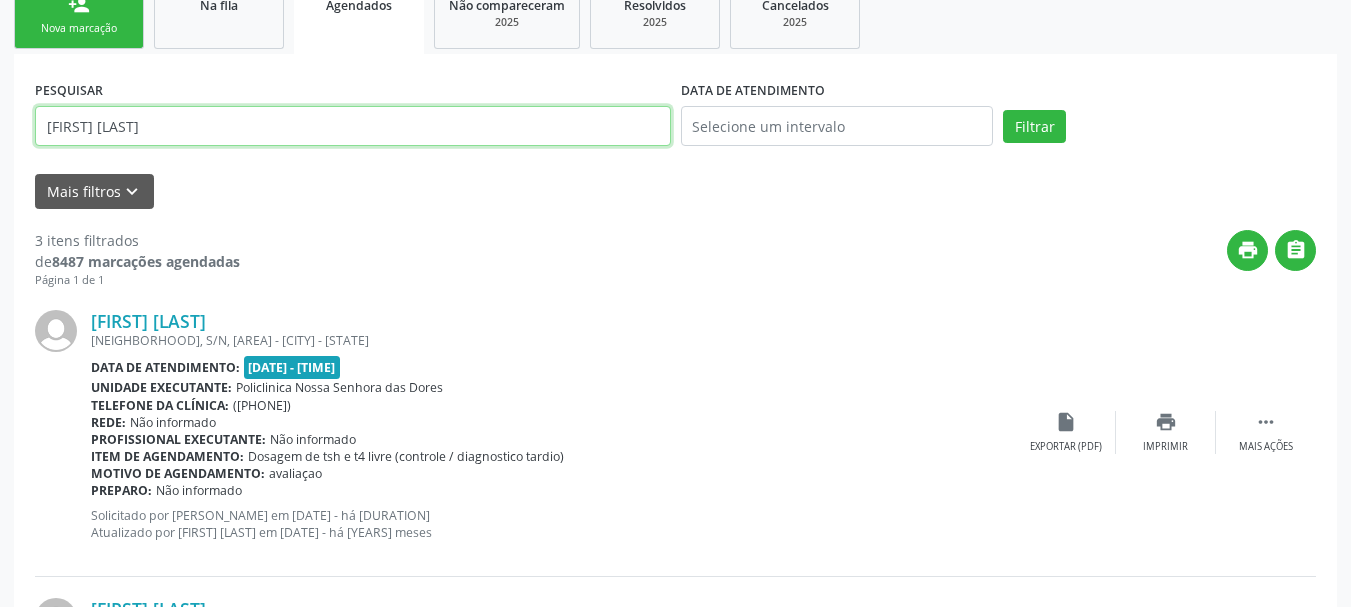 drag, startPoint x: 86, startPoint y: 125, endPoint x: 0, endPoint y: 125, distance: 86 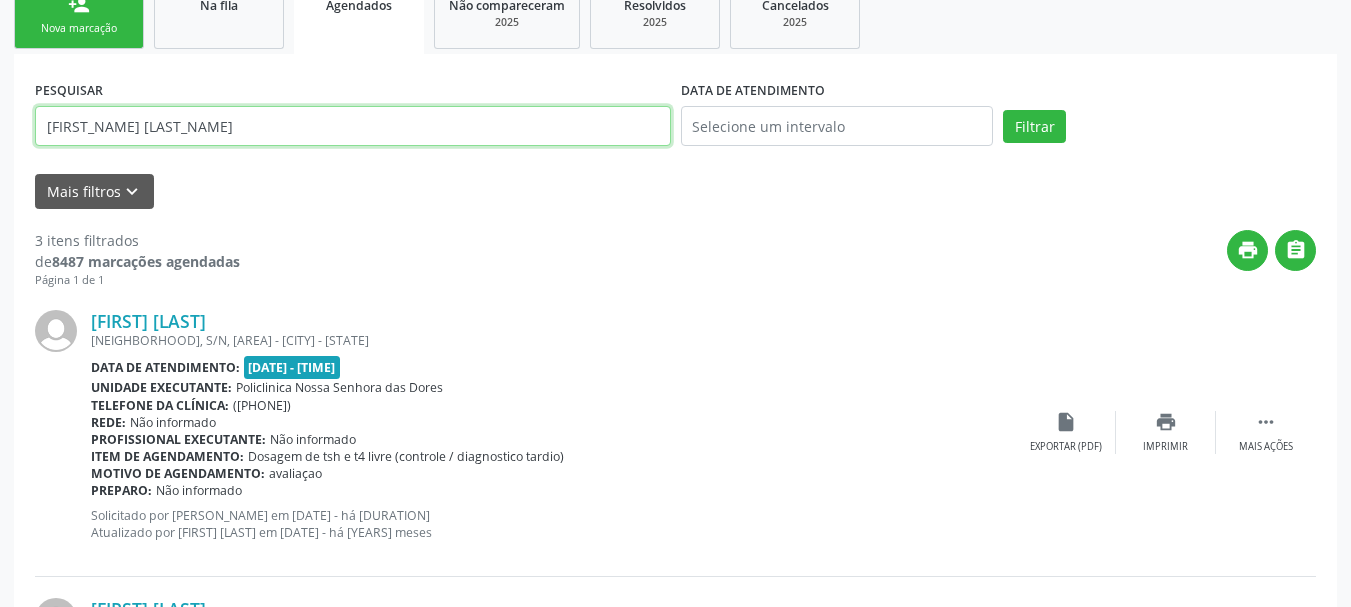 type on "[FIRST_NAME] [LAST_NAME]" 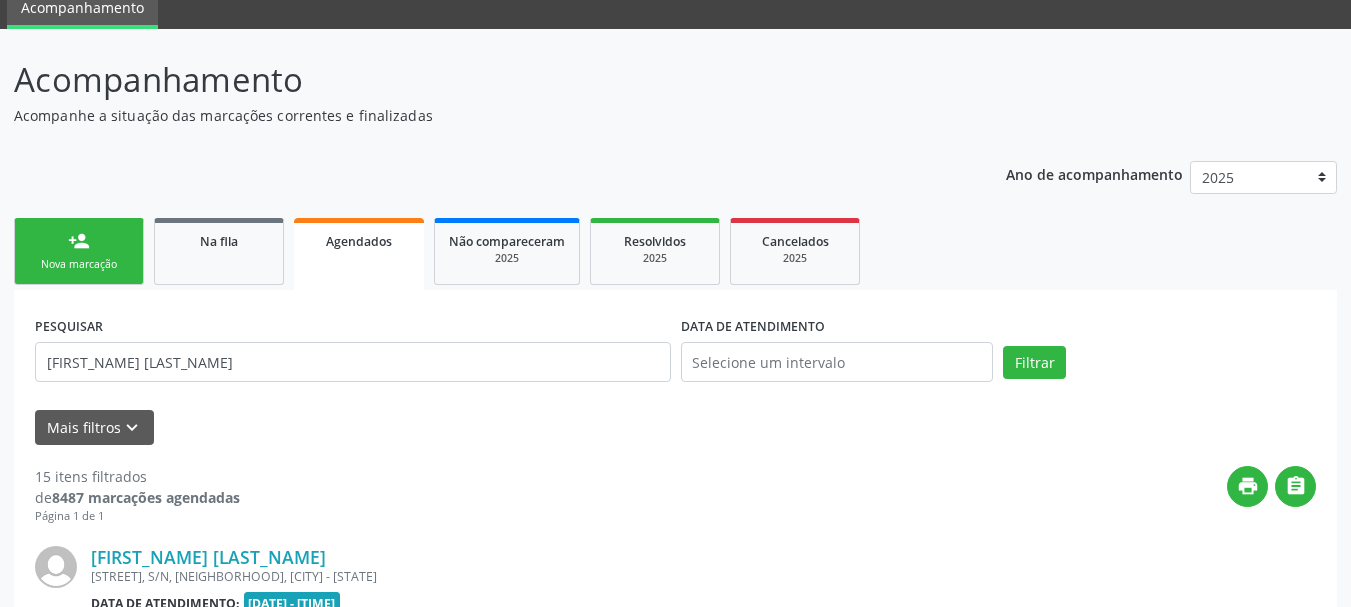 scroll, scrollTop: 317, scrollLeft: 0, axis: vertical 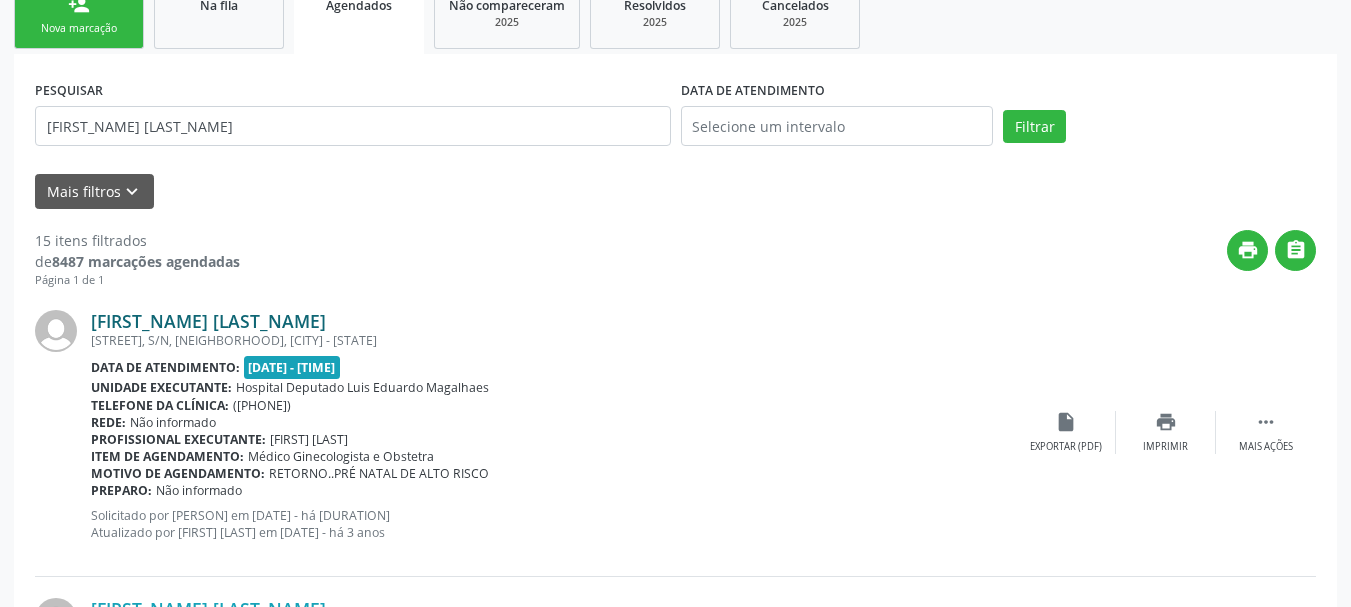 click on "[FIRST_NAME] [LAST_NAME]" at bounding box center (208, 321) 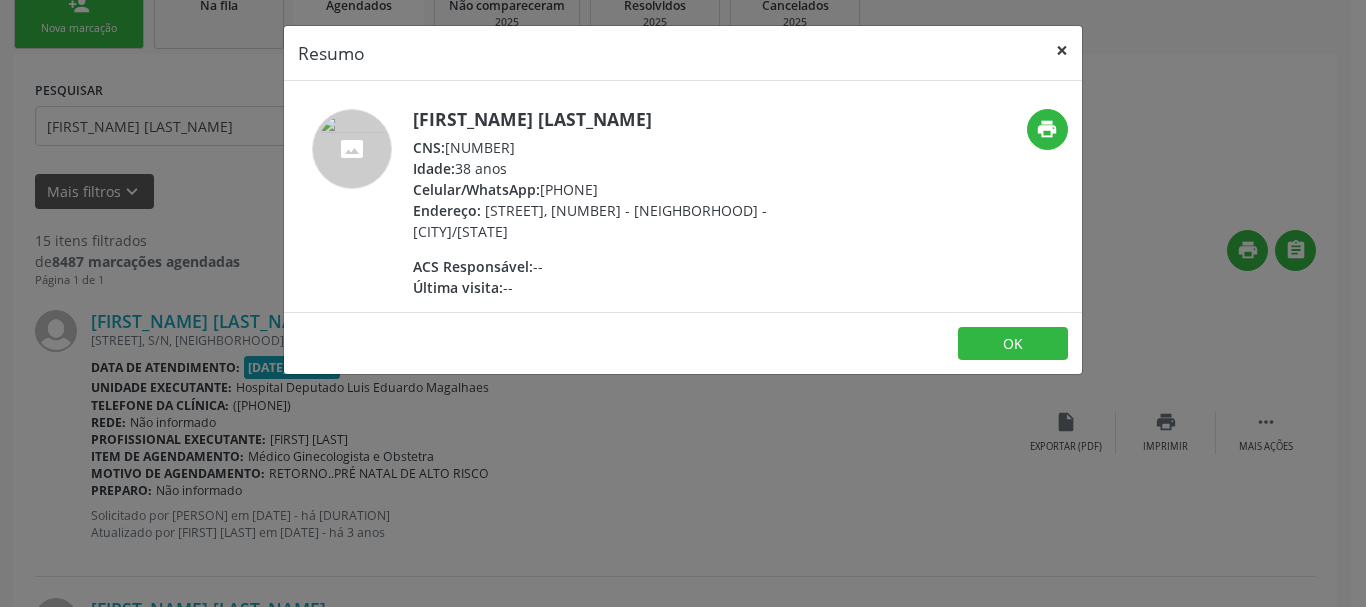 click on "×" at bounding box center [1062, 50] 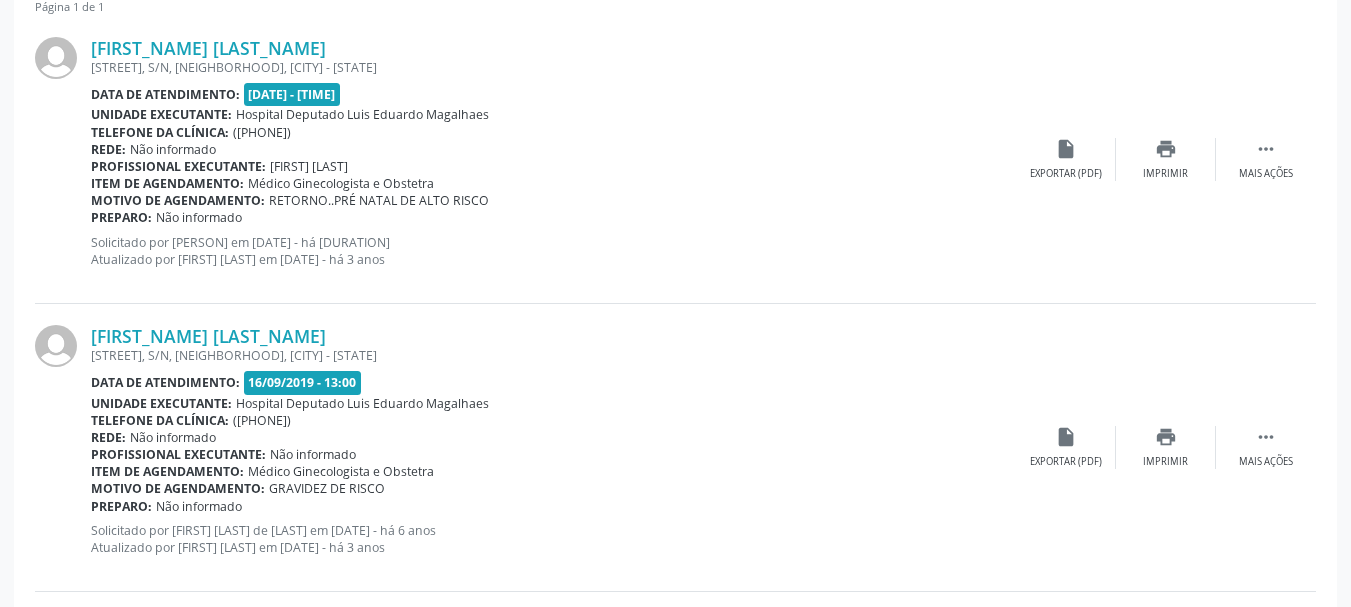 scroll, scrollTop: 617, scrollLeft: 0, axis: vertical 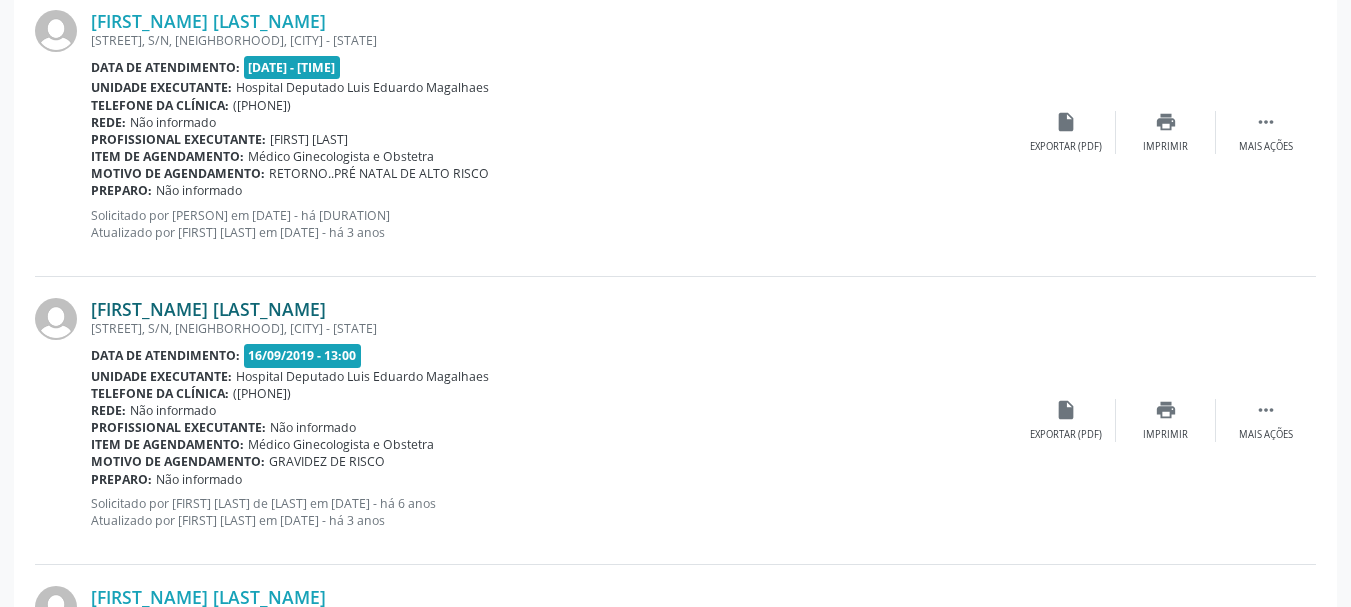 click on "[FIRST_NAME] [LAST_NAME]" at bounding box center (208, 309) 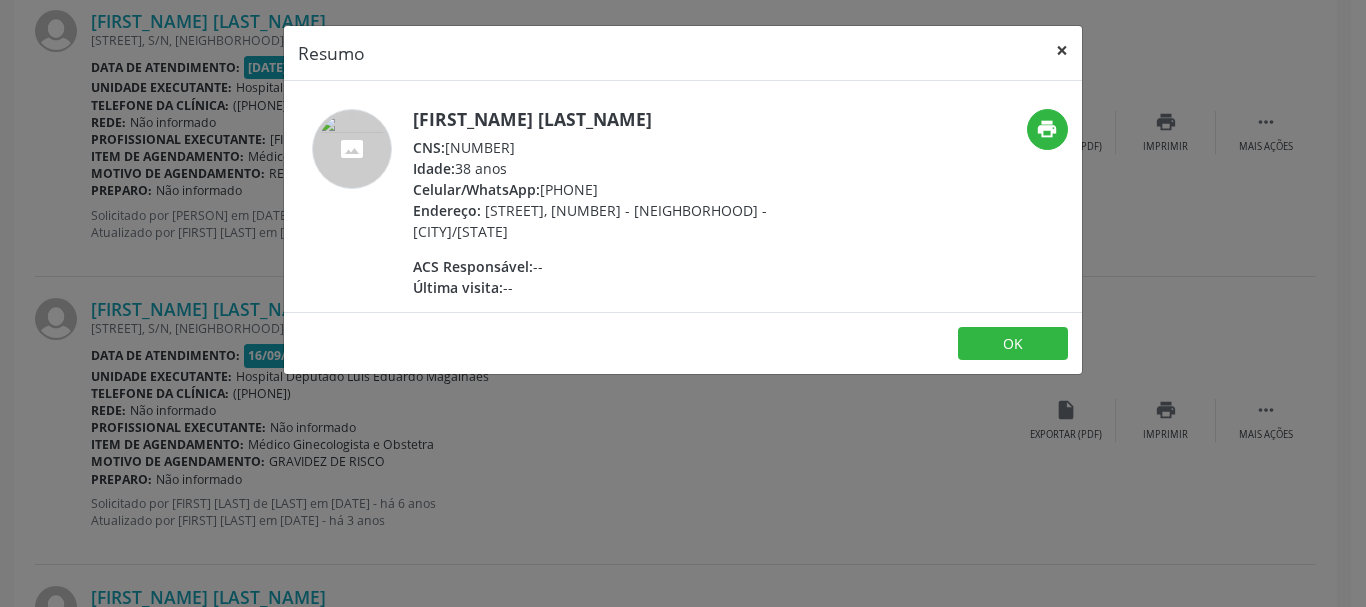 click on "×" at bounding box center (1062, 50) 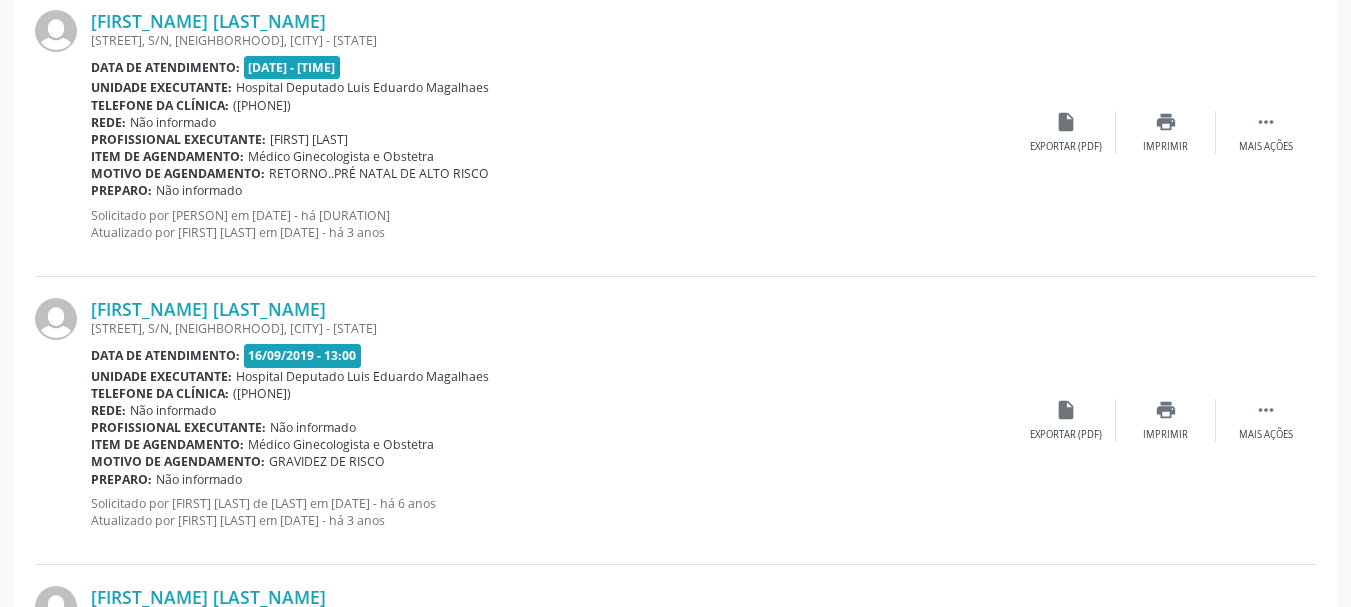 click on "Telefone da clínica:
([PHONE_AREA]) [PHONE_NUMBER]" at bounding box center [553, 105] 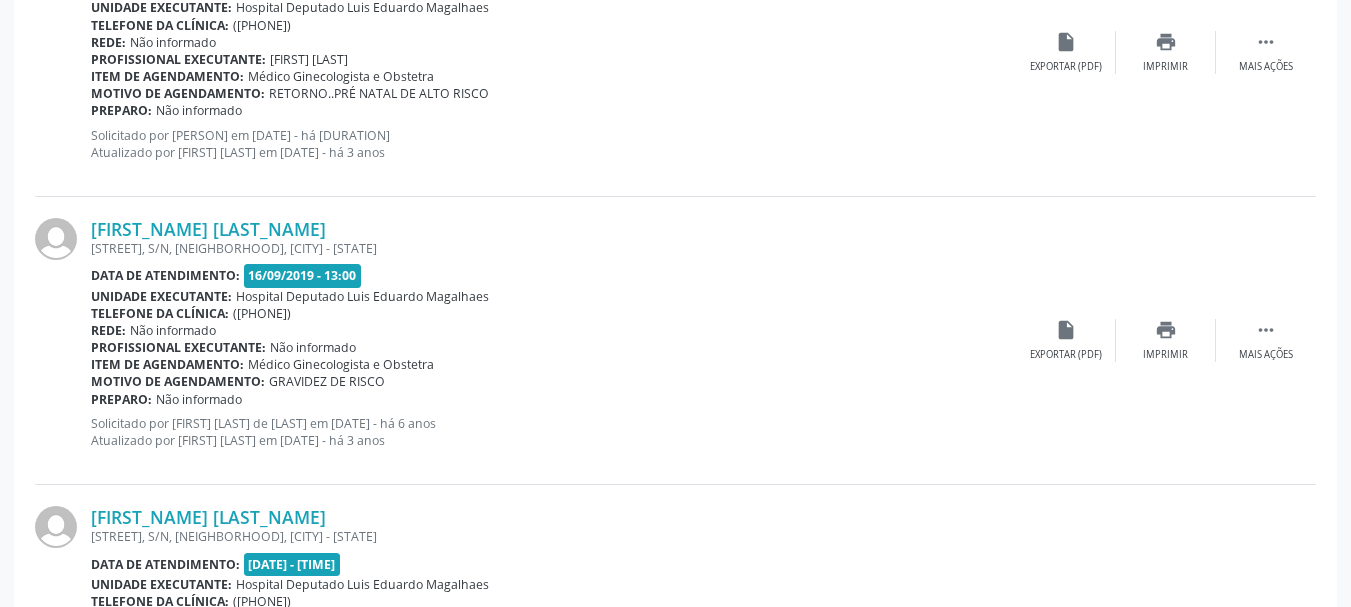 scroll, scrollTop: 817, scrollLeft: 0, axis: vertical 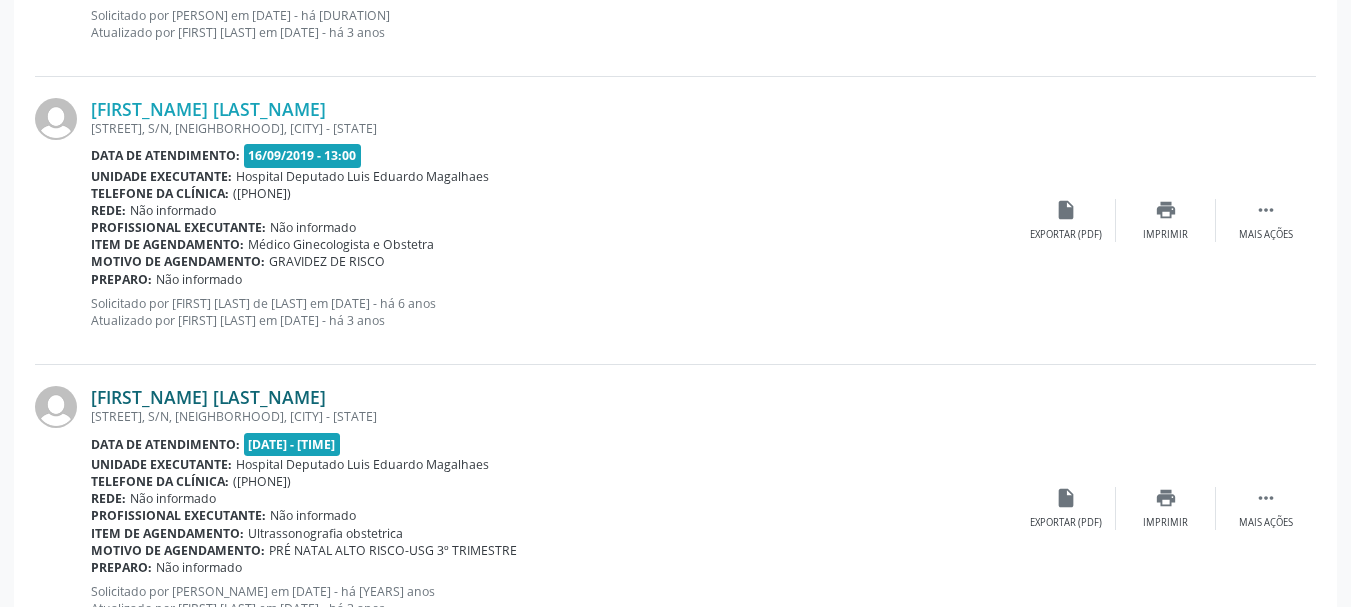 click on "[FIRST_NAME] [LAST_NAME]" at bounding box center (208, 397) 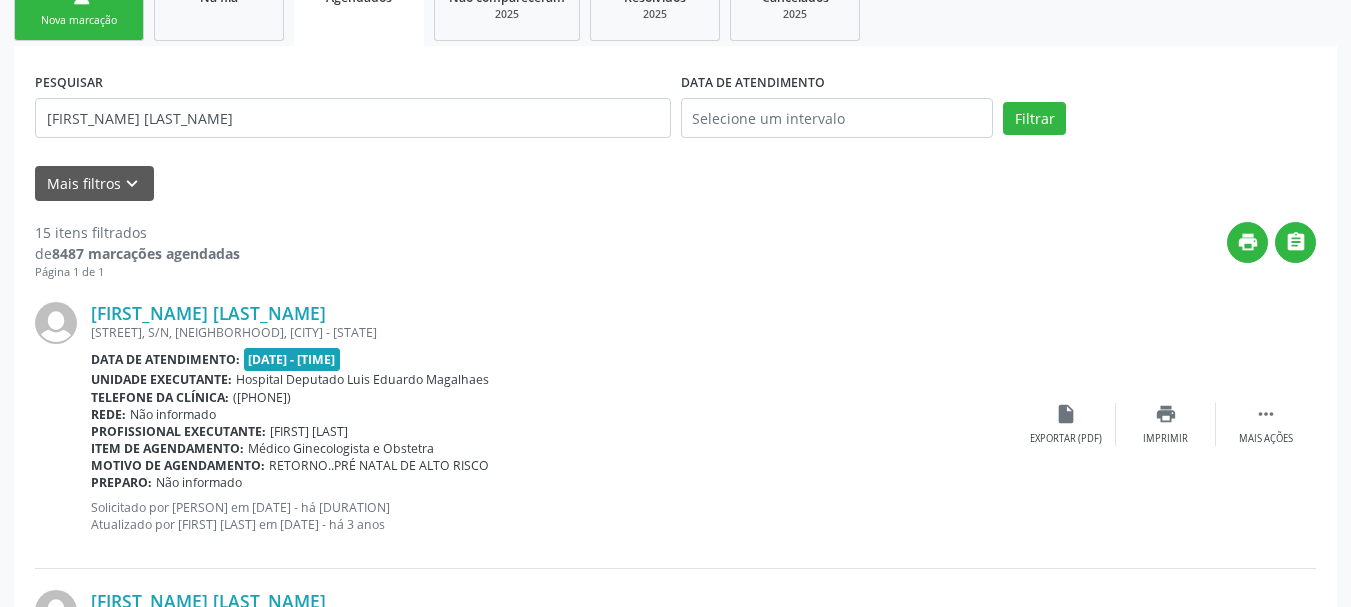 scroll, scrollTop: 217, scrollLeft: 0, axis: vertical 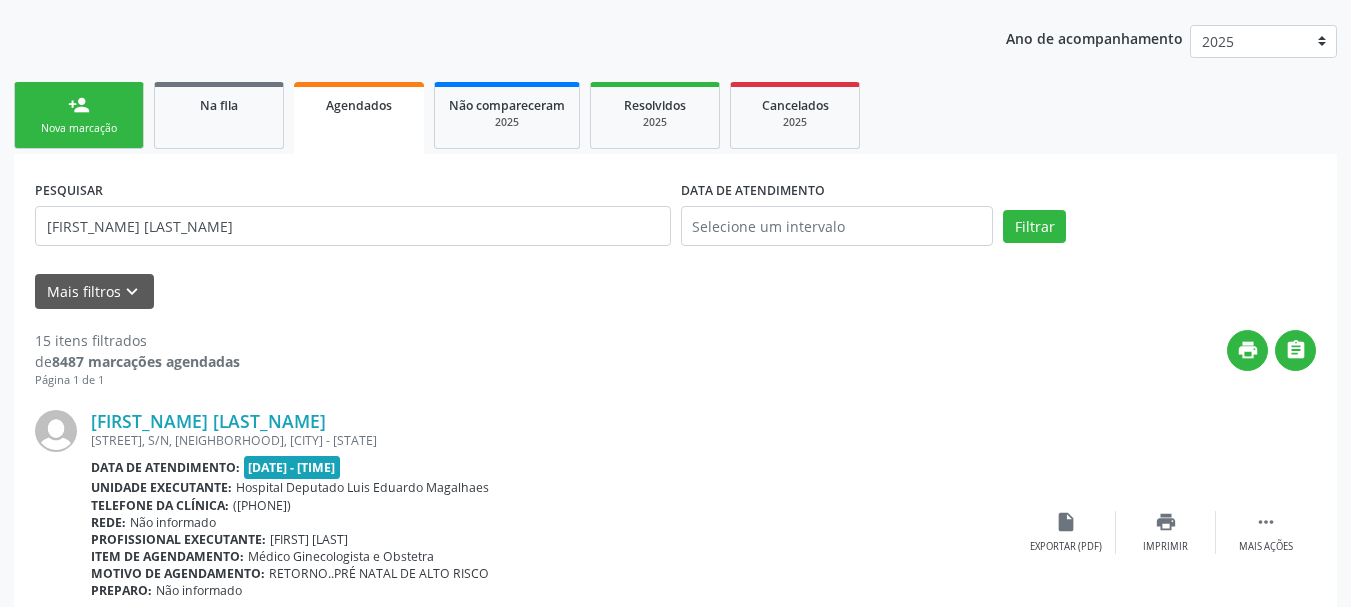 click on "Nova marcação" at bounding box center [79, 128] 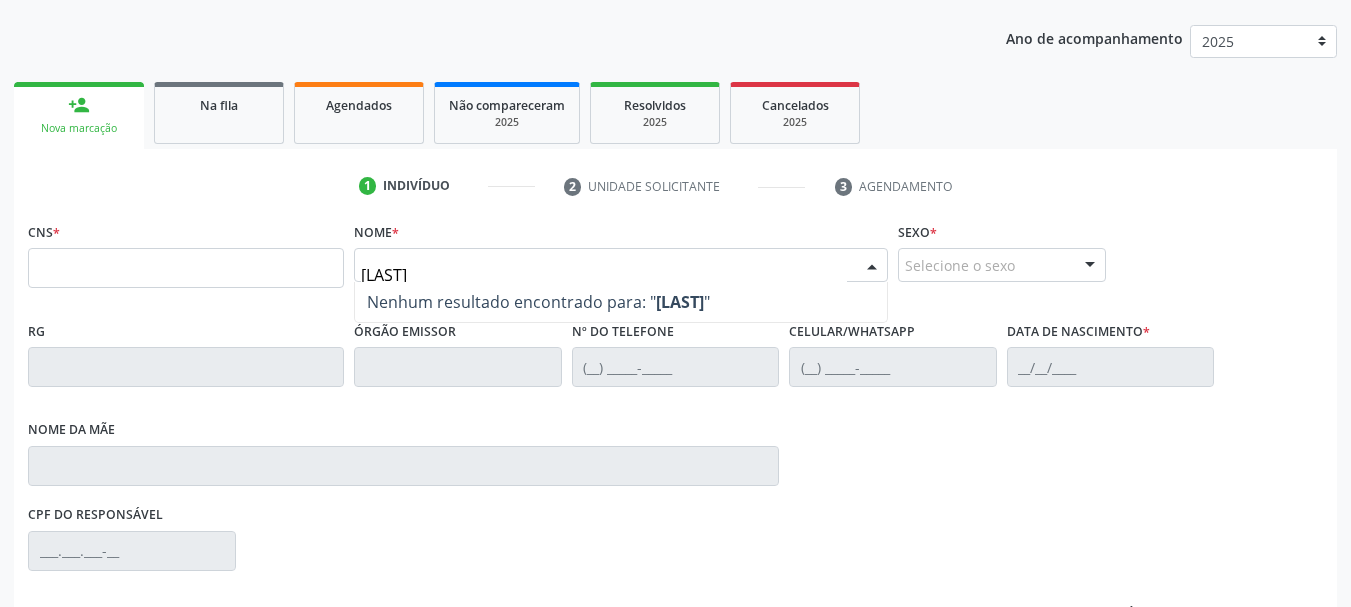 type on "[LAST]" 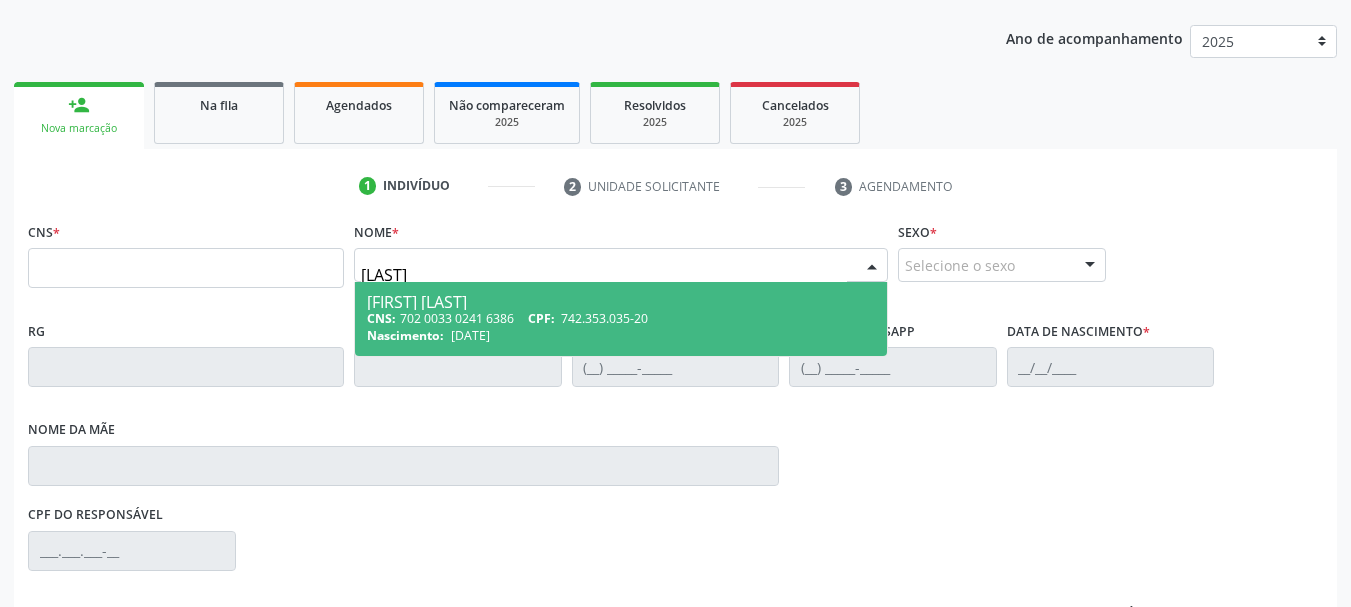 click on "[FIRST] [LAST]" at bounding box center [621, 302] 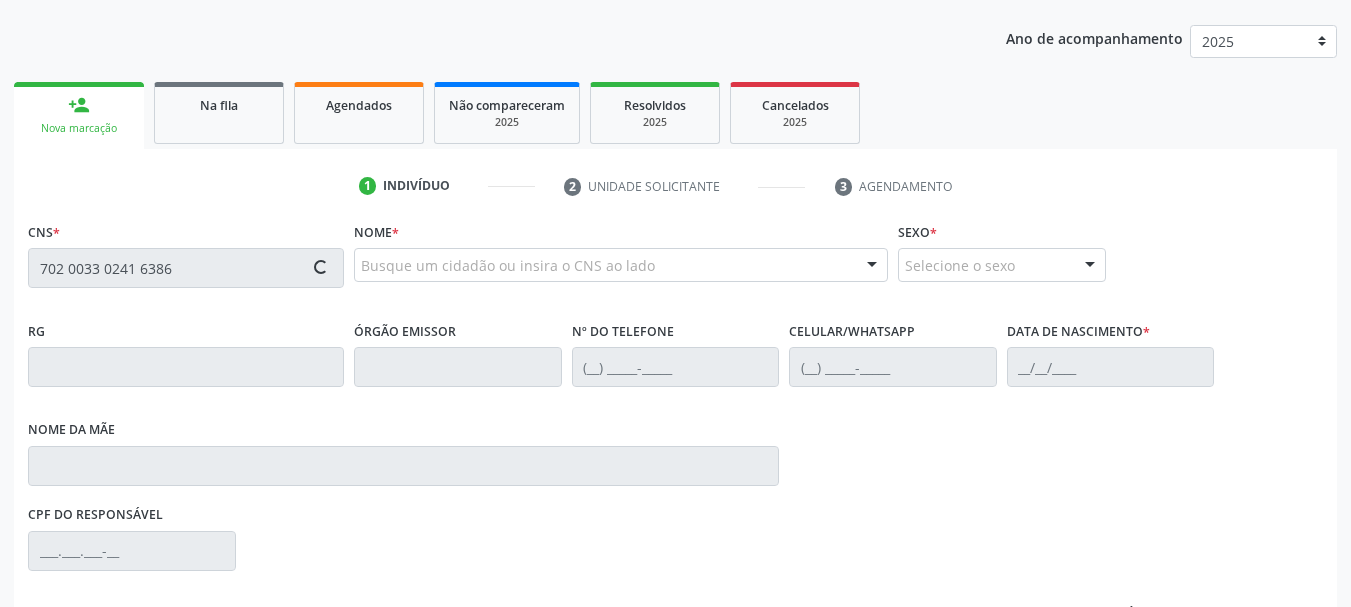 type on "702 0033 0241 6386" 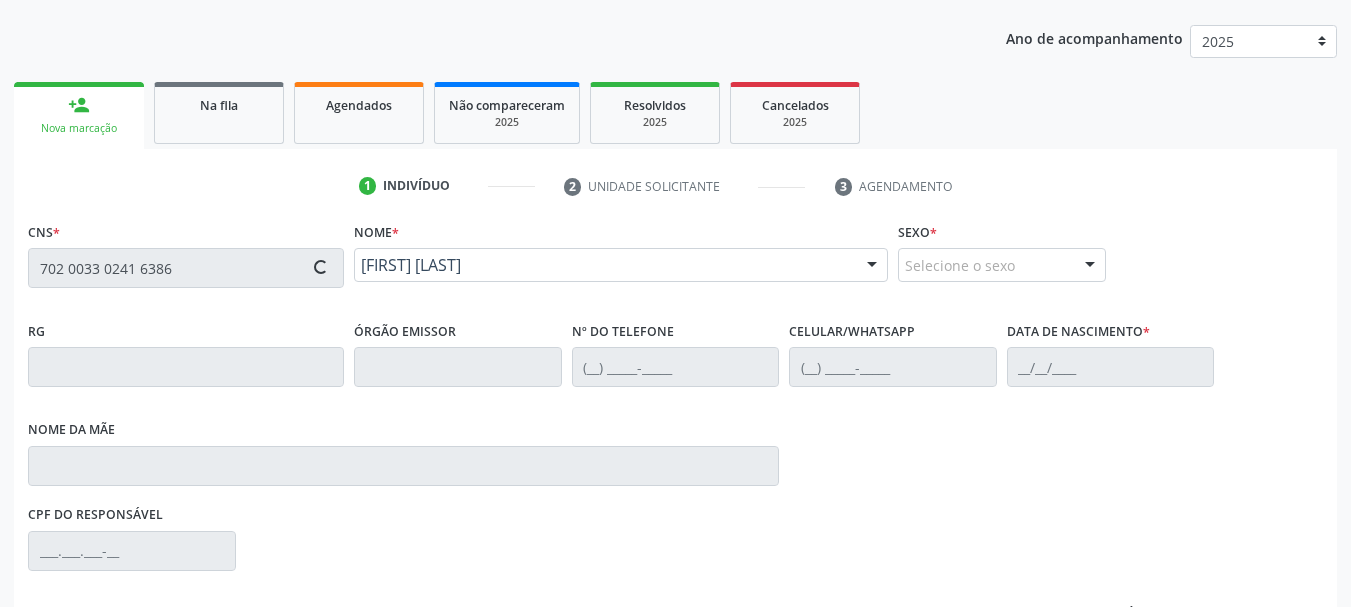type on "[PHONE]" 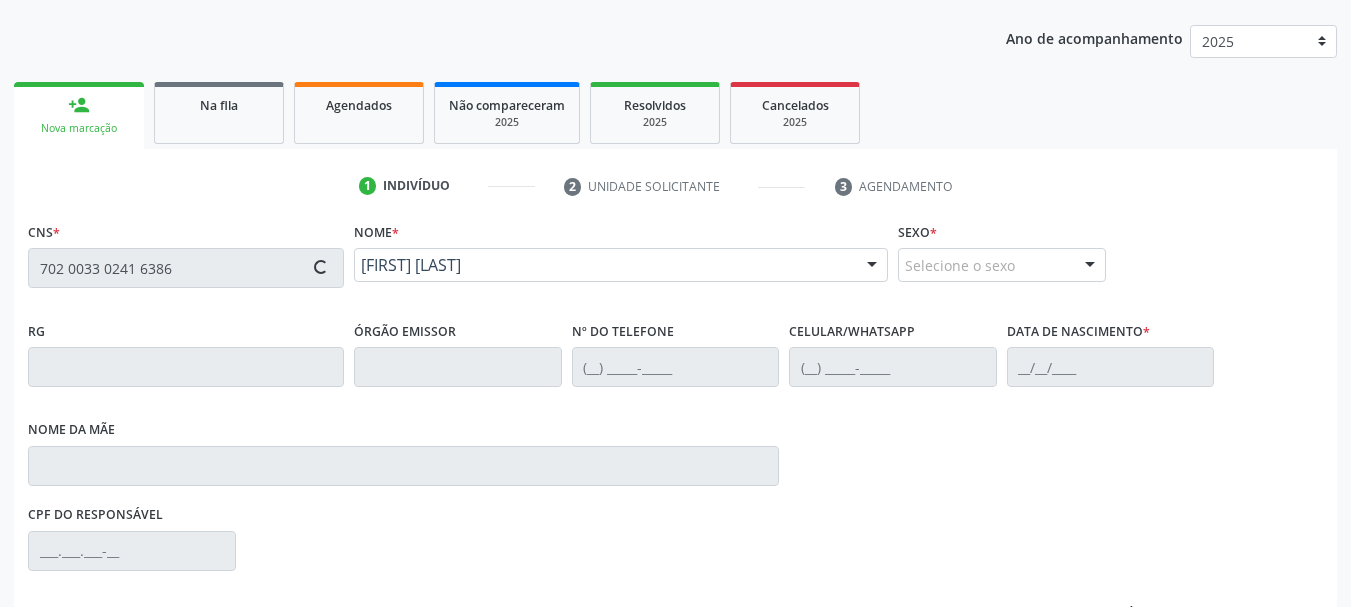 type on "[PHONE]" 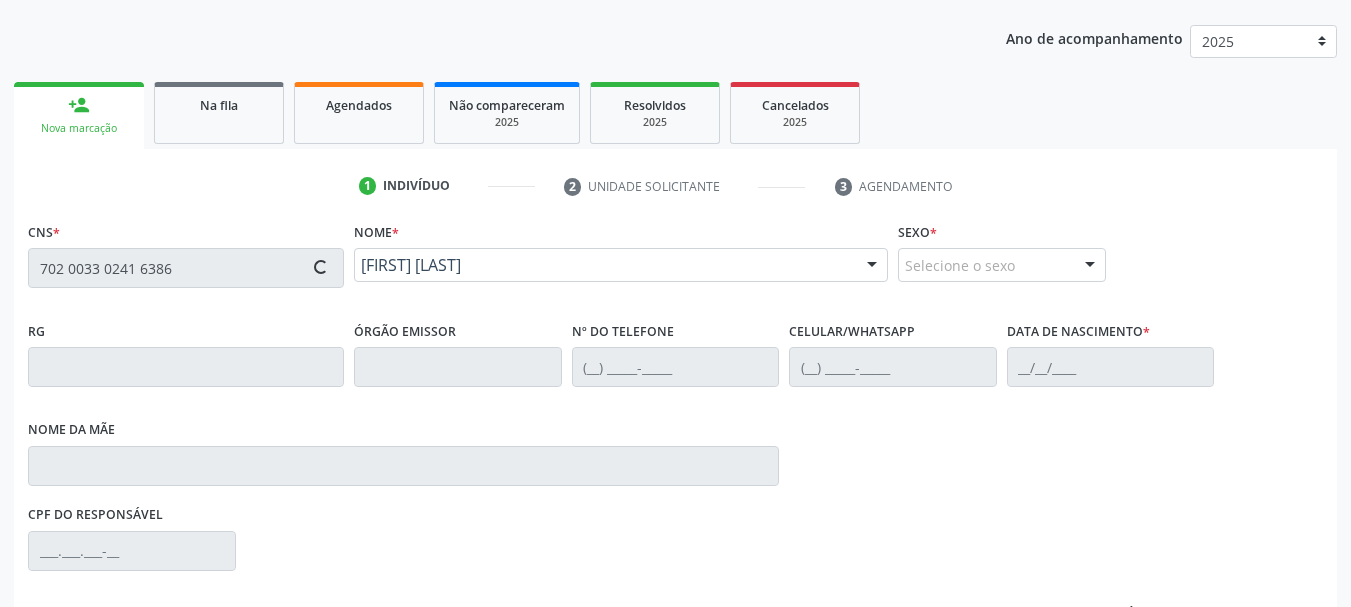 type on "[DATE]" 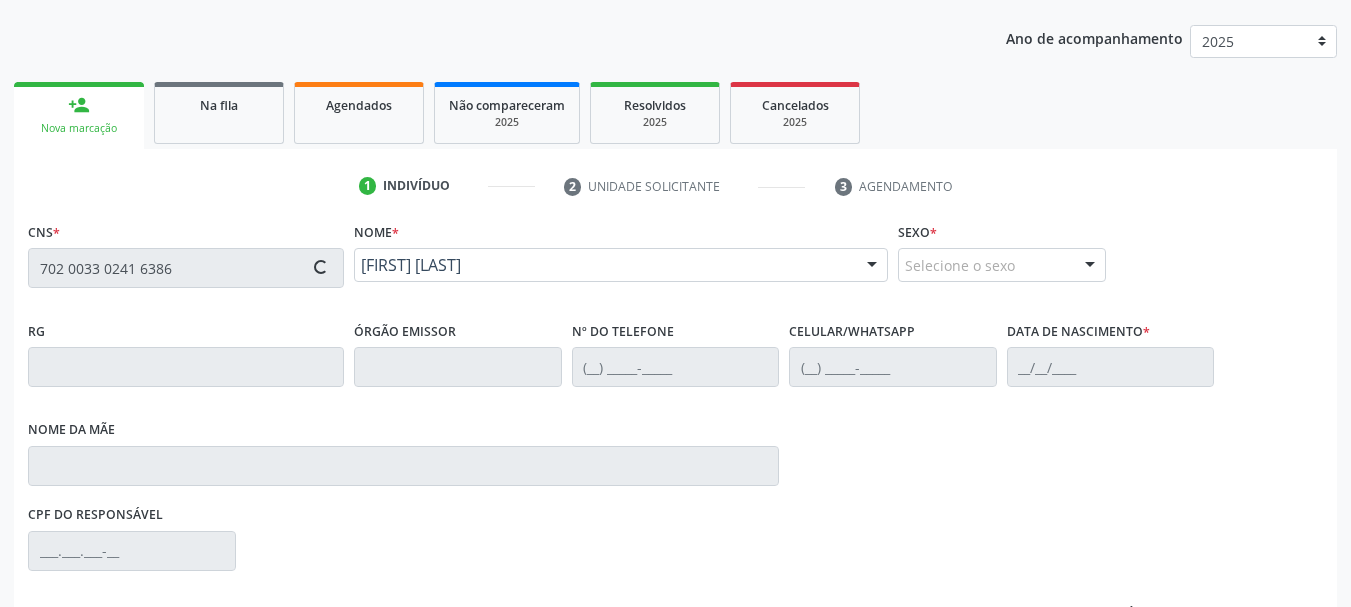 type on "S/N" 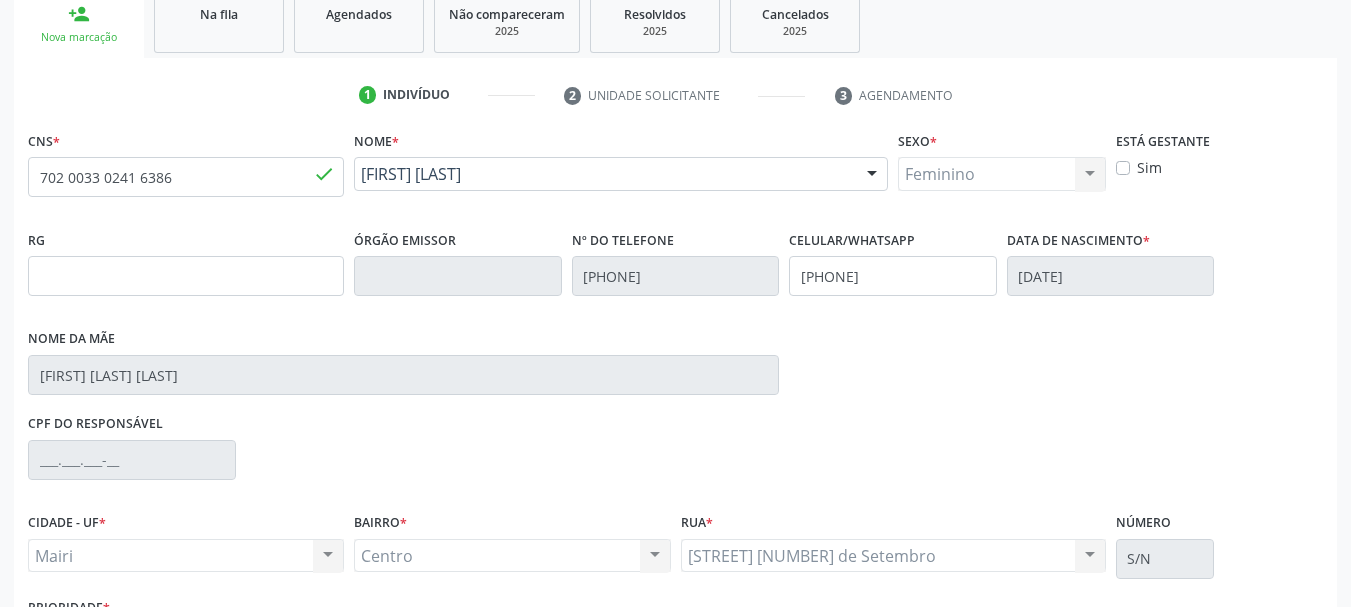 scroll, scrollTop: 463, scrollLeft: 0, axis: vertical 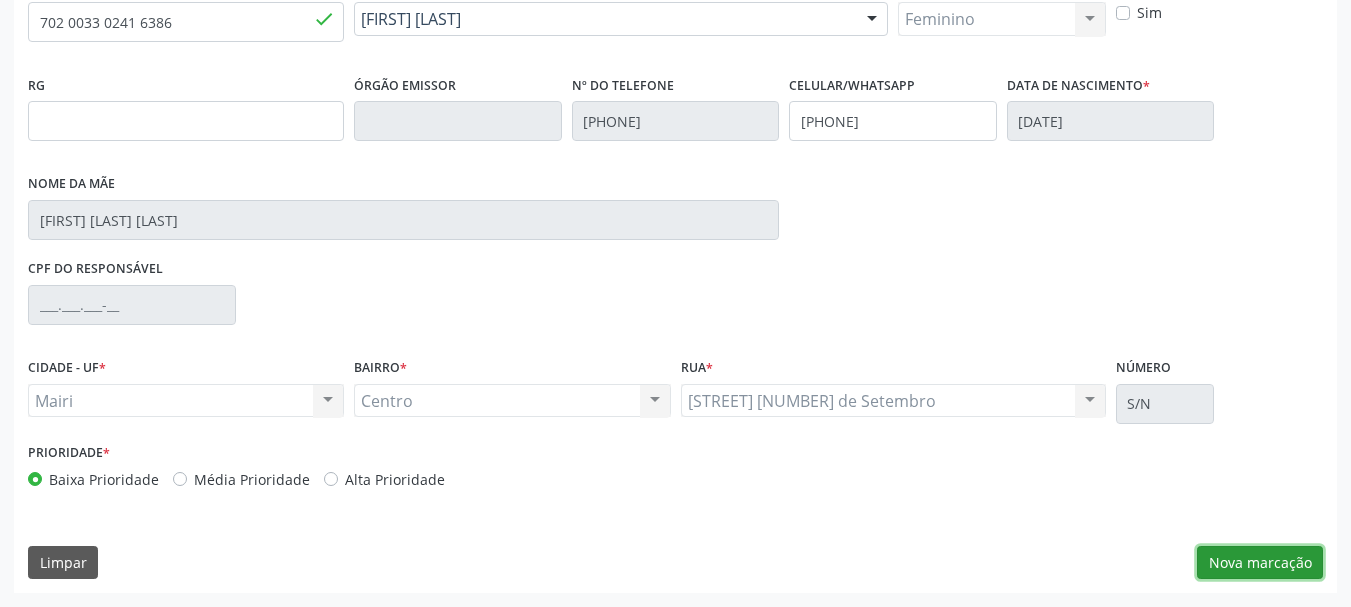 click on "Nova marcação" at bounding box center [1260, 563] 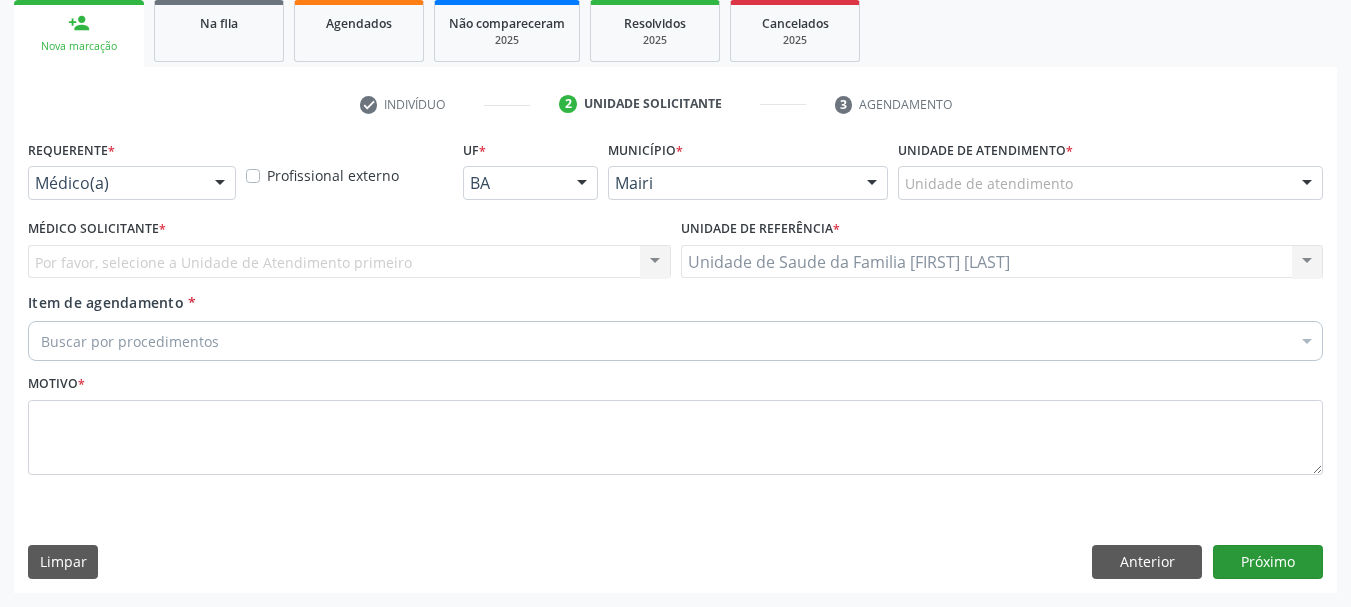 scroll, scrollTop: 299, scrollLeft: 0, axis: vertical 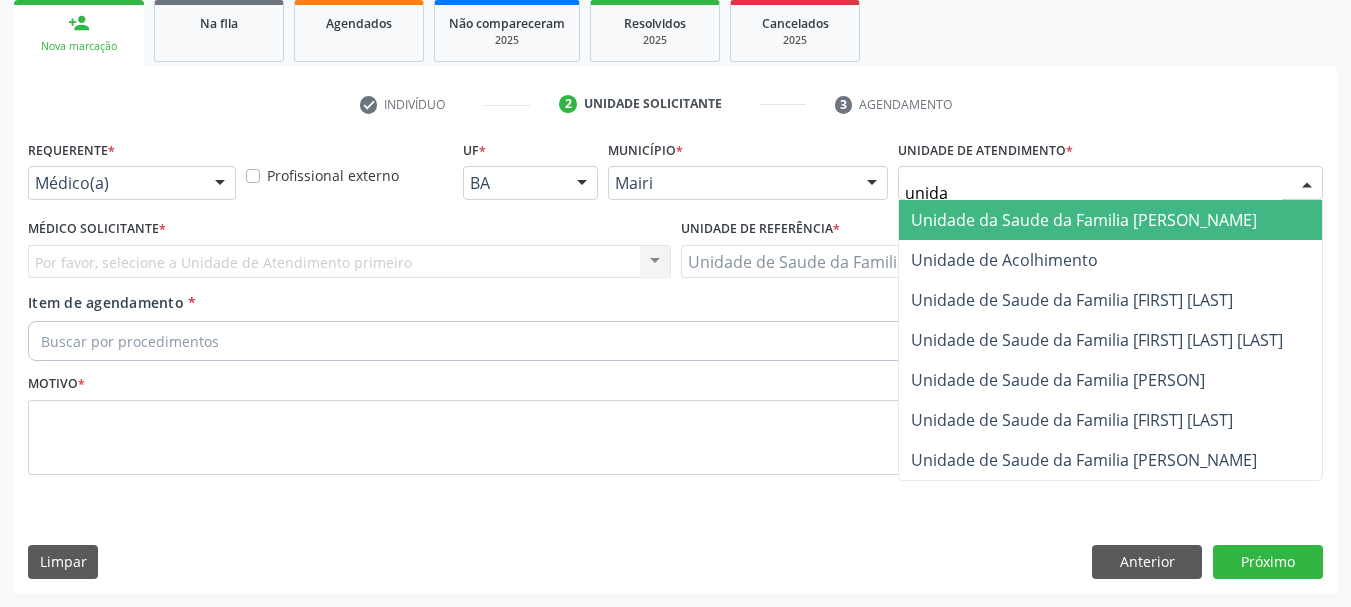 type on "unidad" 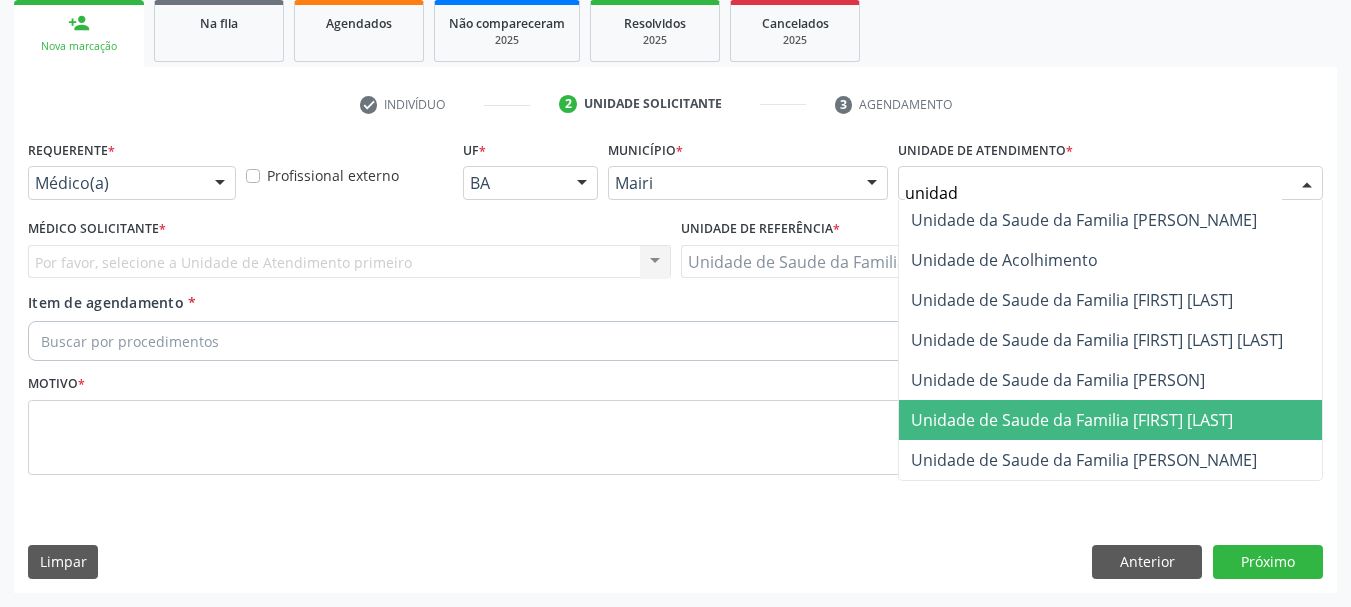 click on "Unidade de Saude da Familia [FIRST] [LAST]" at bounding box center [1072, 420] 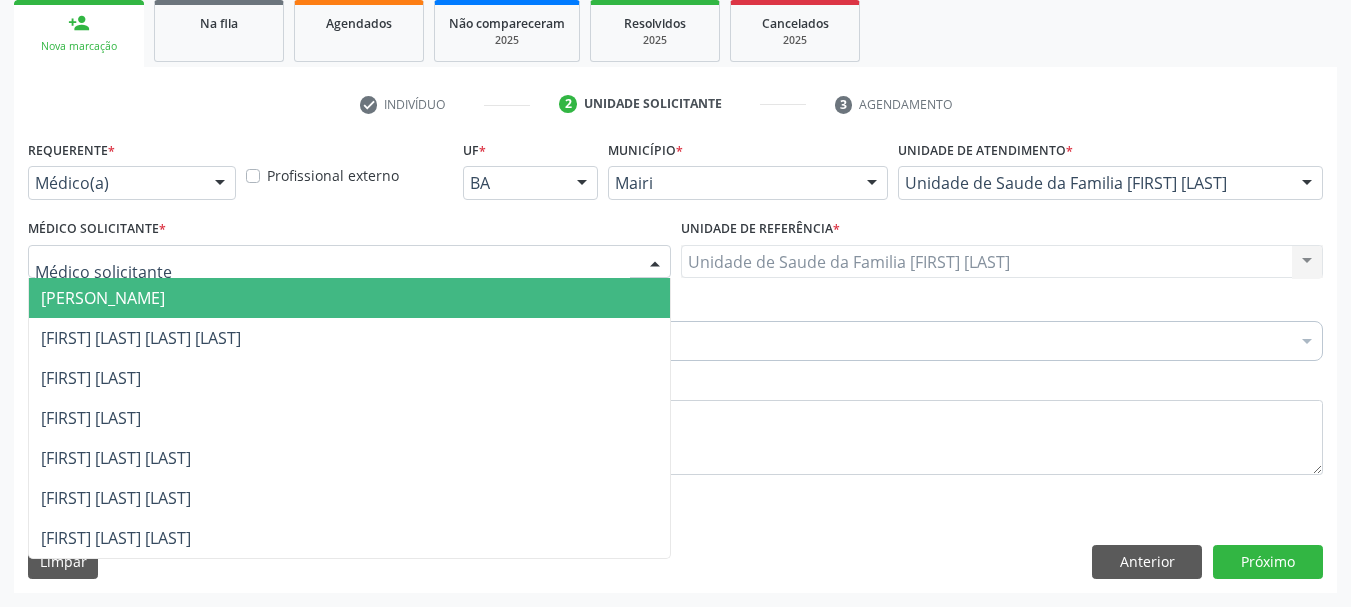 click at bounding box center (349, 262) 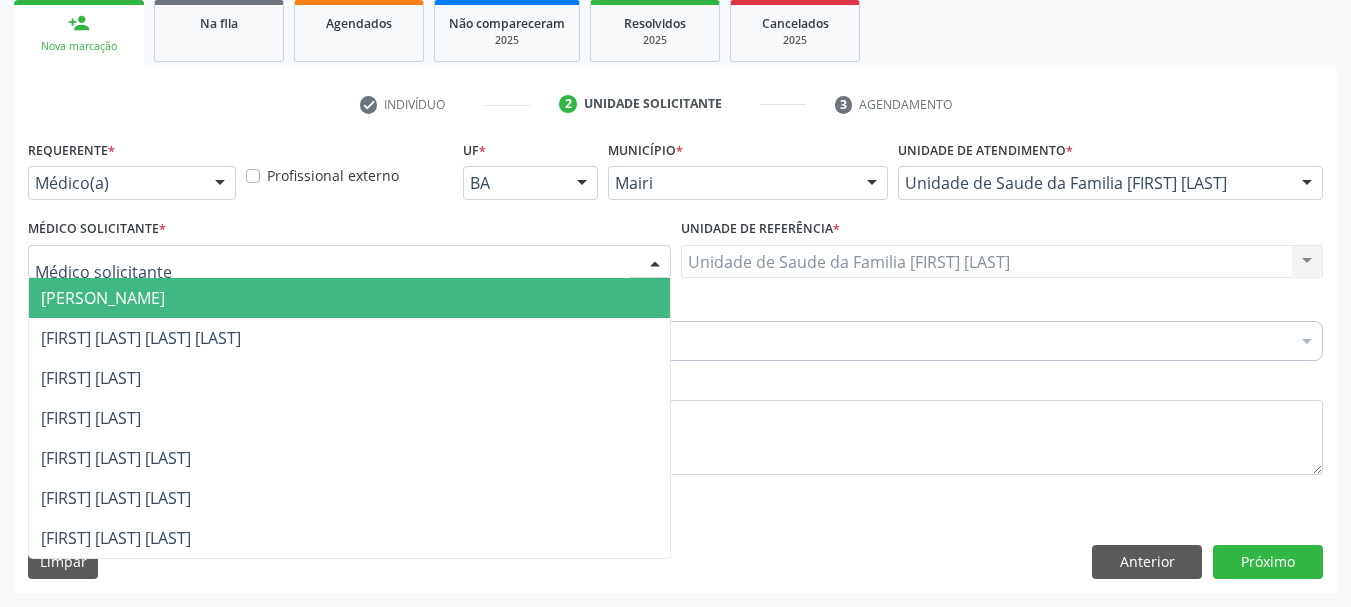 click on "Médico(a)" at bounding box center (132, 183) 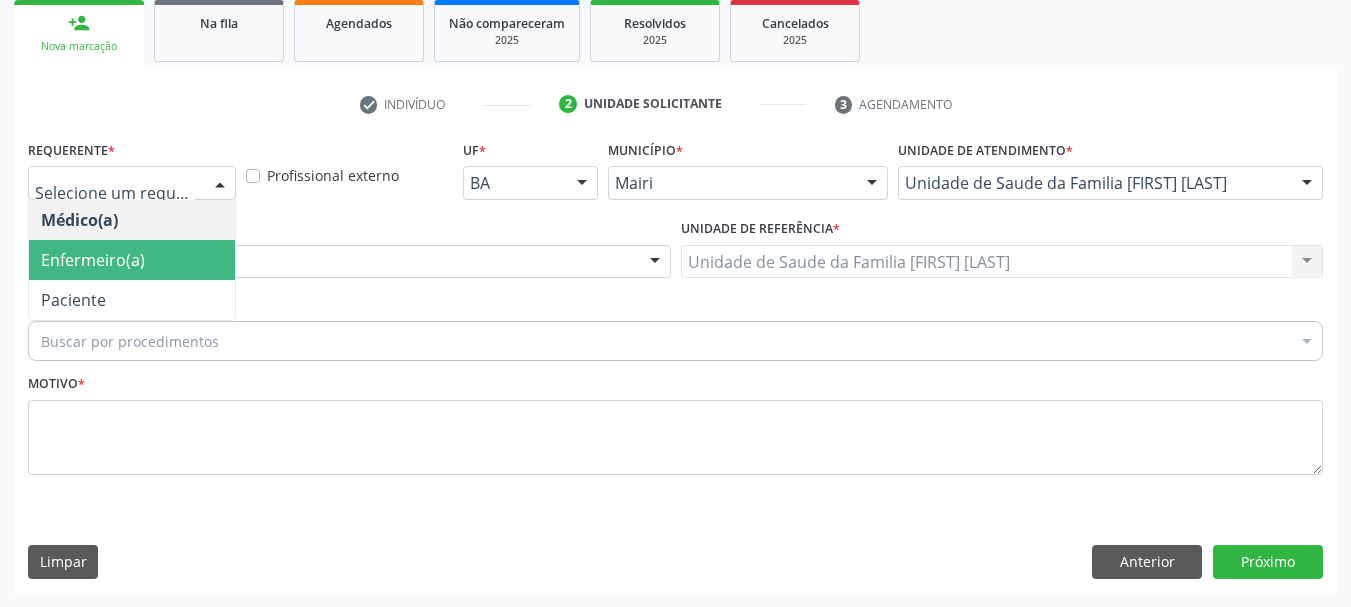 click on "Enfermeiro(a)" at bounding box center (93, 260) 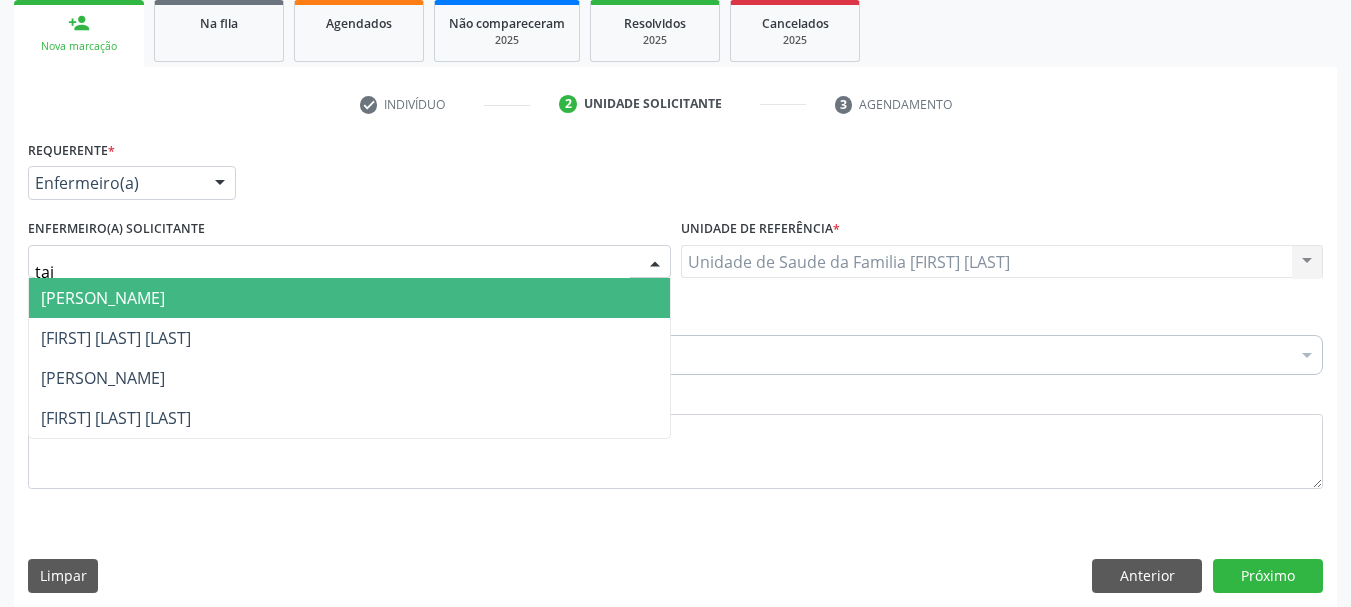 type on "[LAST]" 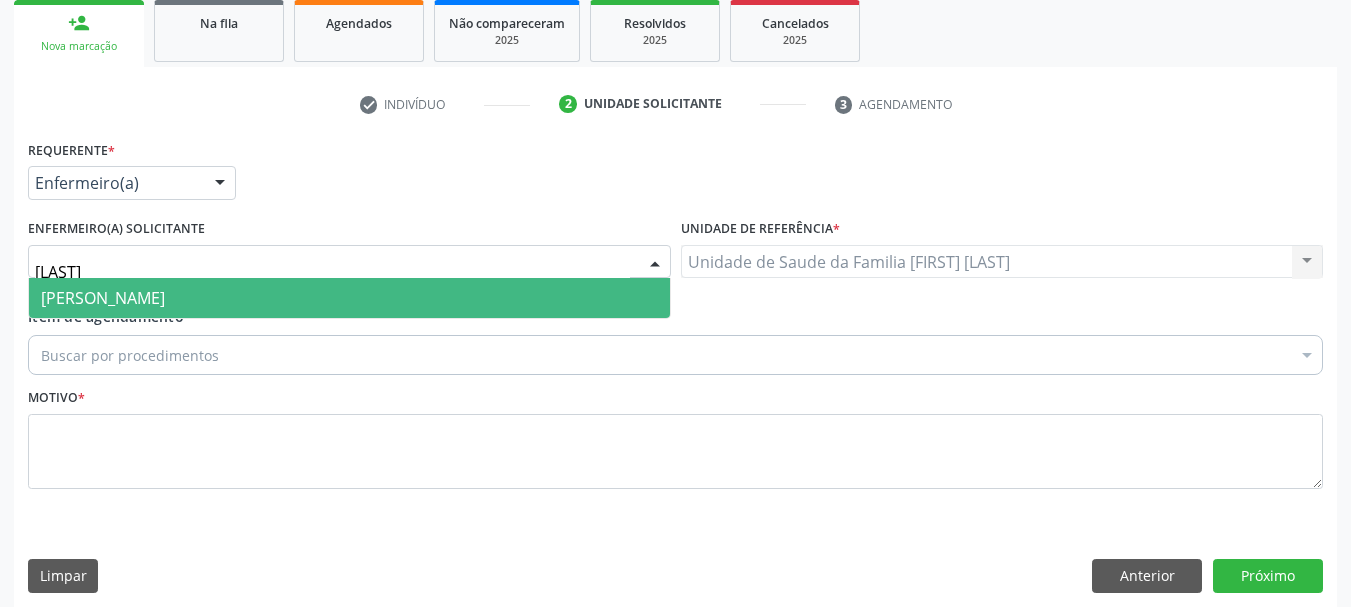 click on "[PERSON_NAME]" at bounding box center (103, 298) 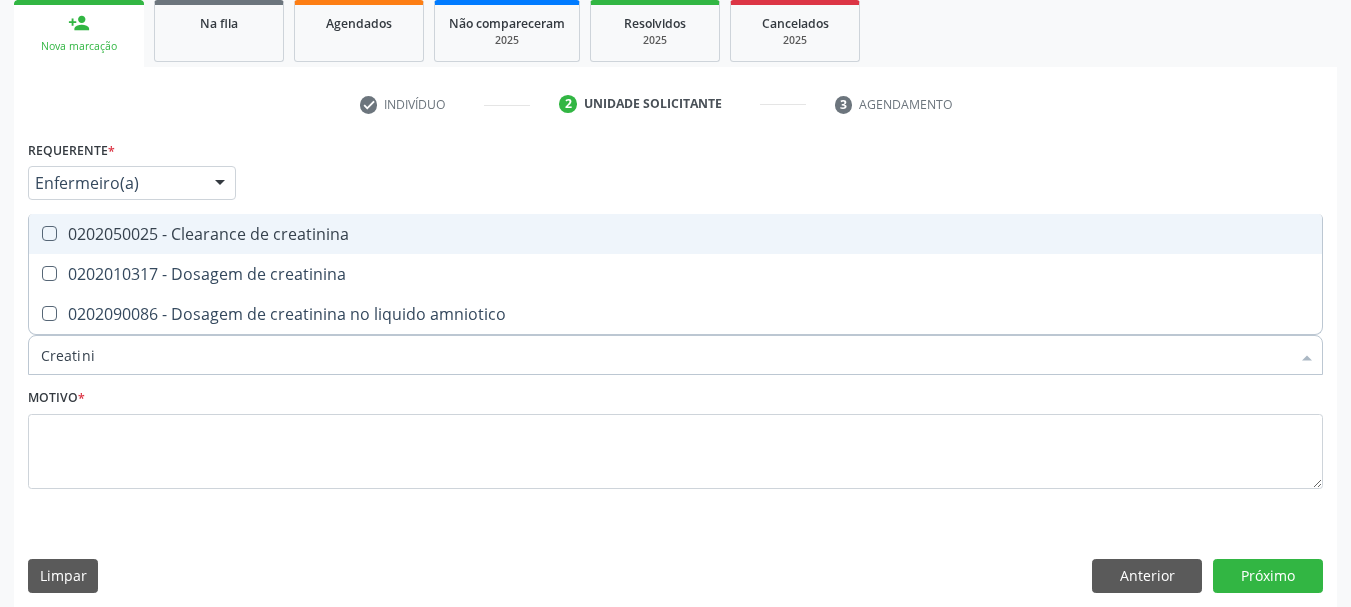 type on "[MEDICAL_CONDITION]" 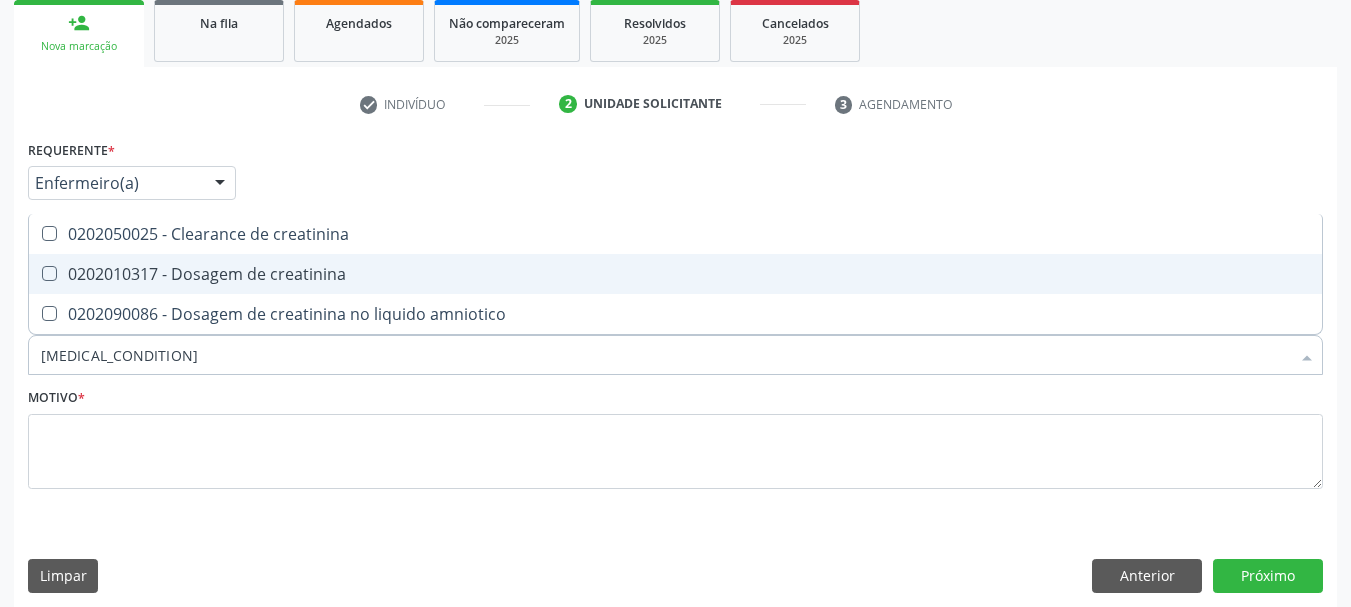 click on "0202010317 - Dosagem de creatinina" at bounding box center [675, 274] 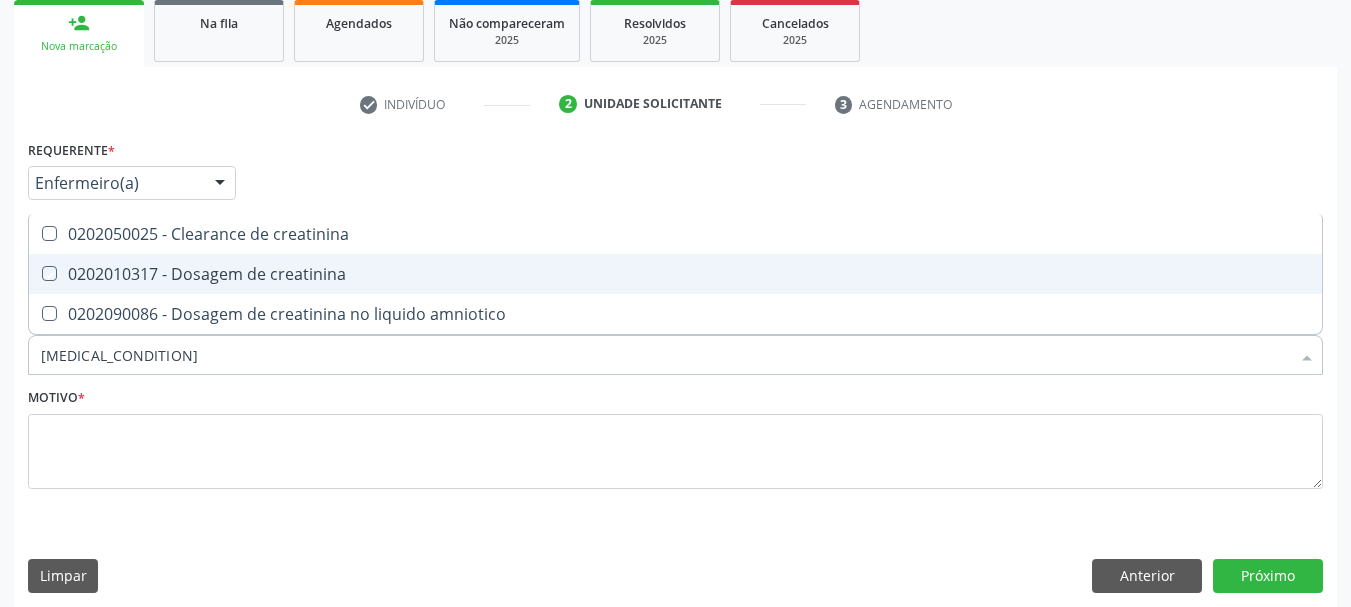 checkbox on "true" 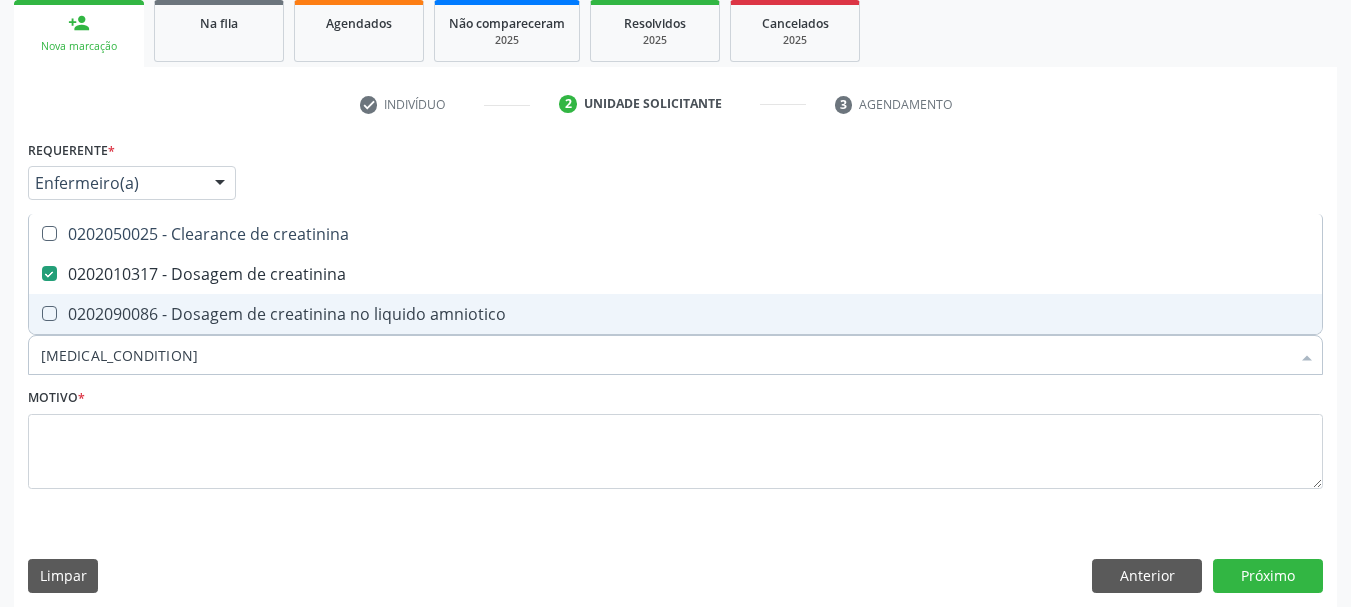drag, startPoint x: 60, startPoint y: 367, endPoint x: 0, endPoint y: 364, distance: 60.074955 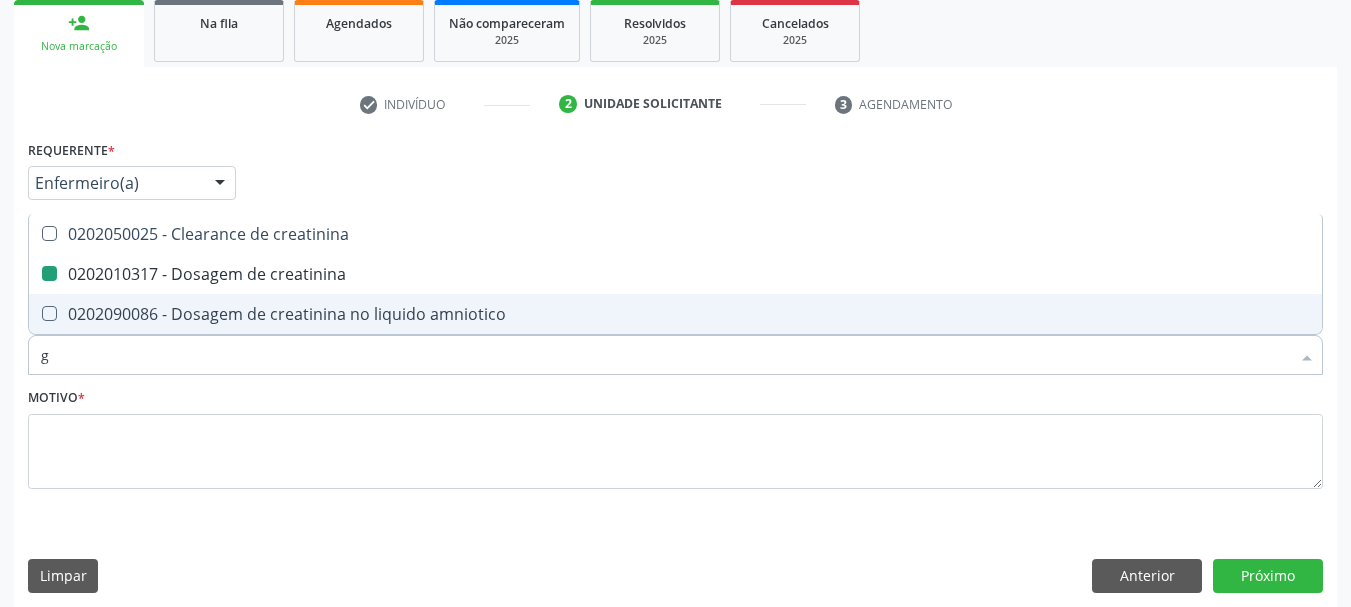 type on "gl" 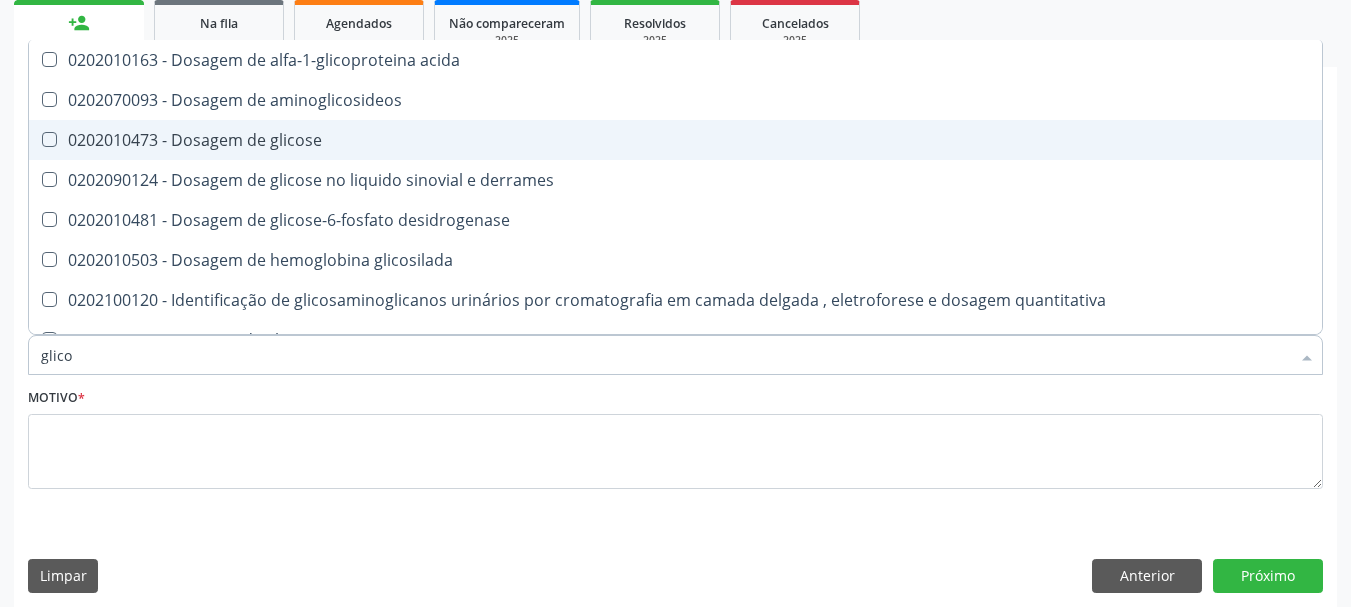 type on "glicos" 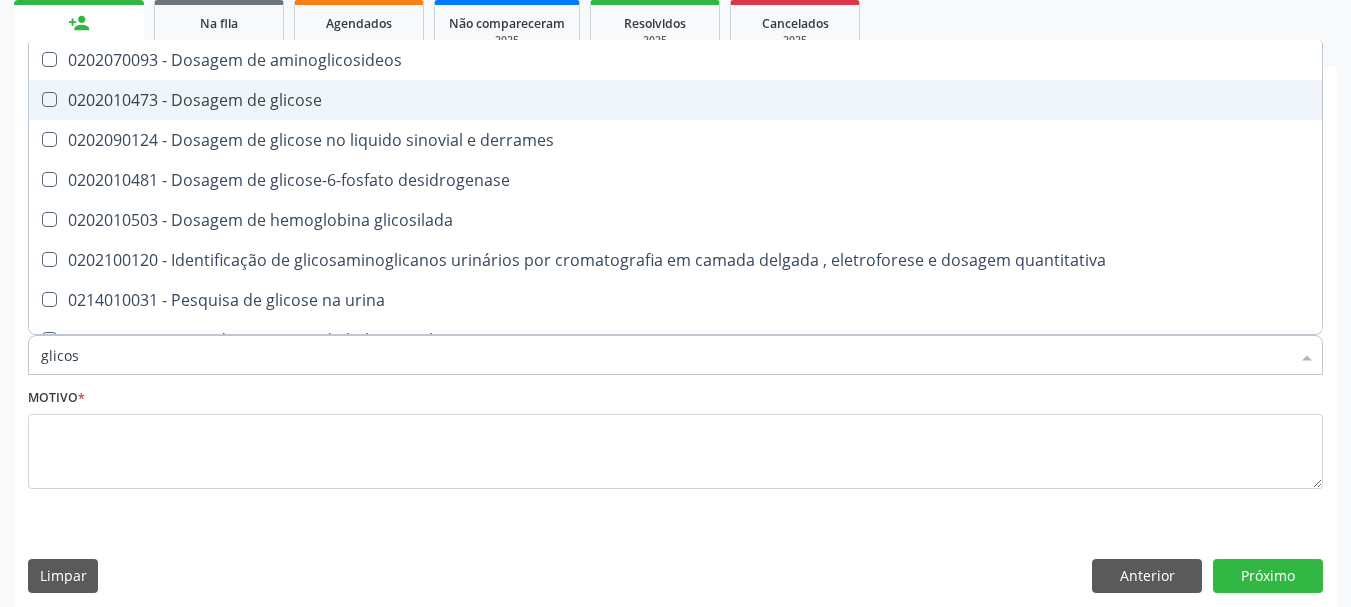 click on "0202010473 - Dosagem de glicose" at bounding box center [675, 100] 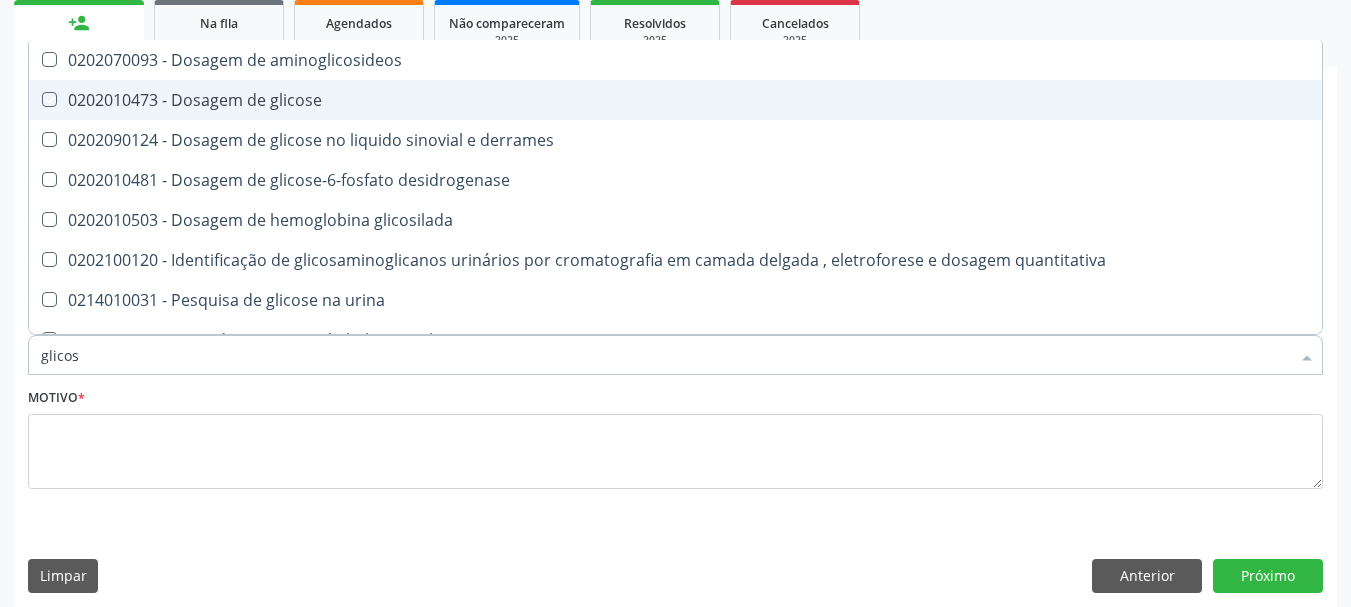 checkbox on "true" 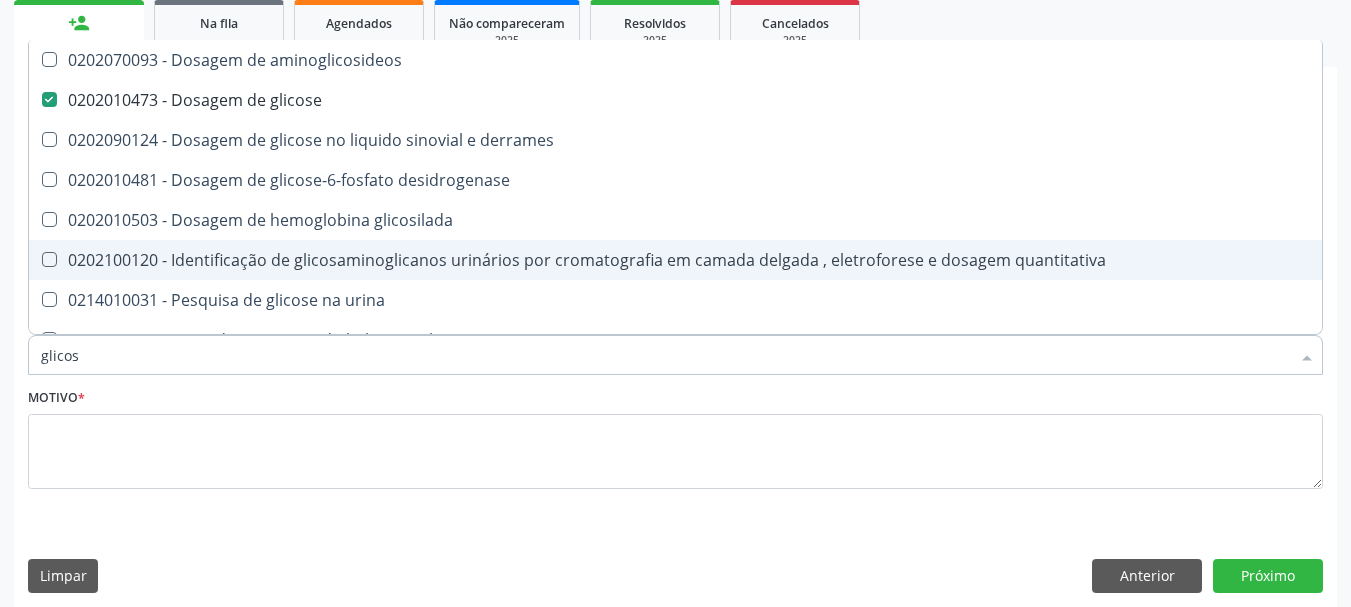 drag, startPoint x: 76, startPoint y: 348, endPoint x: 0, endPoint y: 362, distance: 77.27872 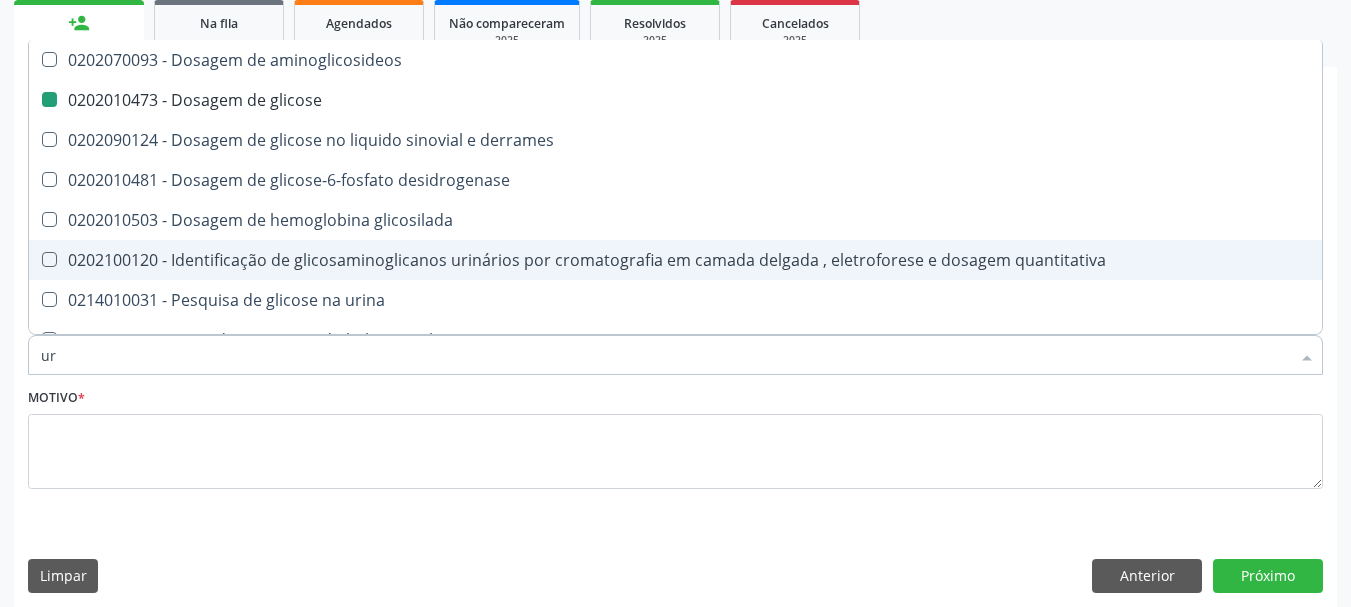 type on "uri" 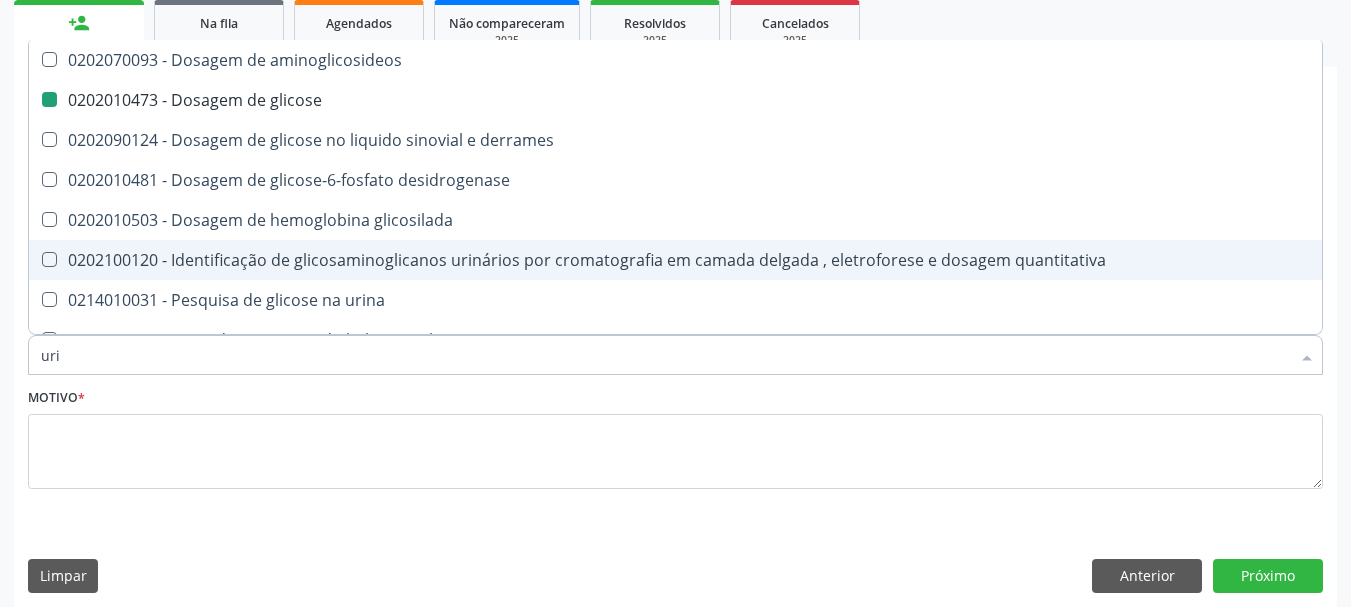 checkbox on "false" 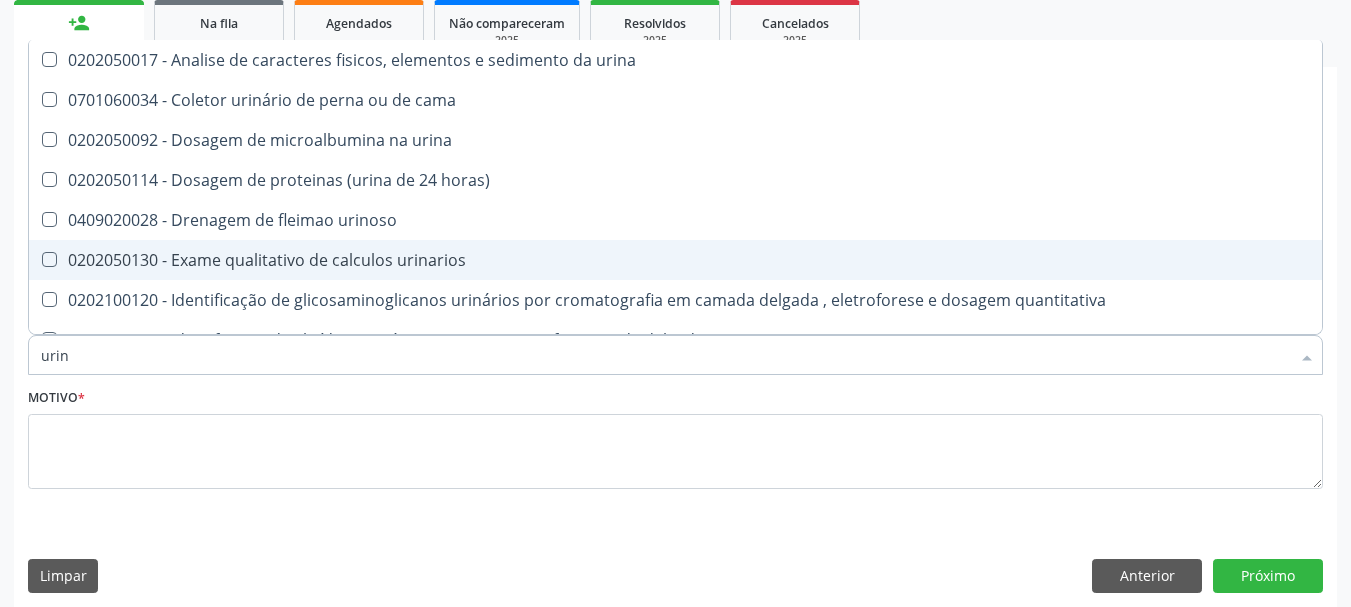 type on "urina" 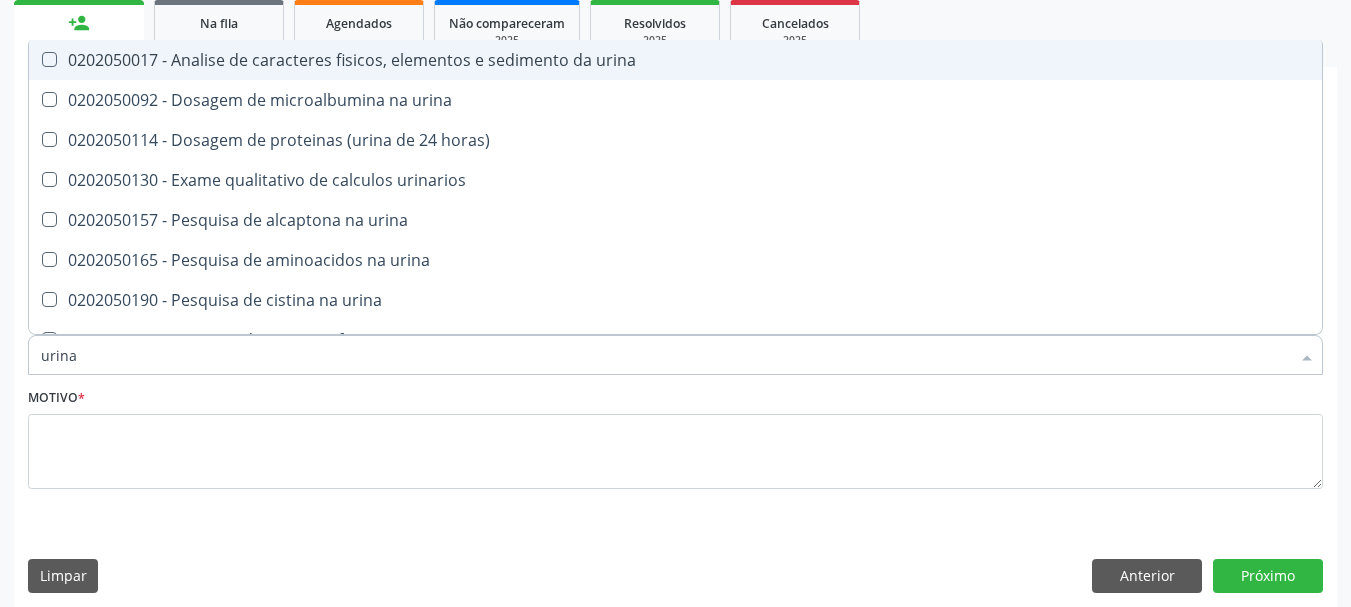 click on "0202050017 - Analise de caracteres fisicos, elementos e sedimento da urina" at bounding box center (675, 60) 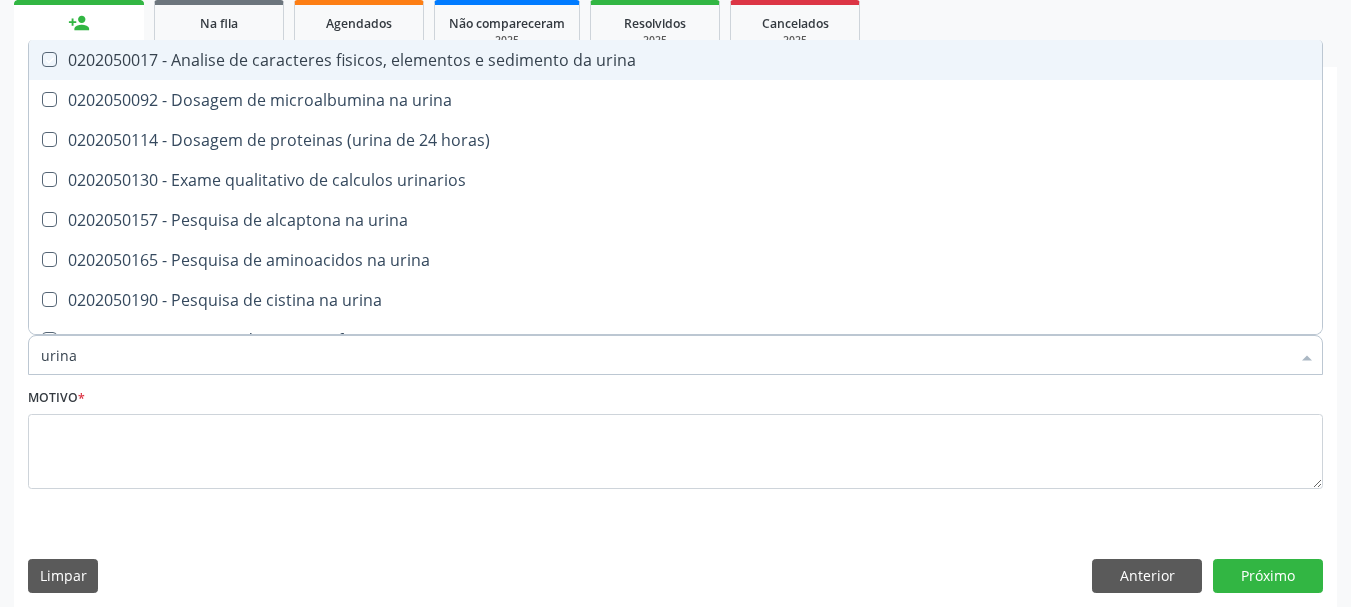checkbox on "true" 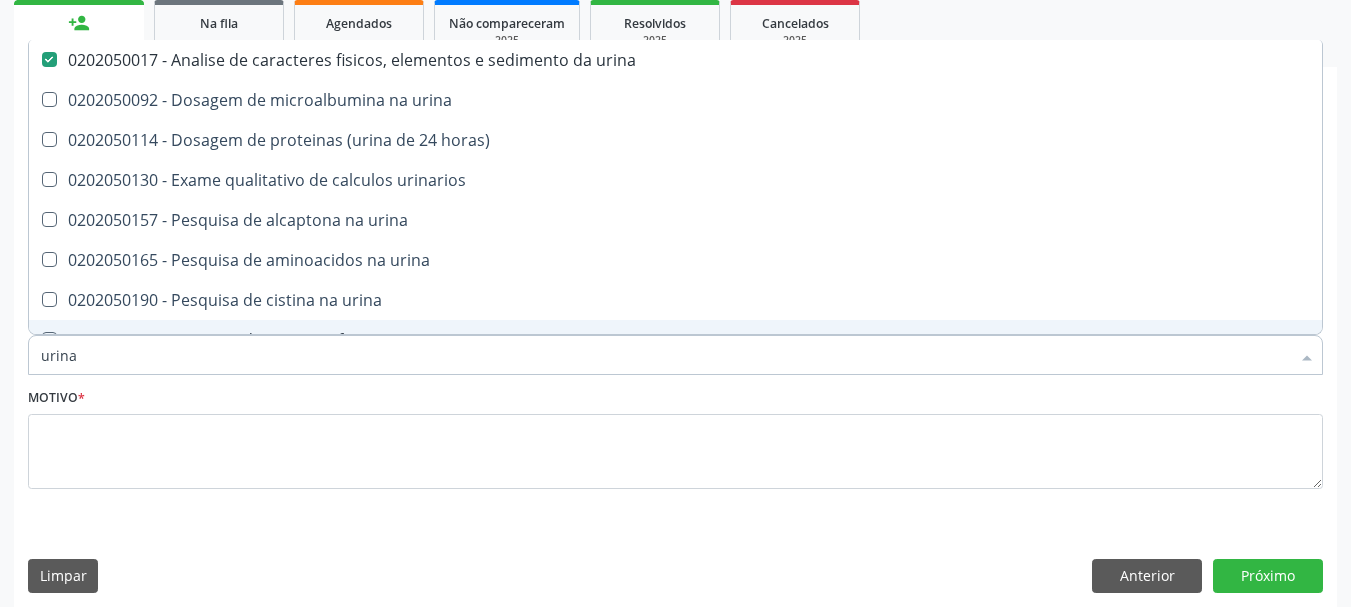 drag, startPoint x: 146, startPoint y: 347, endPoint x: 11, endPoint y: 355, distance: 135.23683 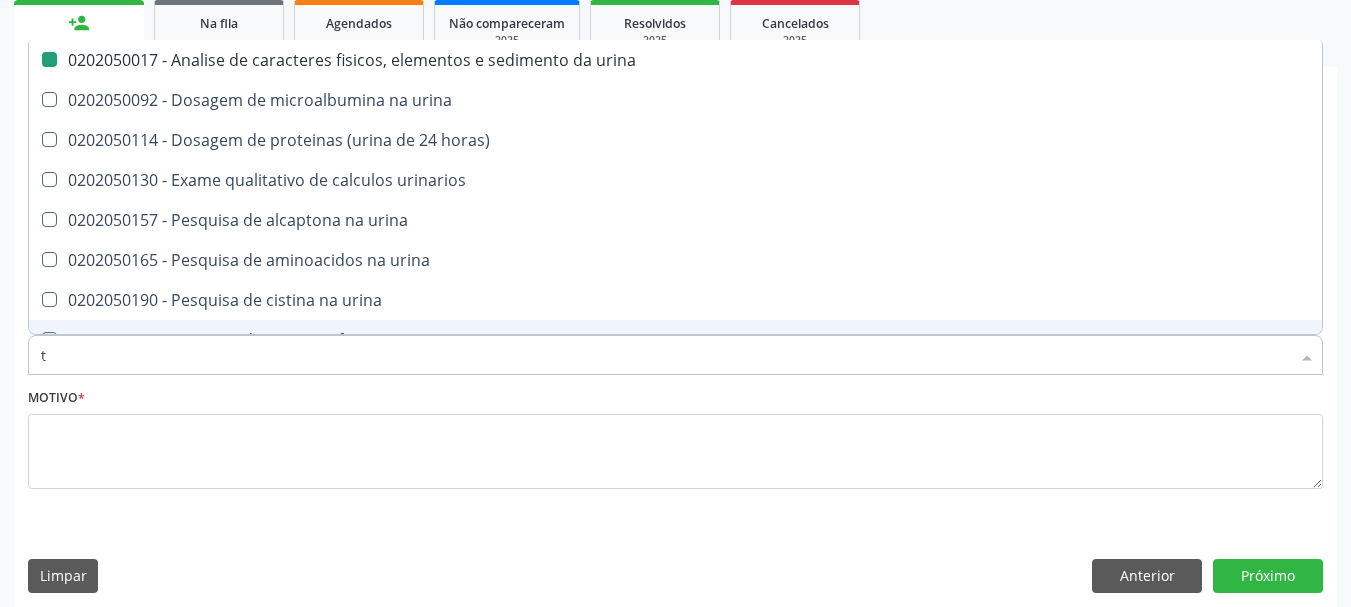 type on "tg" 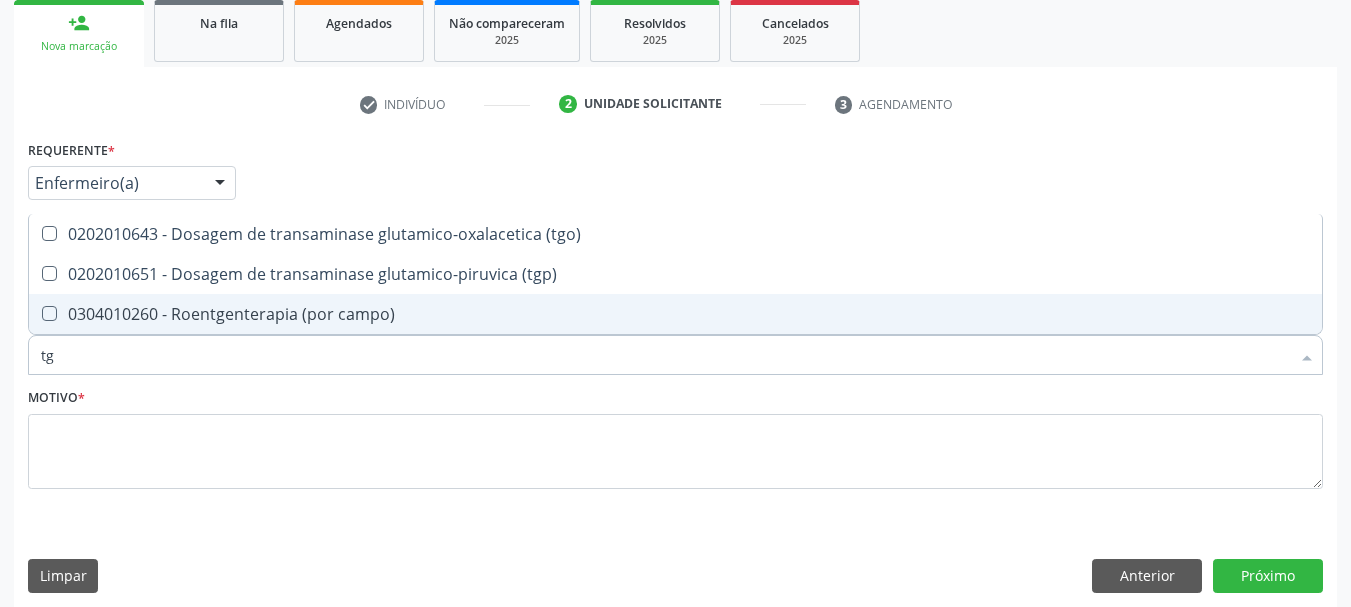 type on "tgo" 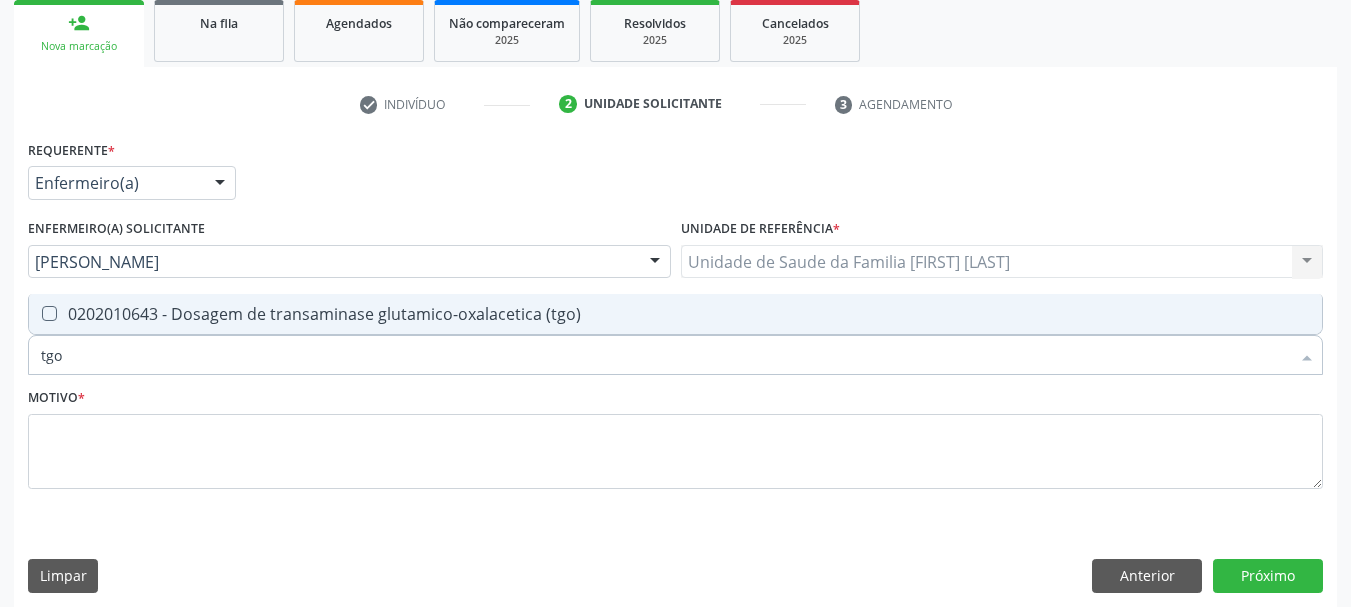 click on "0202010643 - Dosagem de transaminase glutamico-oxalacetica (tgo)" at bounding box center (675, 314) 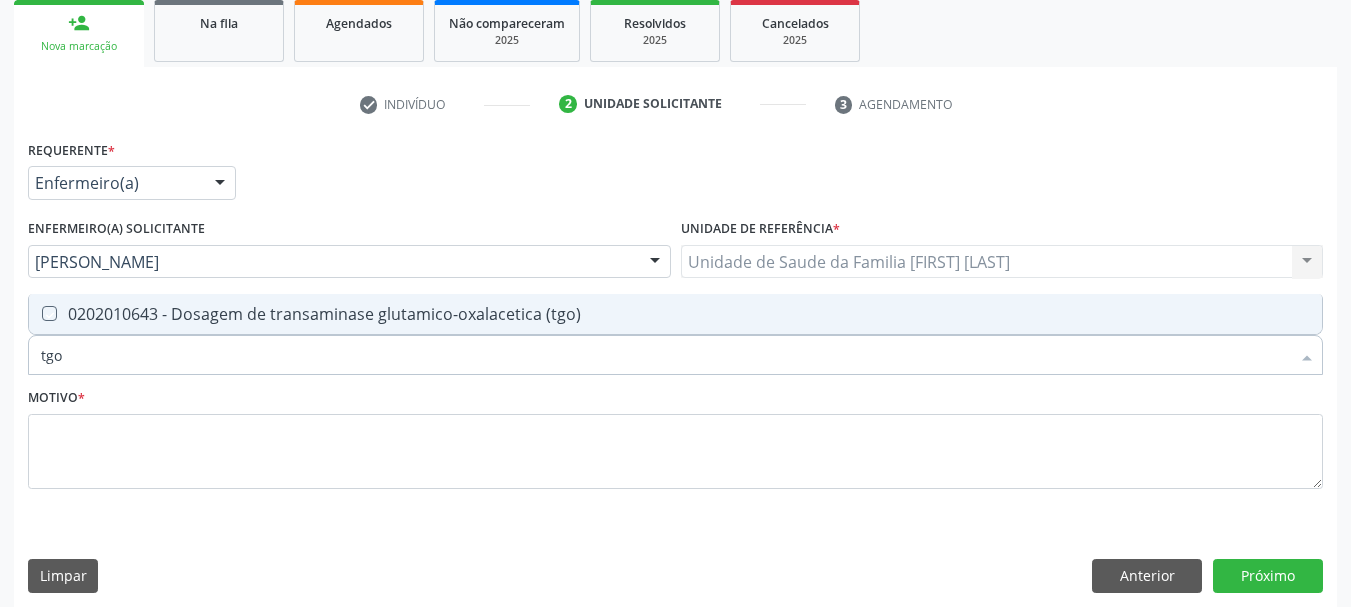 checkbox on "true" 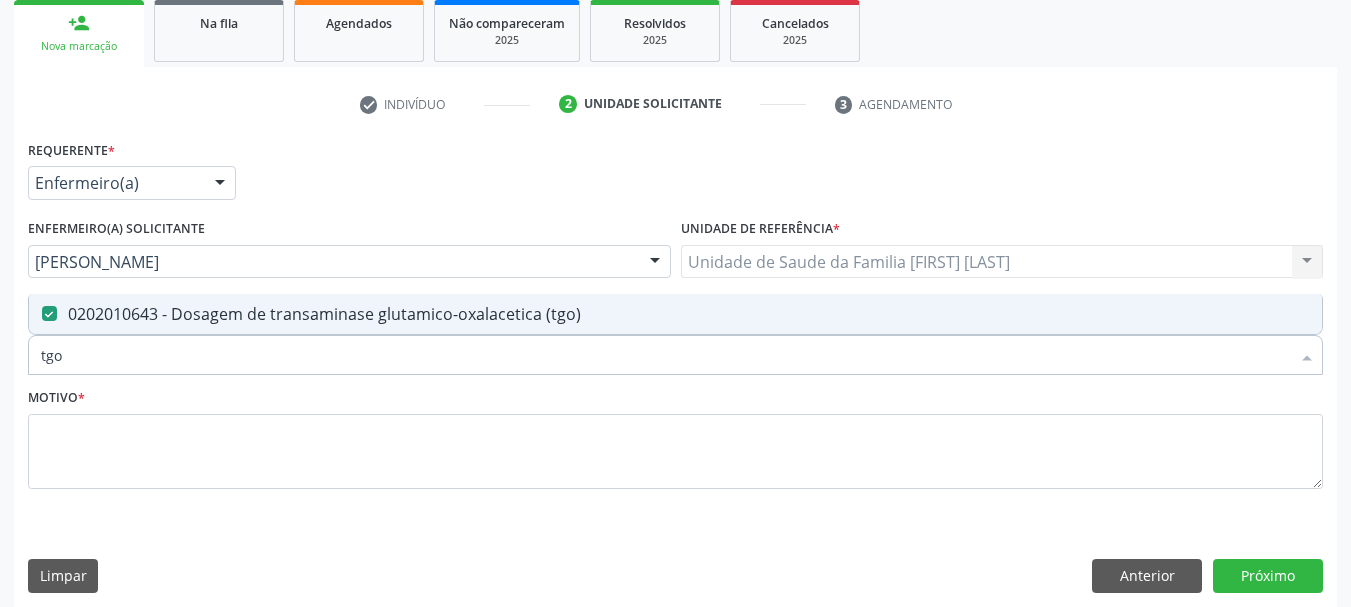 click on "Acompanhamento
Acompanhe a situação das marcações correntes e finalizadas
Relatórios
Ano de acompanhamento
2025 2024 2023 2022 2021 2020 2019
person_add
Nova marcação
Na fila   Agendados   Não compareceram
2025
Resolvidos
2025
Cancelados
2025
check
Indivíduo
2
Unidade solicitante
3
Agendamento
CNS
*
[NUMBER]       done
Nome
*
[LAST] de [LAST] [LAST]
[LAST] de [LAST] [LAST]
CNS:
[NUMBER]
CPF:    --   Nascimento:
[DATE]
Nenhum resultado encontrado para: "   "
Digite o nome ou CNS para buscar um indivíduo
Sexo
*
Feminino         Masculino   Feminino
Nenhum resultado encontrado para: "   "" at bounding box center (675, 216) 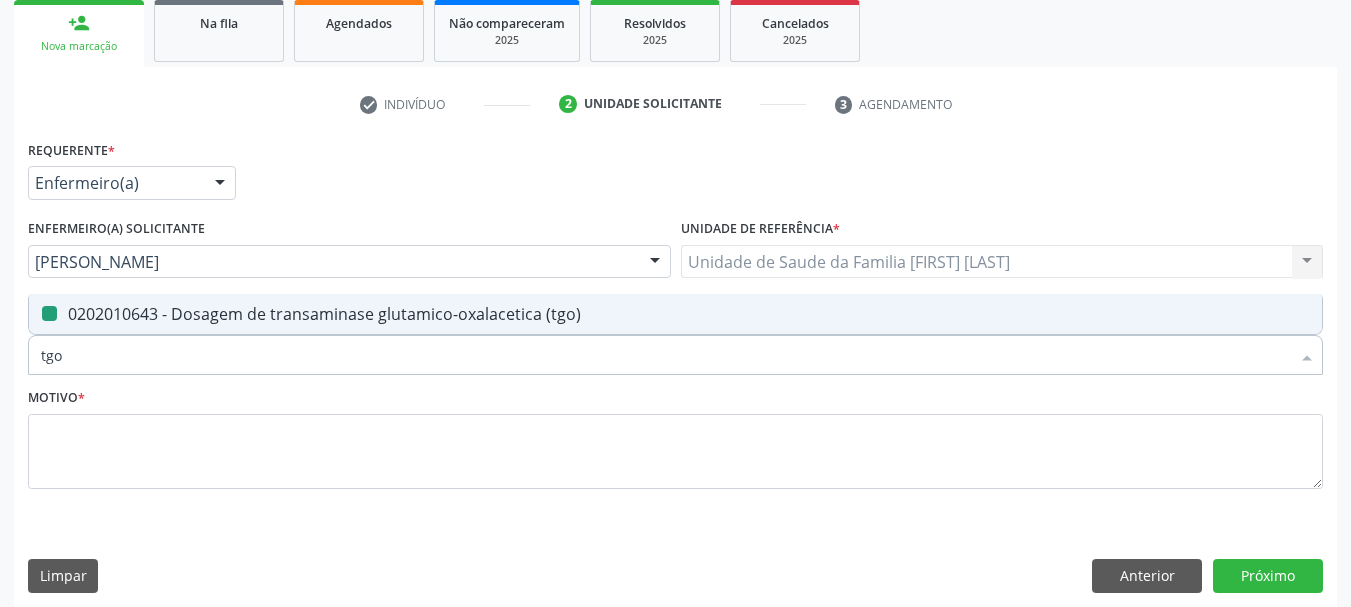 type on "t" 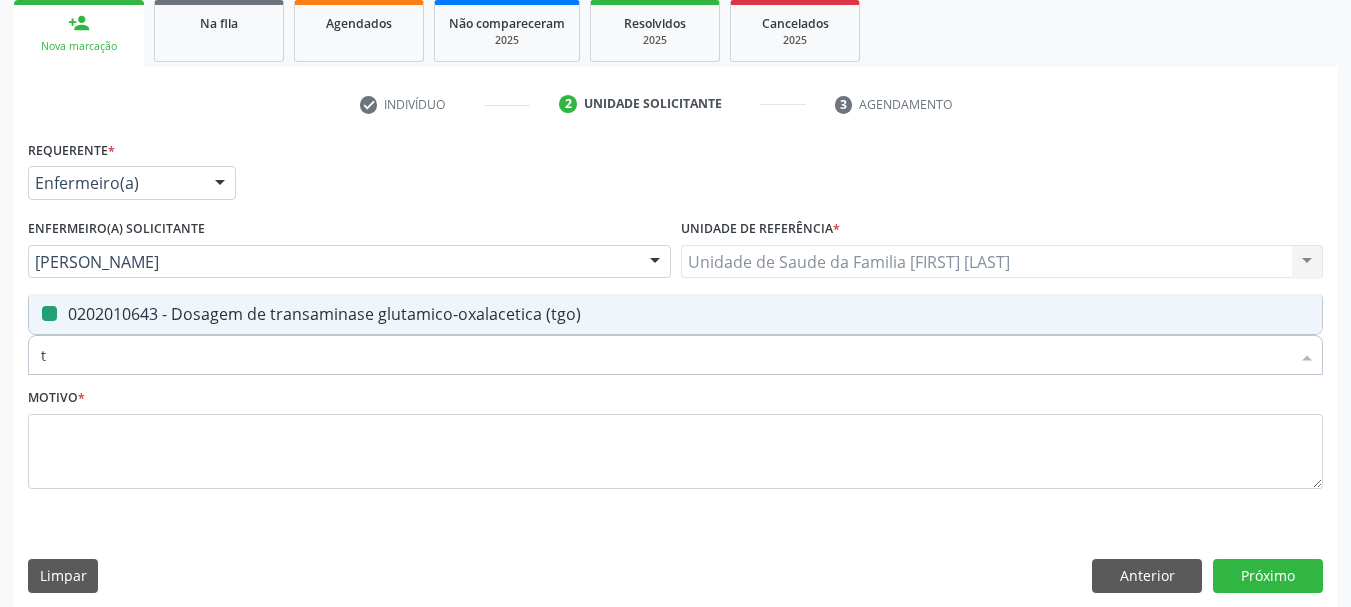 checkbox on "false" 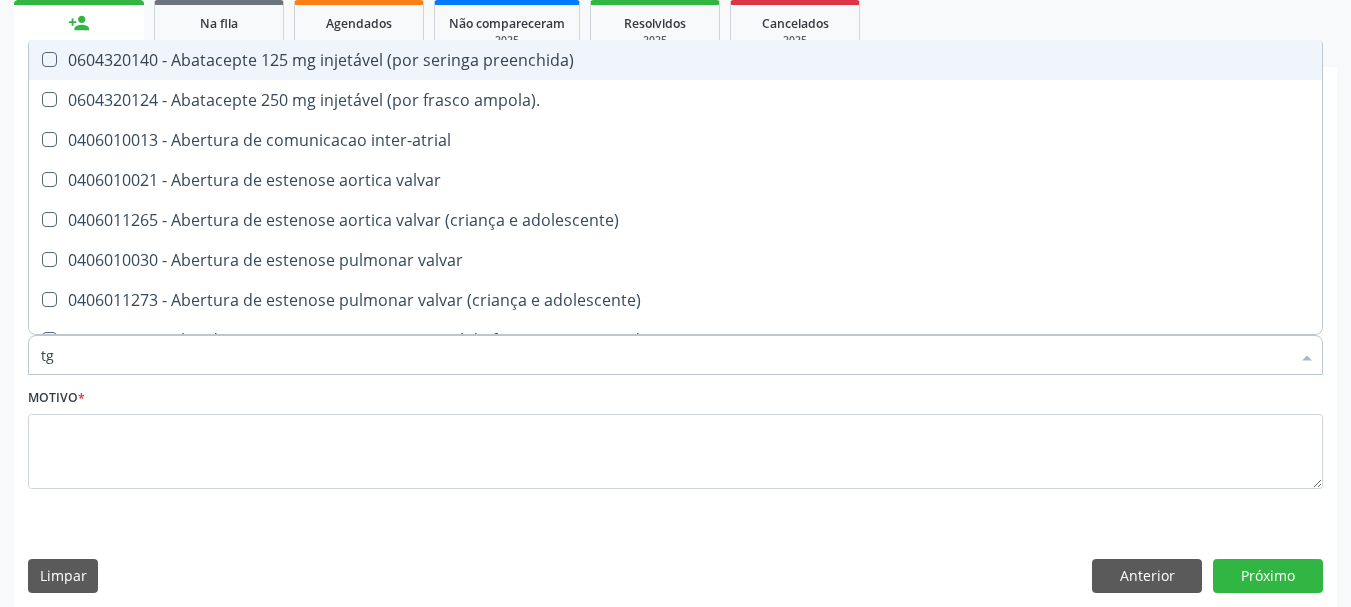type on "tgp" 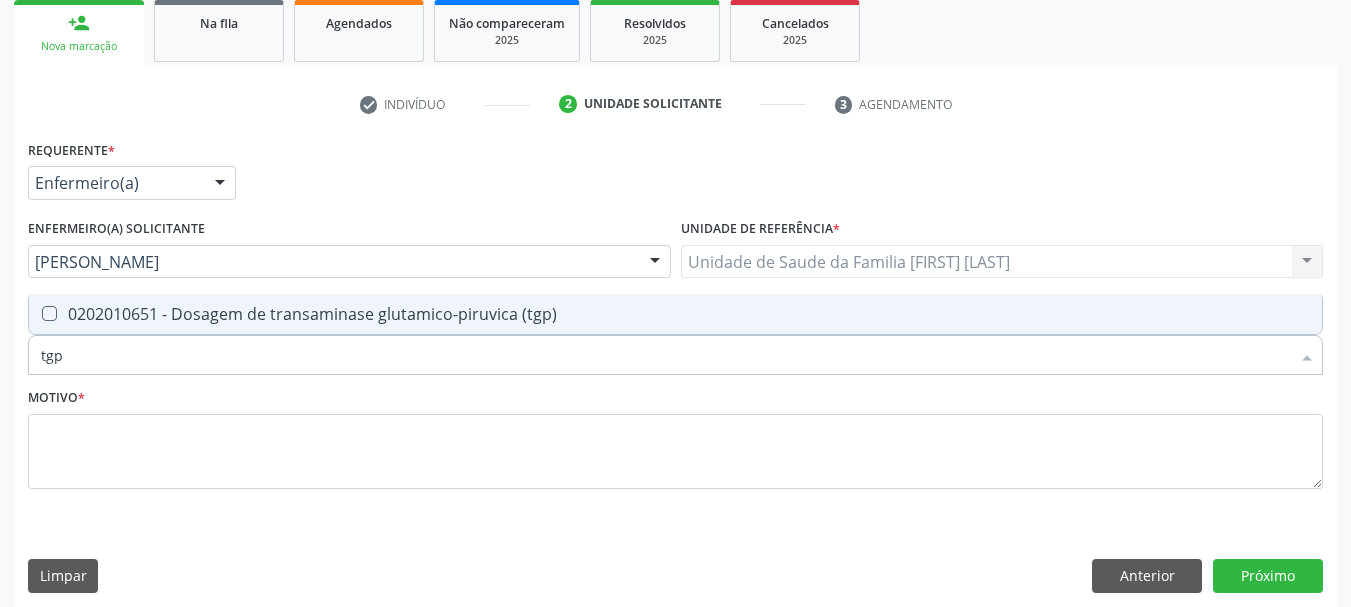 click at bounding box center [49, 313] 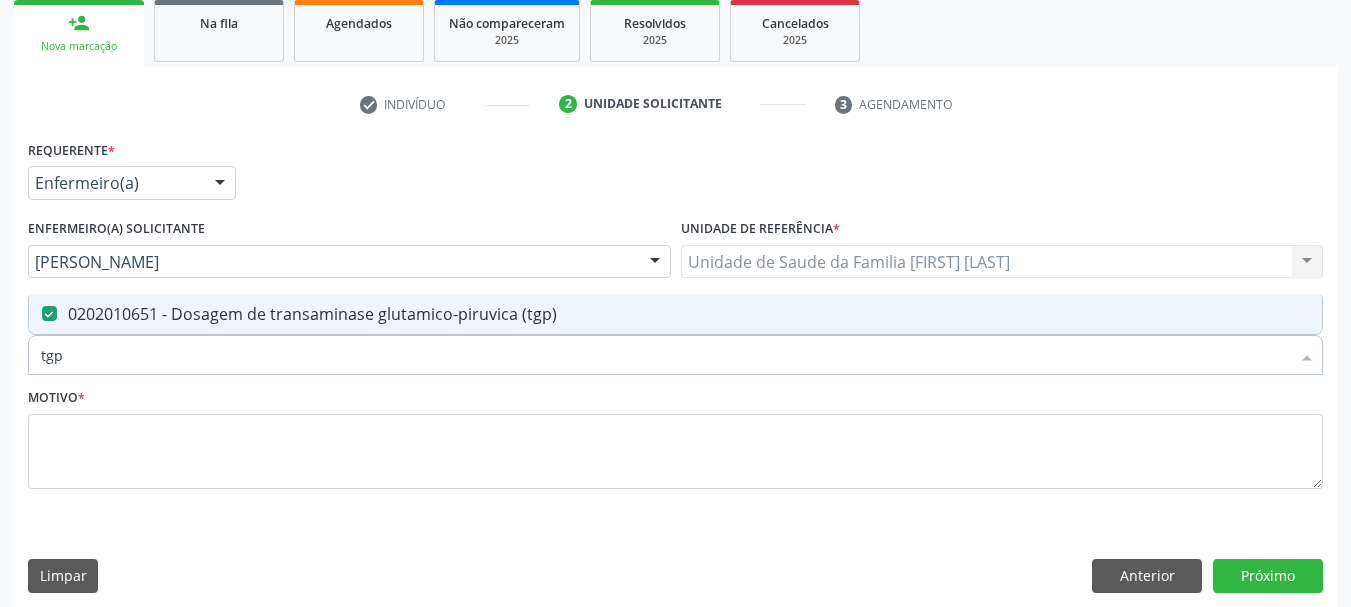 drag, startPoint x: 71, startPoint y: 342, endPoint x: 0, endPoint y: 351, distance: 71.568146 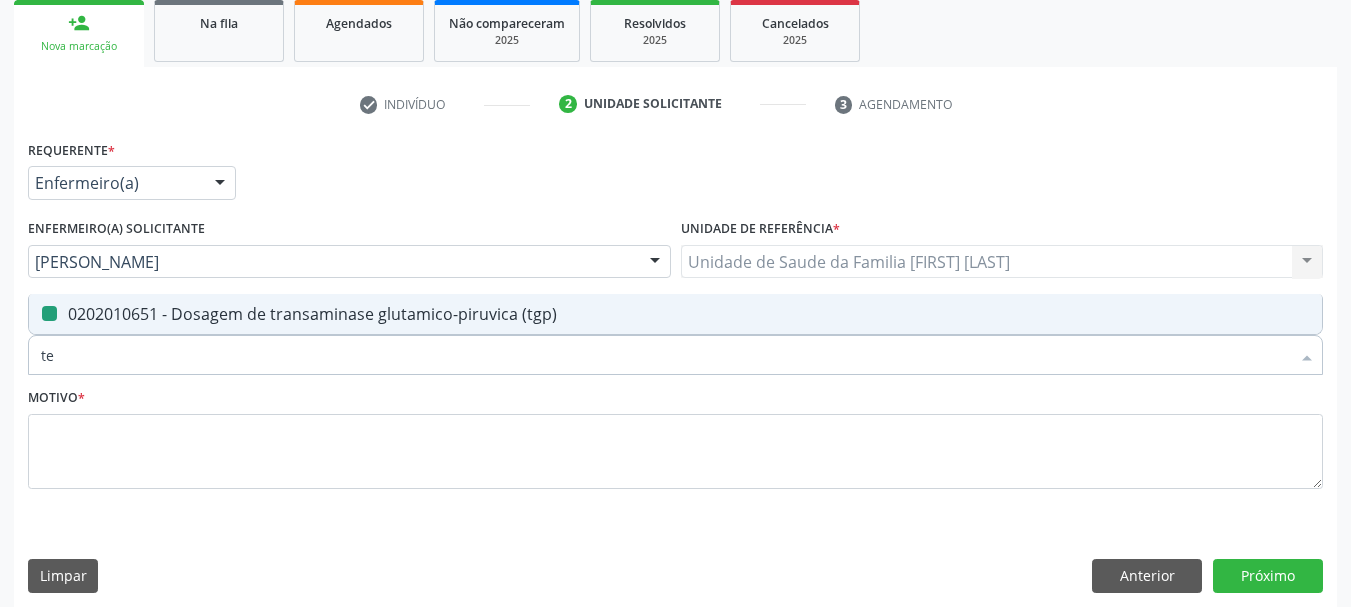 type on "tem" 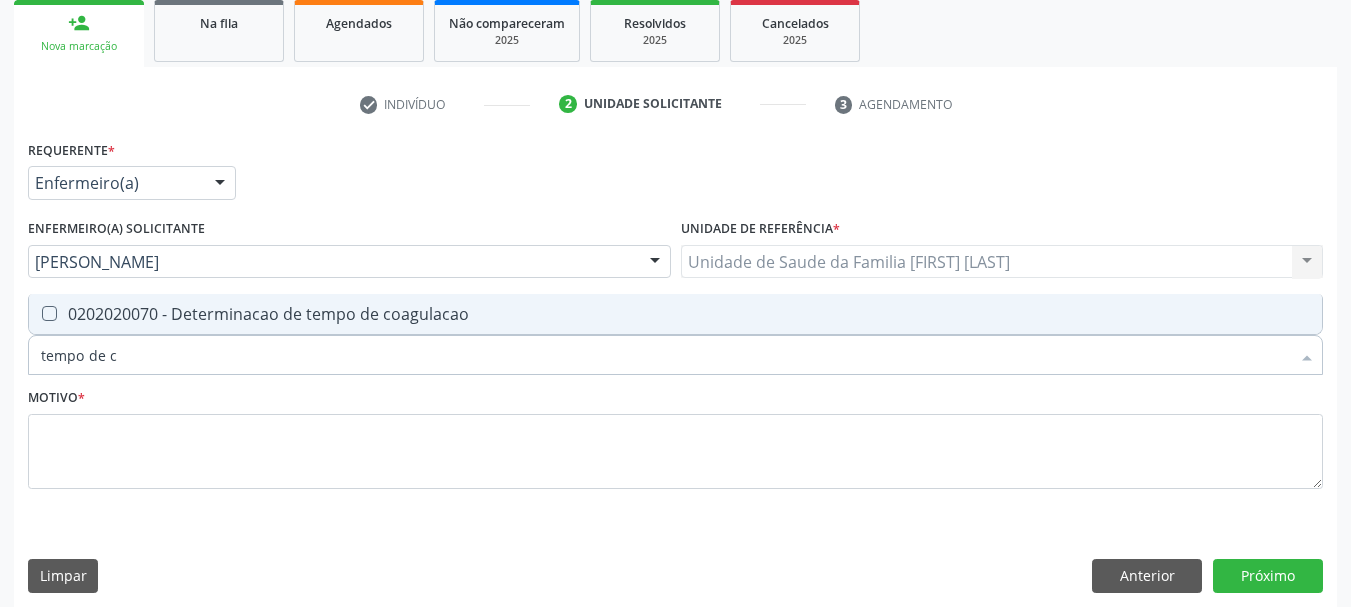 type on "tempo de co" 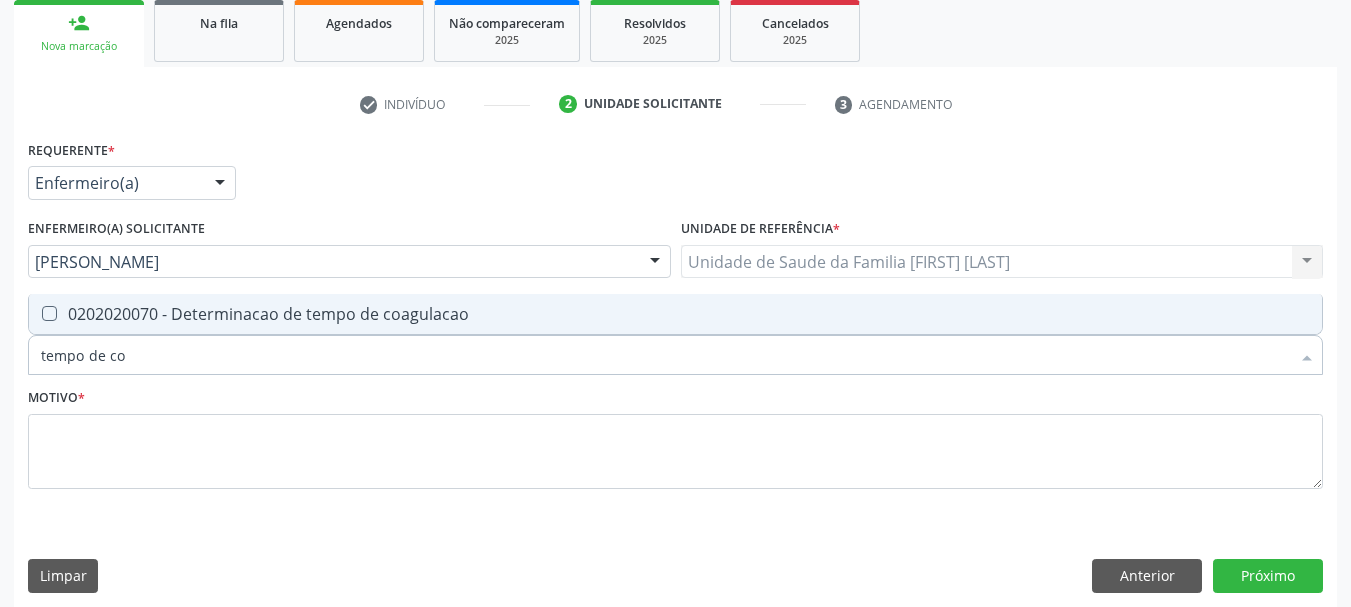 click on "0202020070 - Determinacao de tempo de coagulacao" at bounding box center [675, 314] 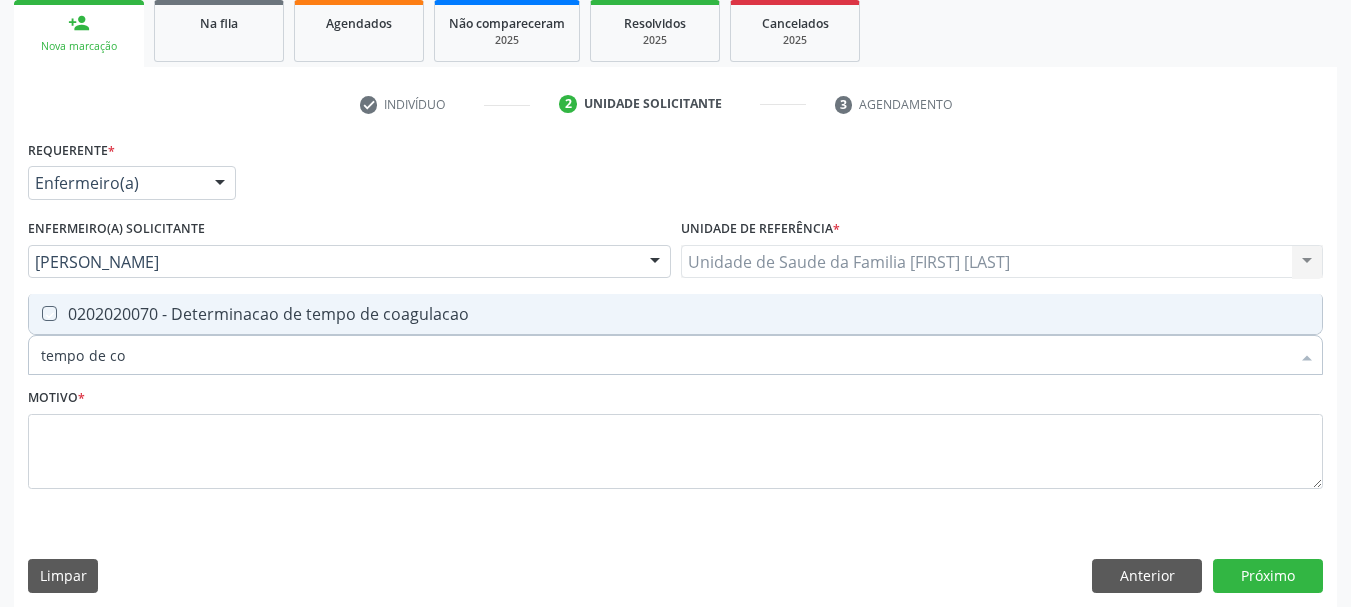 checkbox on "true" 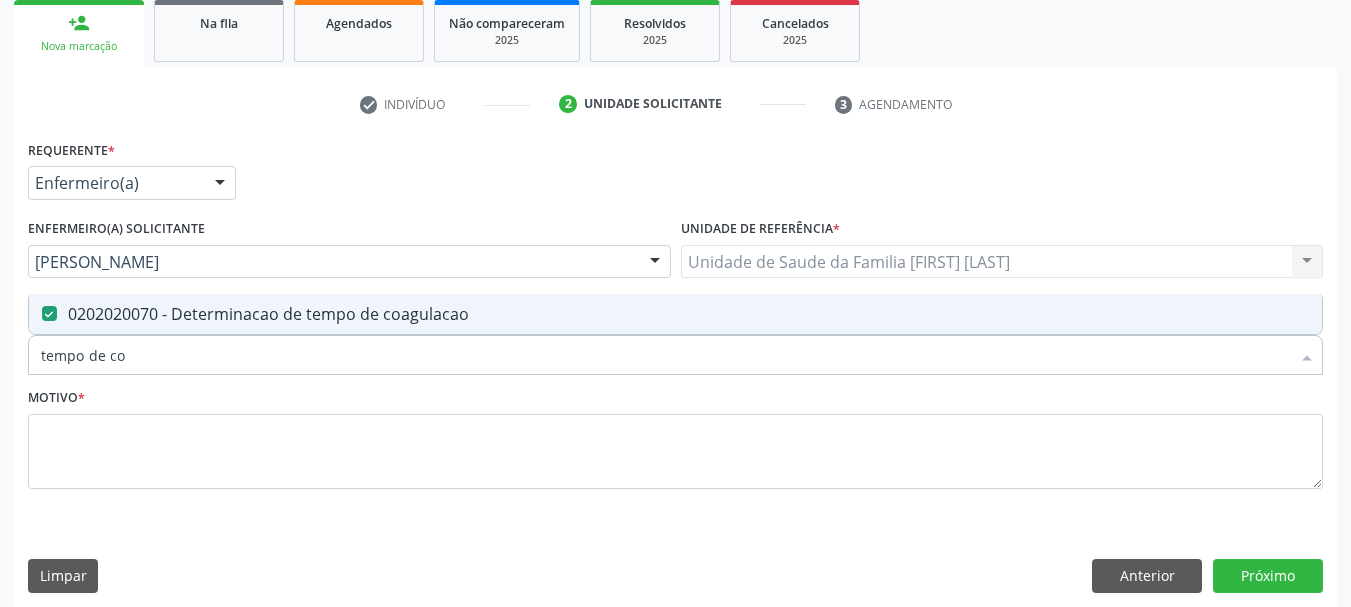 drag, startPoint x: 144, startPoint y: 355, endPoint x: 0, endPoint y: 352, distance: 144.03125 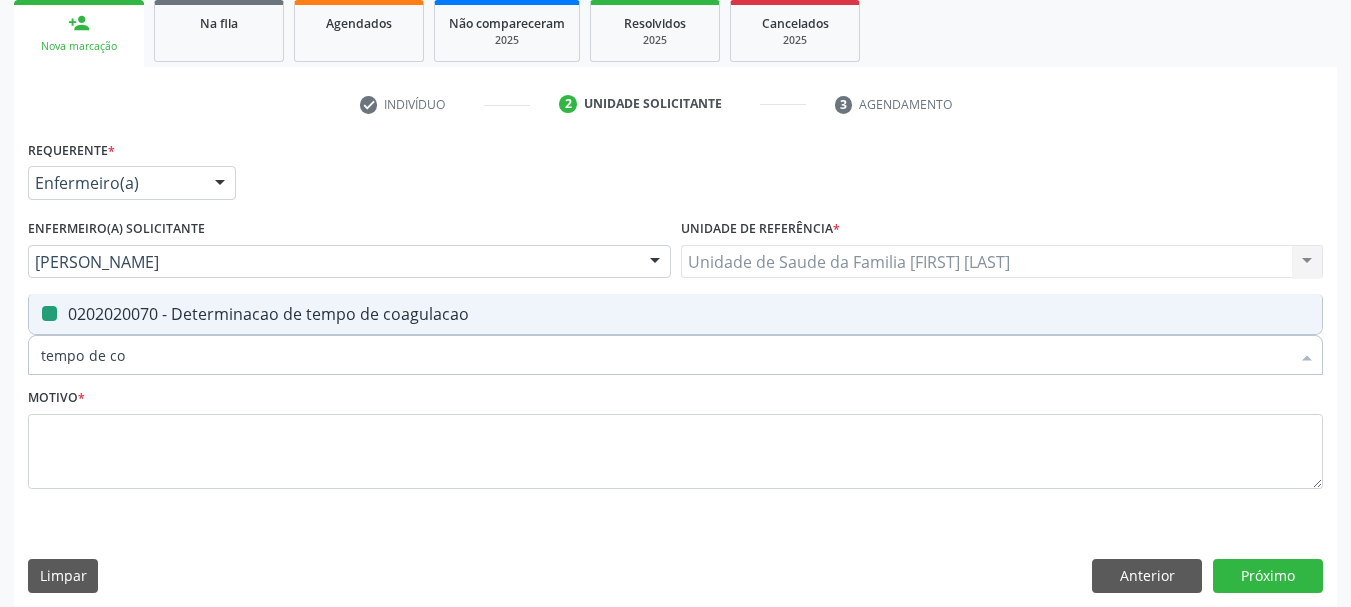 type 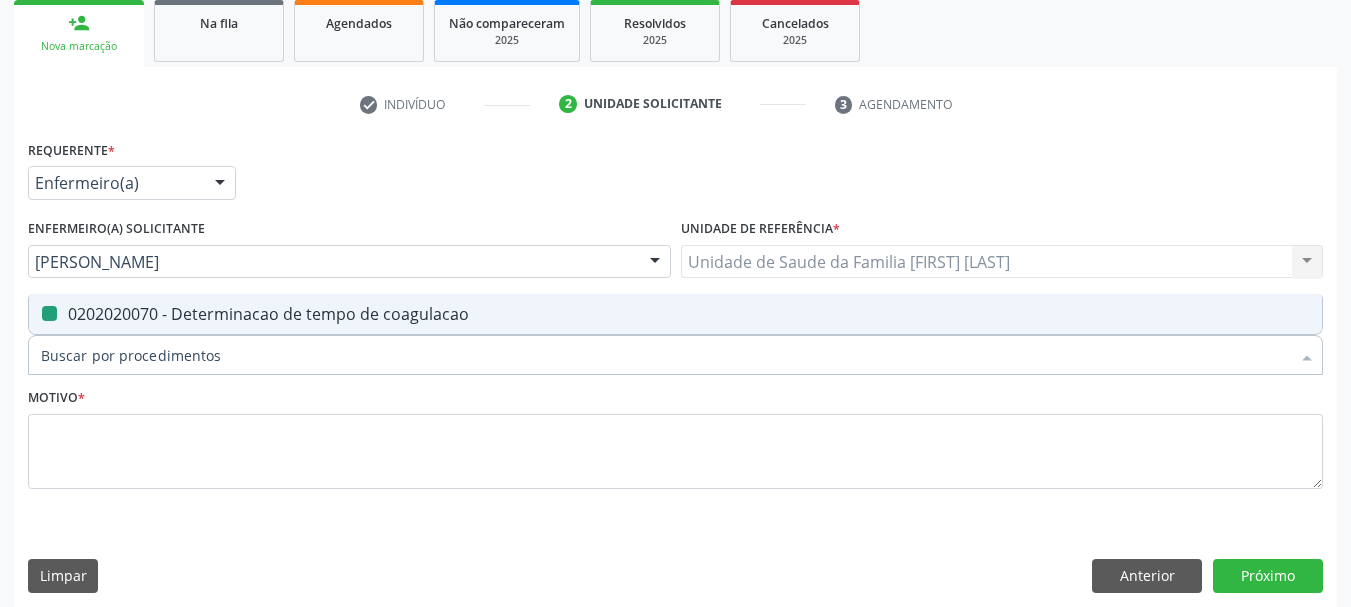 checkbox on "false" 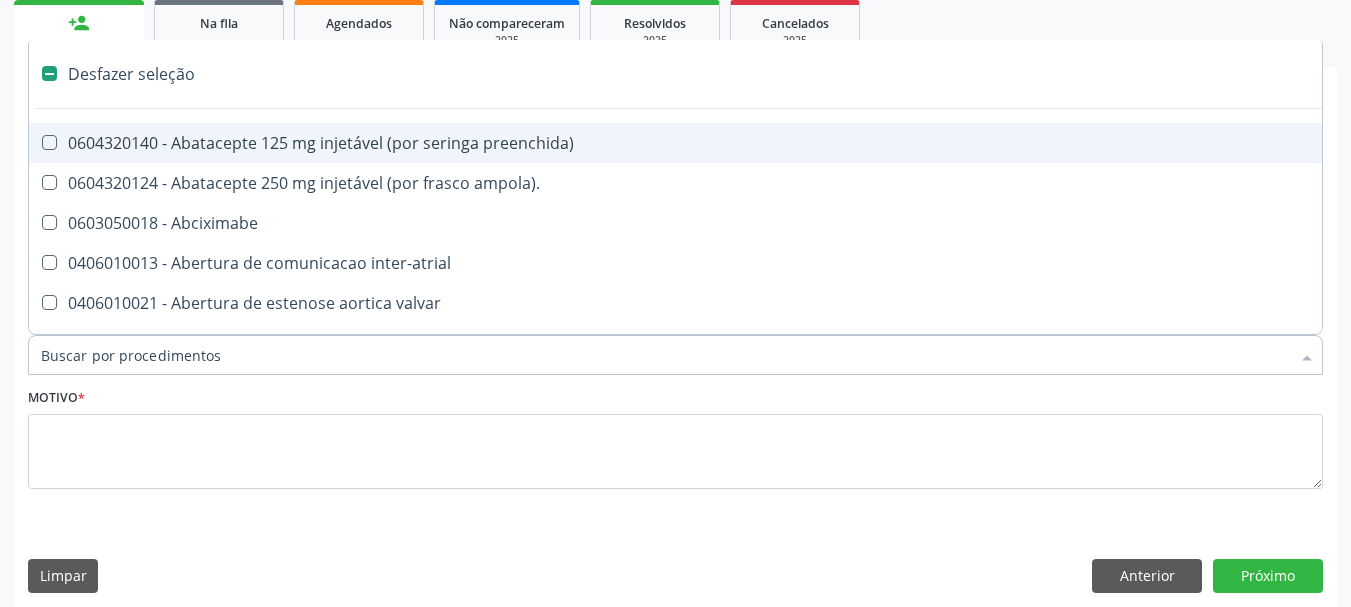 type on "f" 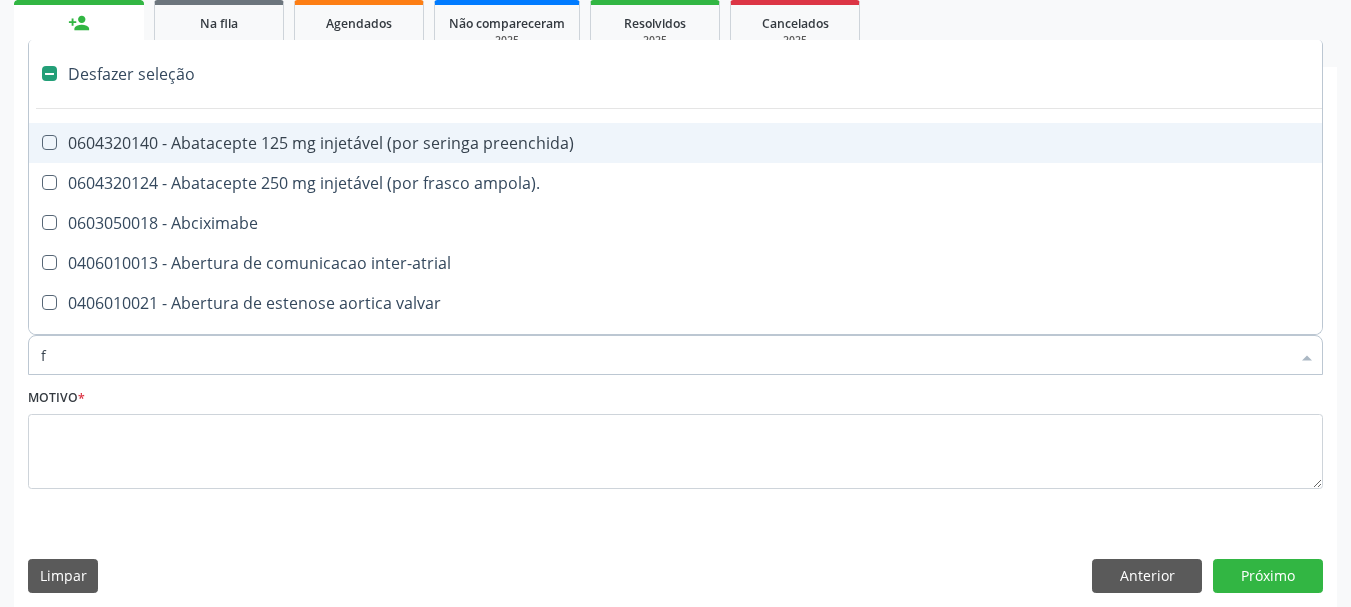 checkbox on "true" 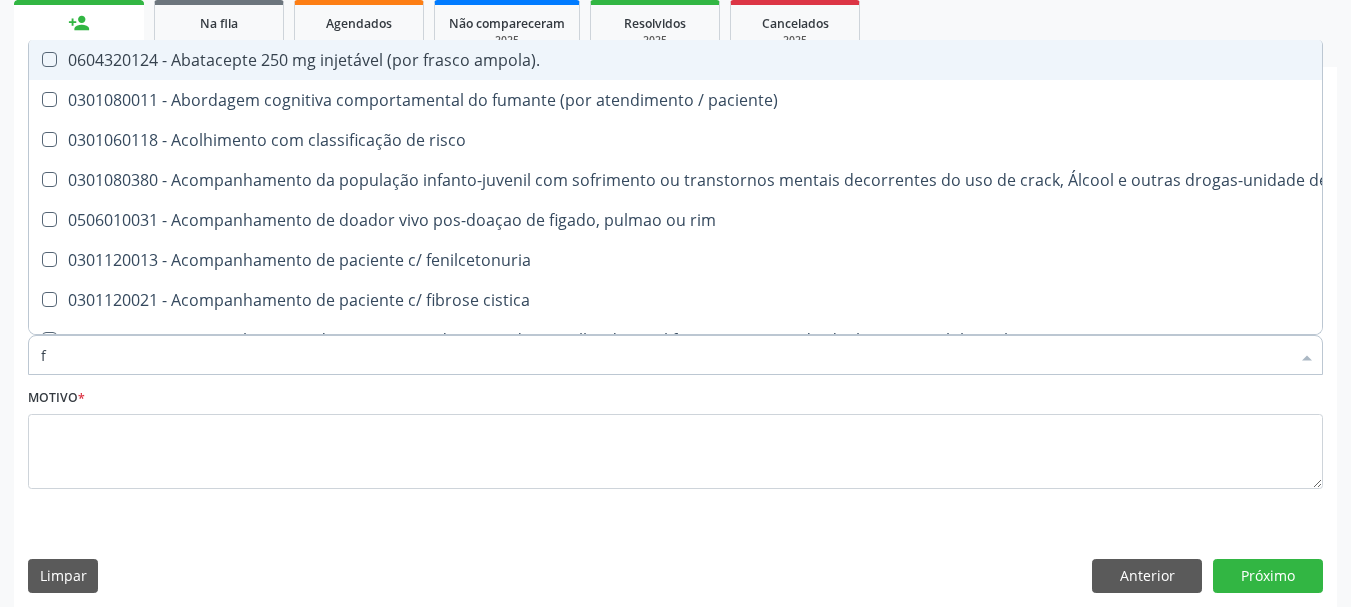 type on "fa" 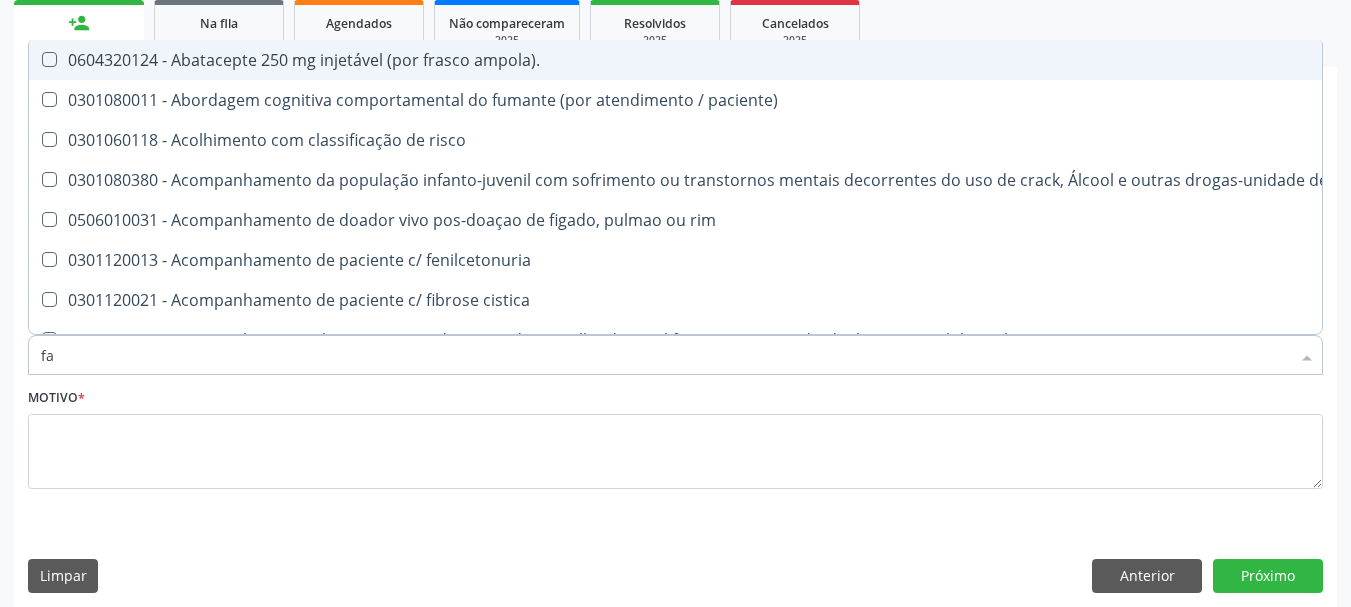 checkbox on "false" 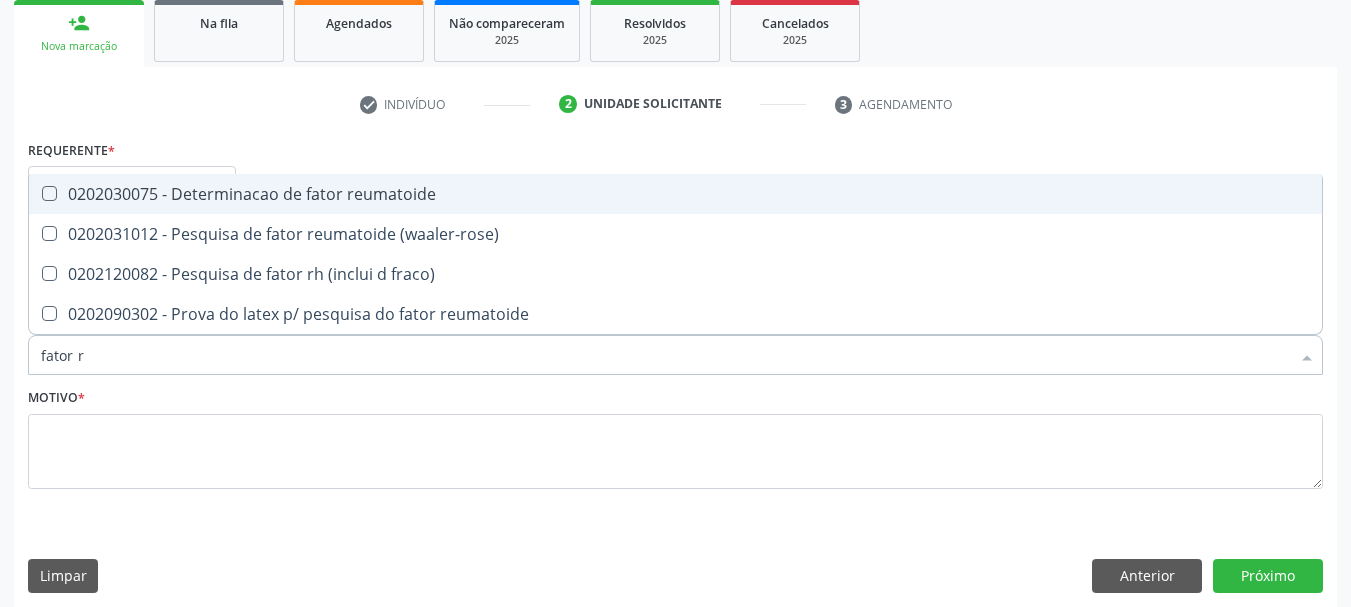 type on "fator rh" 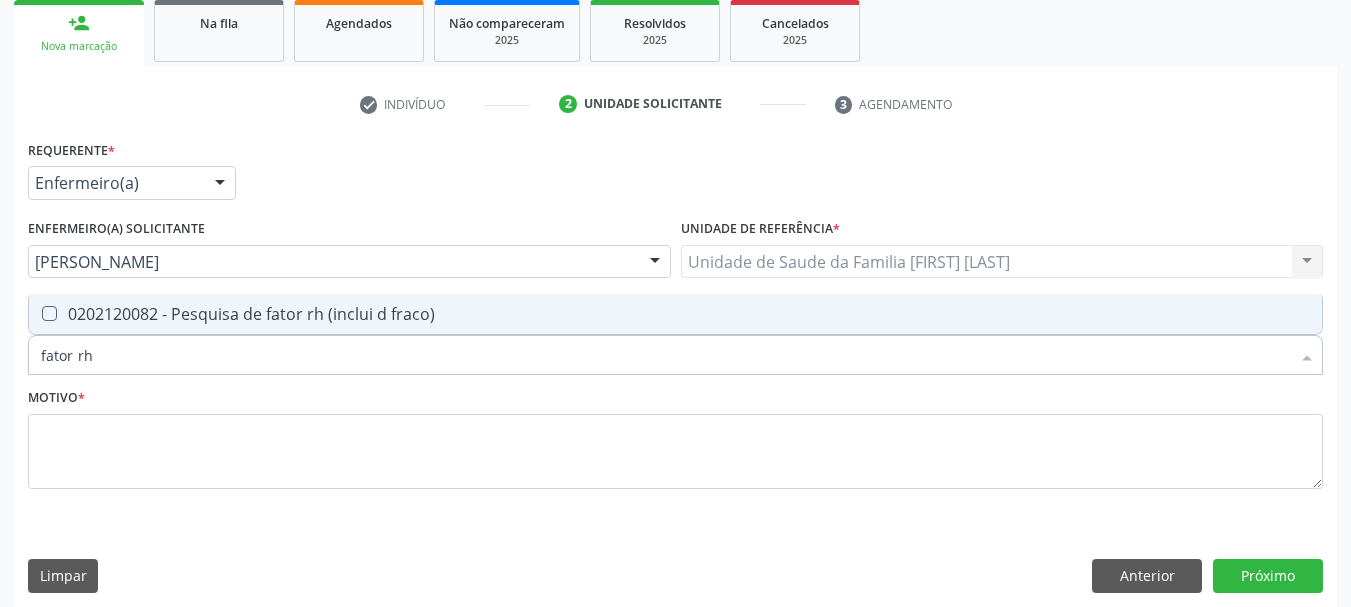 click on "0202120082 - Pesquisa de fator rh (inclui d fraco)" at bounding box center (675, 314) 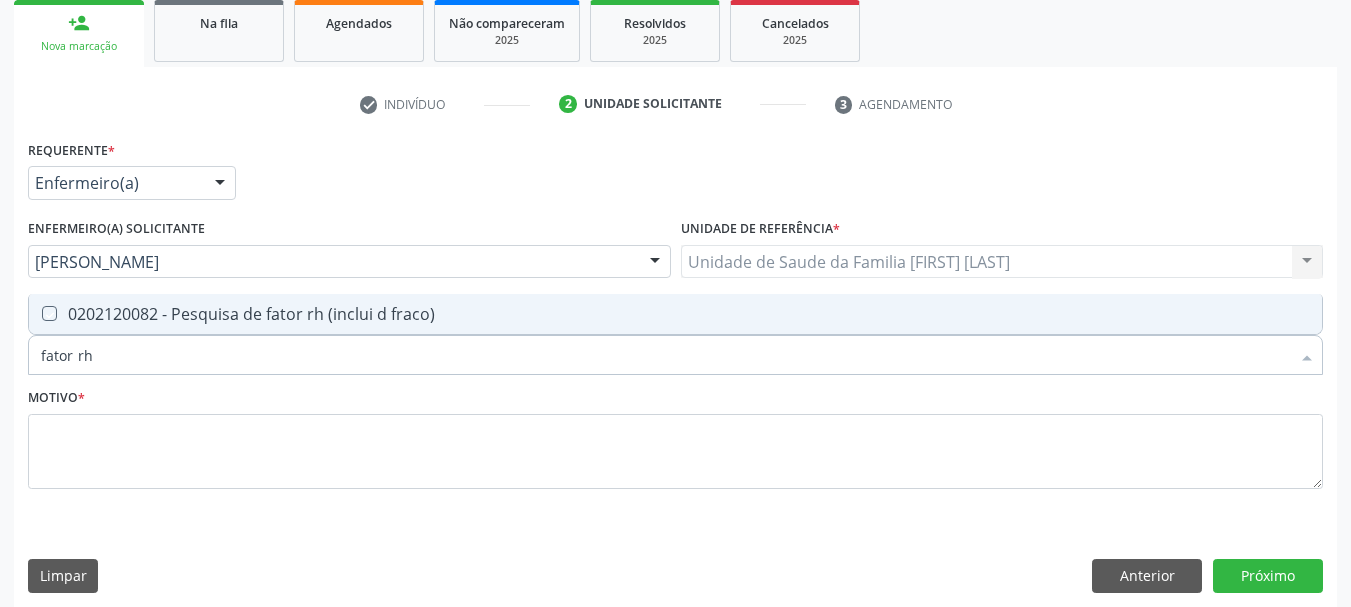 checkbox on "true" 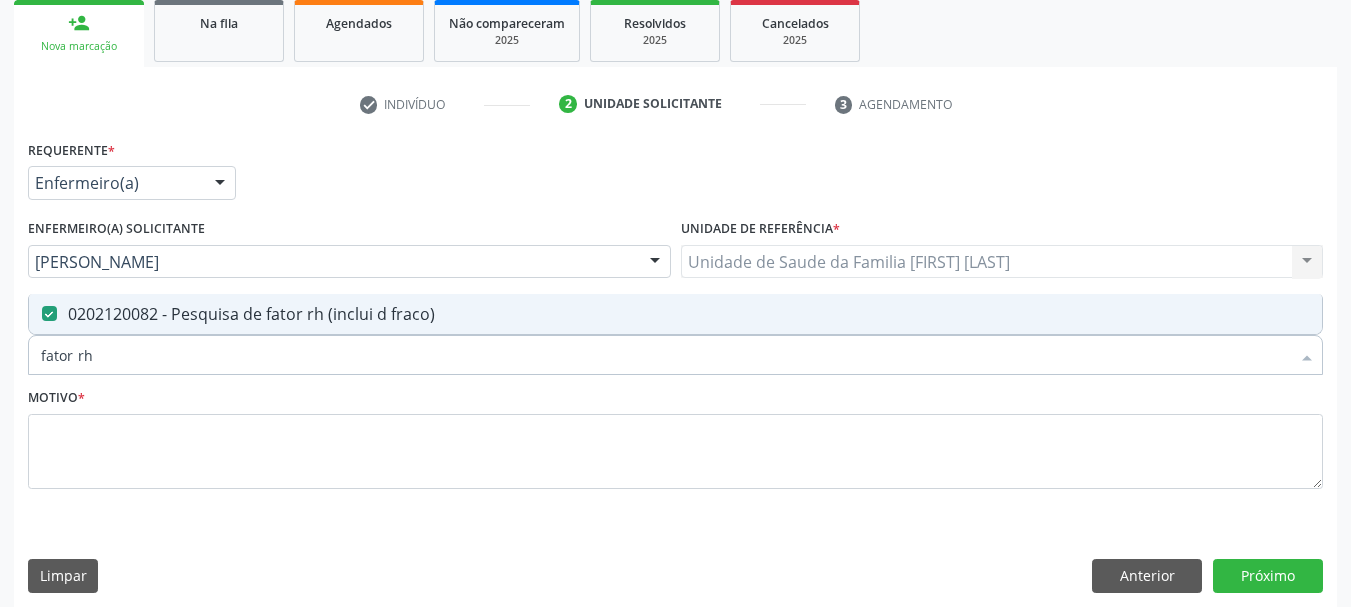 drag, startPoint x: 112, startPoint y: 360, endPoint x: 0, endPoint y: 364, distance: 112.0714 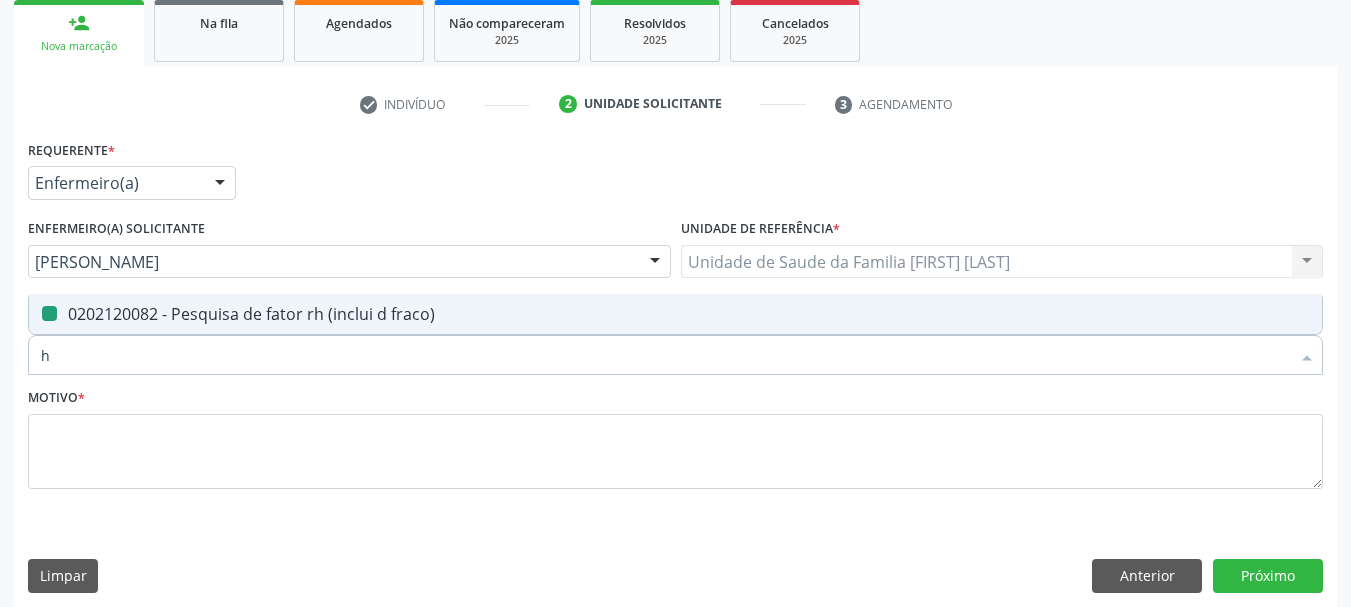 type on "he" 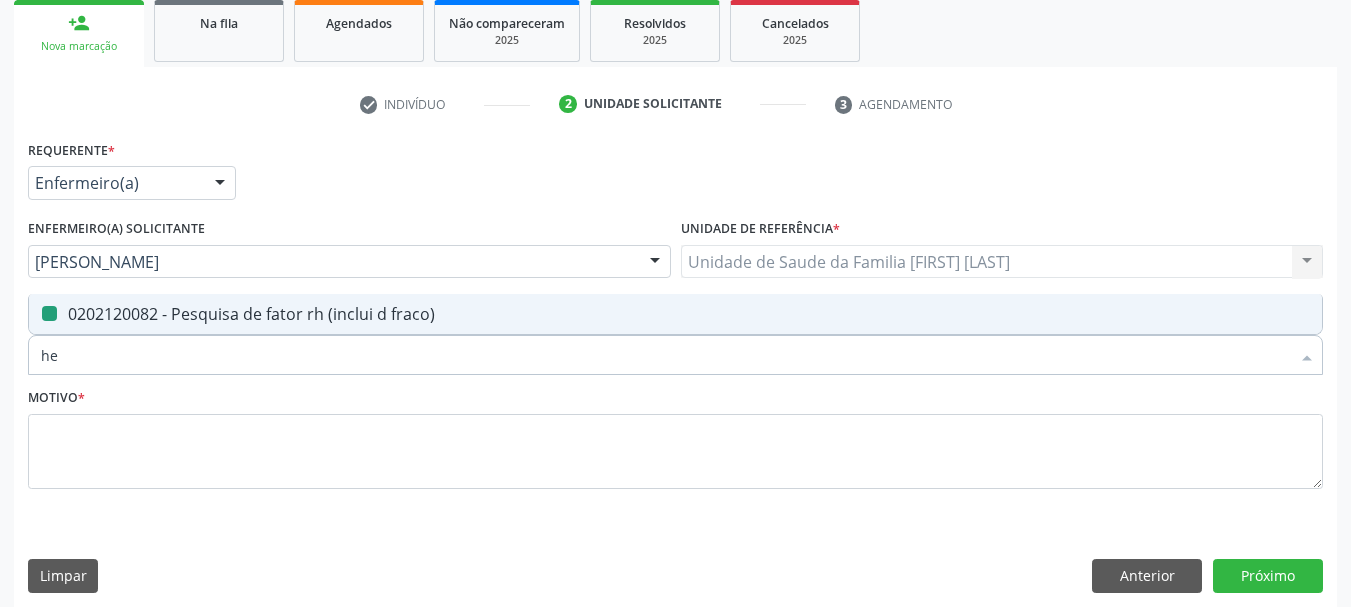 checkbox on "false" 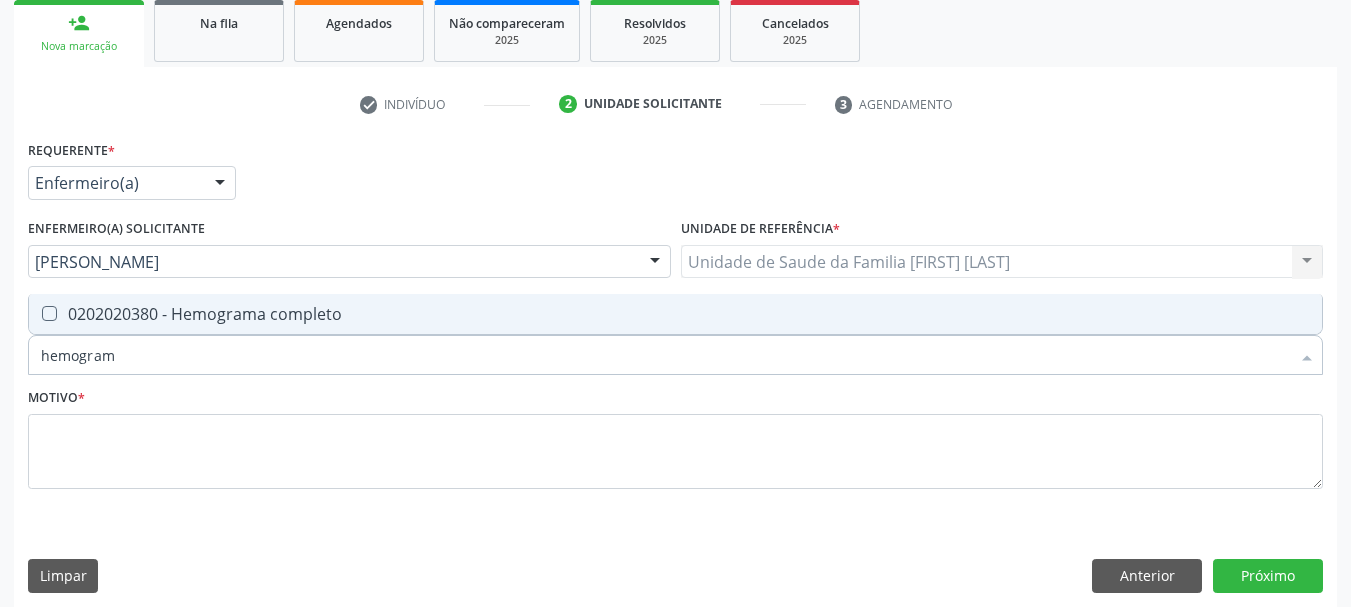 type on "hemograma" 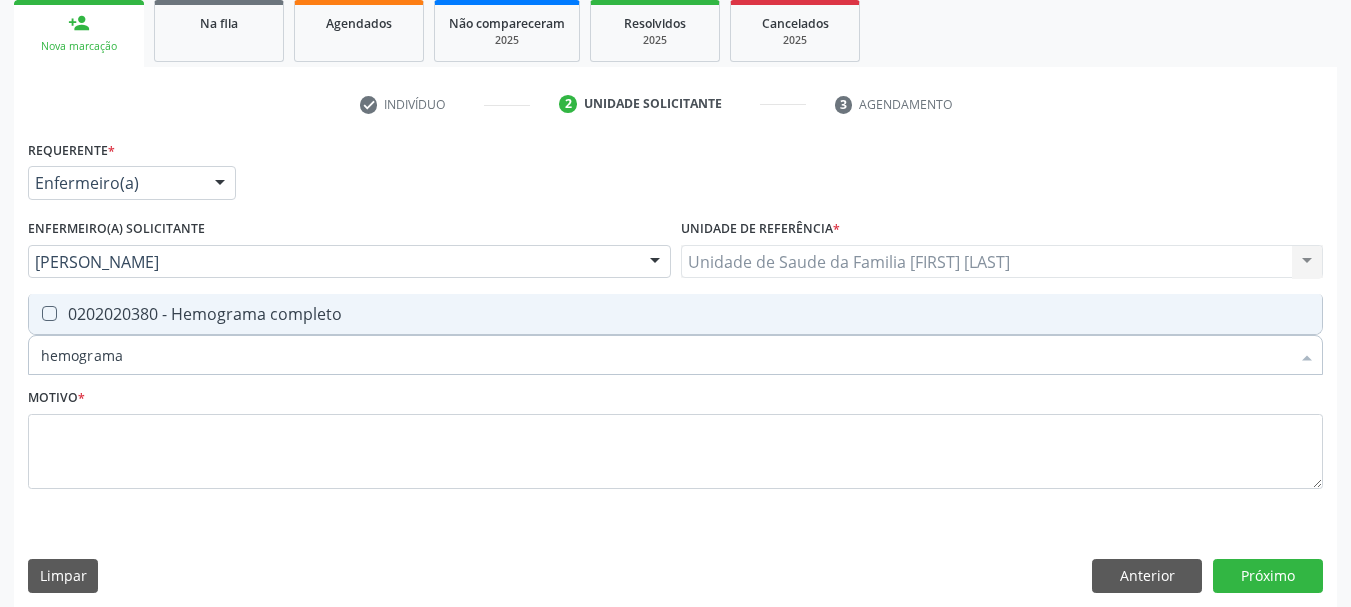 click on "0202020380 - Hemograma completo" at bounding box center [675, 314] 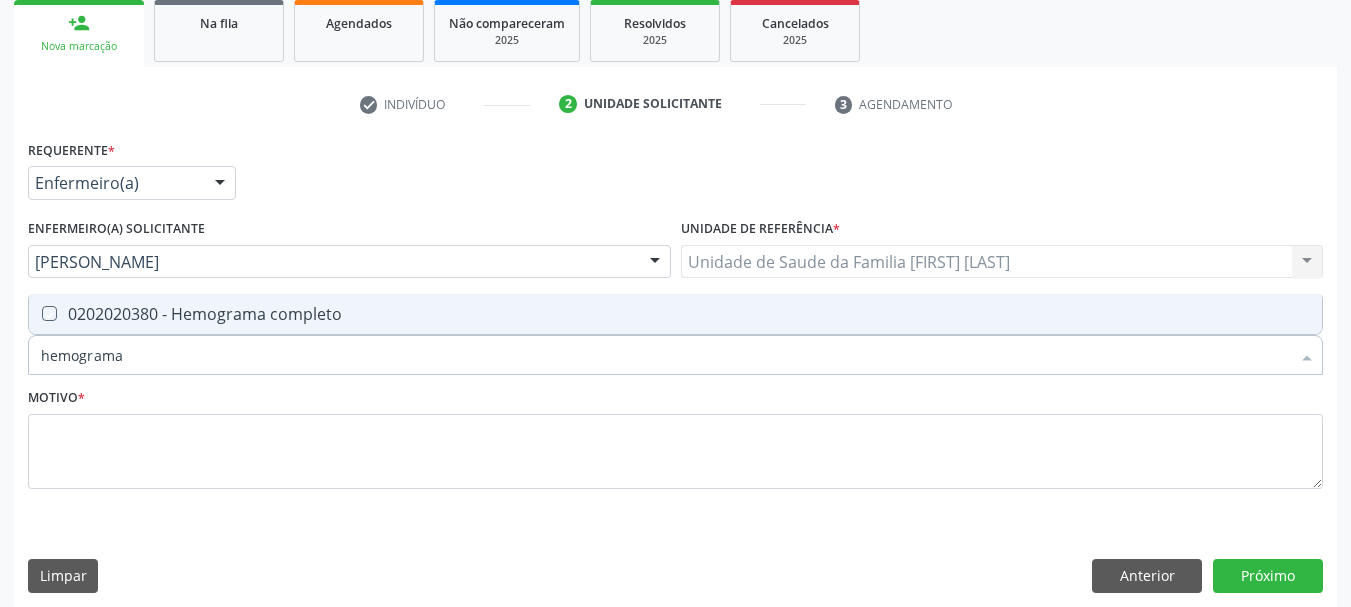 checkbox on "true" 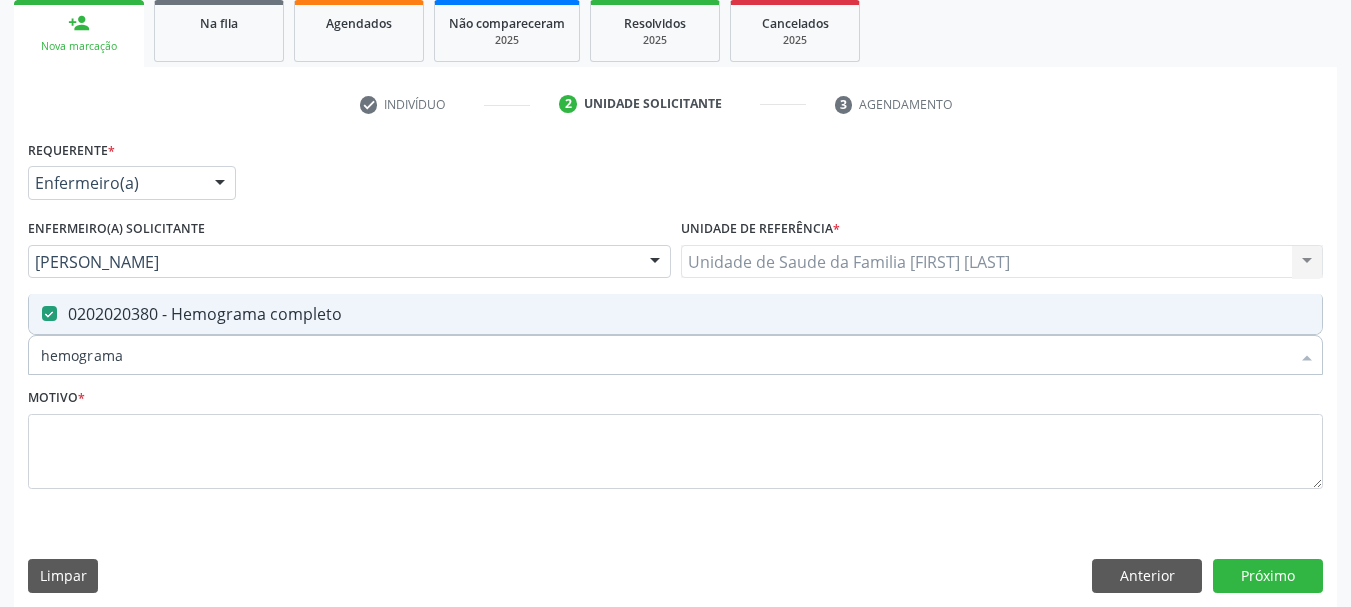 drag, startPoint x: 157, startPoint y: 359, endPoint x: 0, endPoint y: 376, distance: 157.9177 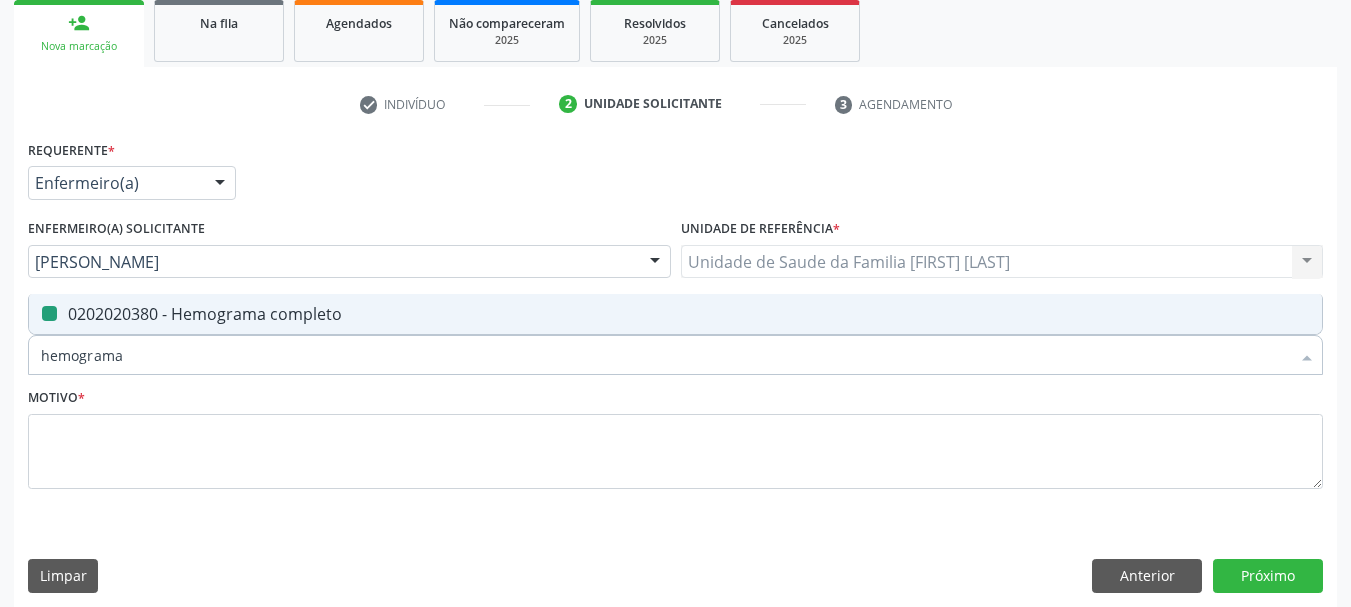 type 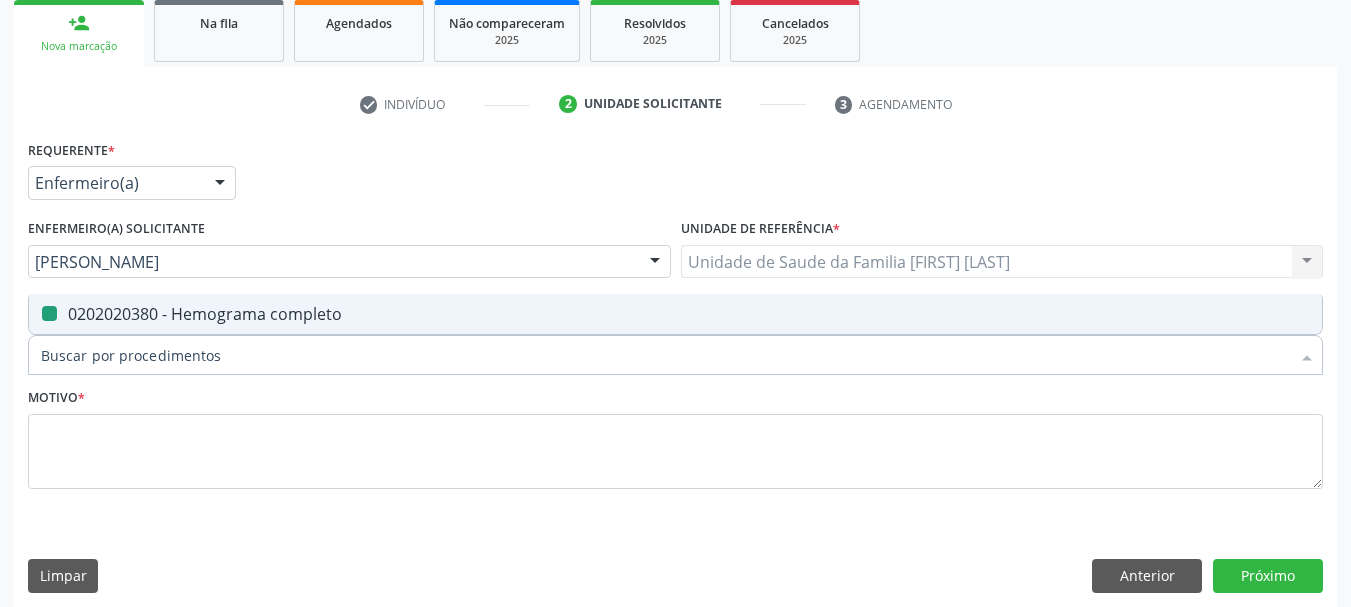 checkbox on "false" 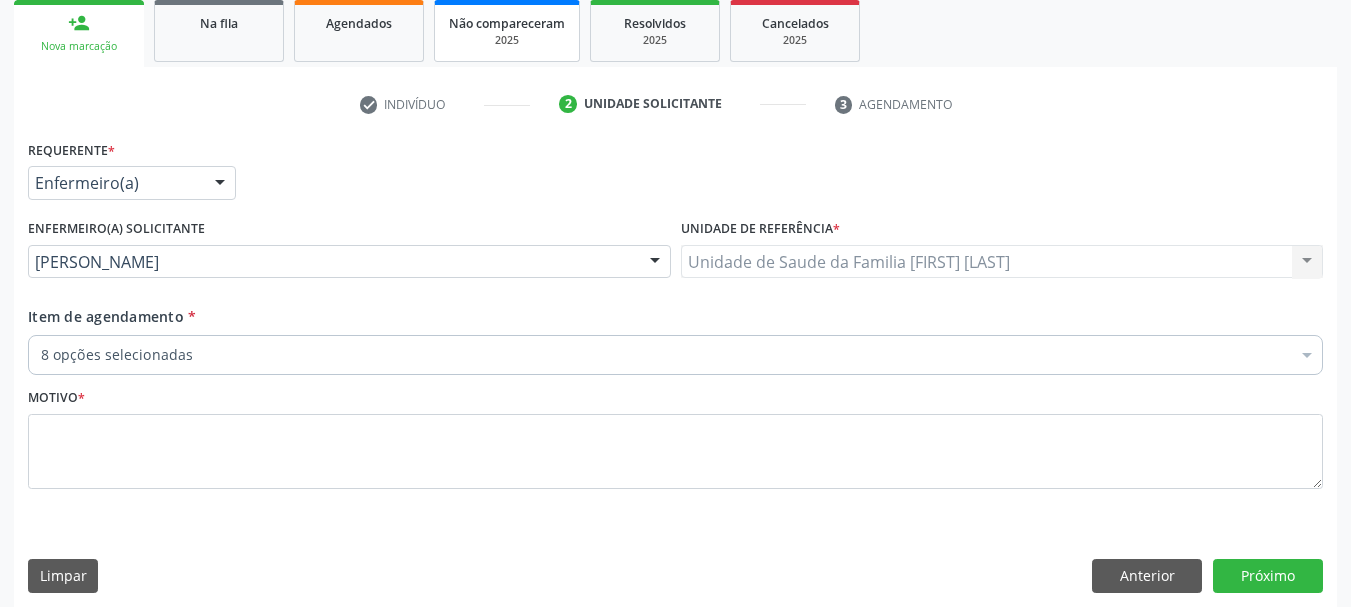 checkbox on "true" 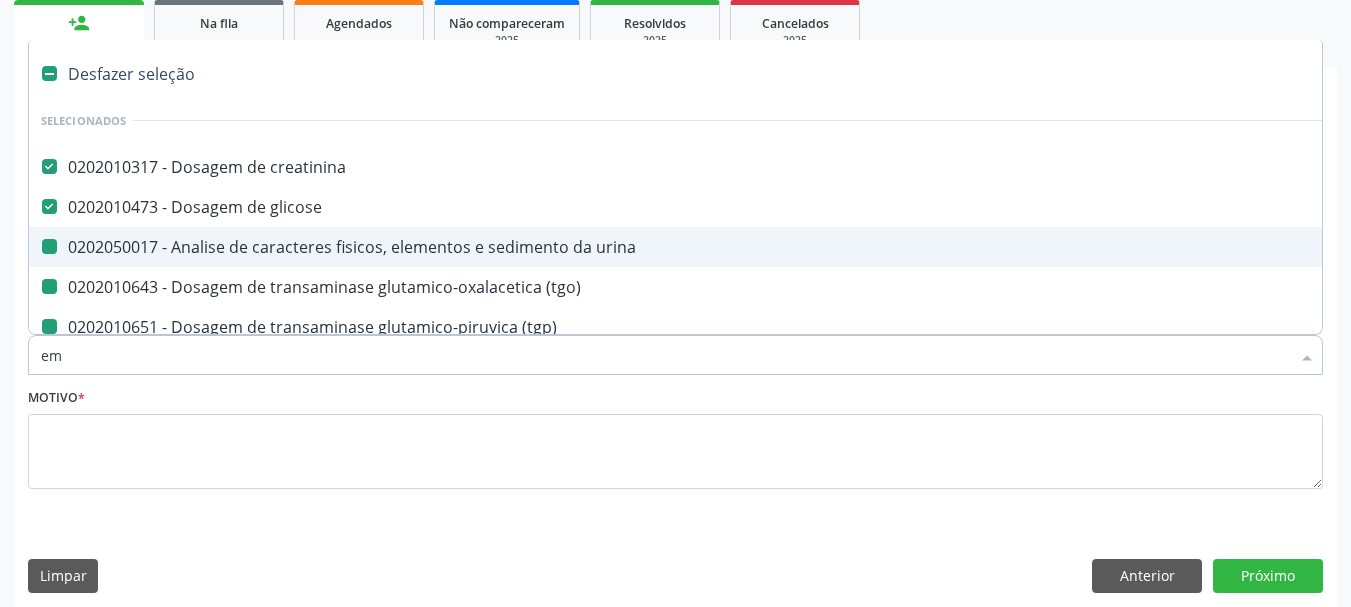 type on "emp" 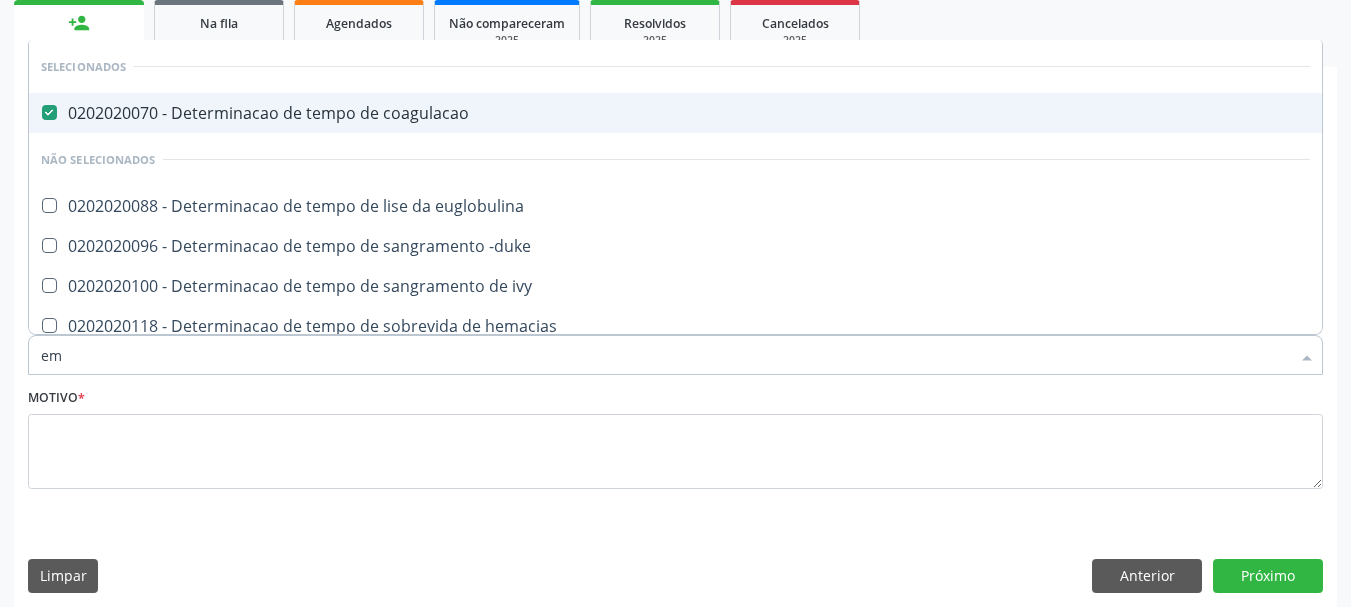 type on "e" 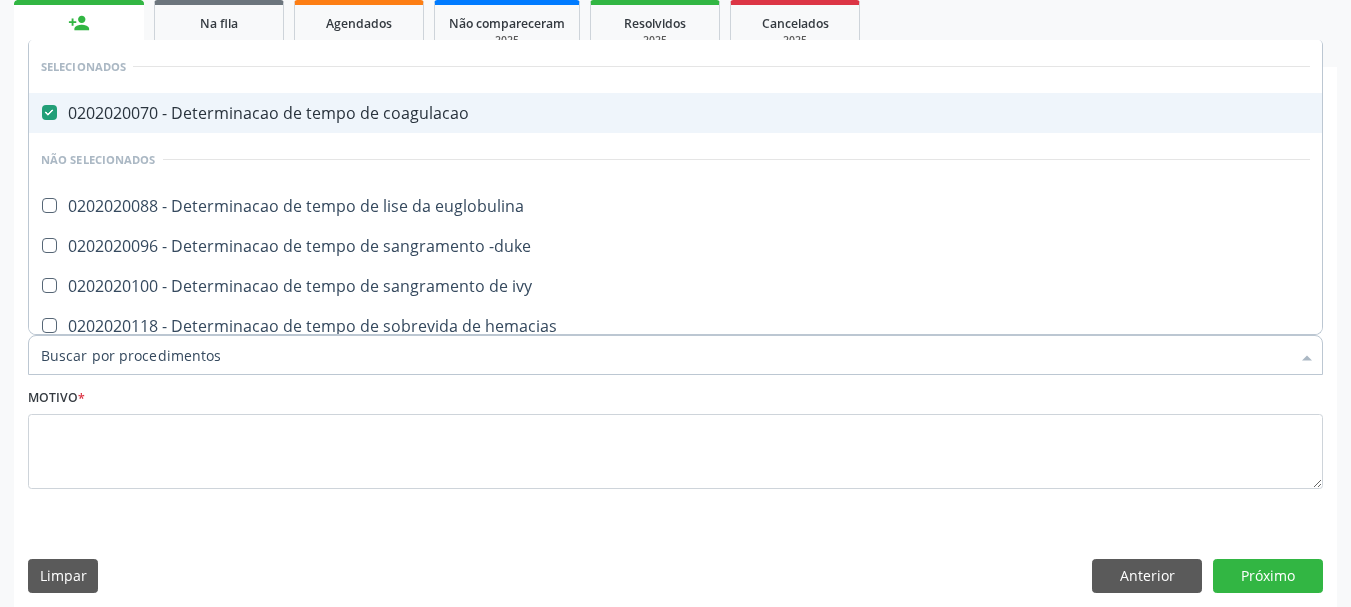type on "t" 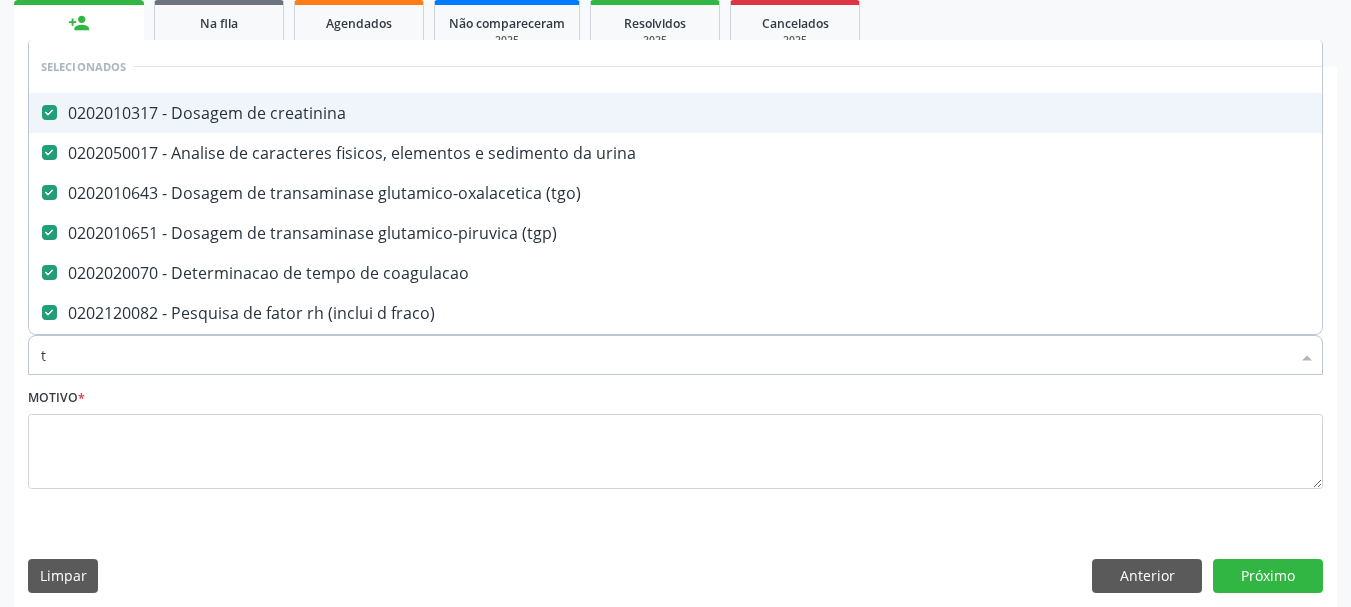 type on "te" 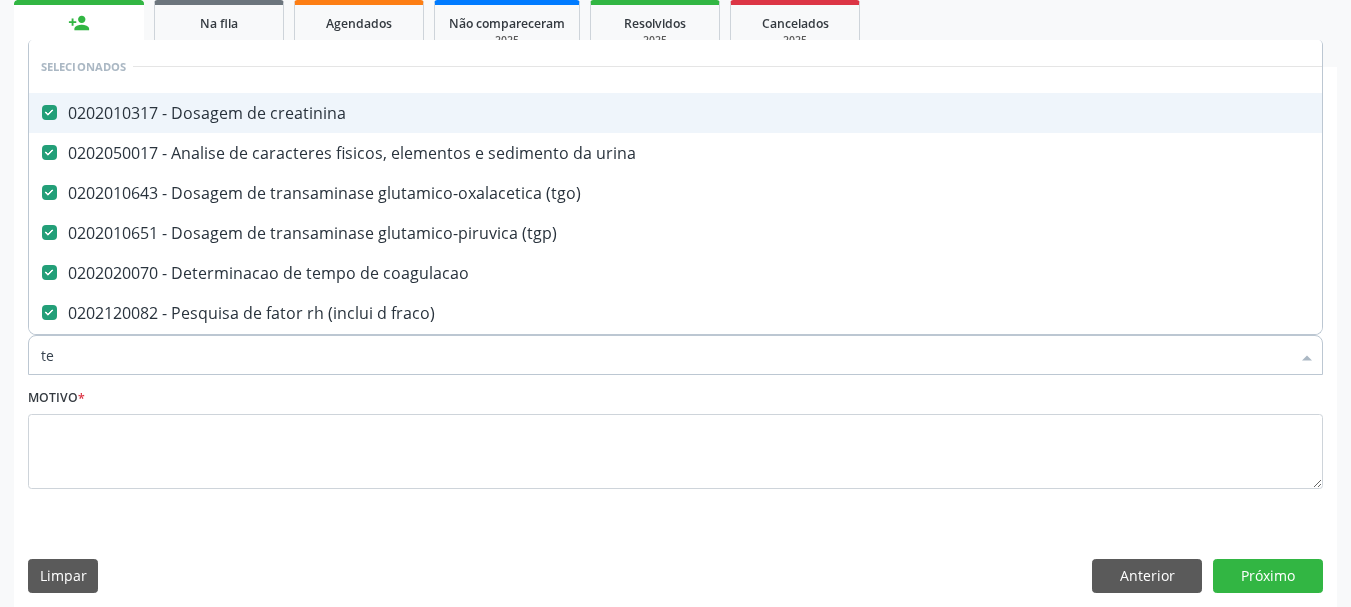 checkbox on "false" 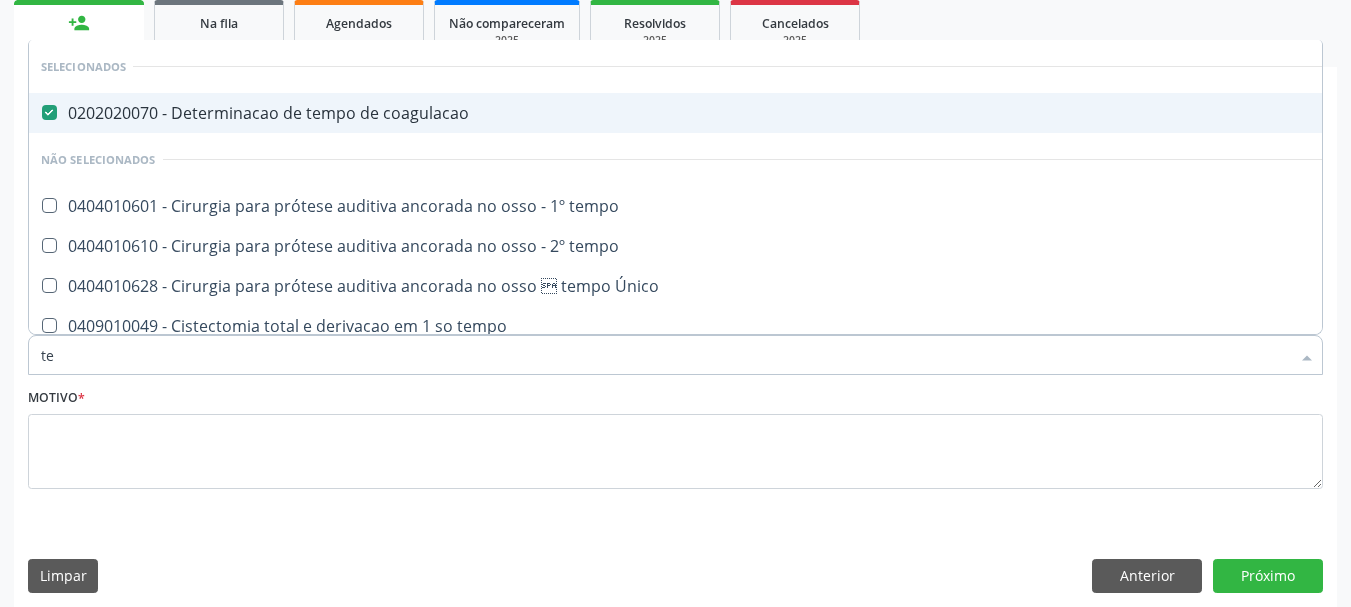 type on "t" 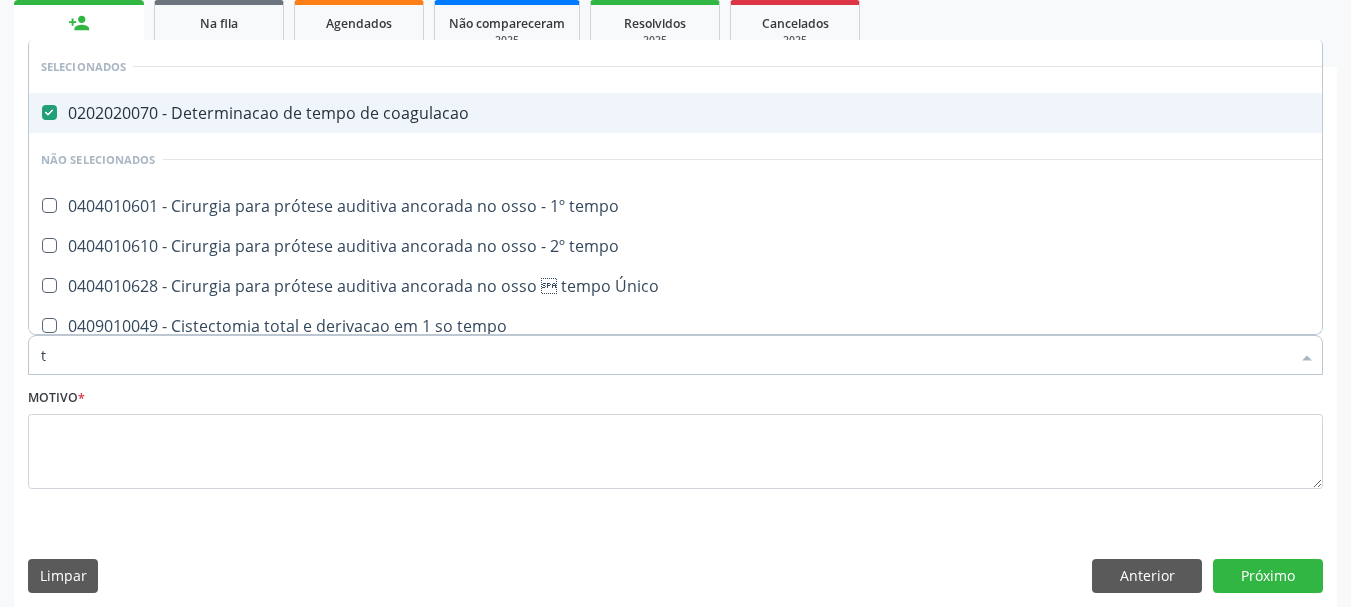 type 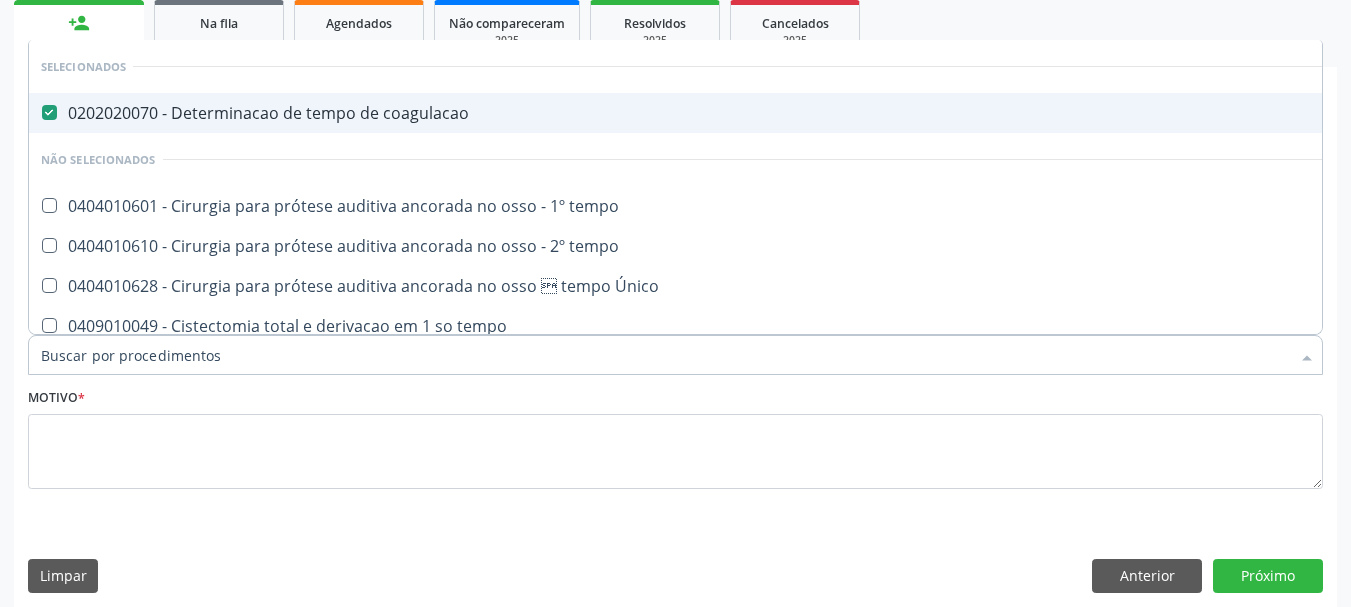 checkbox on "true" 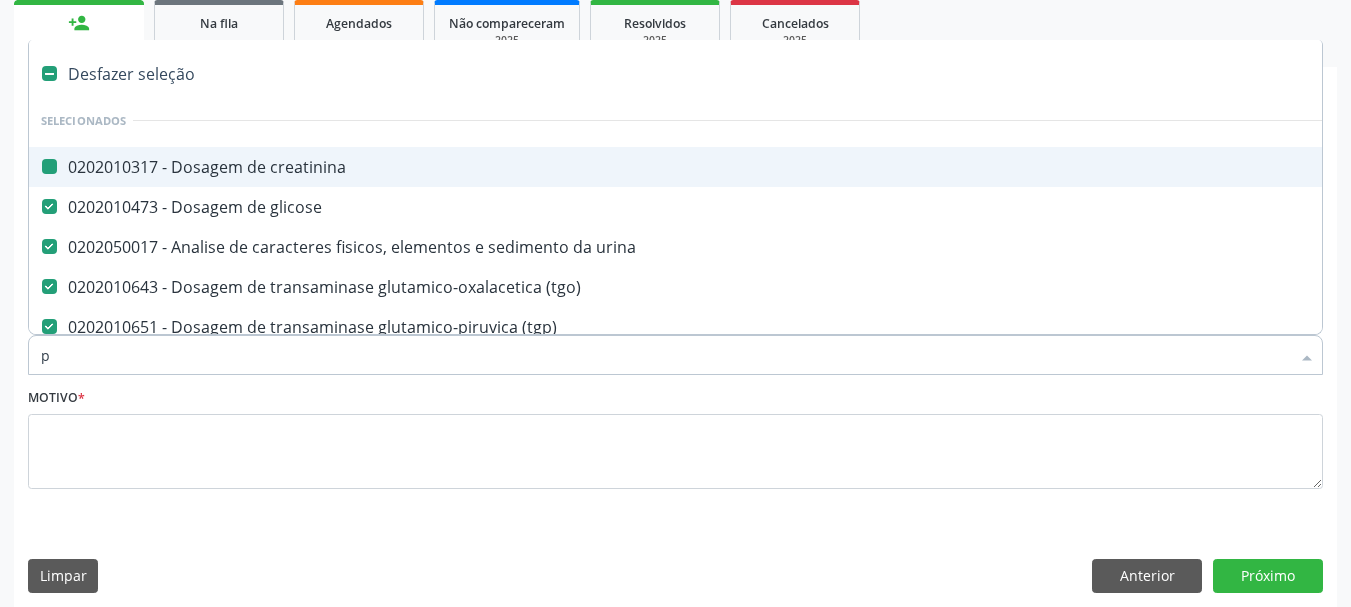 type on "pt" 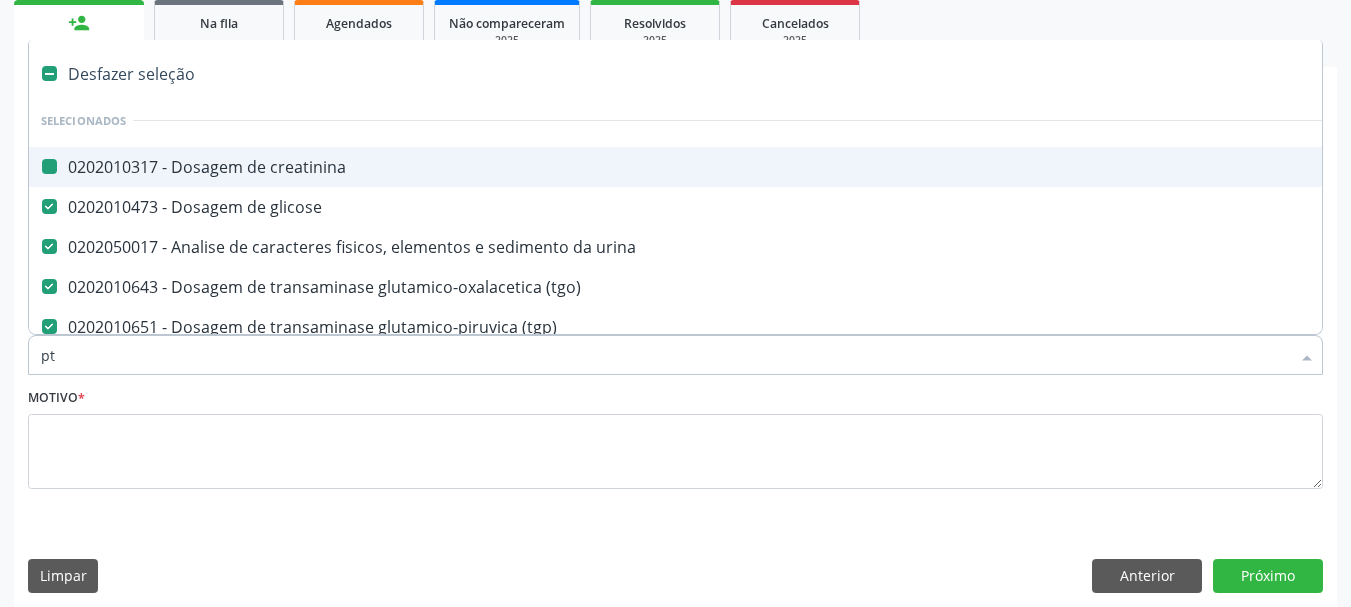 checkbox on "false" 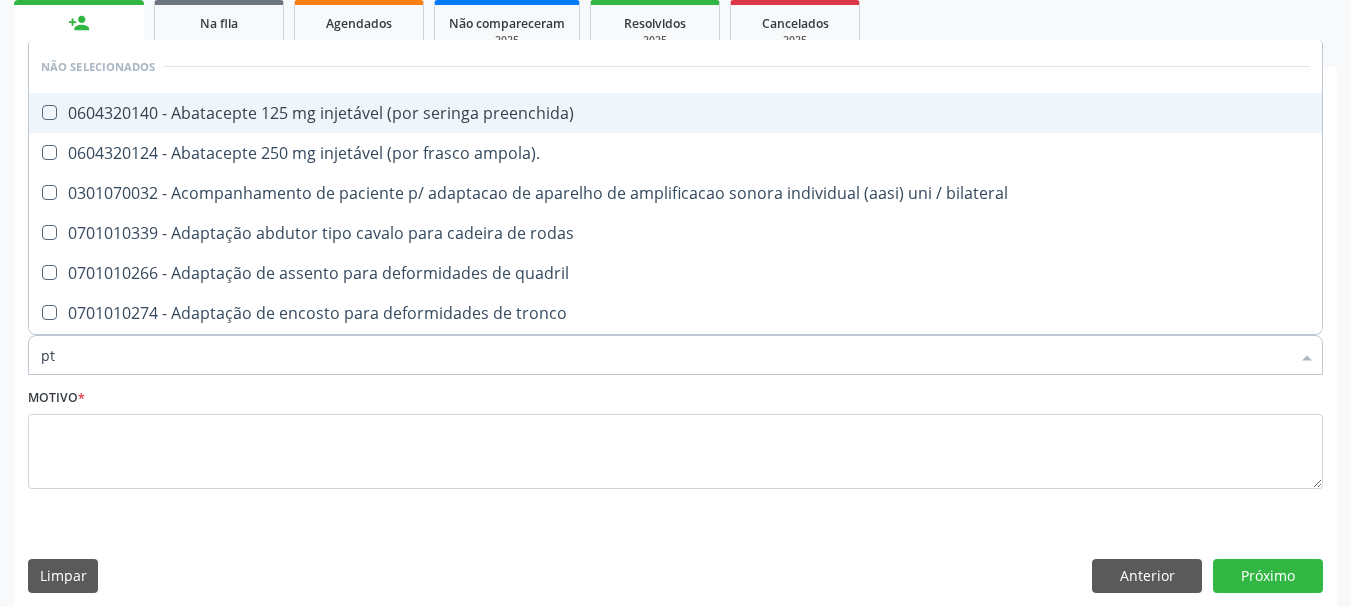 type on "p" 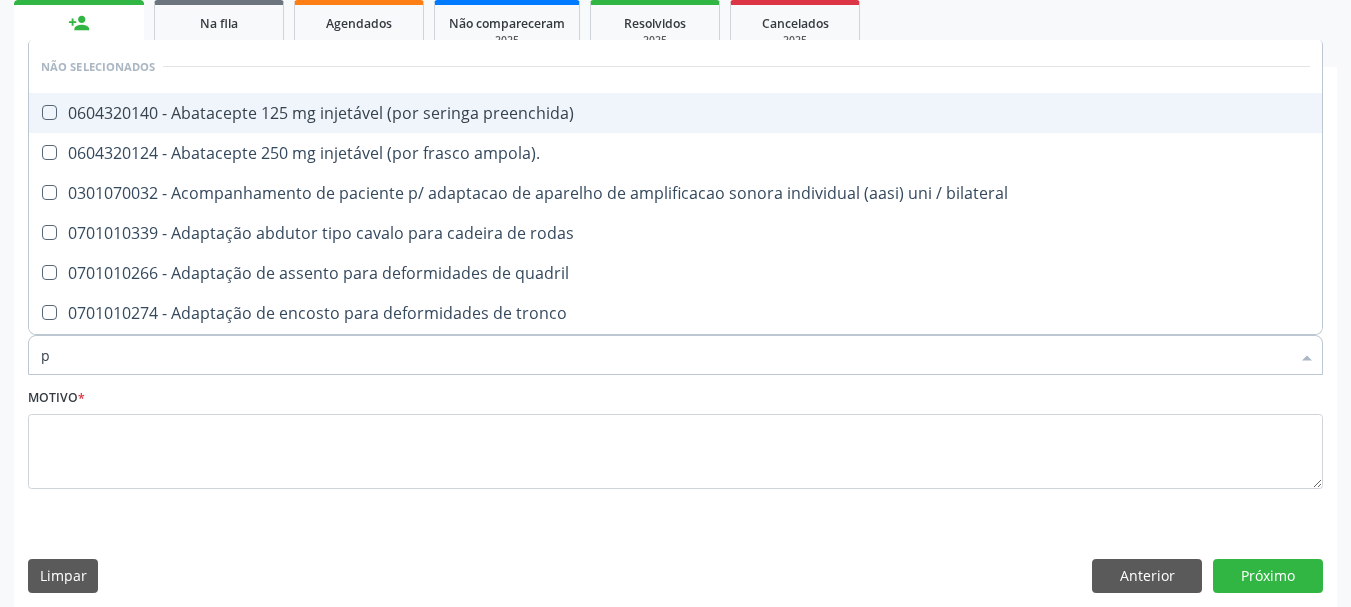 checkbox on "true" 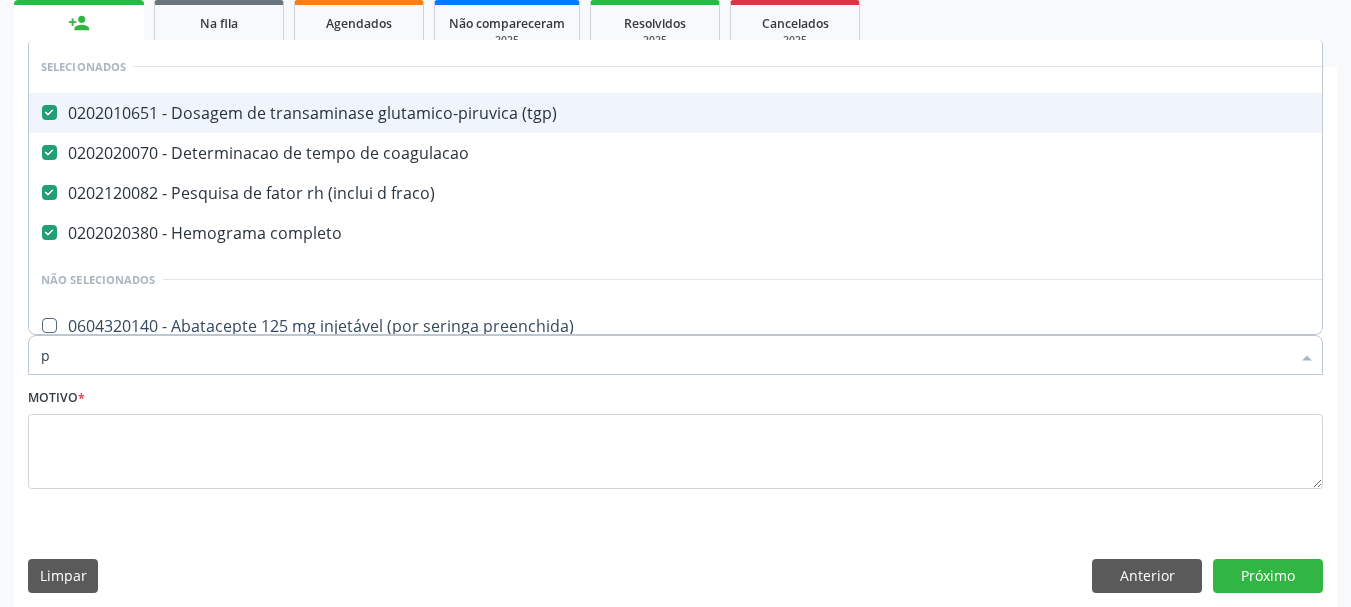 type on "pr" 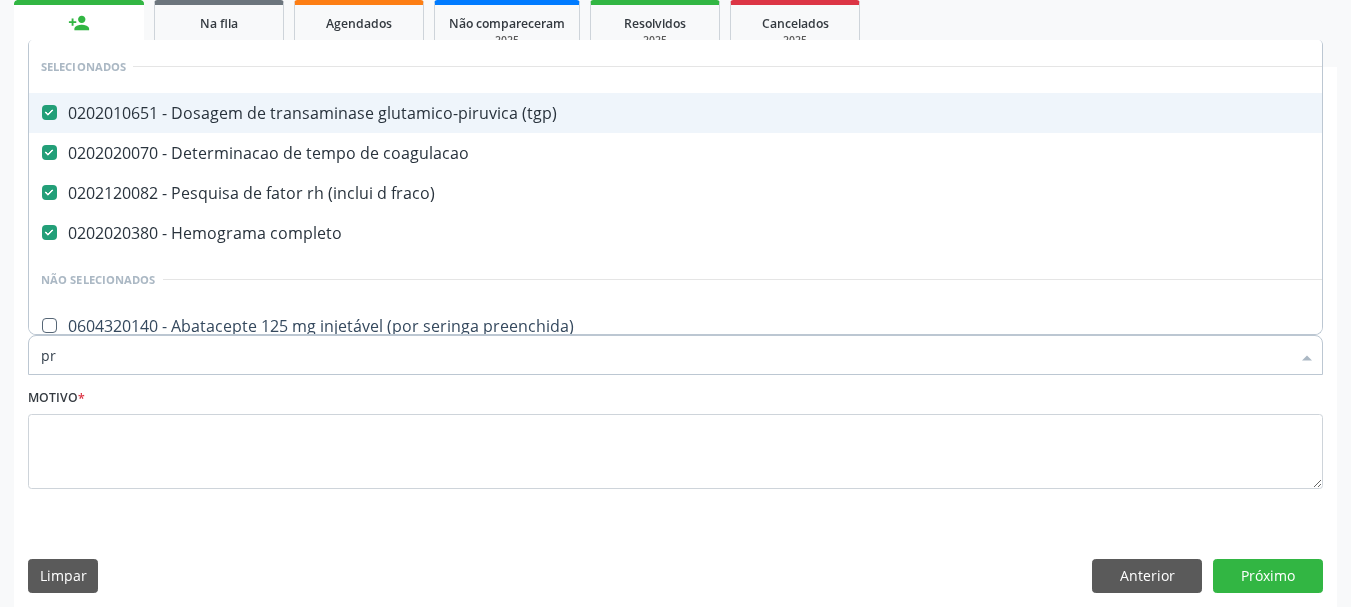 checkbox on "false" 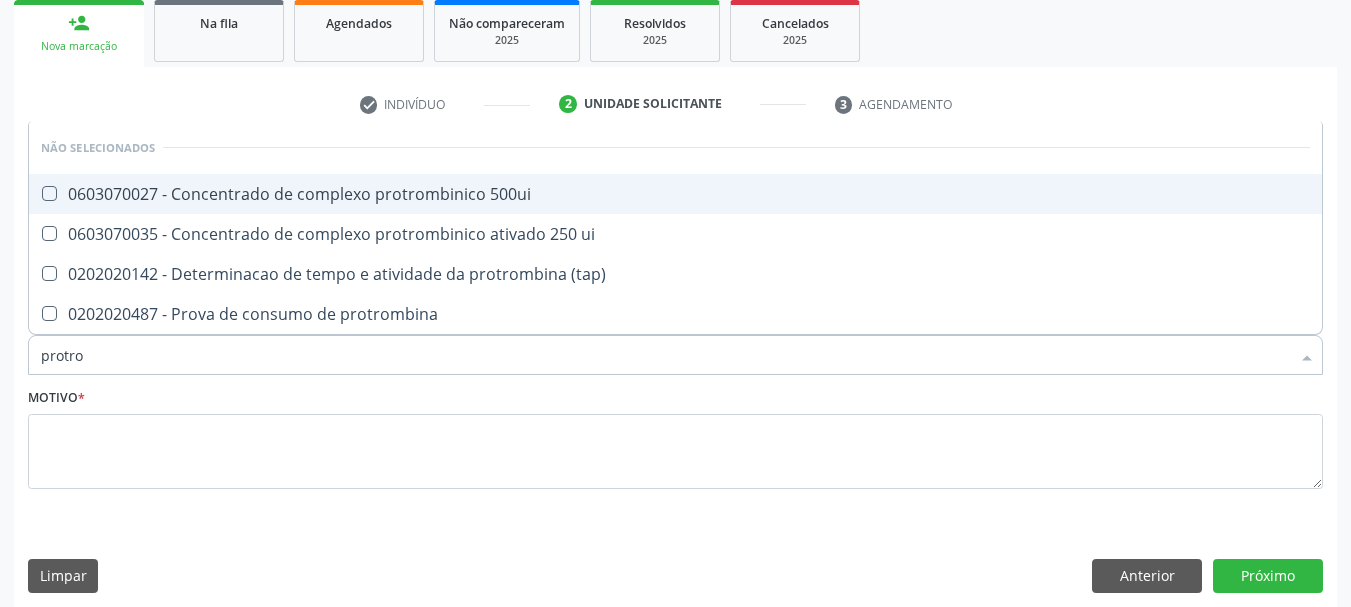 type on "protrom" 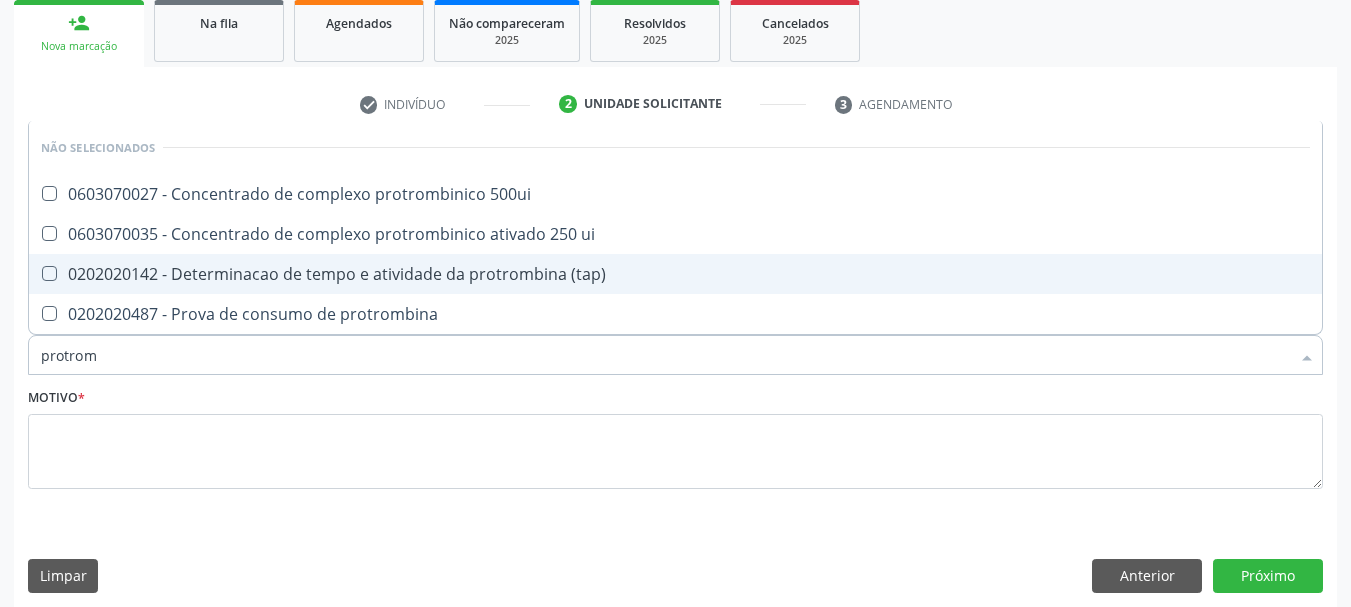 click on "0202020142 - Determinacao de tempo e atividade da protrombina (tap)" at bounding box center [675, 274] 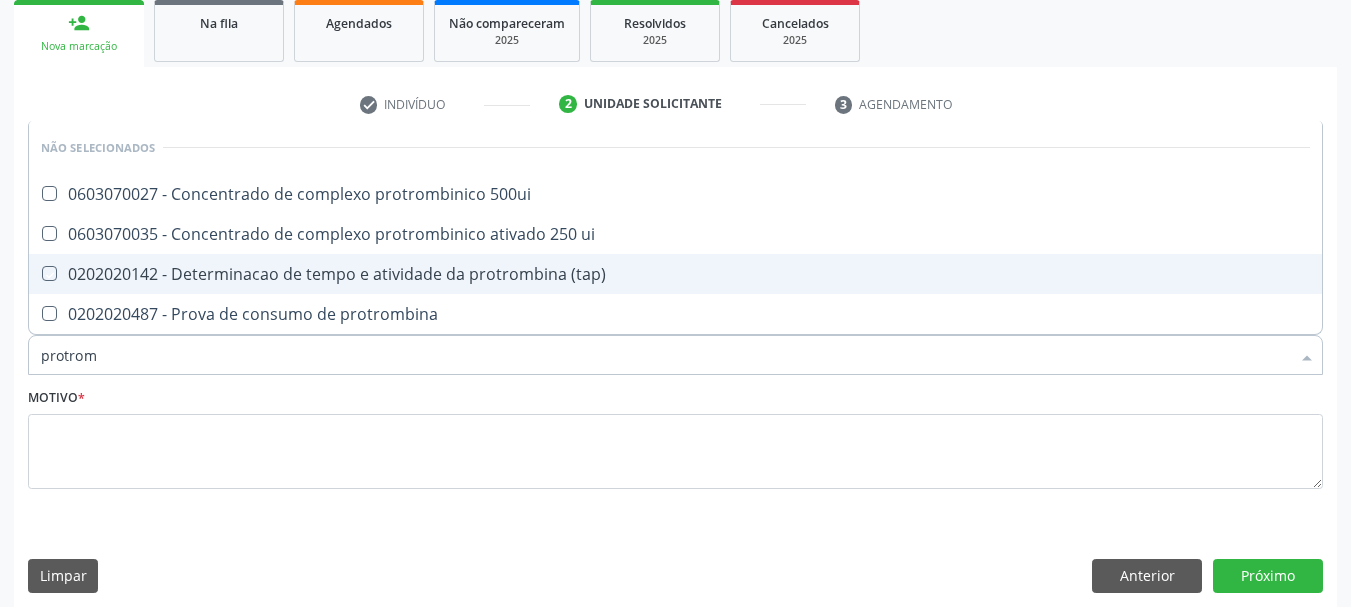 checkbox on "true" 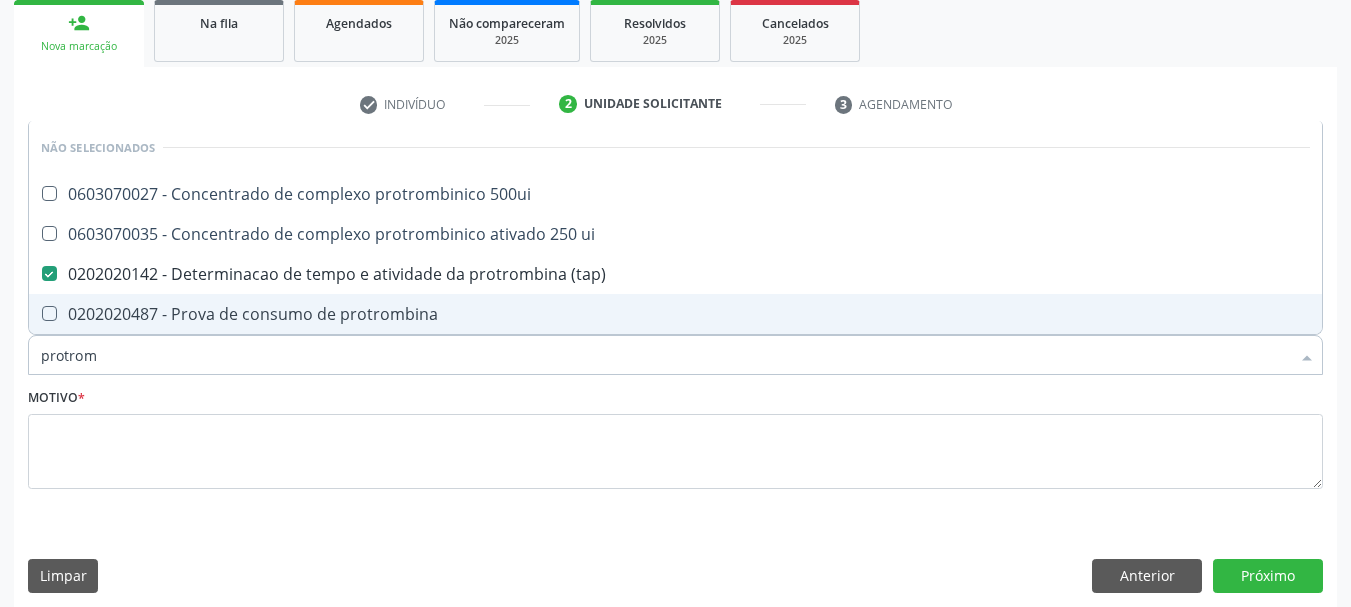 drag, startPoint x: 109, startPoint y: 358, endPoint x: 0, endPoint y: 380, distance: 111.19802 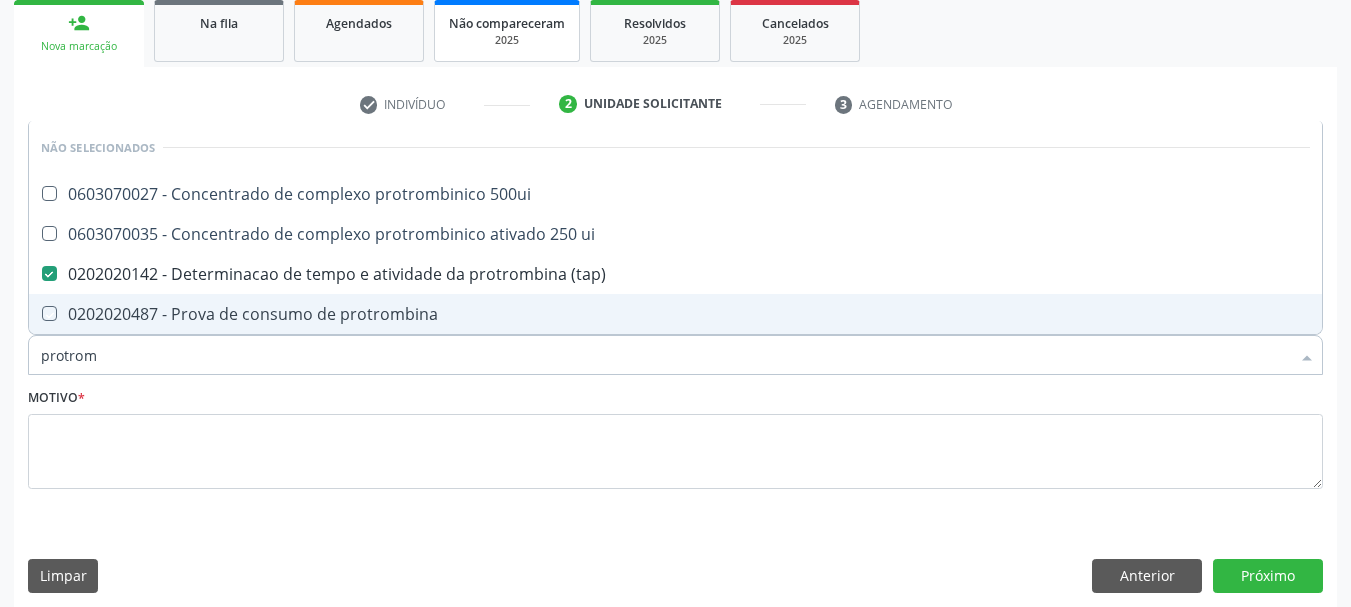 type 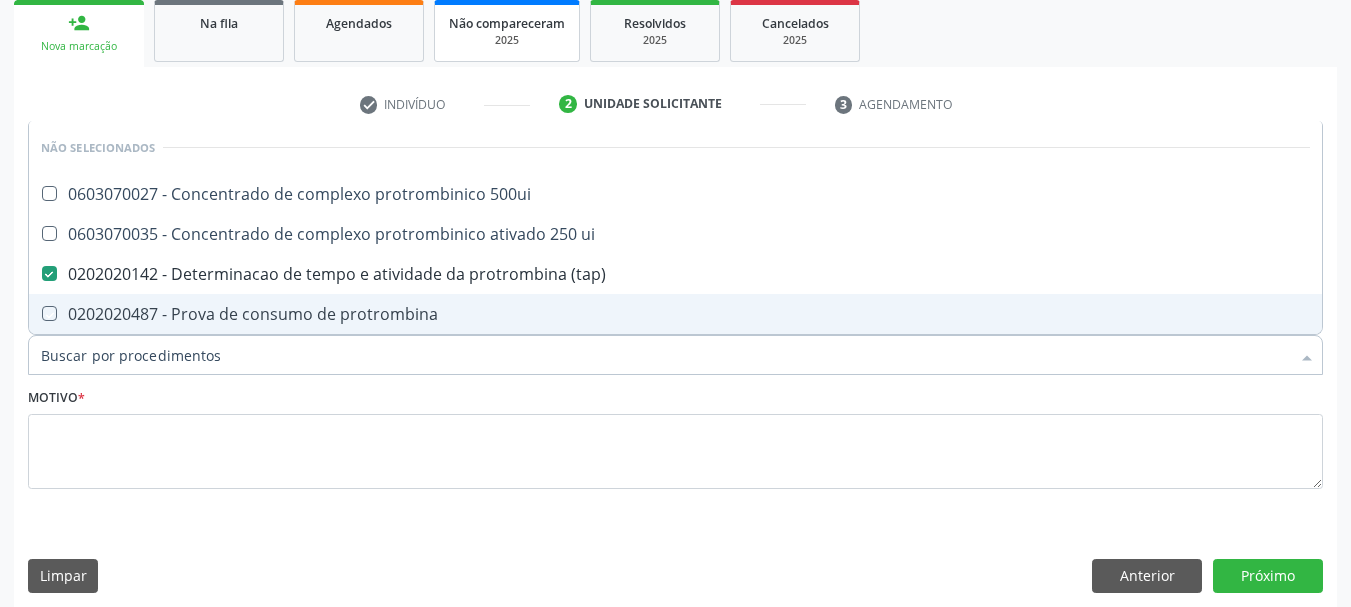 checkbox on "true" 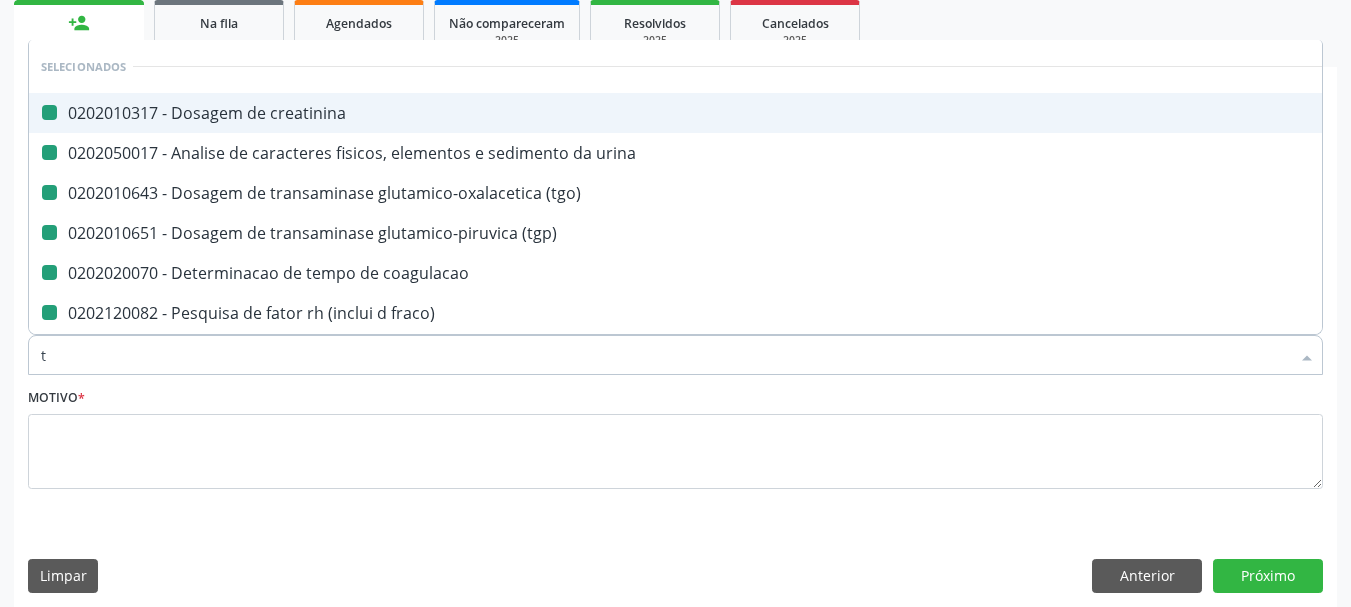 type on "tt" 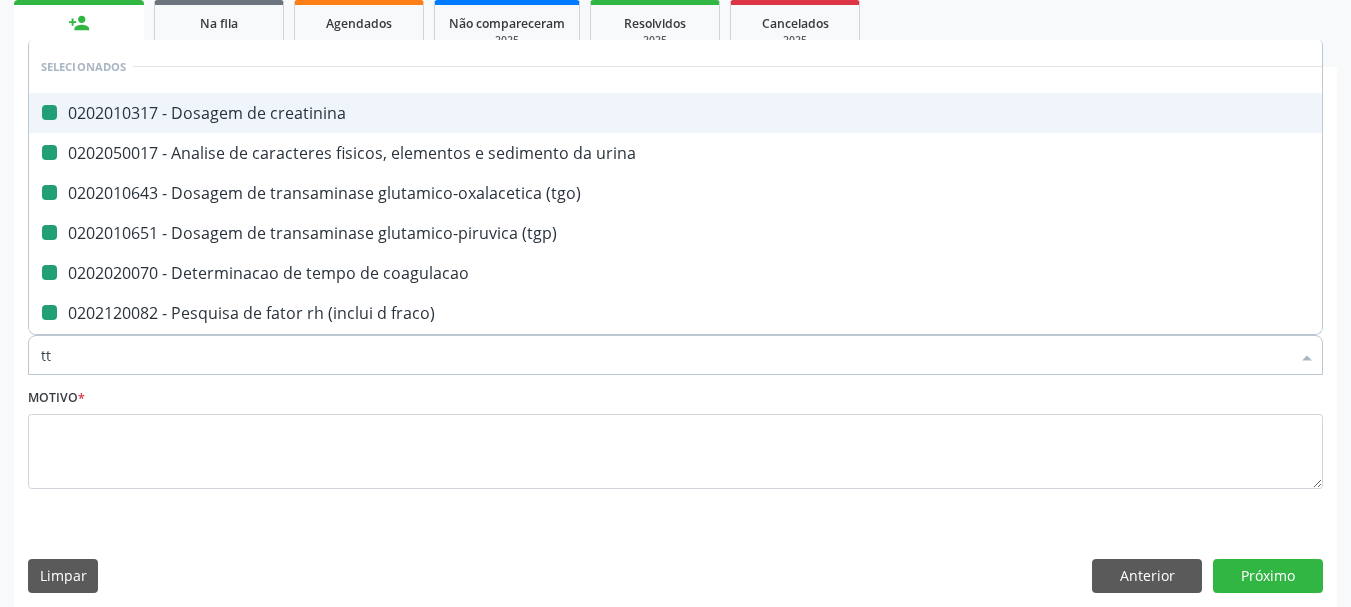 checkbox on "false" 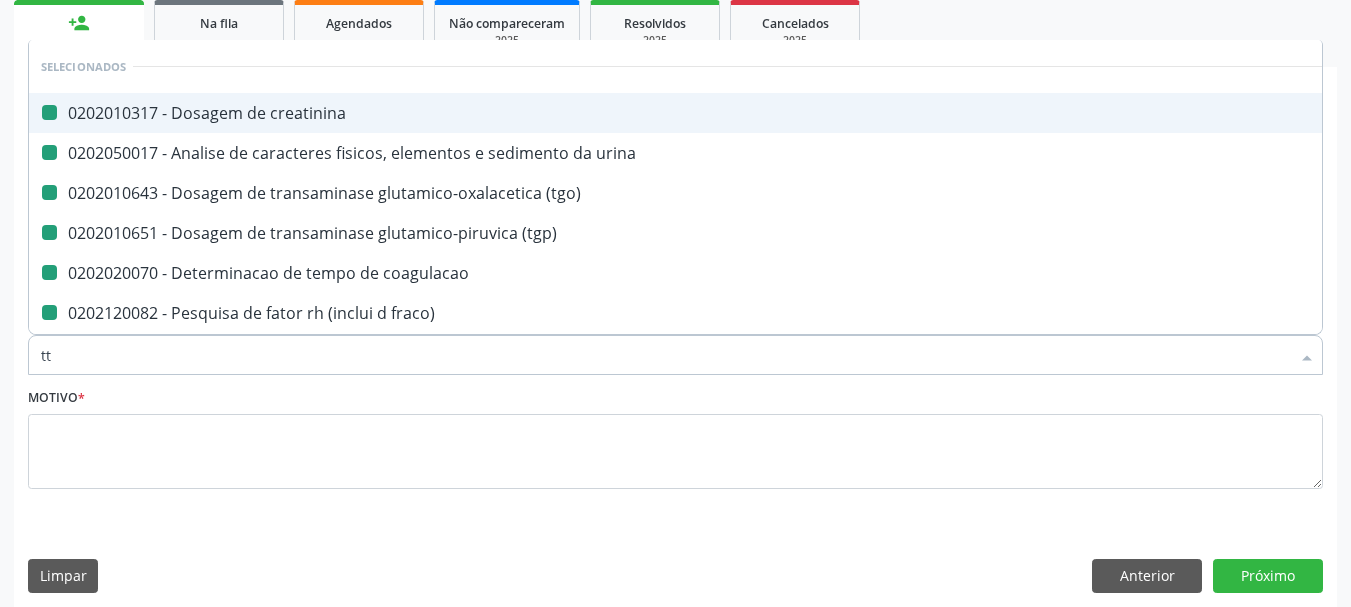 checkbox on "false" 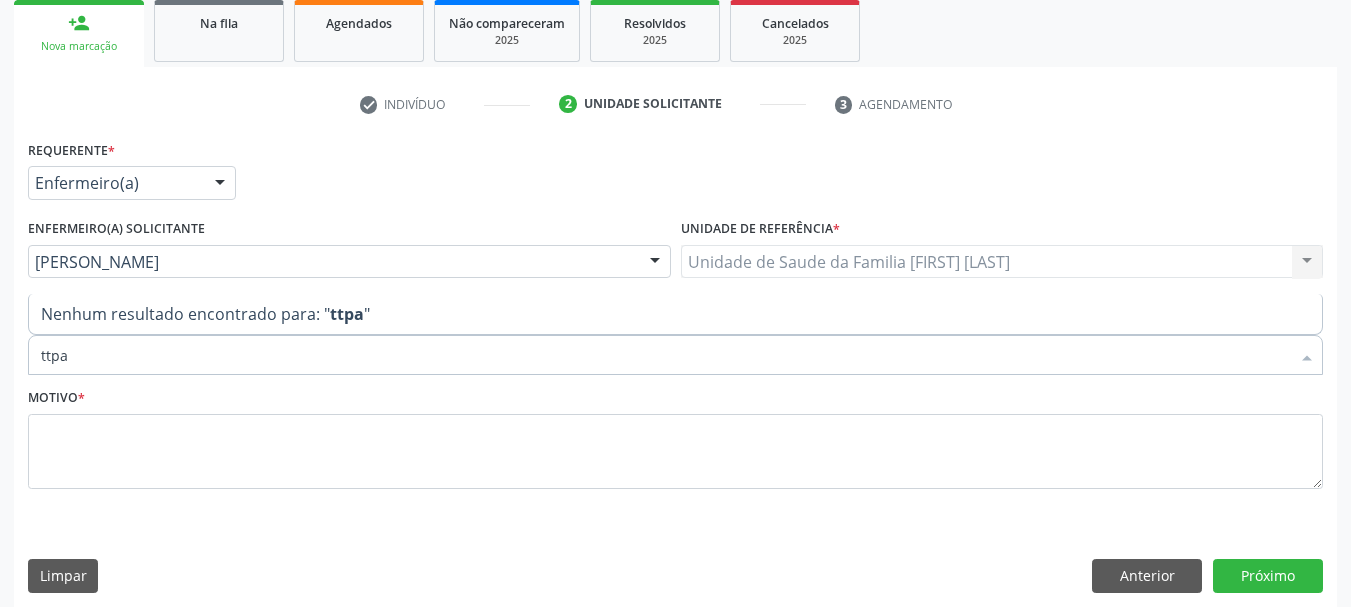 type on "ttp" 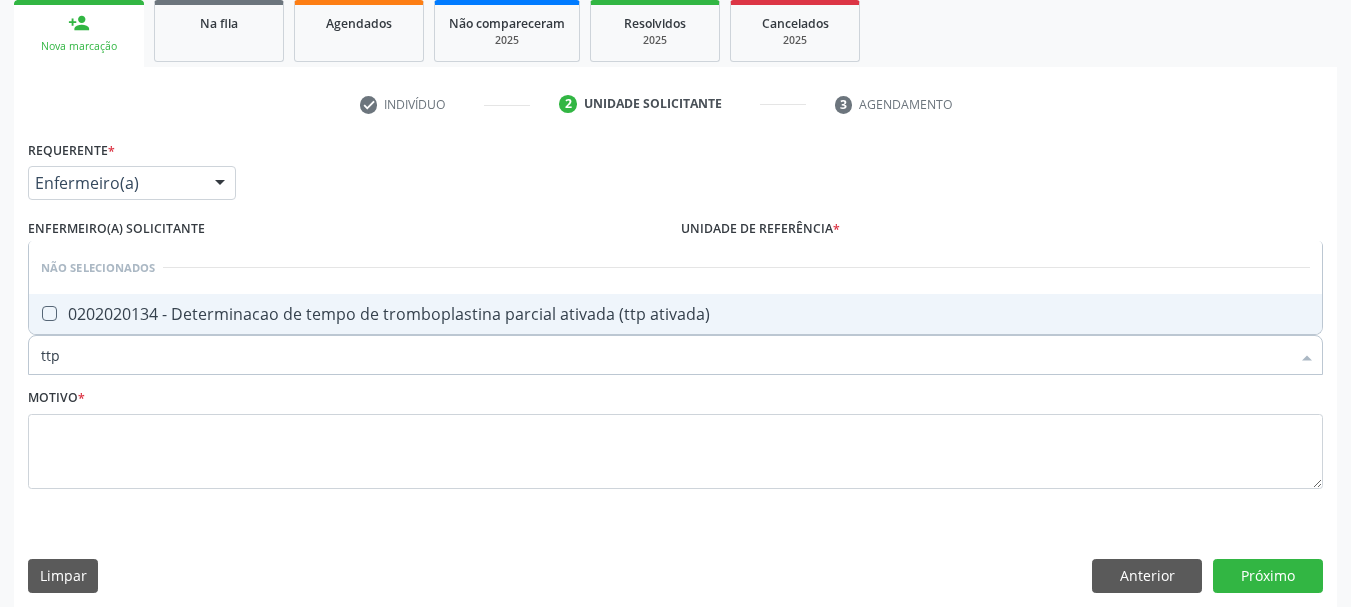click on "0202020134 - Determinacao de tempo de tromboplastina parcial ativada (ttp ativada)" at bounding box center (675, 314) 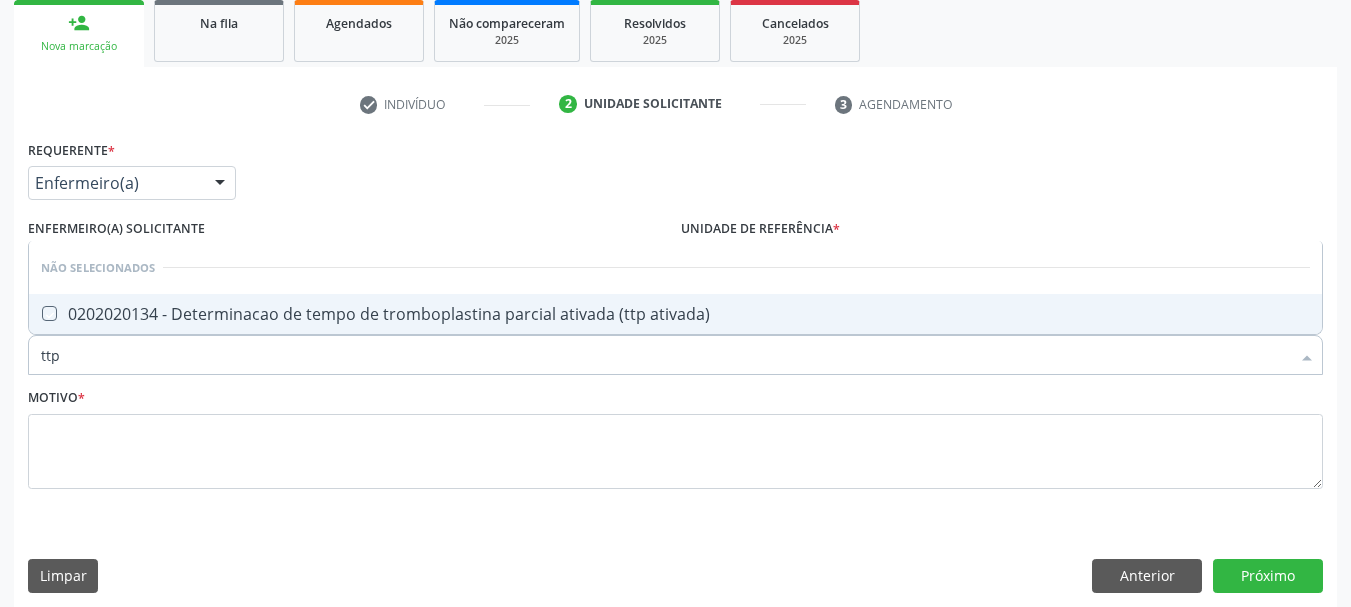 checkbox on "true" 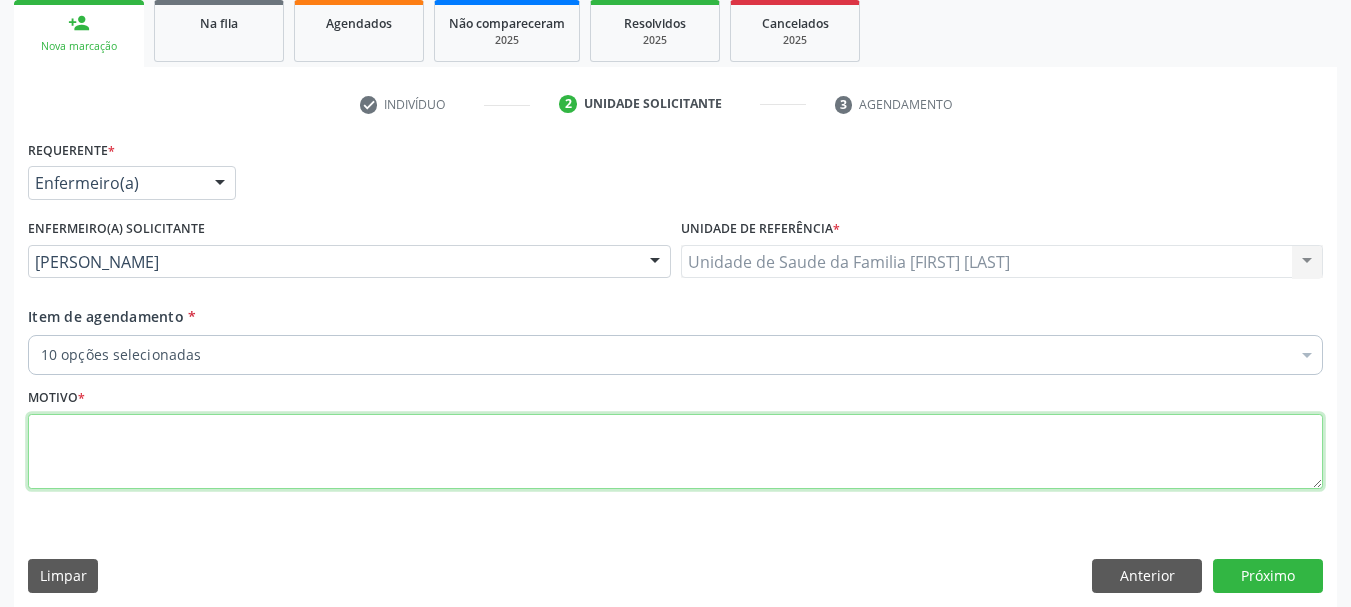 click at bounding box center [675, 452] 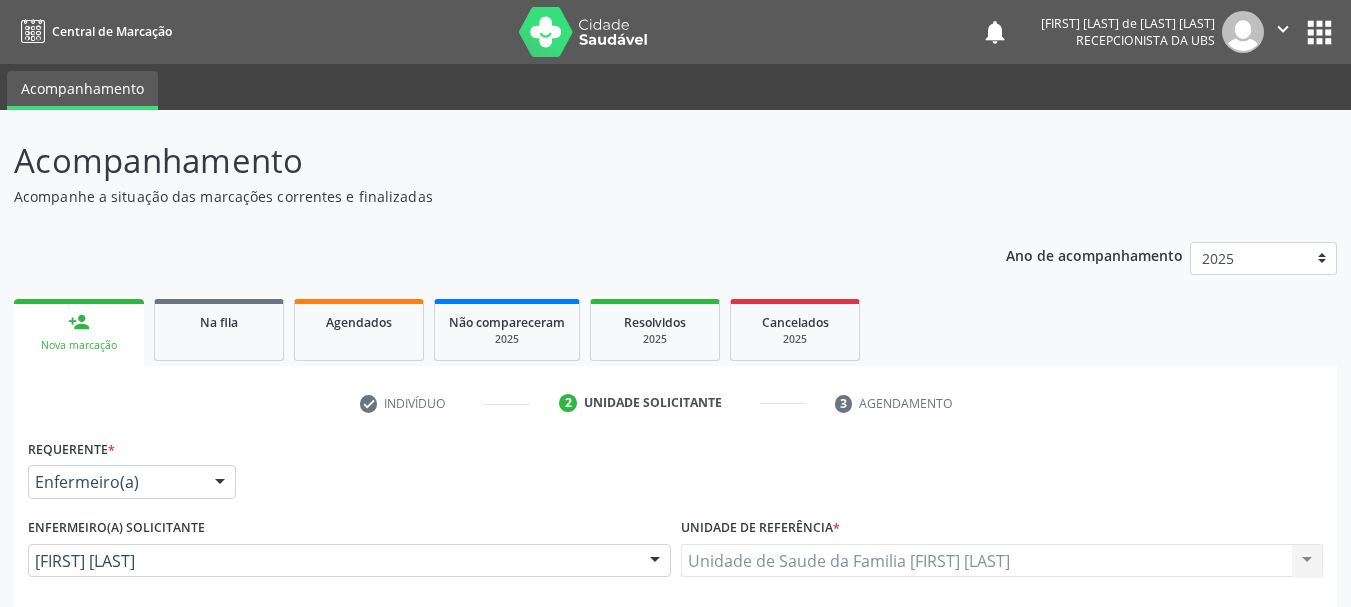 scroll, scrollTop: 299, scrollLeft: 0, axis: vertical 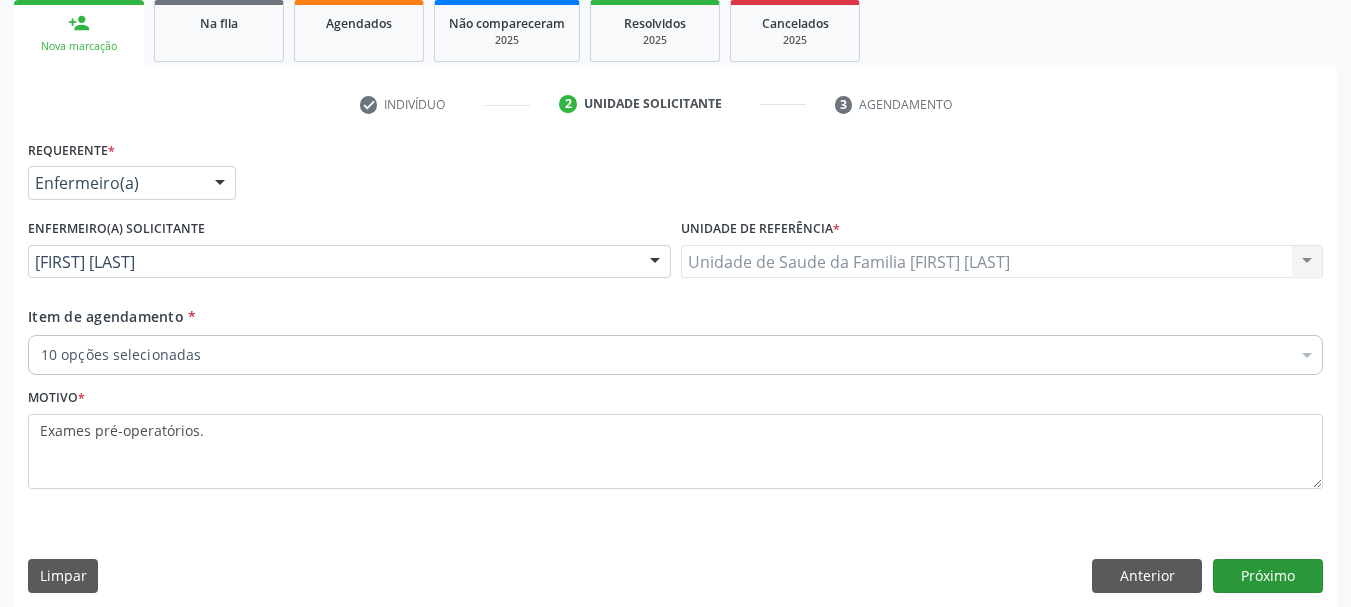 type on "Exames pré-operatórios." 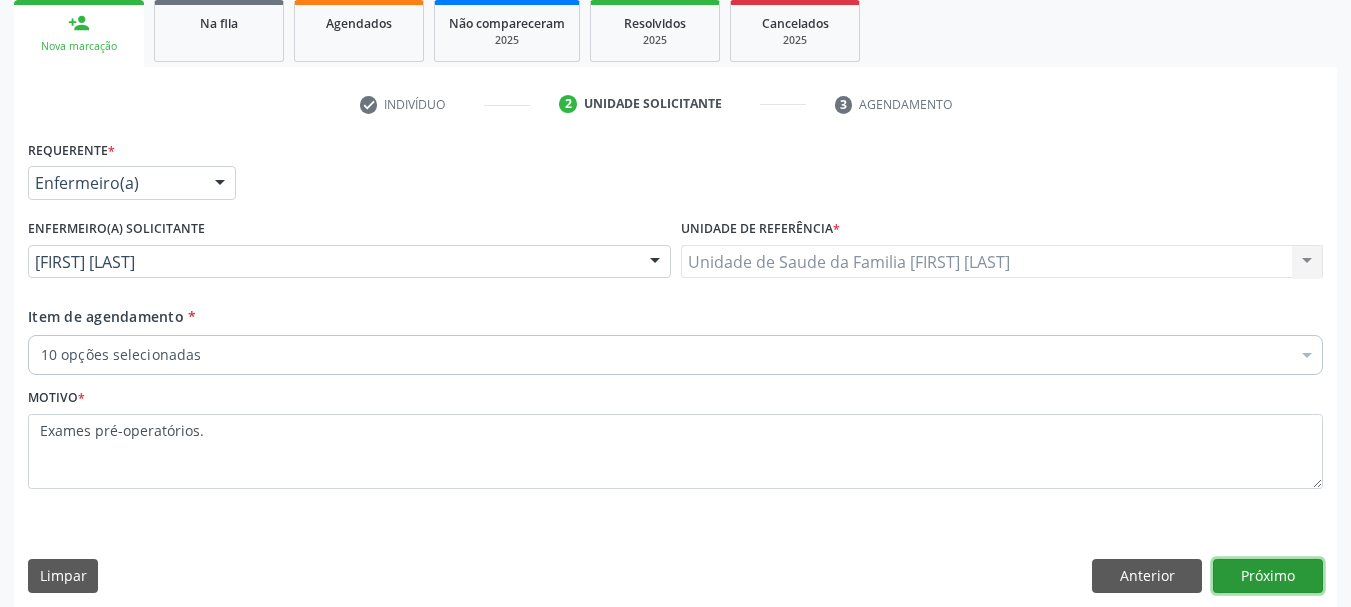 click on "Próximo" at bounding box center (1268, 576) 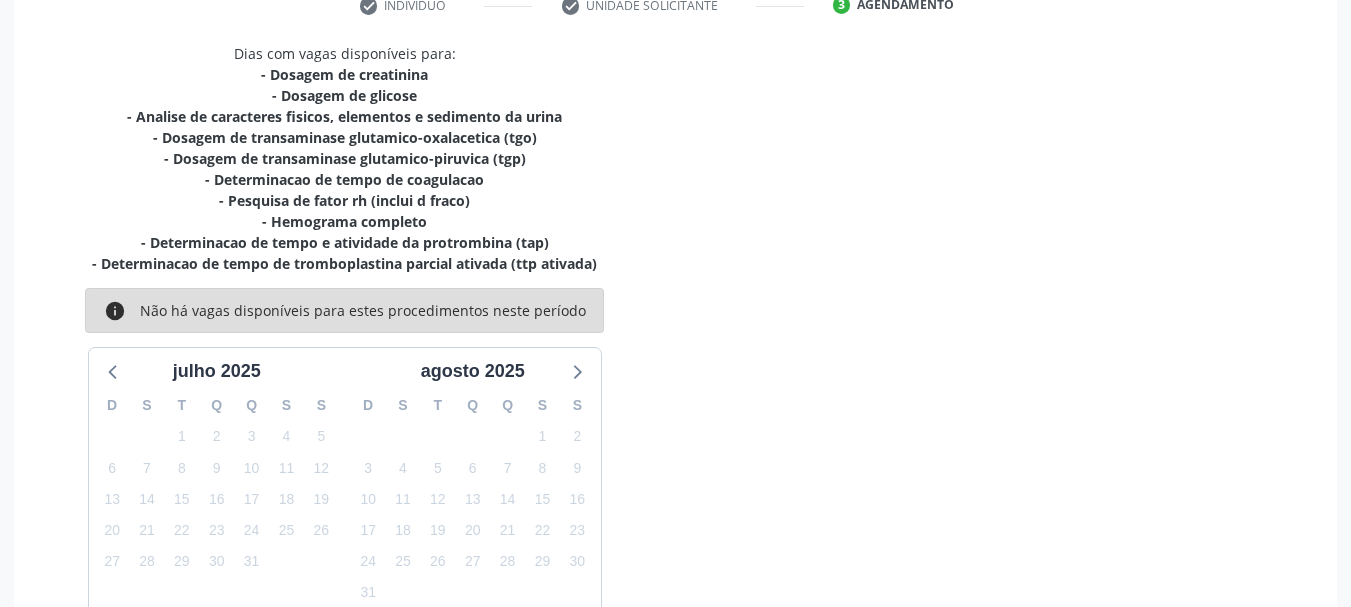 scroll, scrollTop: 511, scrollLeft: 0, axis: vertical 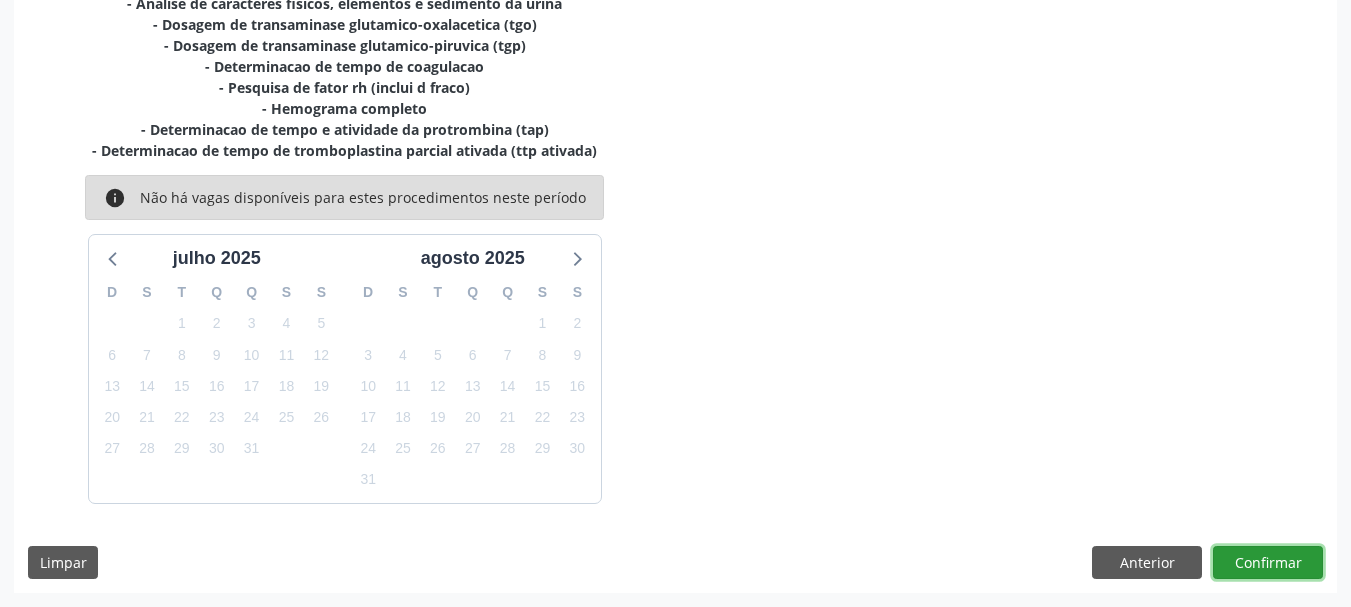 click on "Confirmar" at bounding box center [1268, 563] 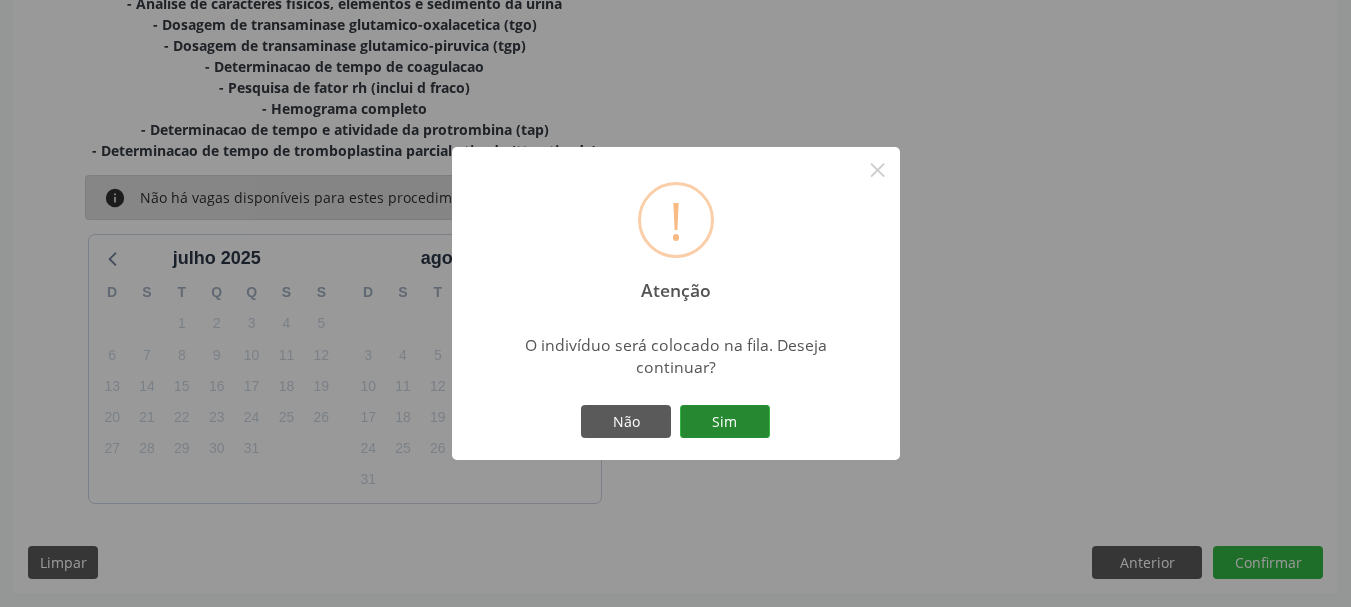 click on "Sim" at bounding box center [725, 422] 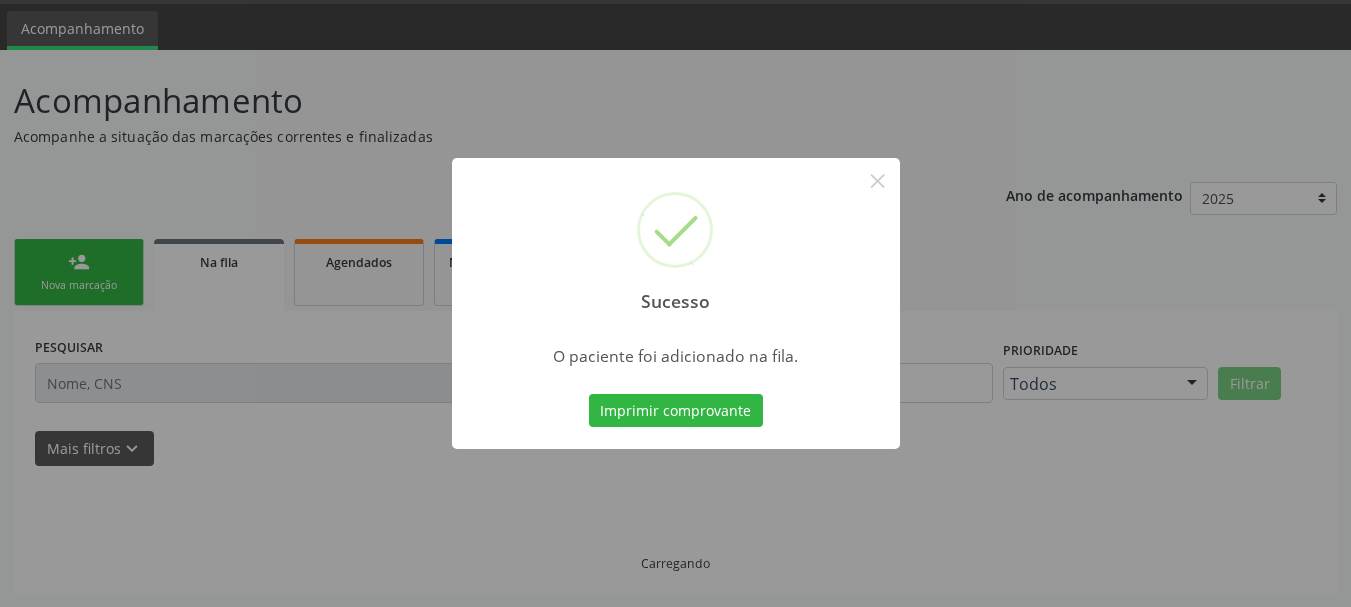 scroll, scrollTop: 60, scrollLeft: 0, axis: vertical 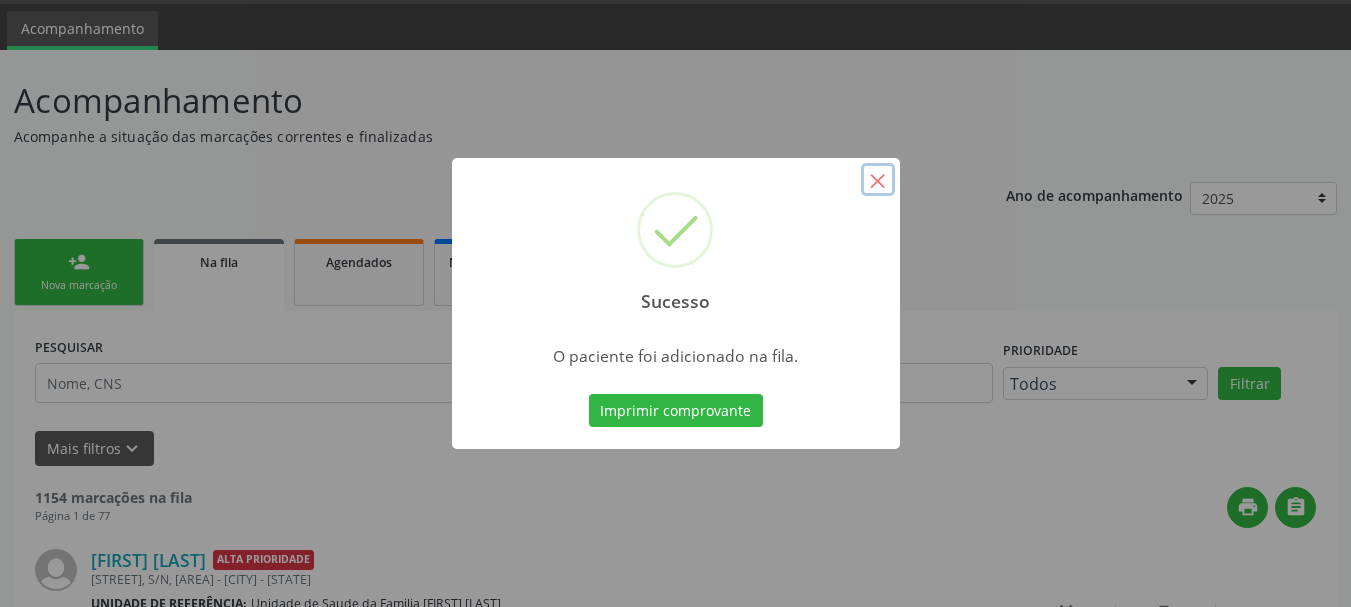click on "×" at bounding box center [878, 180] 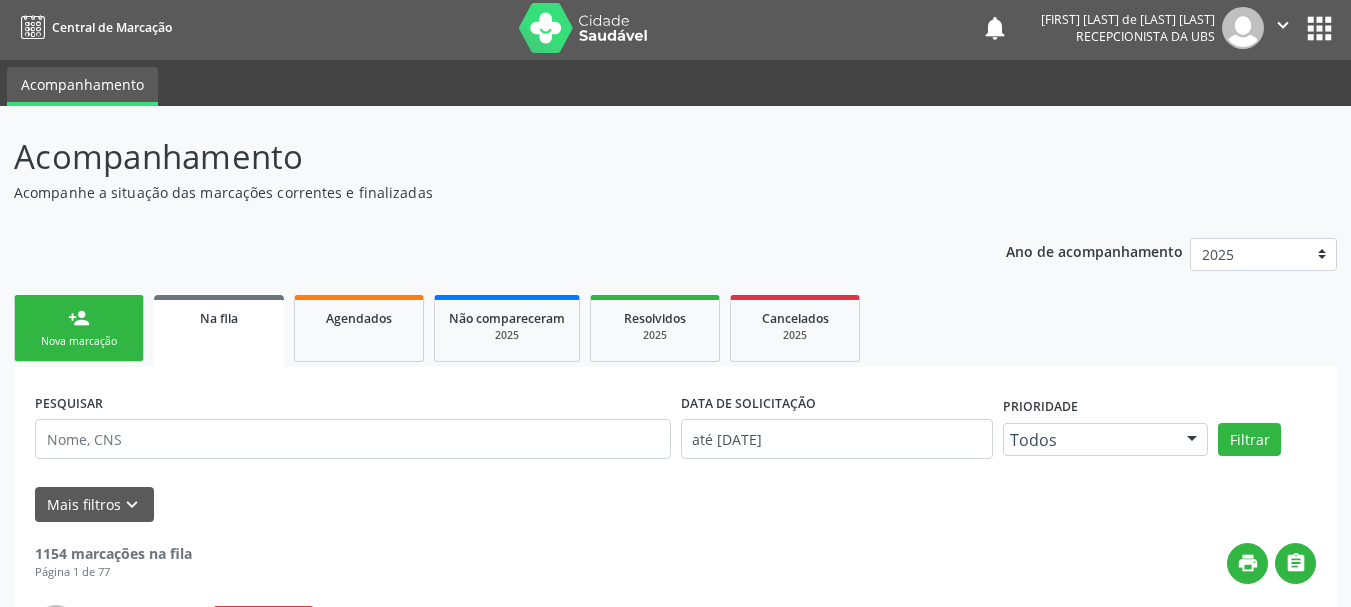 scroll, scrollTop: 0, scrollLeft: 0, axis: both 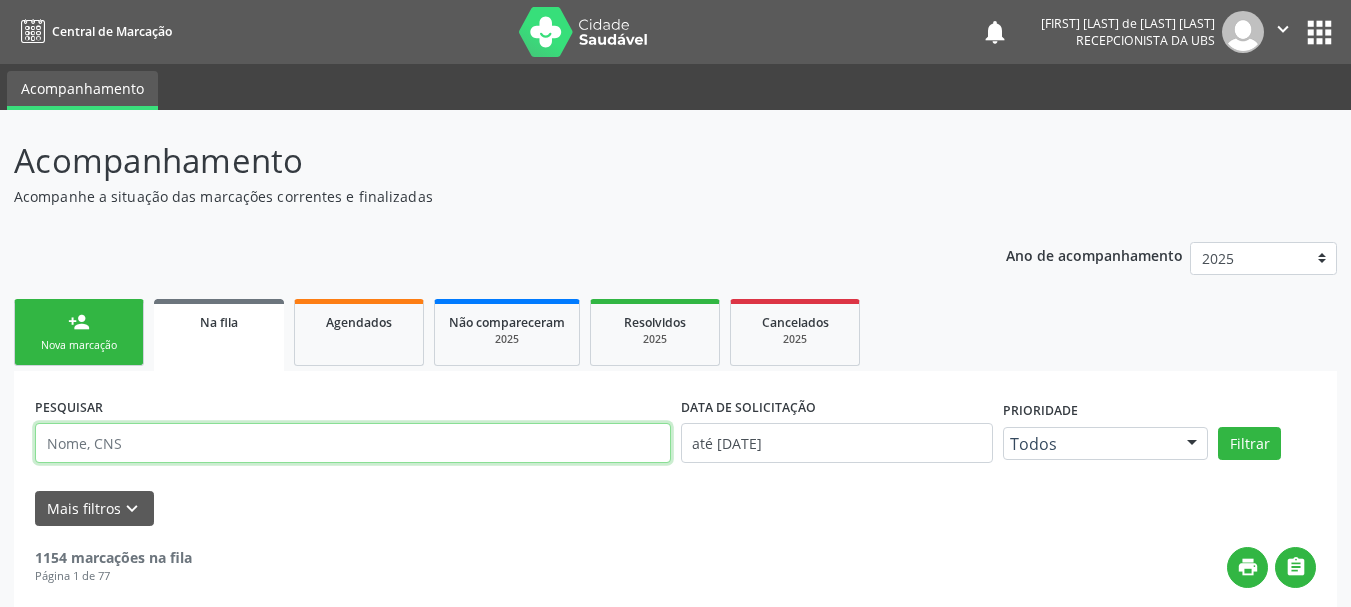 click at bounding box center [353, 443] 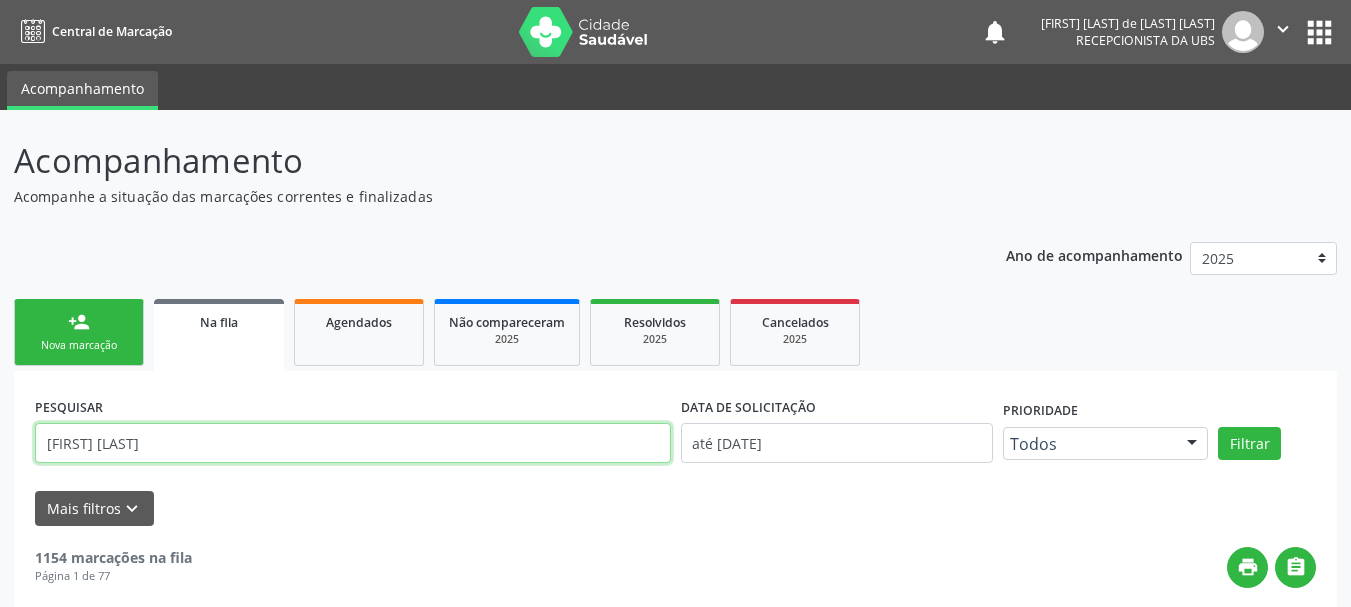 type on "[FIRST] de [LAST] [LAST]" 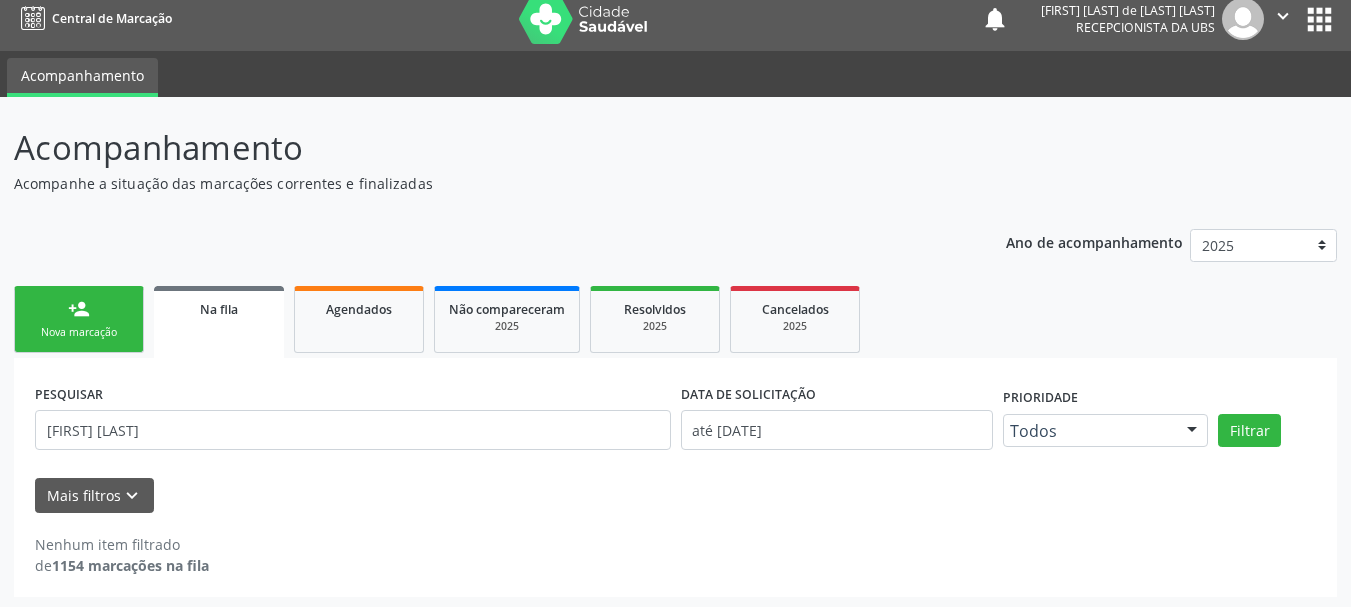 scroll, scrollTop: 17, scrollLeft: 0, axis: vertical 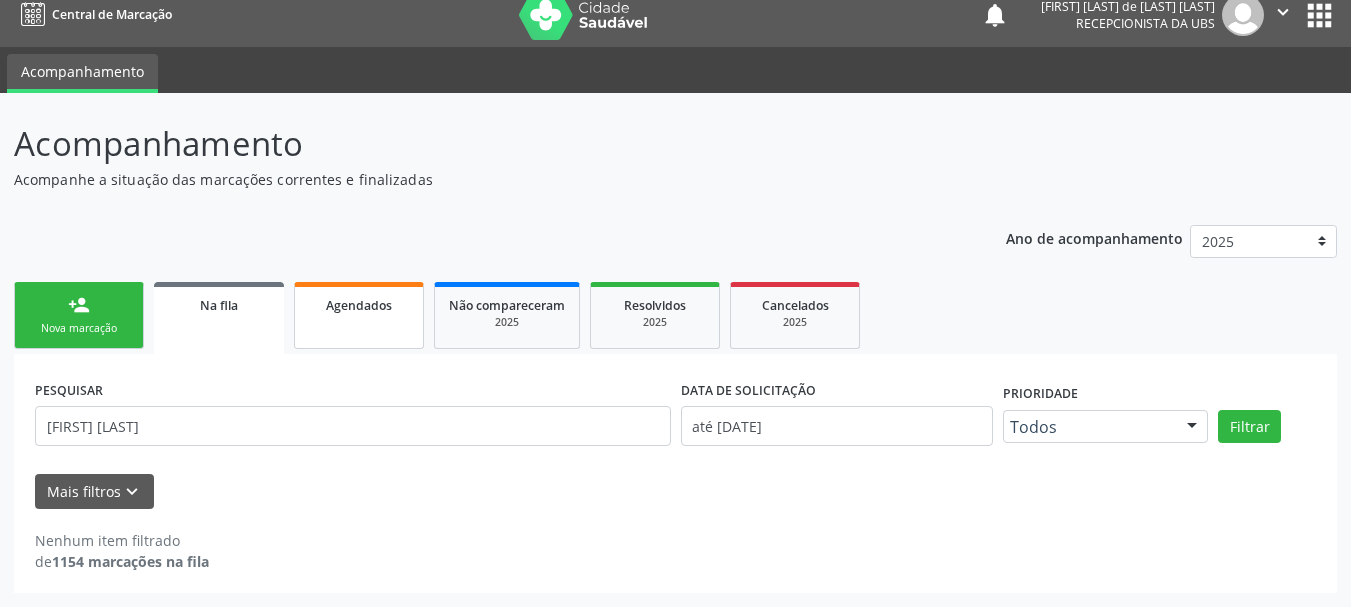 click on "Agendados" at bounding box center (359, 315) 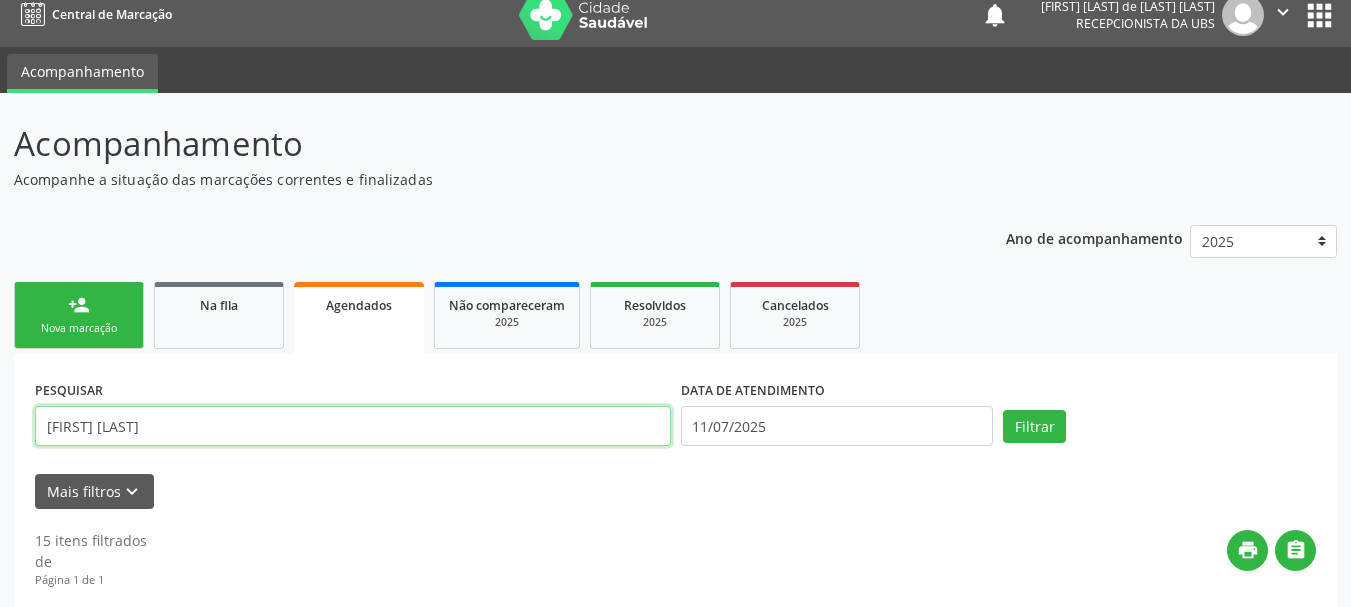 click on "[FIRST_NAME] [LAST_NAME]" at bounding box center (353, 426) 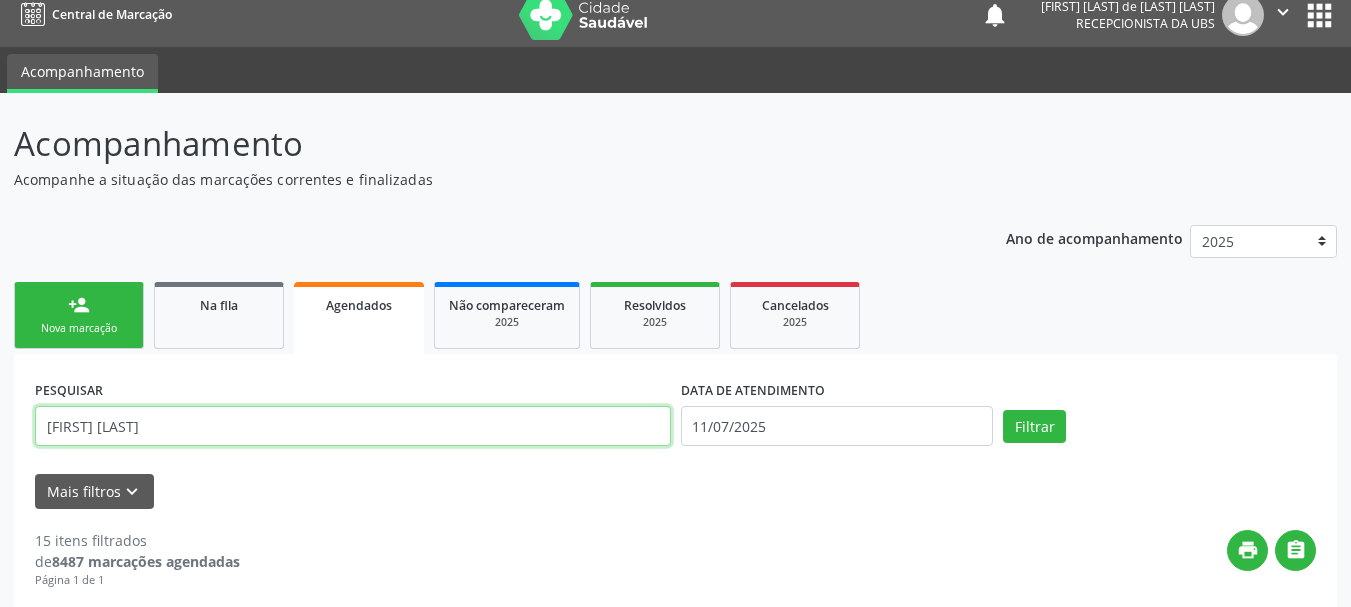 paste on "Jaciana de Andrade Sacrament" 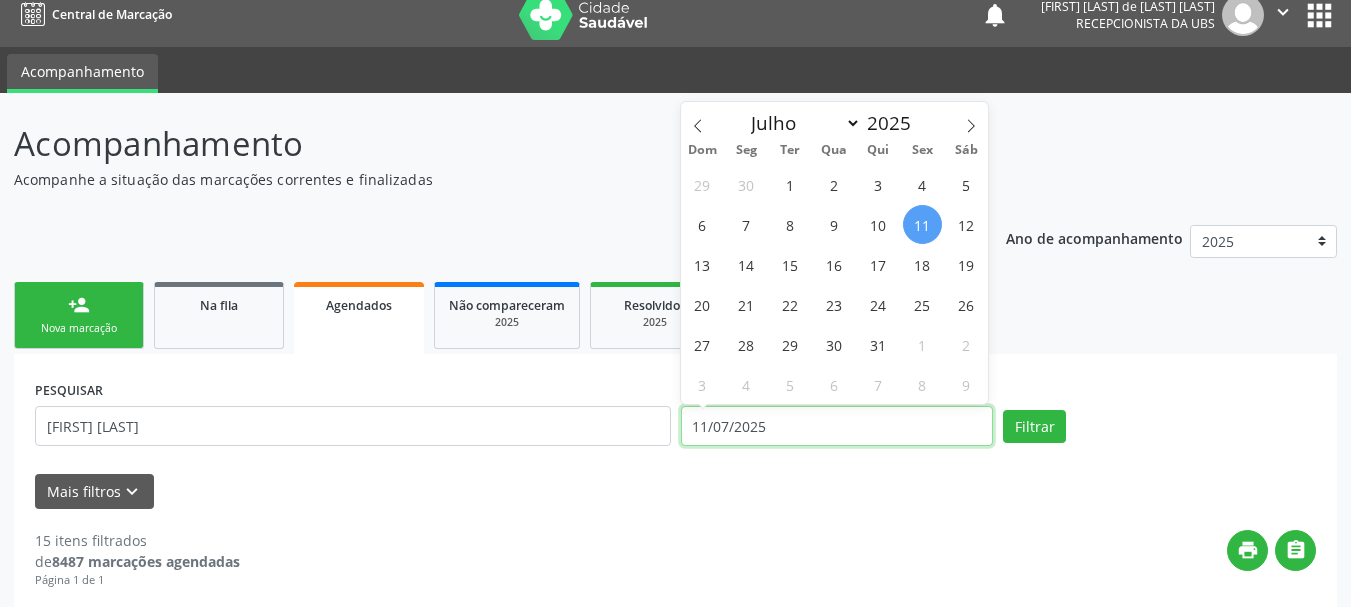click on "11/07/2025" at bounding box center (837, 426) 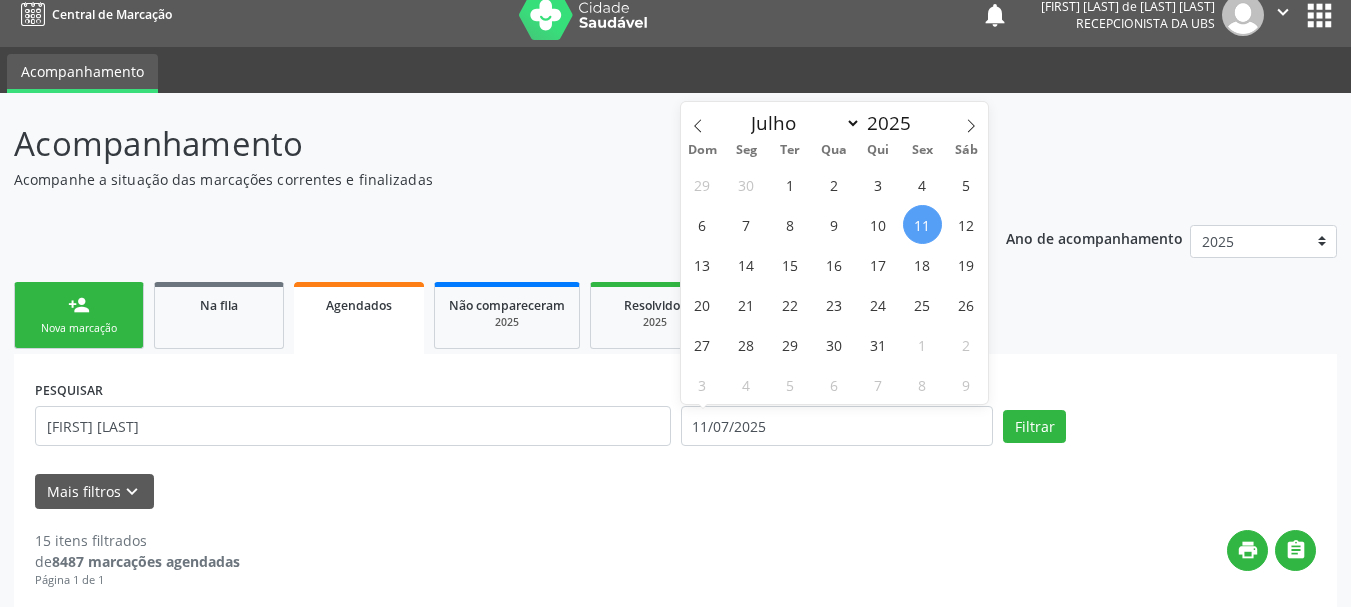 click on "29 30 1 2 3 4 5 6 7 8 9 10 11 12 13 14 15 16 17 18 19 20 21 22 23 24 25 26 27 28 29 30 31 1 2 3 4 5 6 7 8 9" at bounding box center (835, 284) 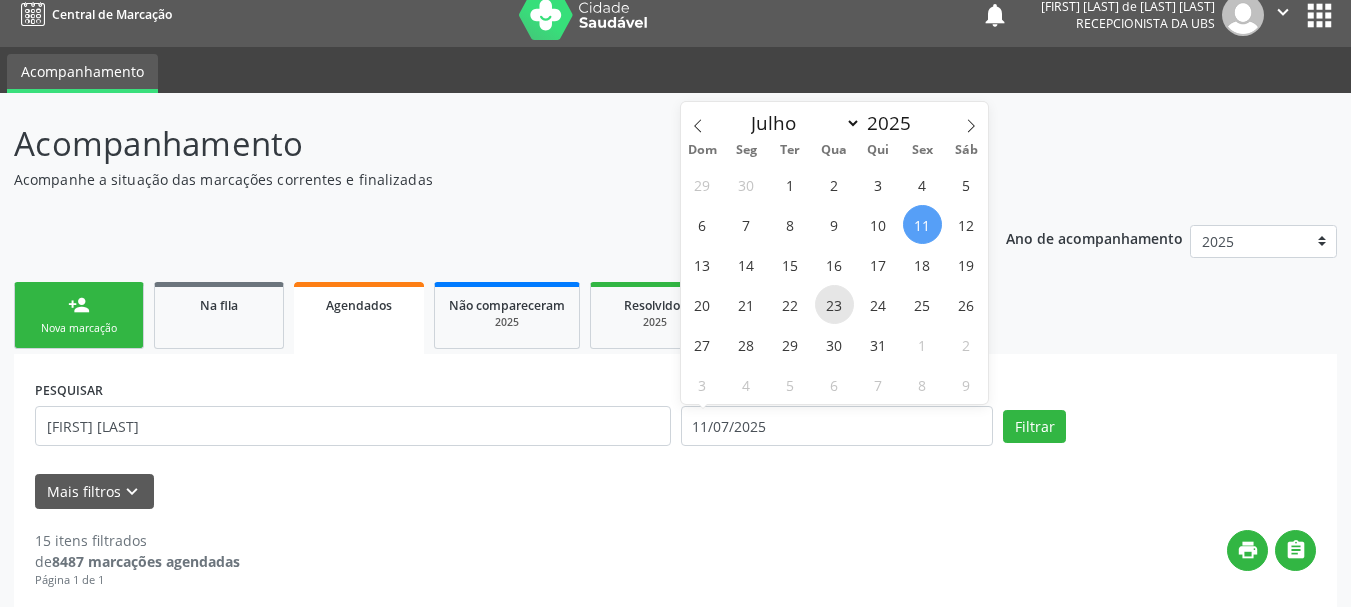 click on "23" at bounding box center [834, 304] 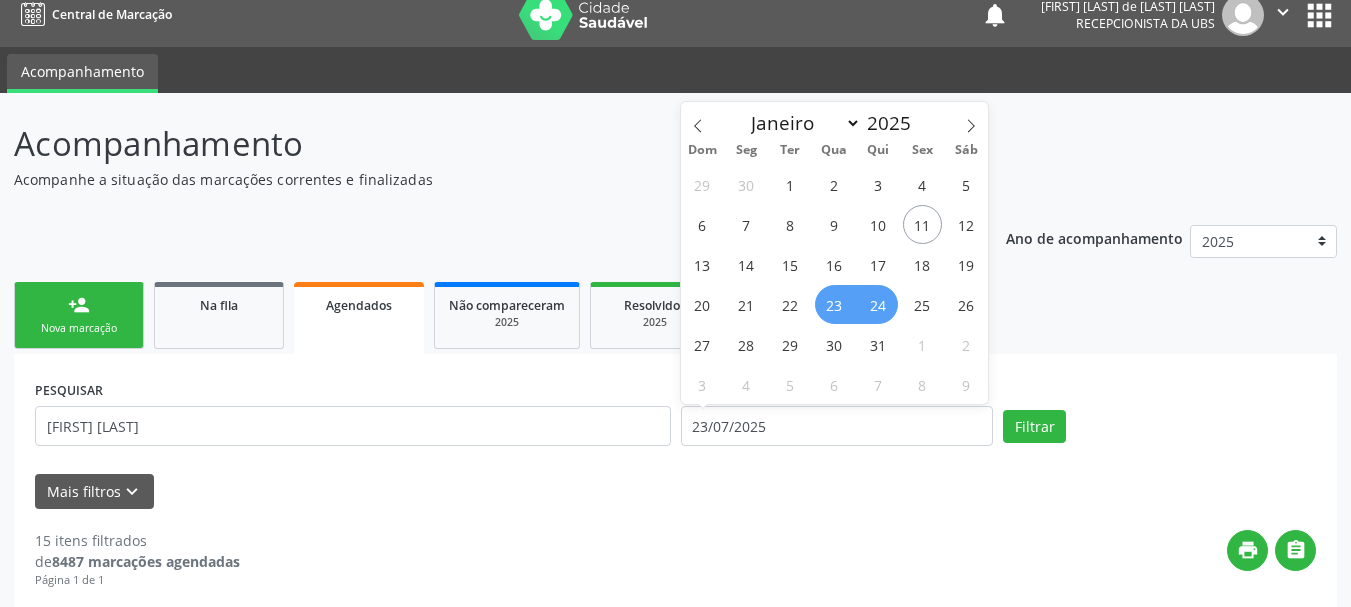 click on "person_add
Nova marcação
Na fila   Agendados   Não compareceram
2025
Resolvidos
2025
Cancelados
2025" at bounding box center [675, 315] 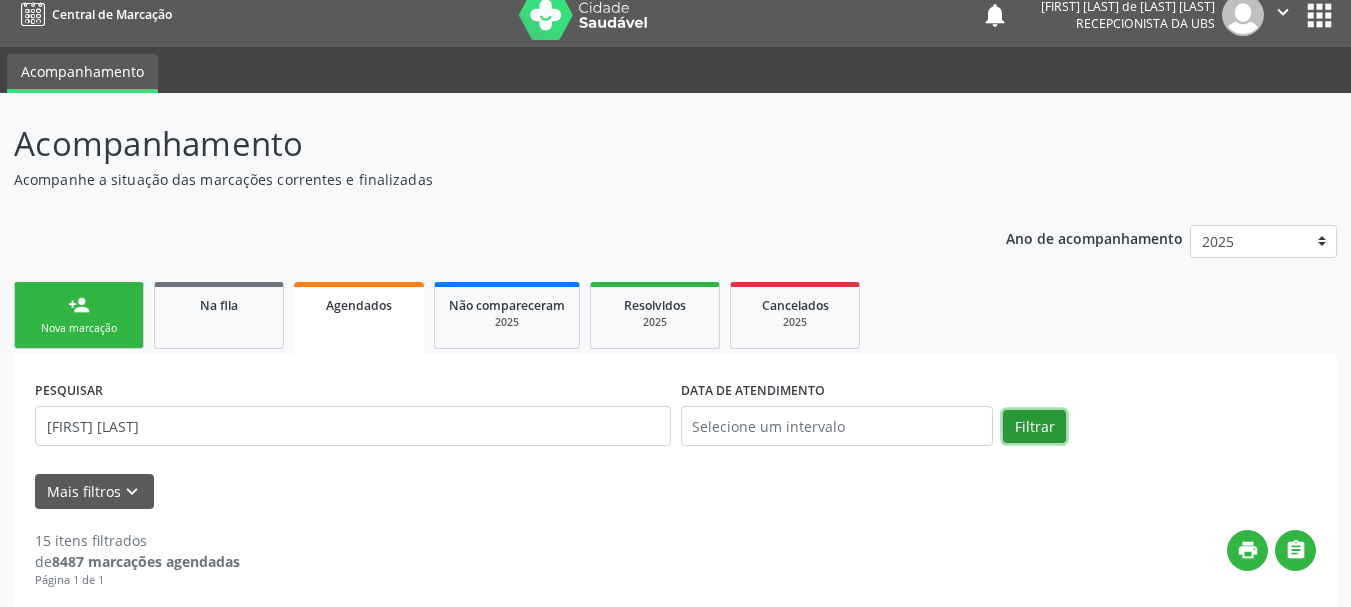 click on "Filtrar" at bounding box center (1034, 427) 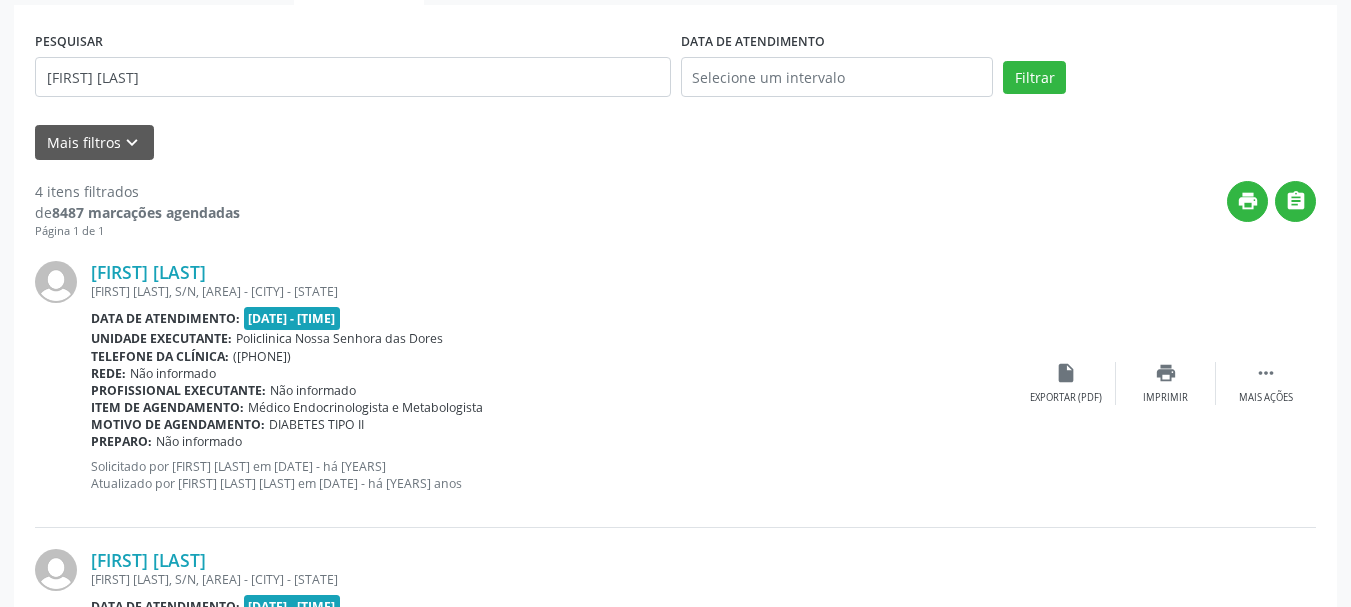 scroll, scrollTop: 417, scrollLeft: 0, axis: vertical 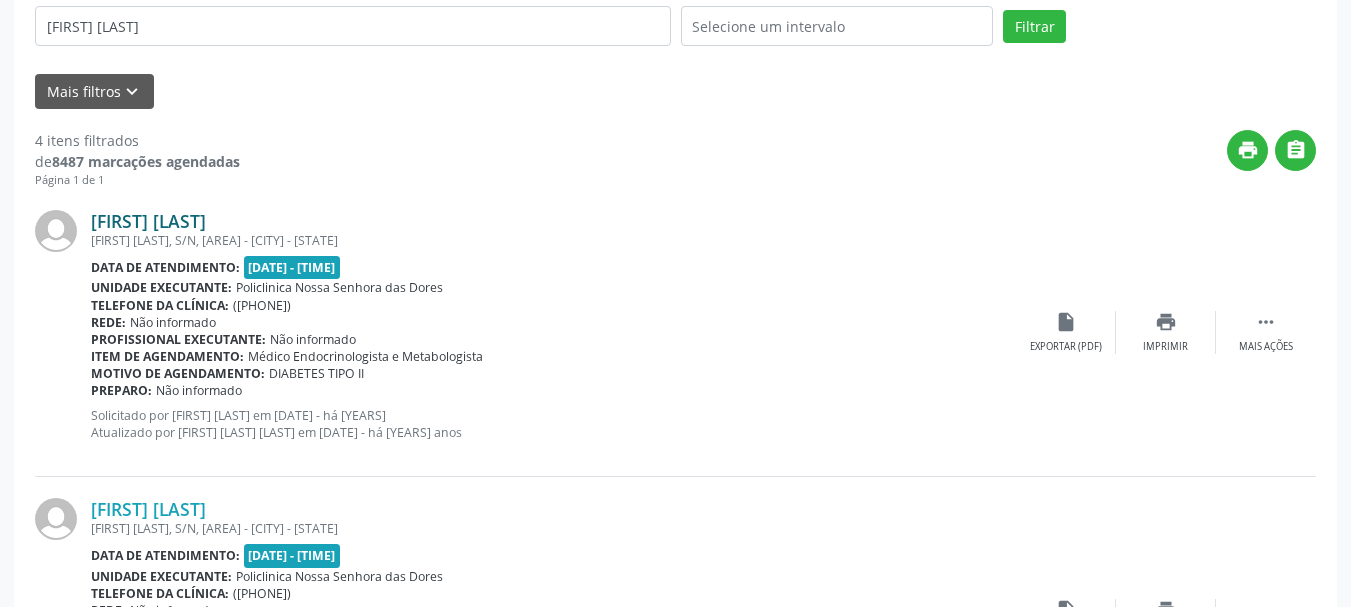 click on "[FIRST] de [LAST] [LAST]" at bounding box center [148, 221] 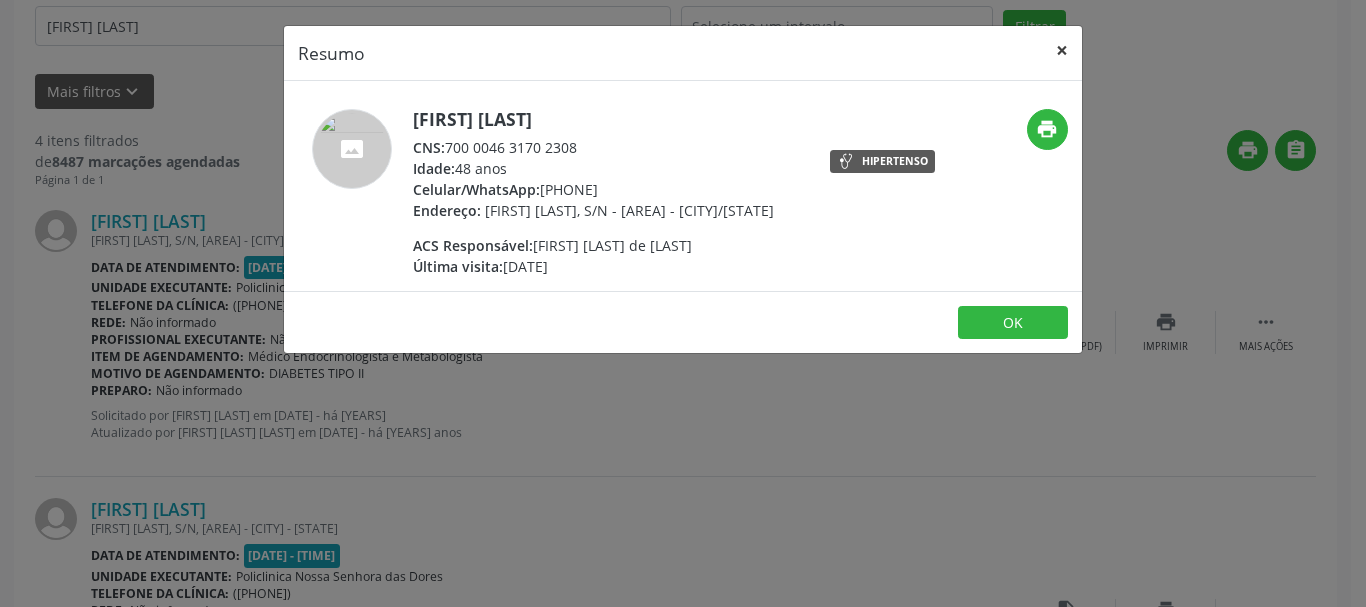 click on "×" at bounding box center [1062, 50] 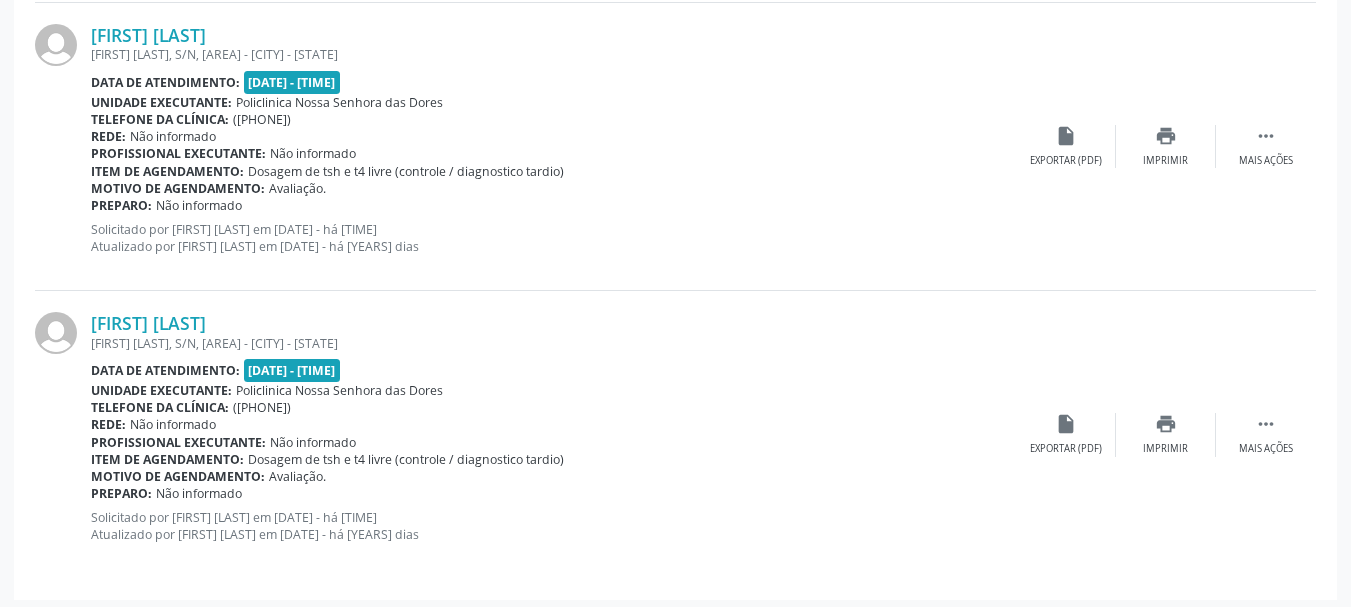 scroll, scrollTop: 1186, scrollLeft: 0, axis: vertical 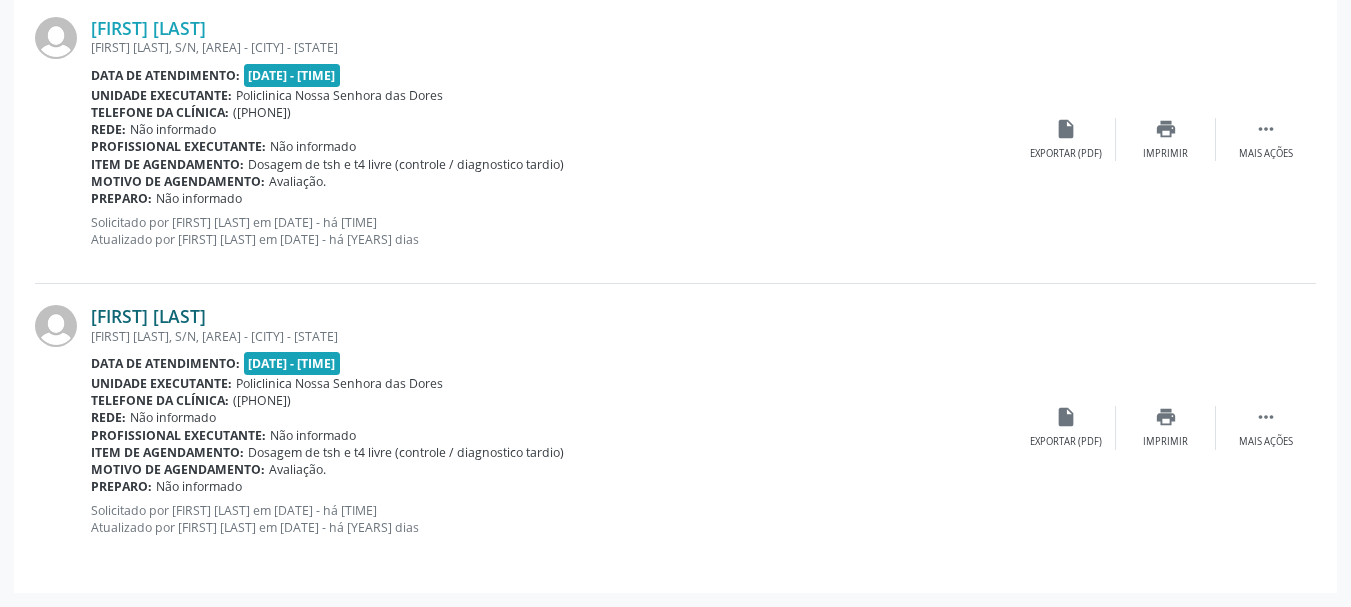 click on "[FIRST] de [LAST] [LAST]" at bounding box center (148, 316) 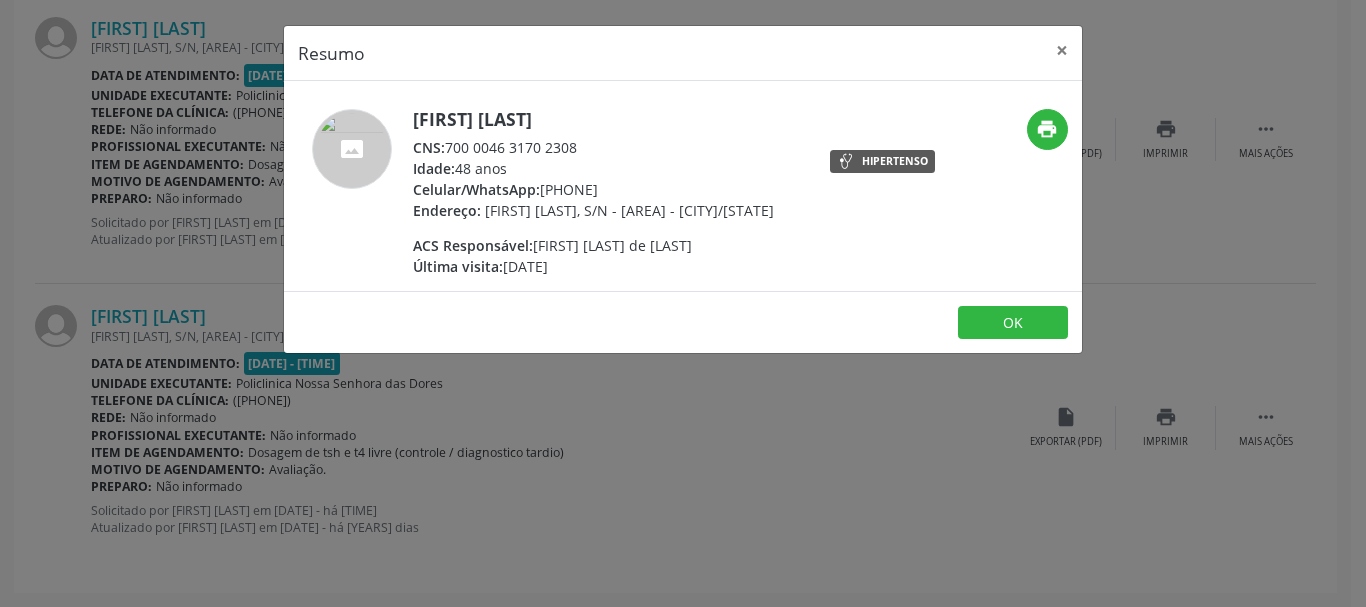 drag, startPoint x: 531, startPoint y: 267, endPoint x: 576, endPoint y: 264, distance: 45.099888 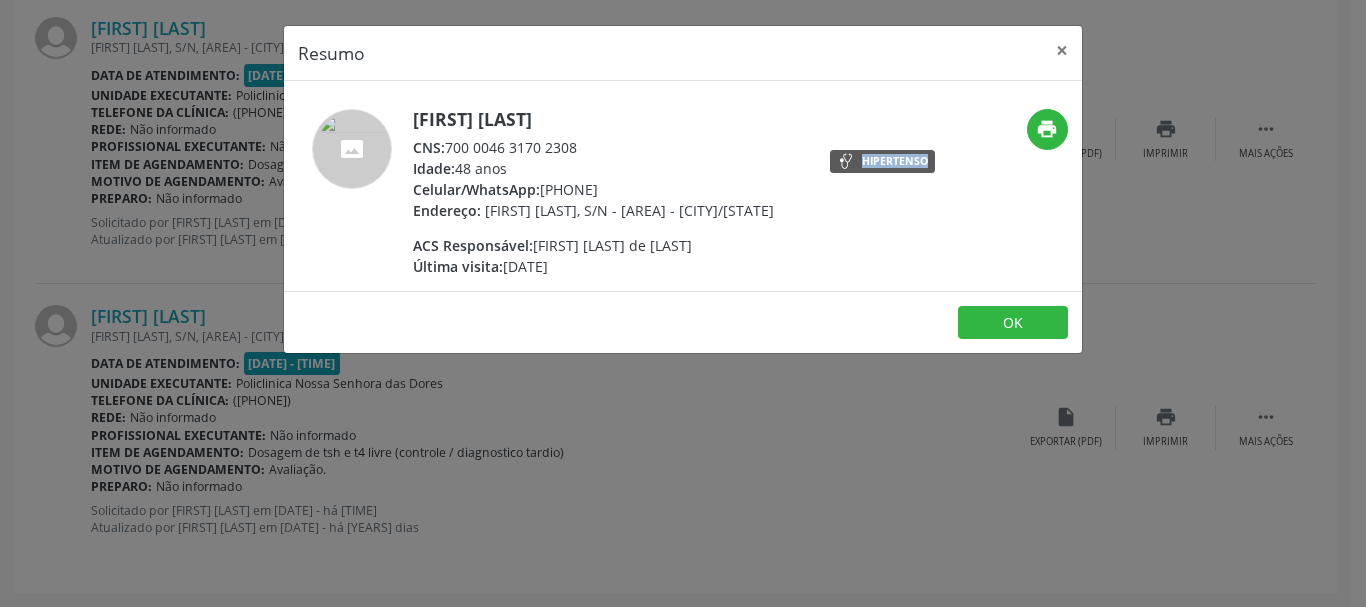 click on "print     Hipertenso" at bounding box center [949, 193] 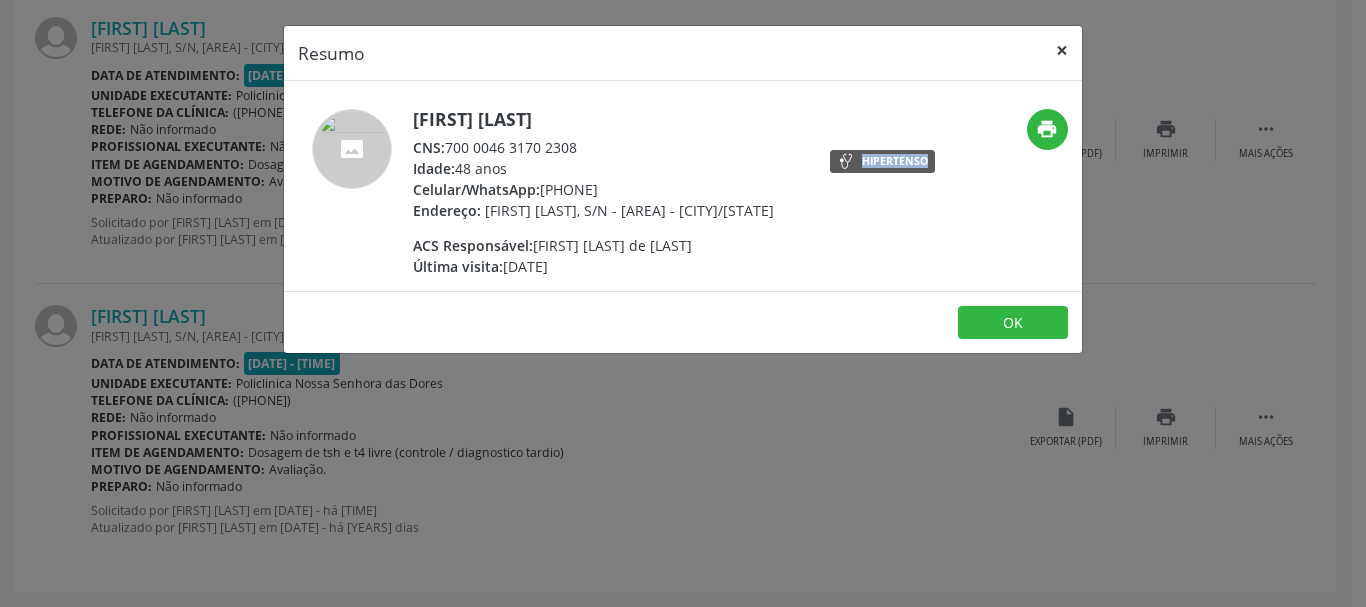 click on "×" at bounding box center (1062, 50) 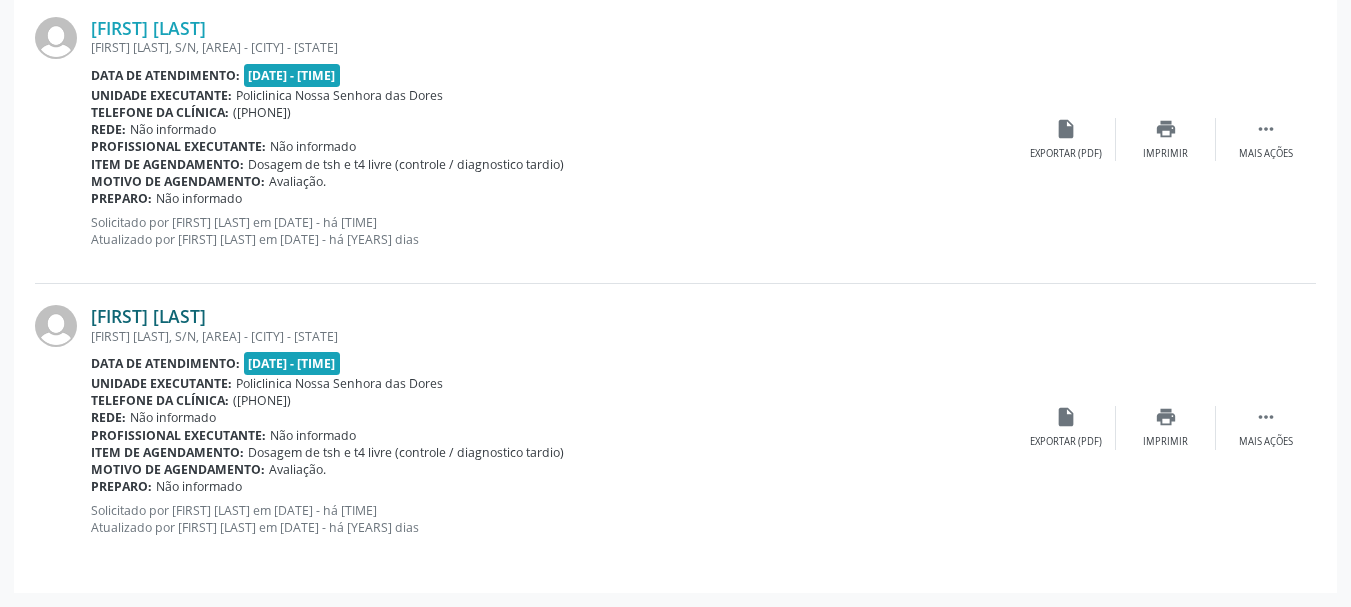 click on "[FIRST] de [LAST] [LAST]" at bounding box center (148, 316) 